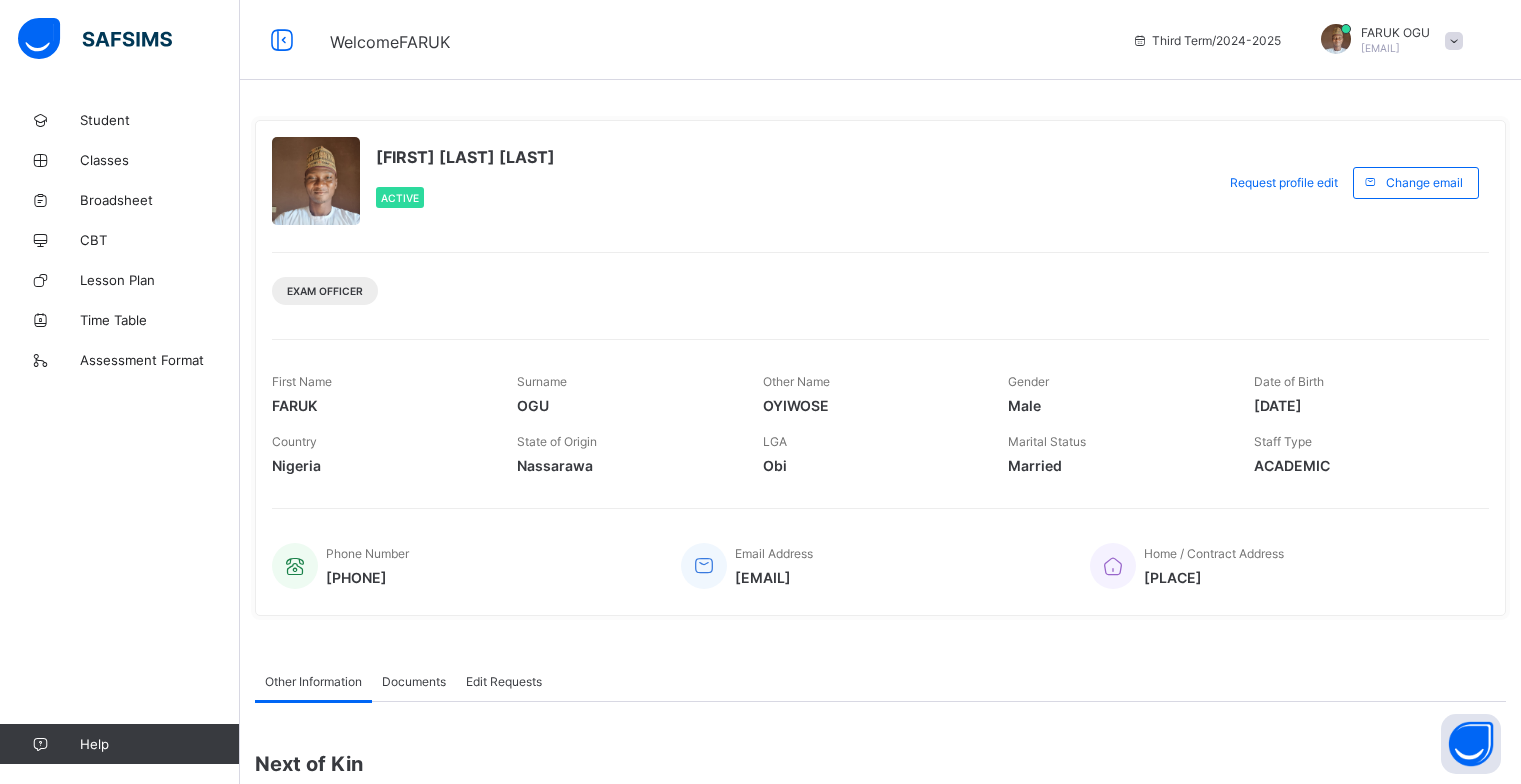 scroll, scrollTop: 0, scrollLeft: 0, axis: both 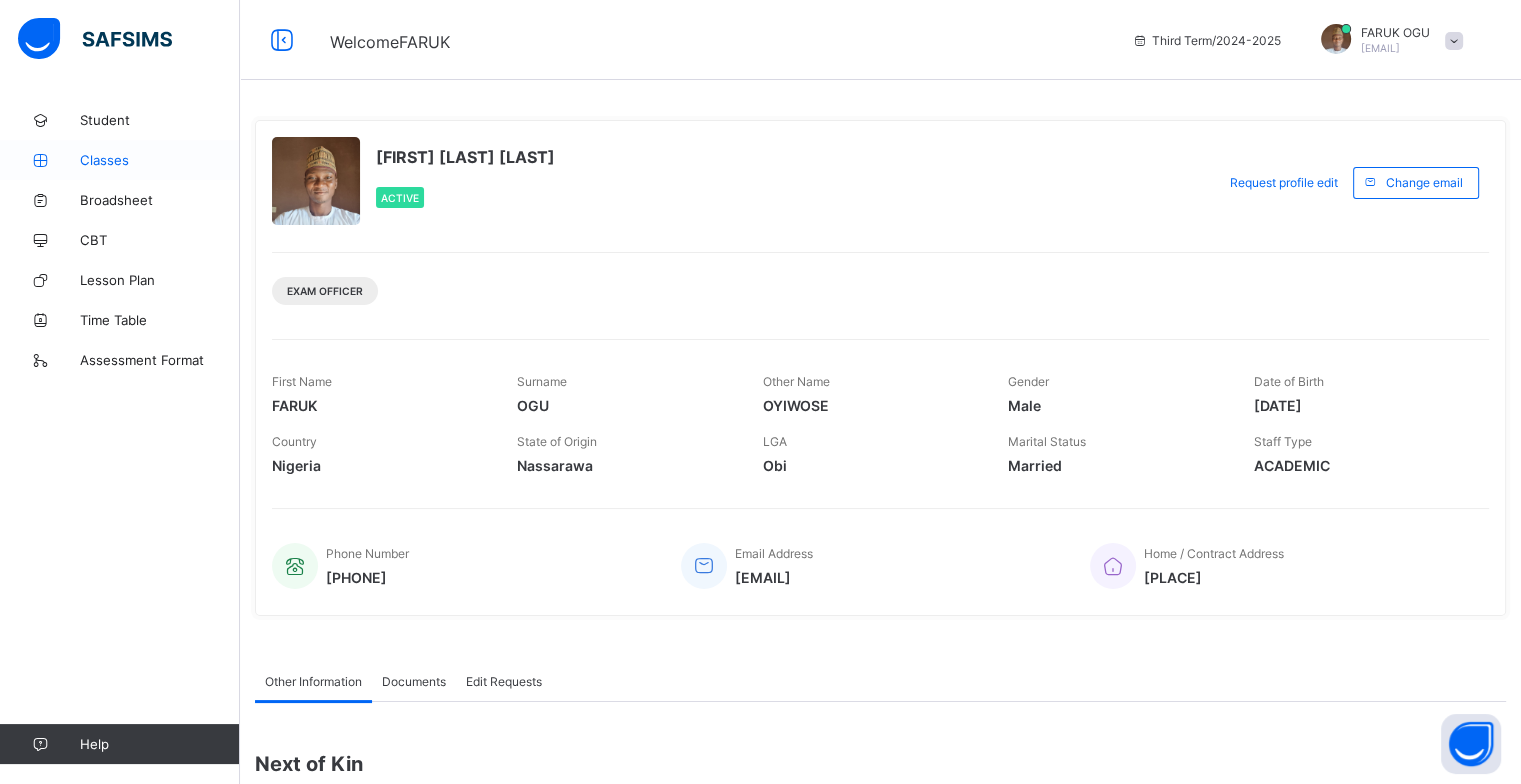 click on "Classes" at bounding box center (160, 160) 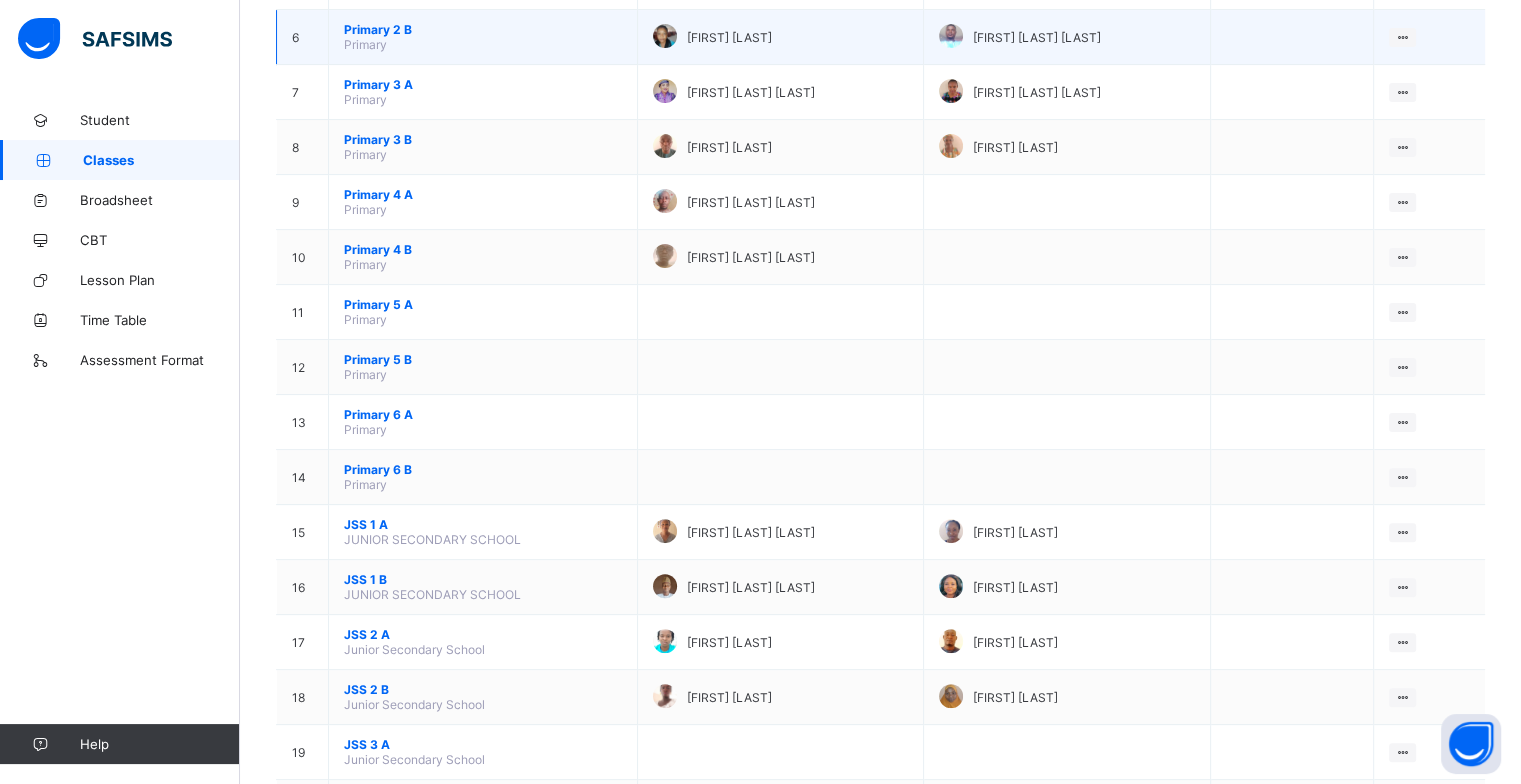 scroll, scrollTop: 604, scrollLeft: 0, axis: vertical 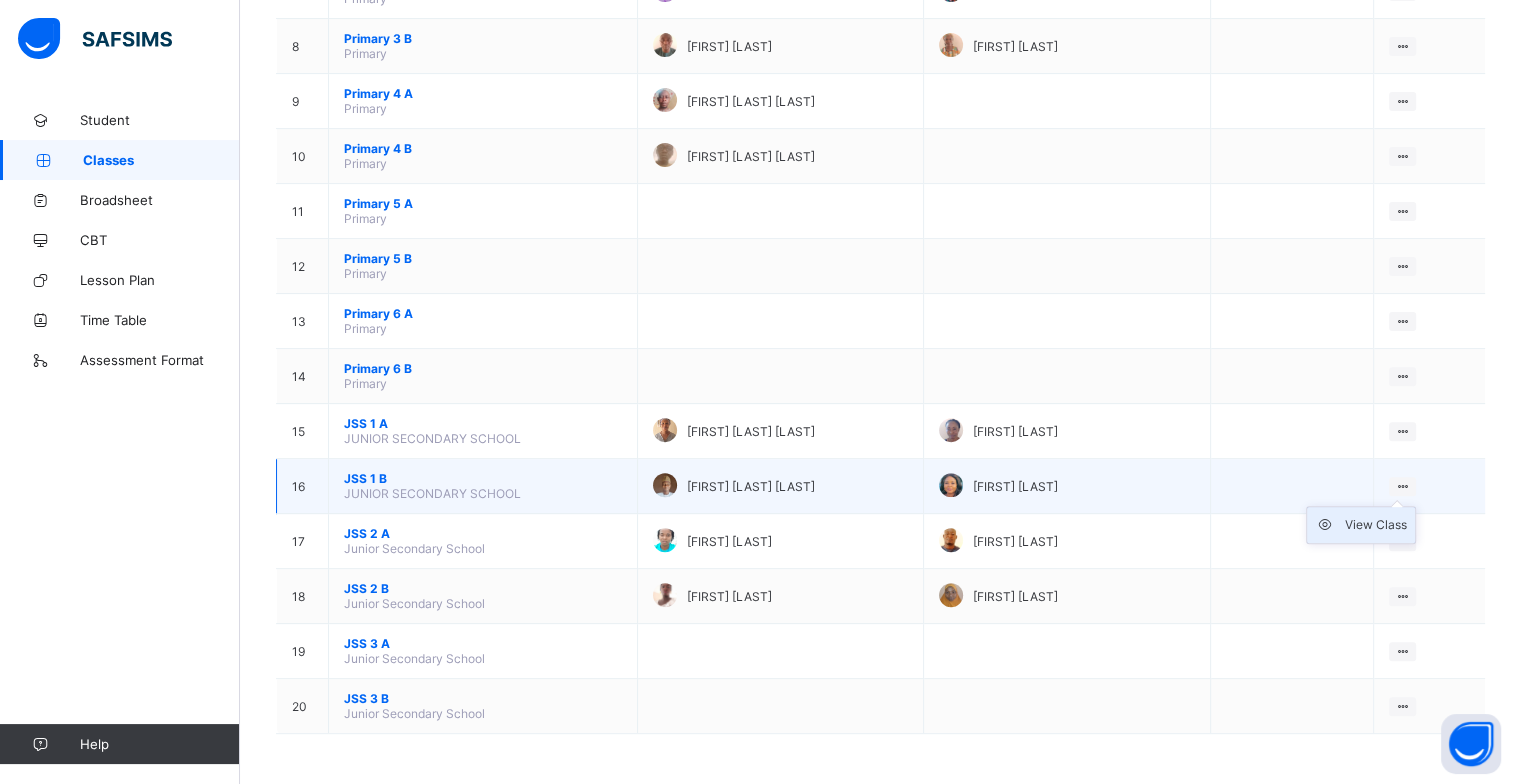click on "View Class" at bounding box center [1376, 525] 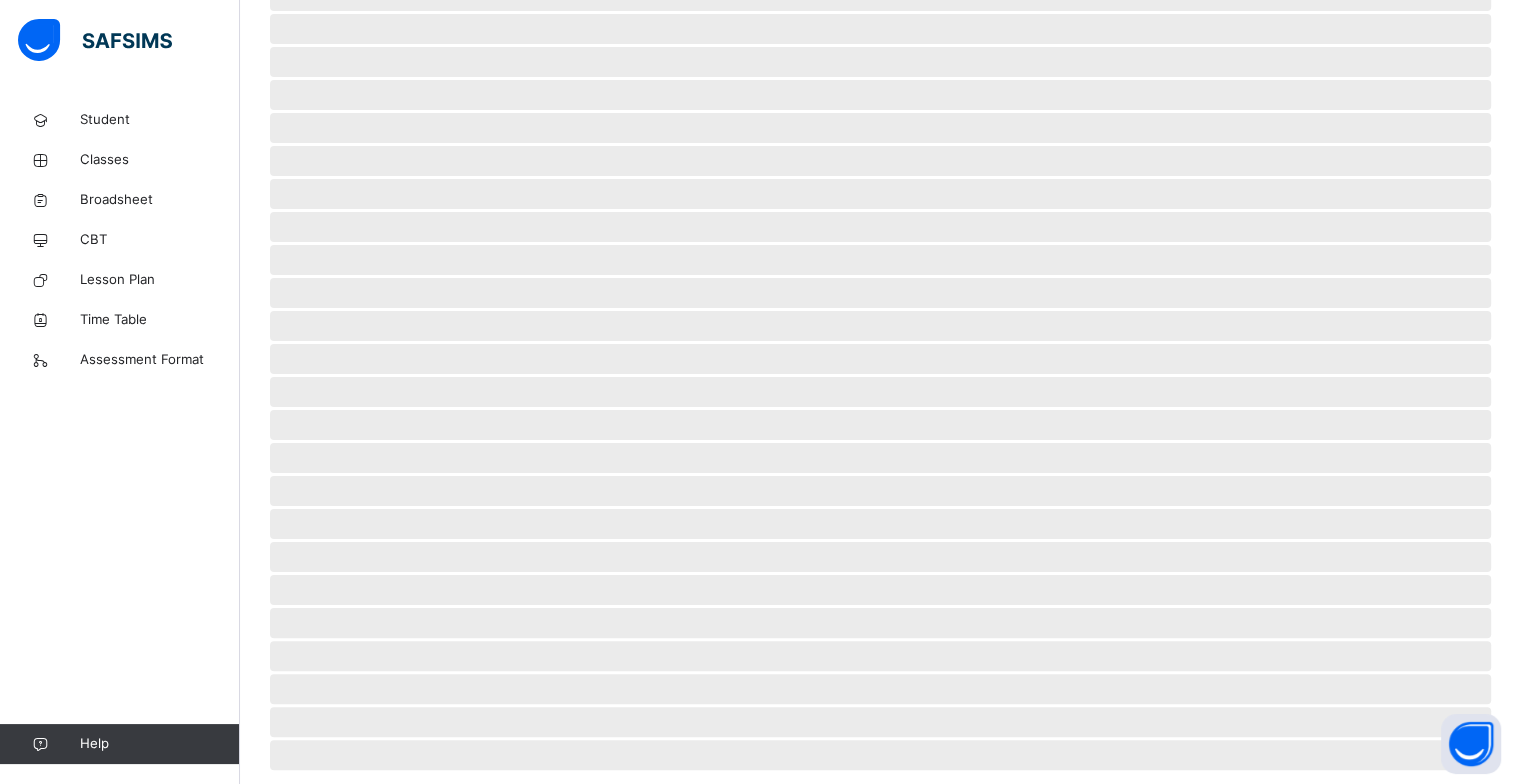 scroll, scrollTop: 0, scrollLeft: 0, axis: both 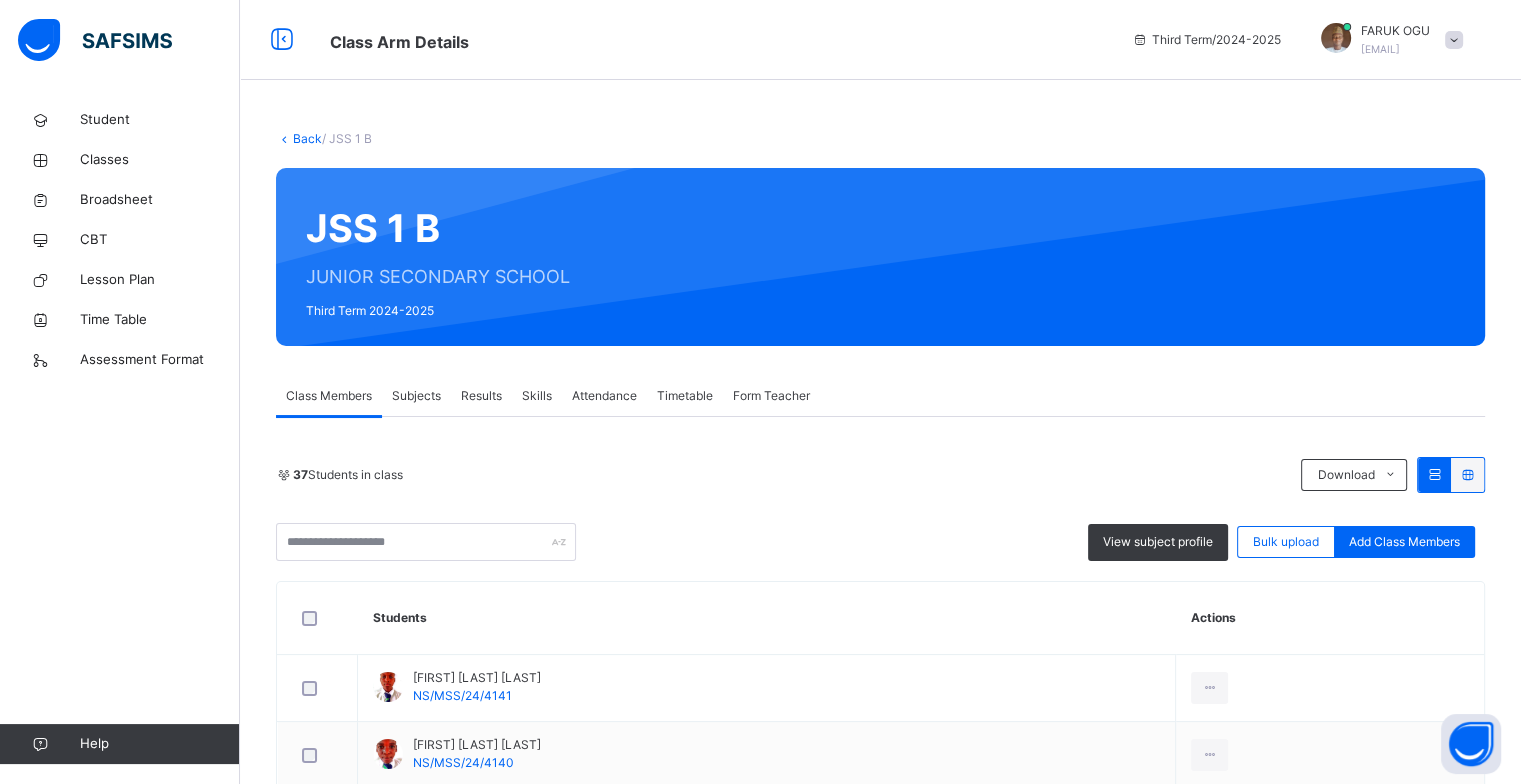 click on "Results" at bounding box center [481, 396] 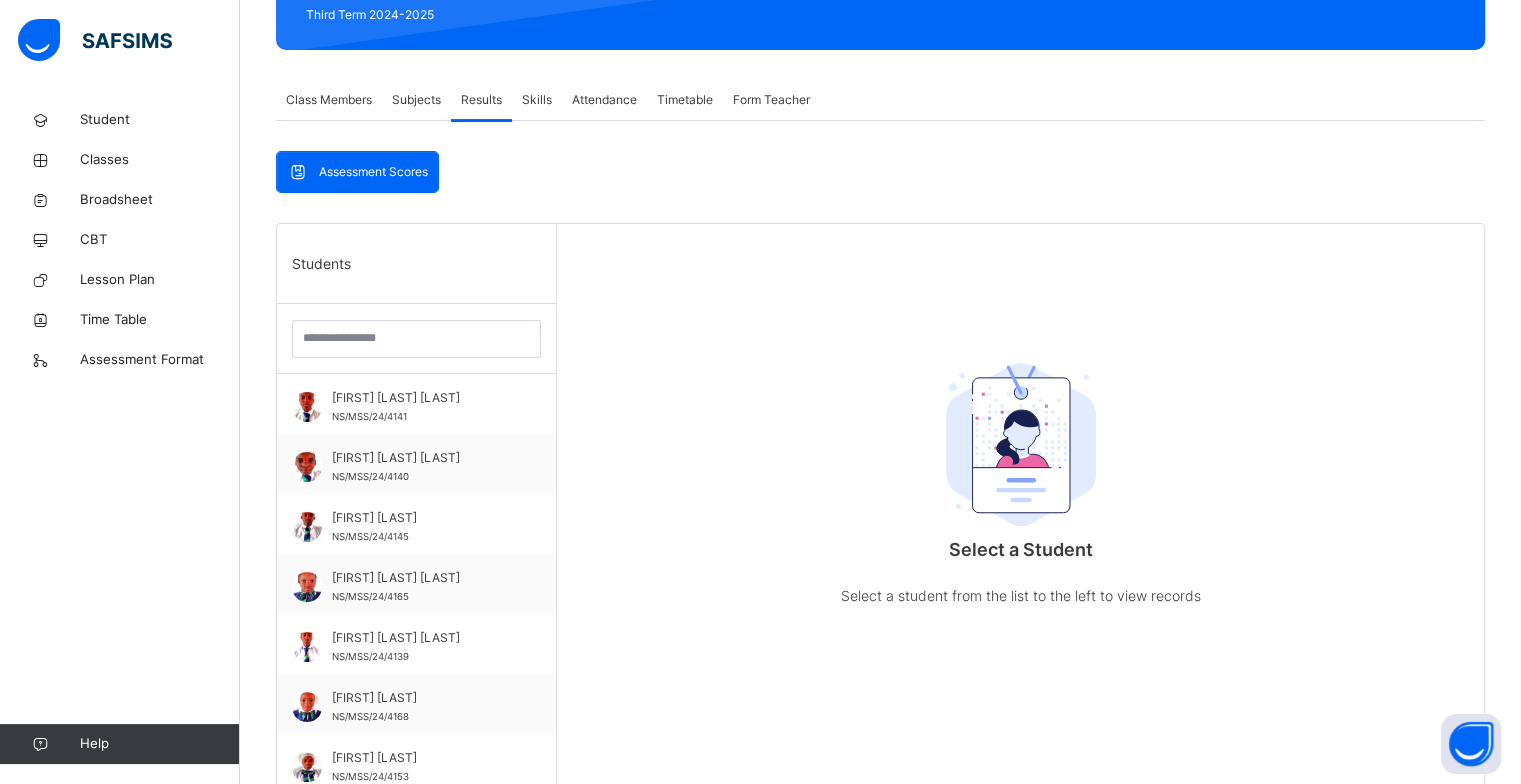 scroll, scrollTop: 300, scrollLeft: 0, axis: vertical 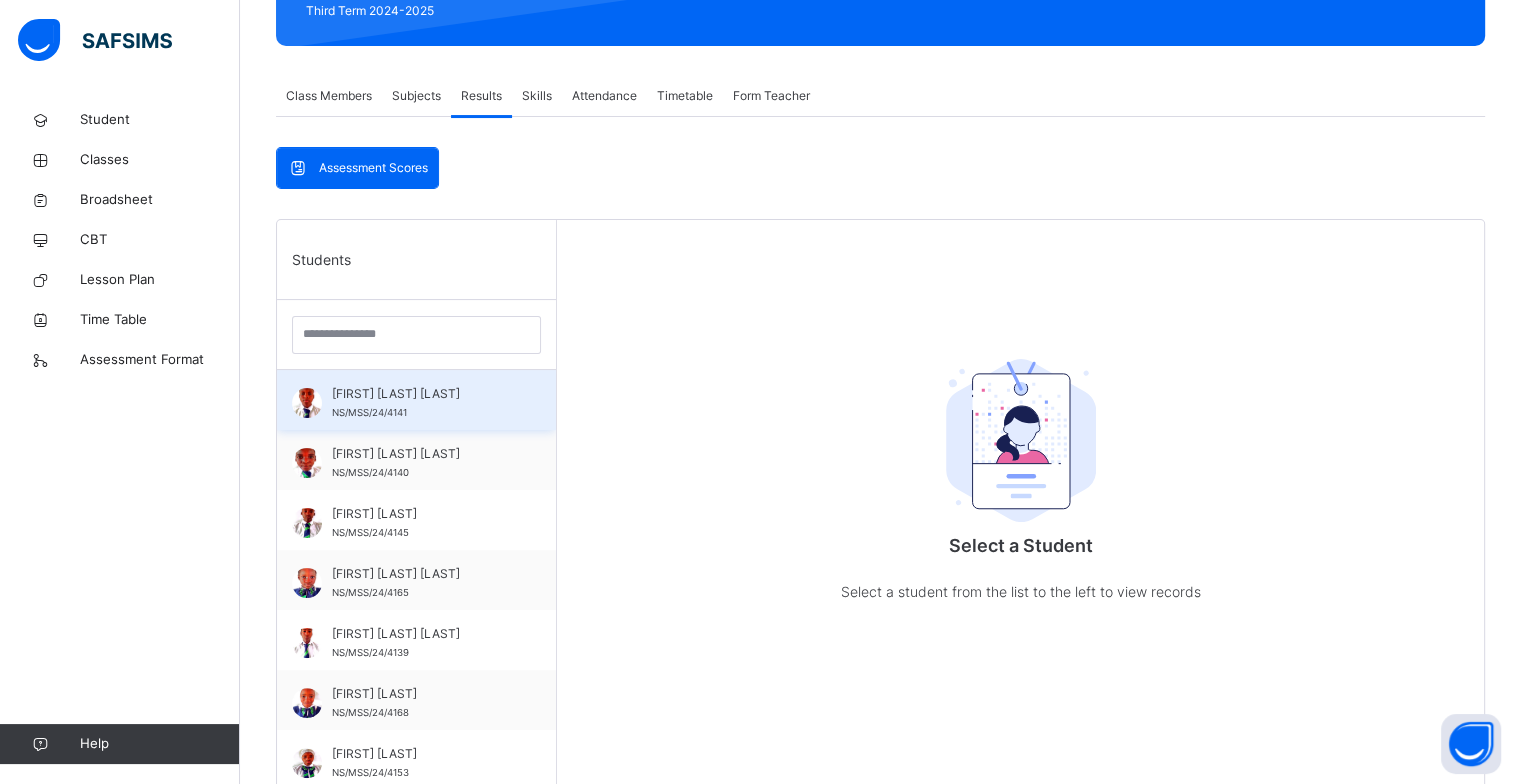 click on "[FIRST] [LAST] [LAST]" at bounding box center (421, 394) 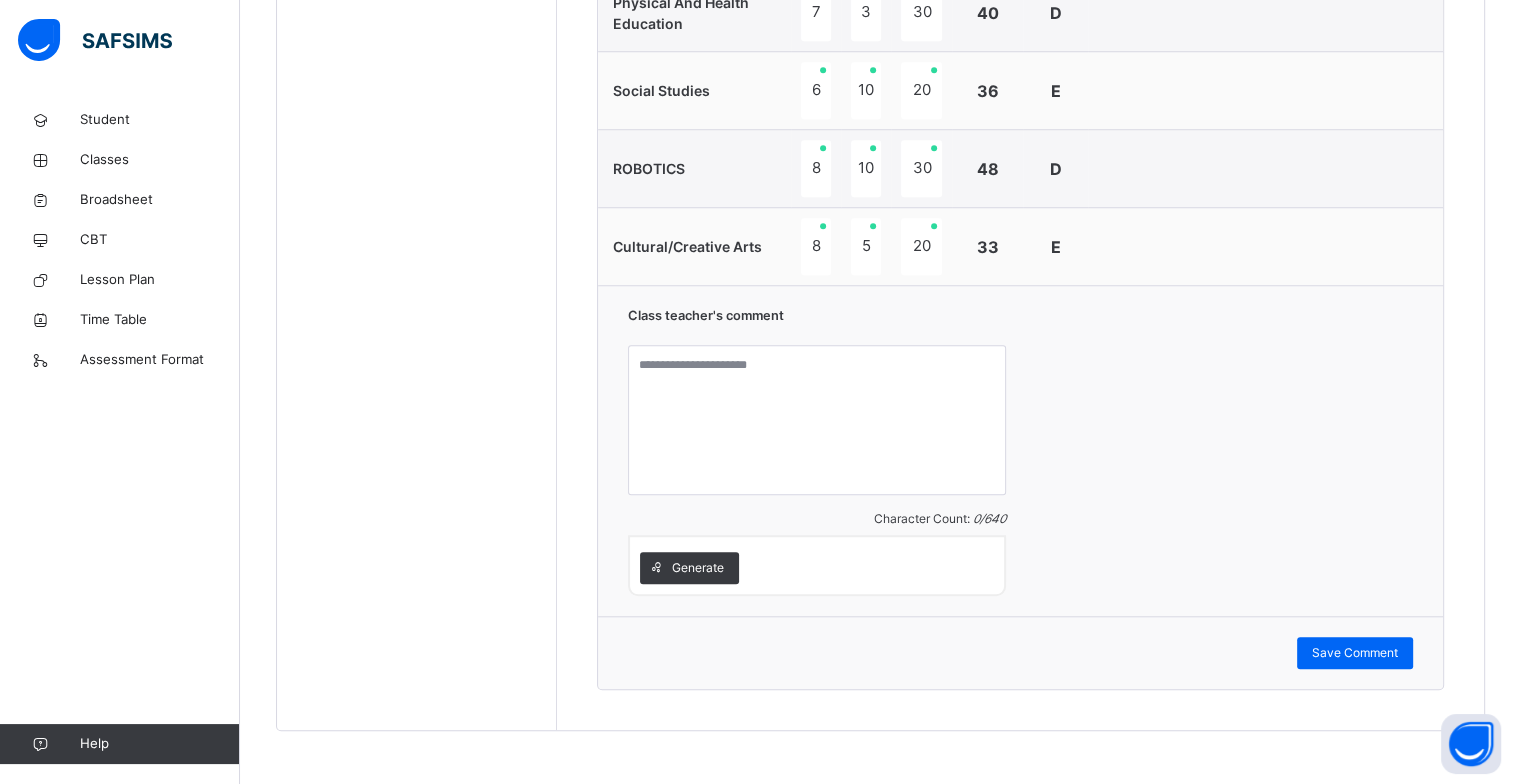 scroll, scrollTop: 1706, scrollLeft: 0, axis: vertical 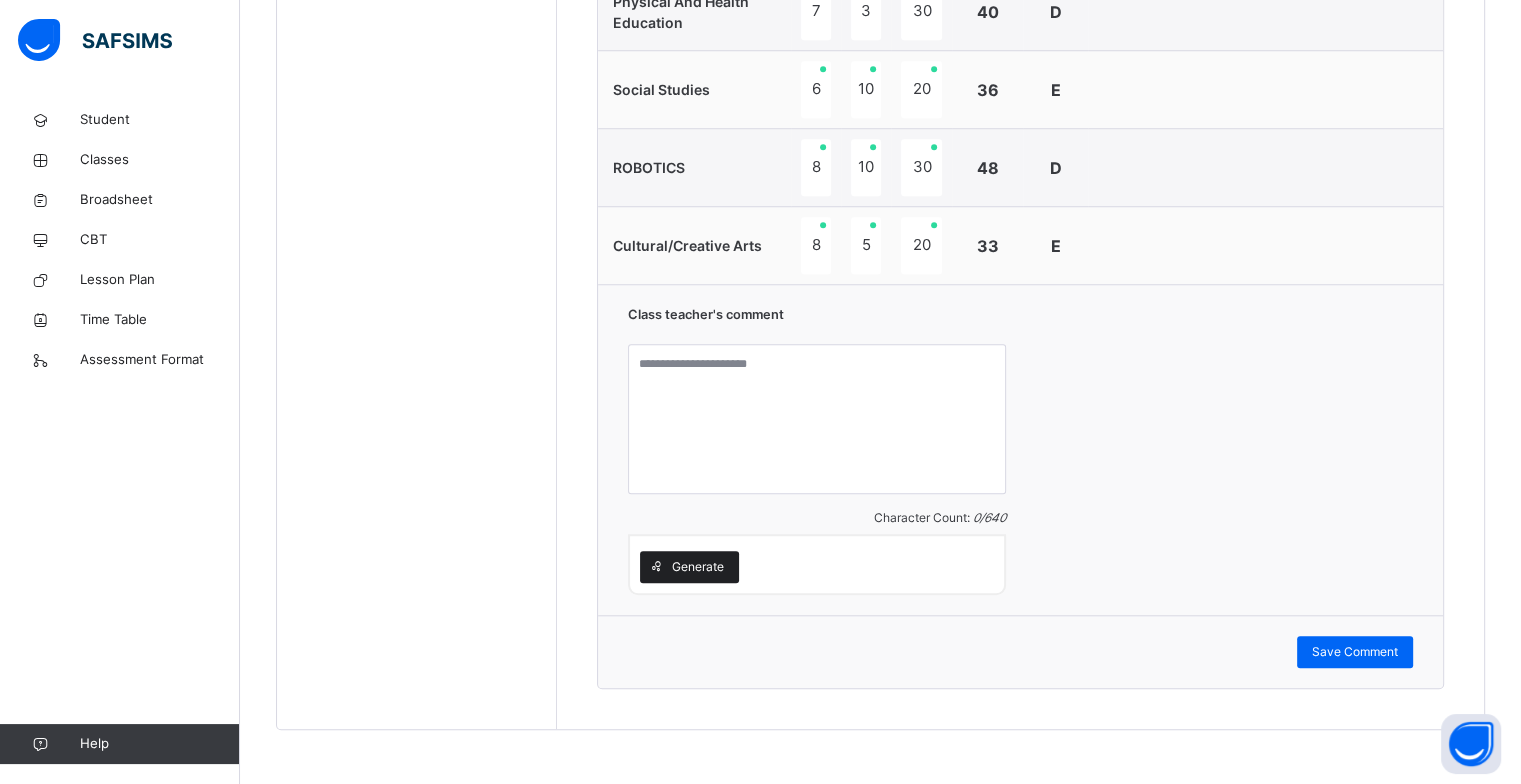 click on "Generate" at bounding box center (698, 567) 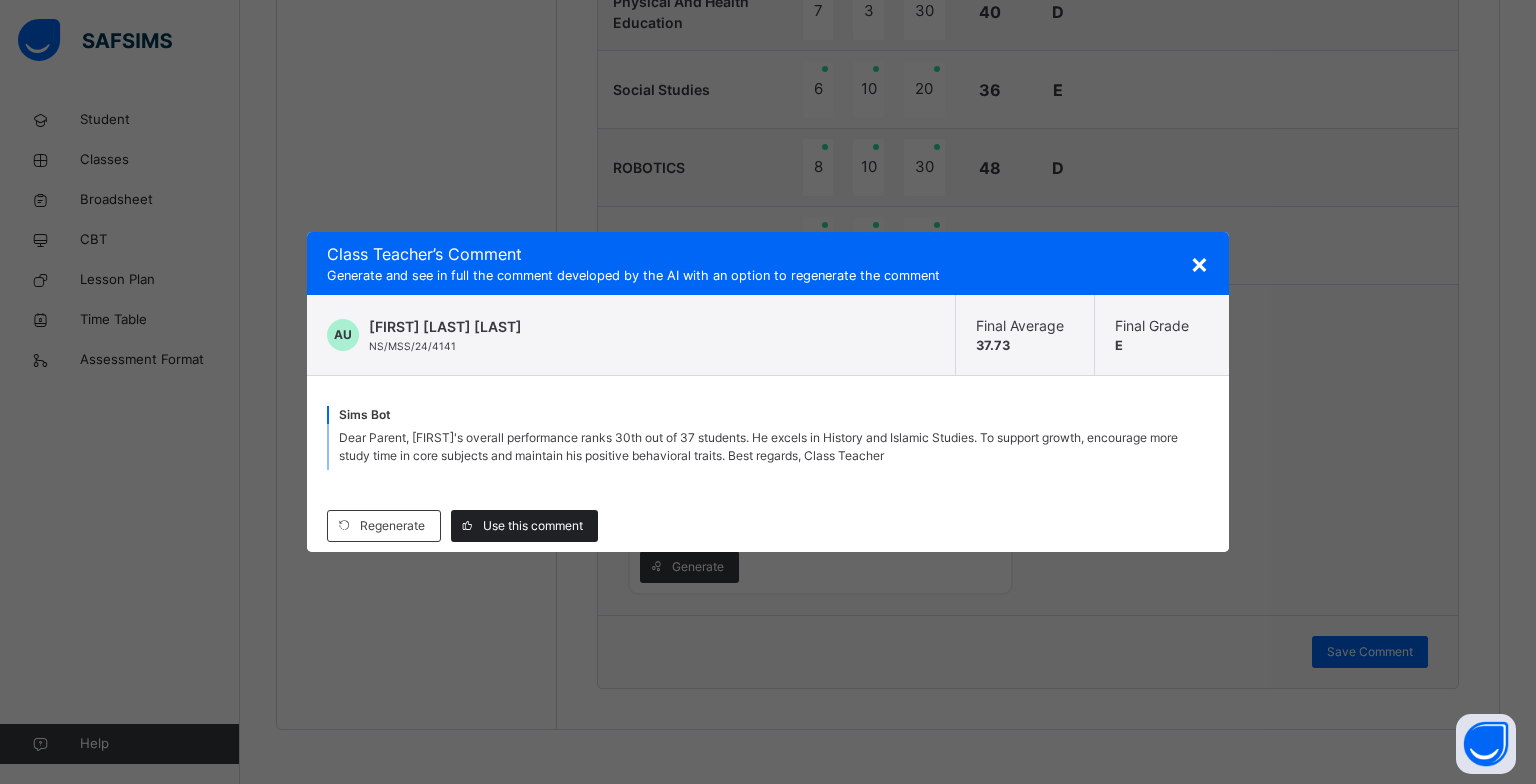 click on "Use this comment" at bounding box center [533, 526] 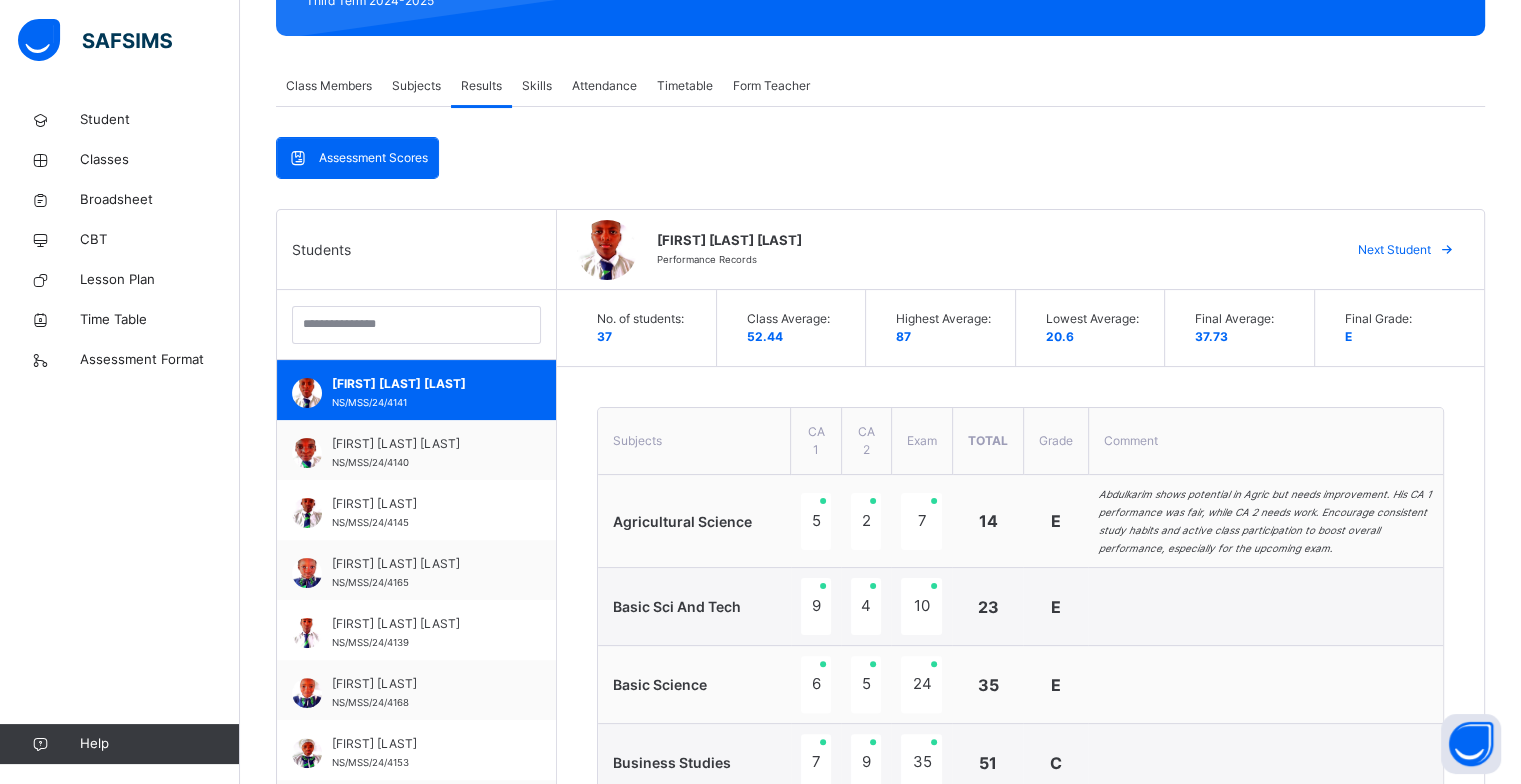 scroll, scrollTop: 306, scrollLeft: 0, axis: vertical 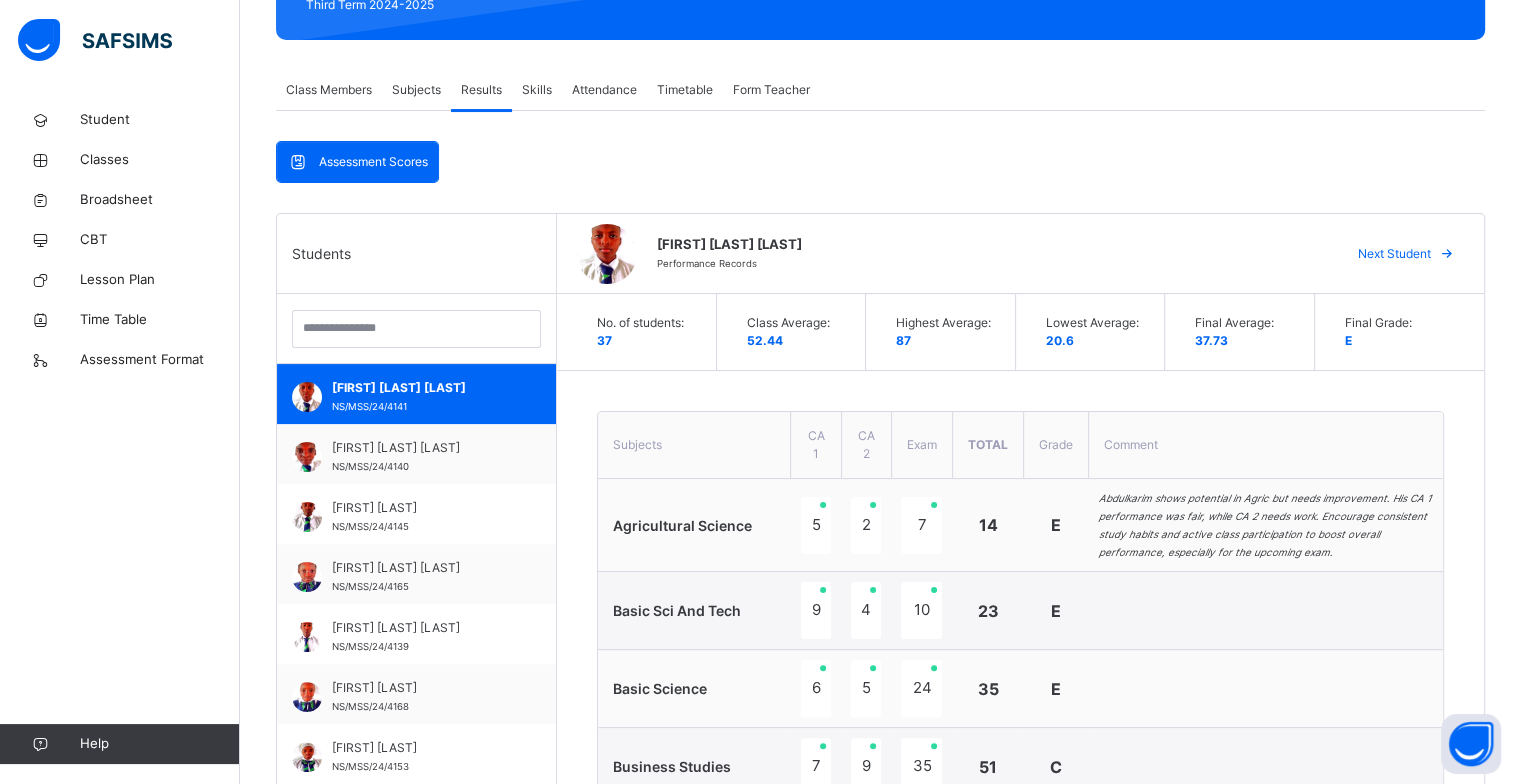 click on "Next Student" at bounding box center (1394, 254) 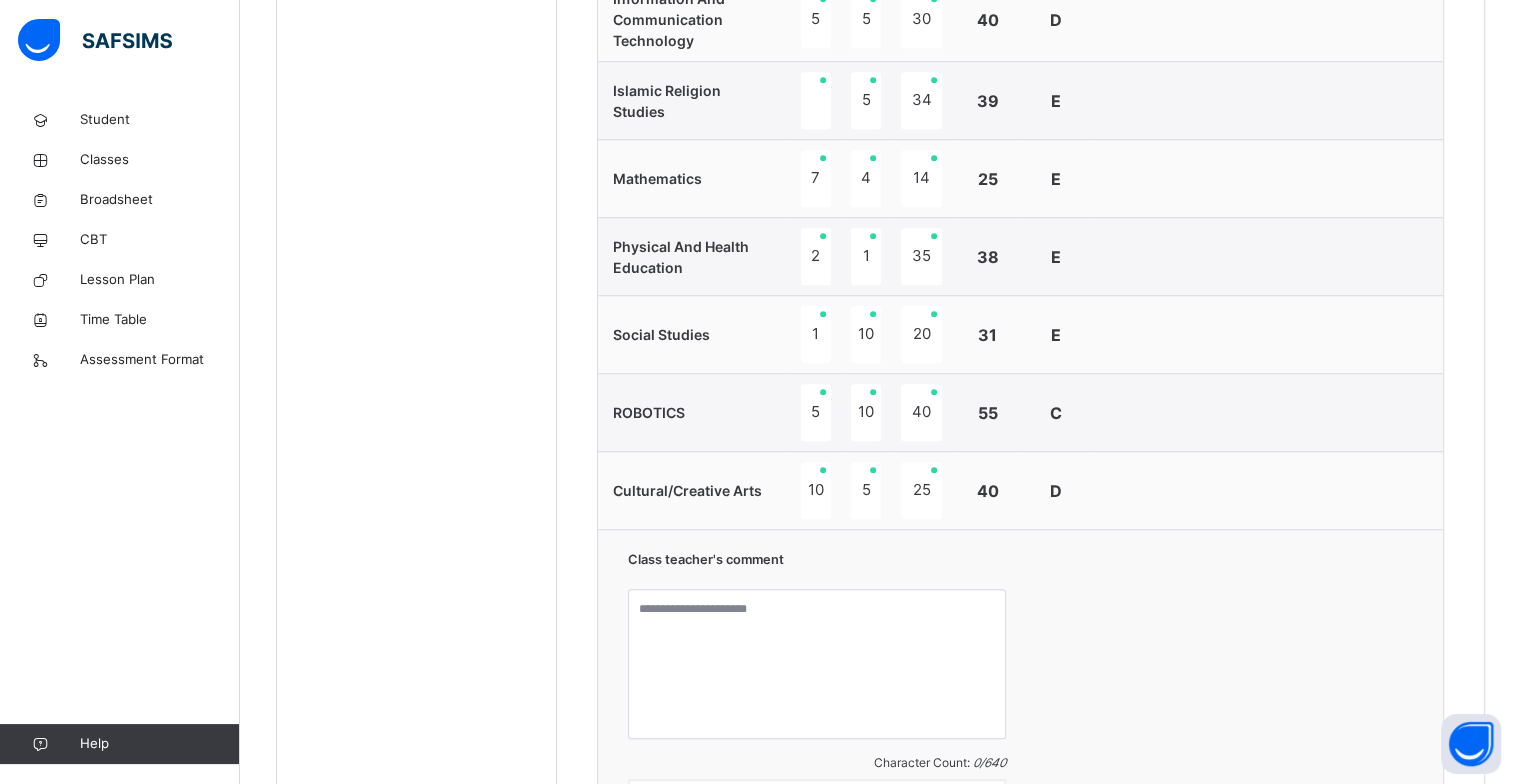 scroll, scrollTop: 1506, scrollLeft: 0, axis: vertical 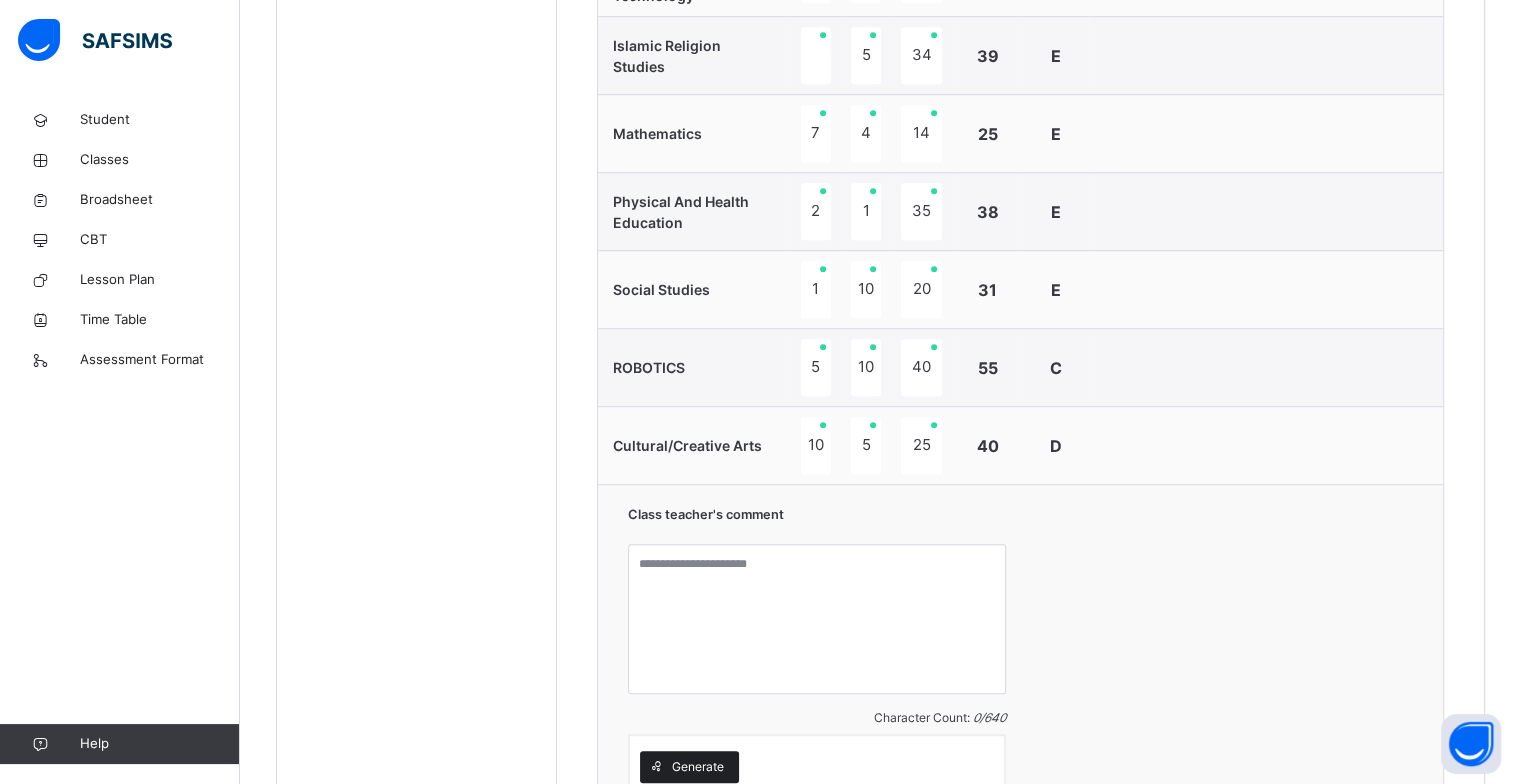 click on "Generate" at bounding box center [698, 767] 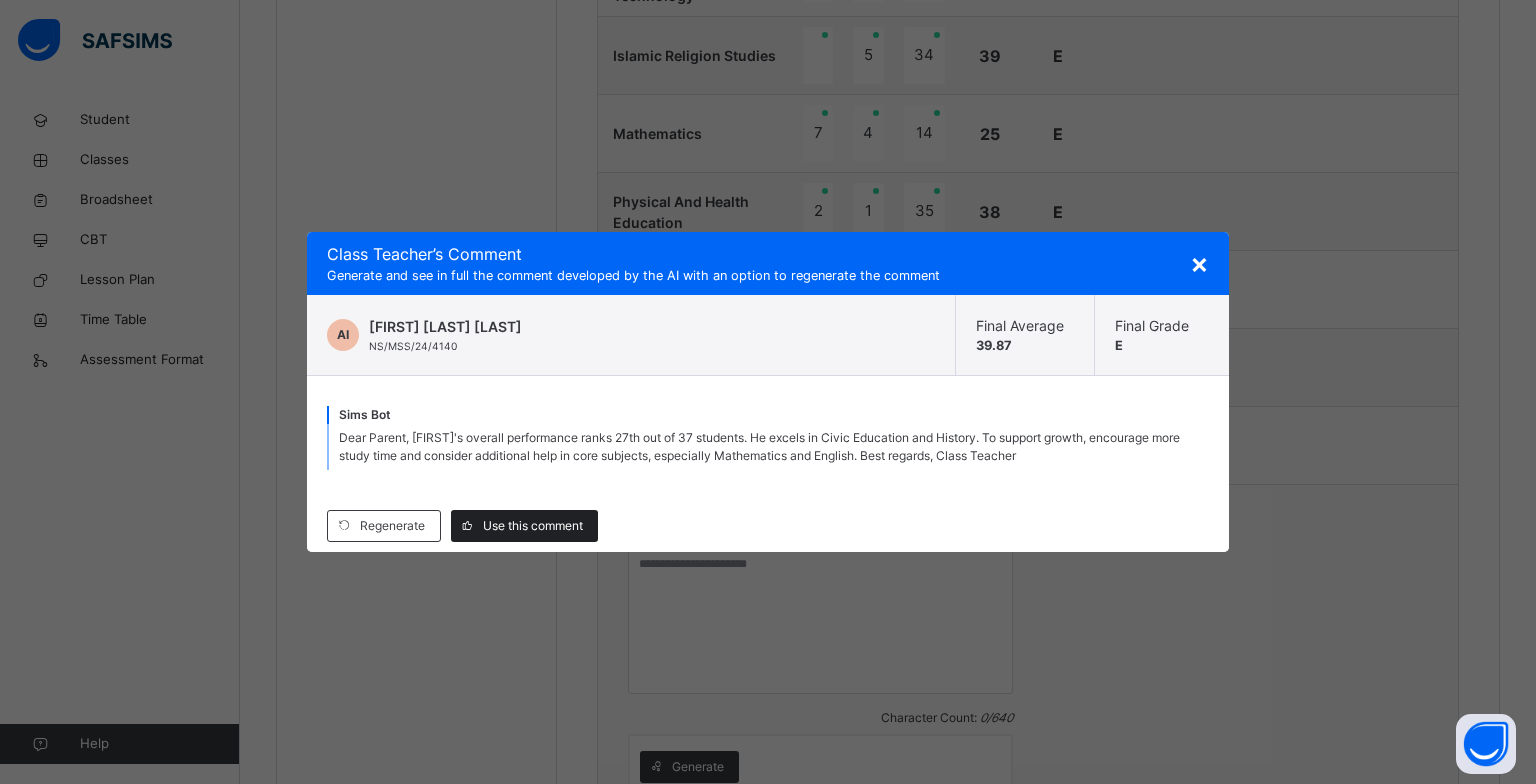 click on "Use this comment" at bounding box center (533, 526) 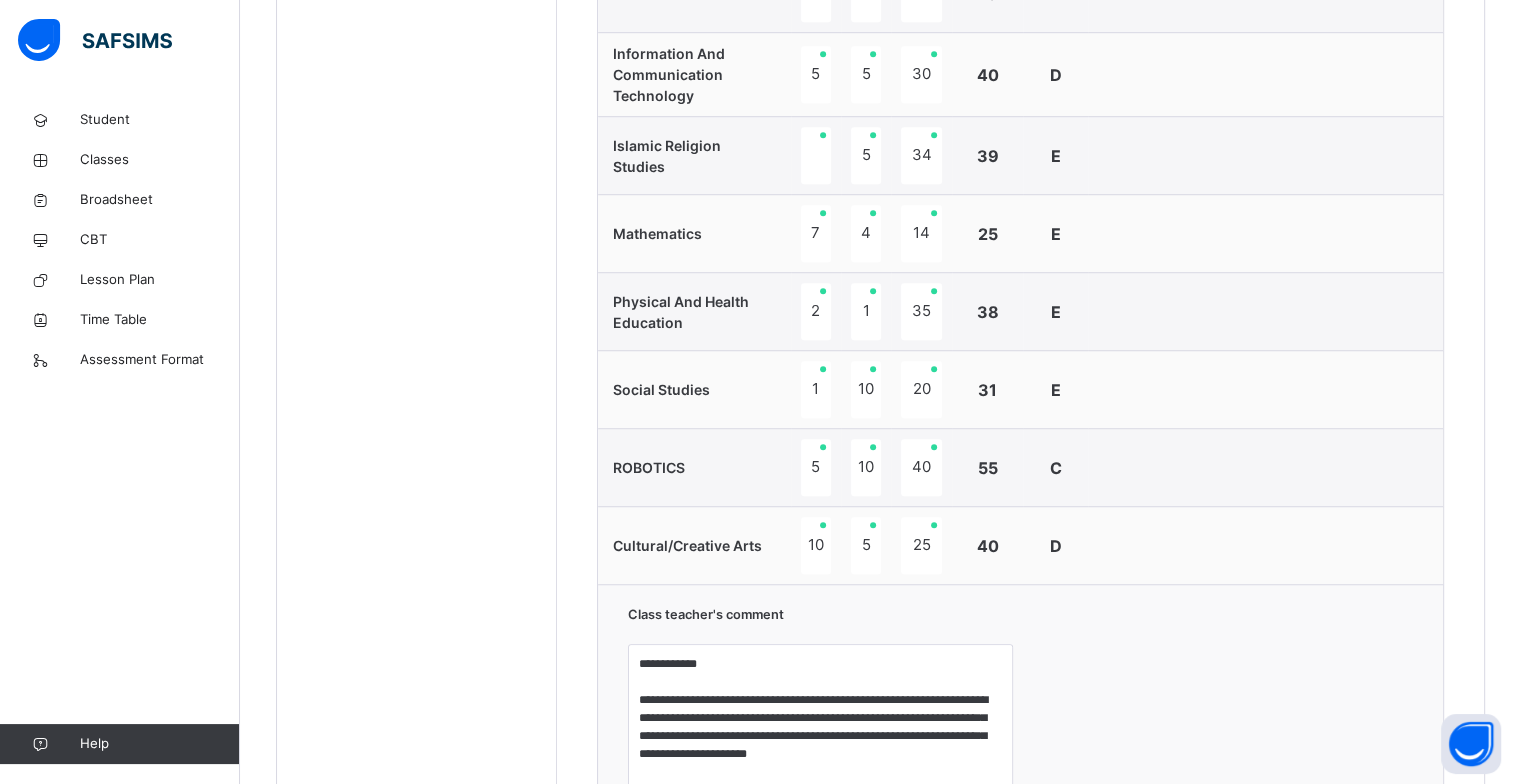 scroll, scrollTop: 1606, scrollLeft: 0, axis: vertical 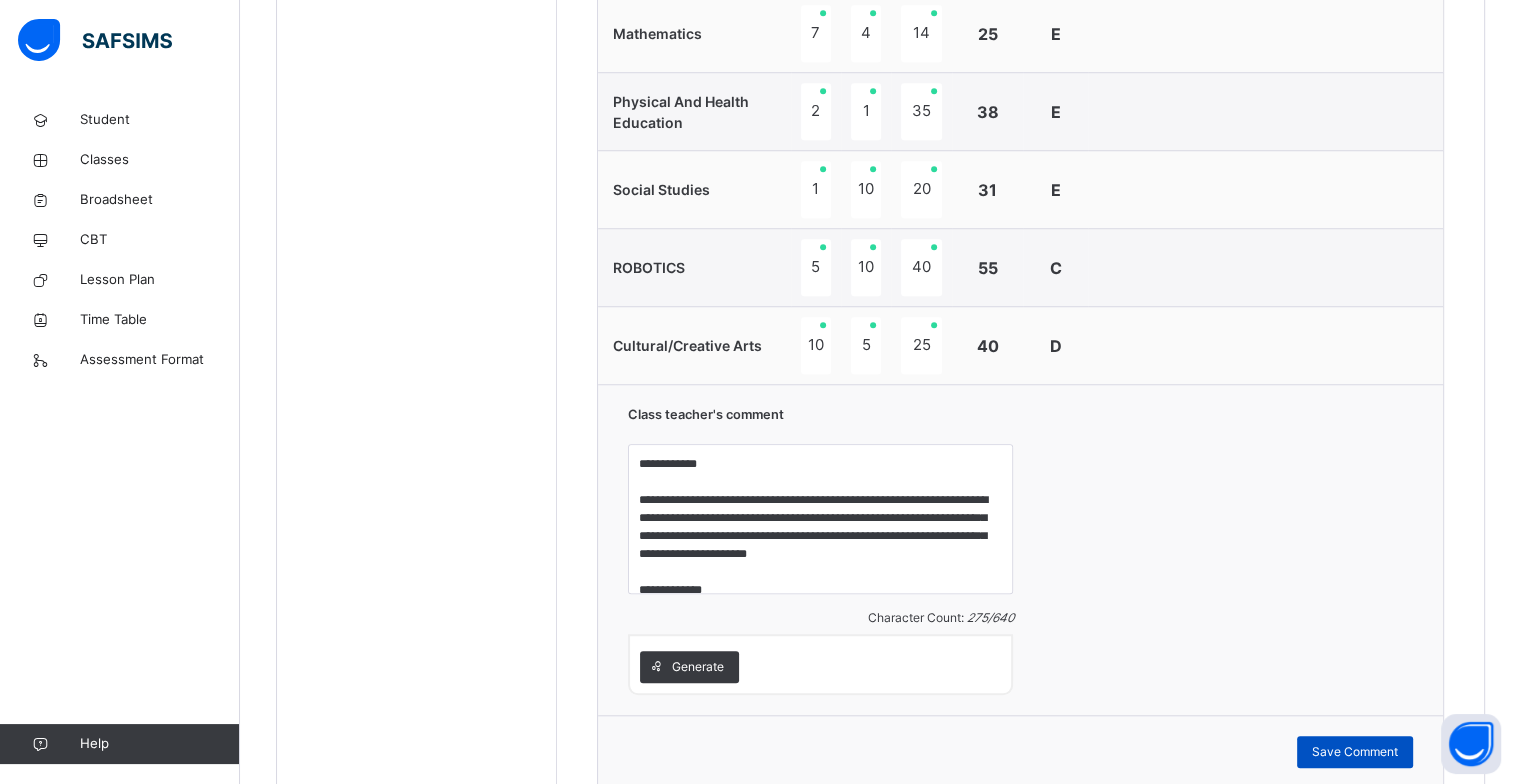 click on "Save Comment" at bounding box center (1355, 752) 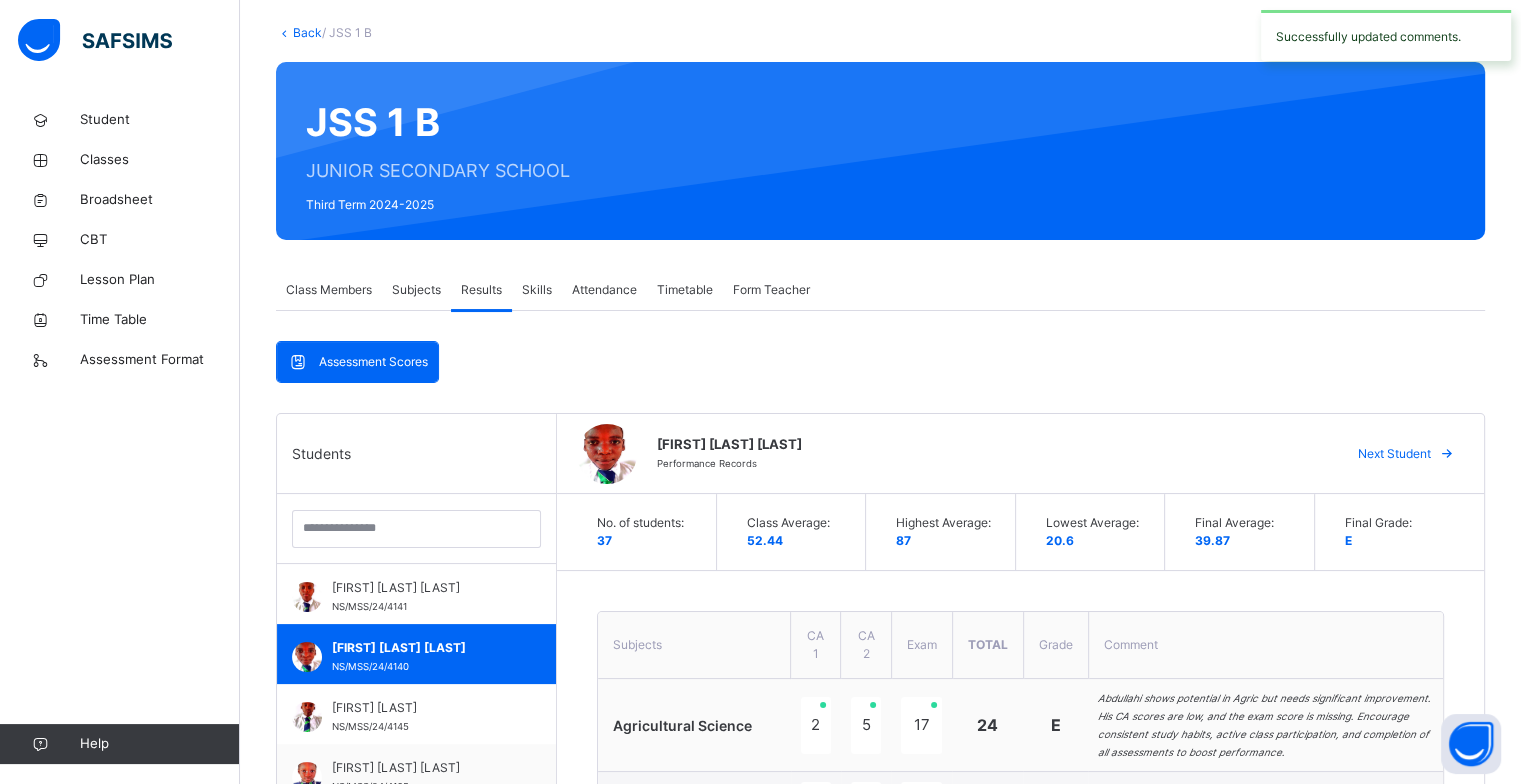 scroll, scrollTop: 6, scrollLeft: 0, axis: vertical 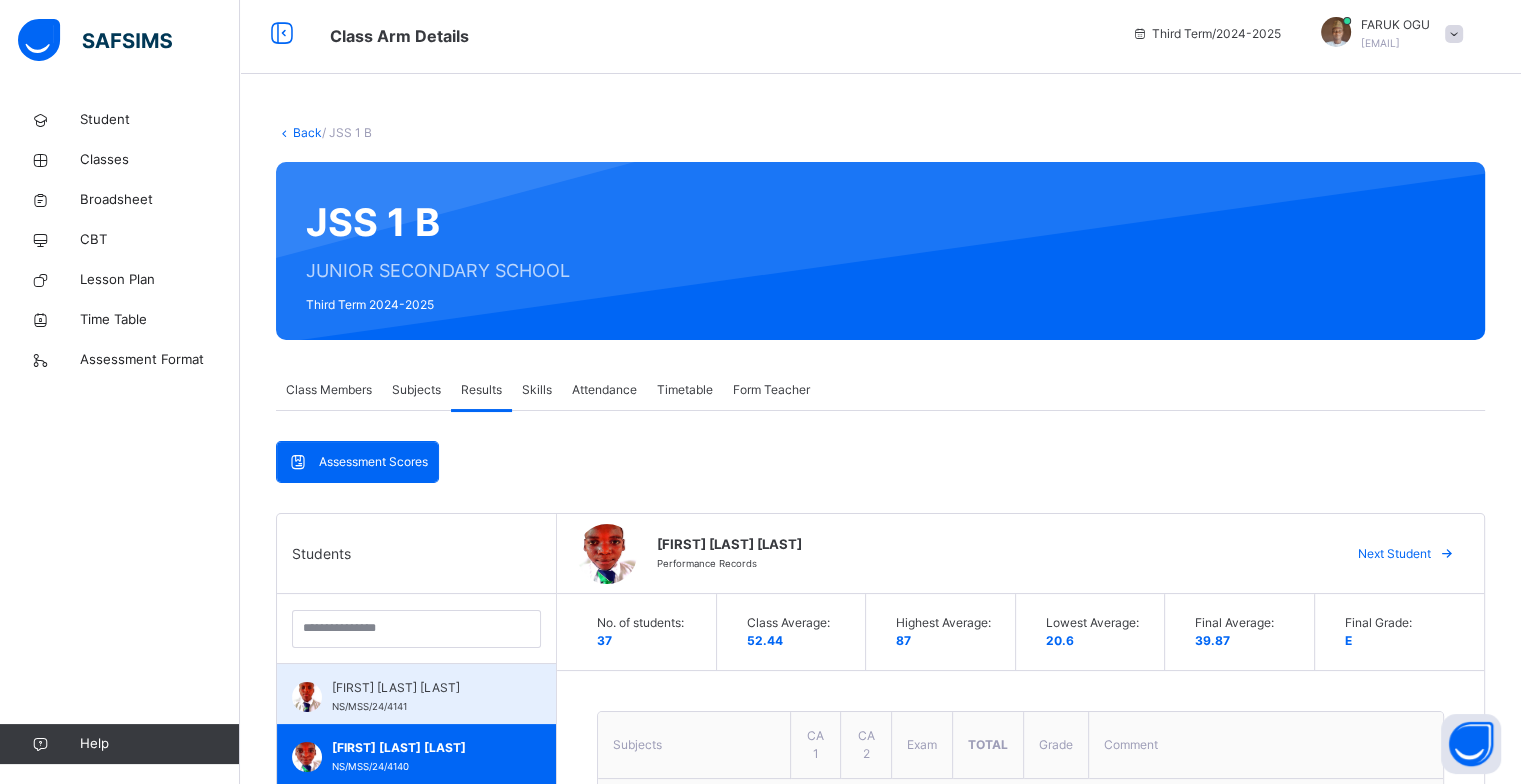 click on "[FIRST] [LAST] [LAST]" at bounding box center (421, 688) 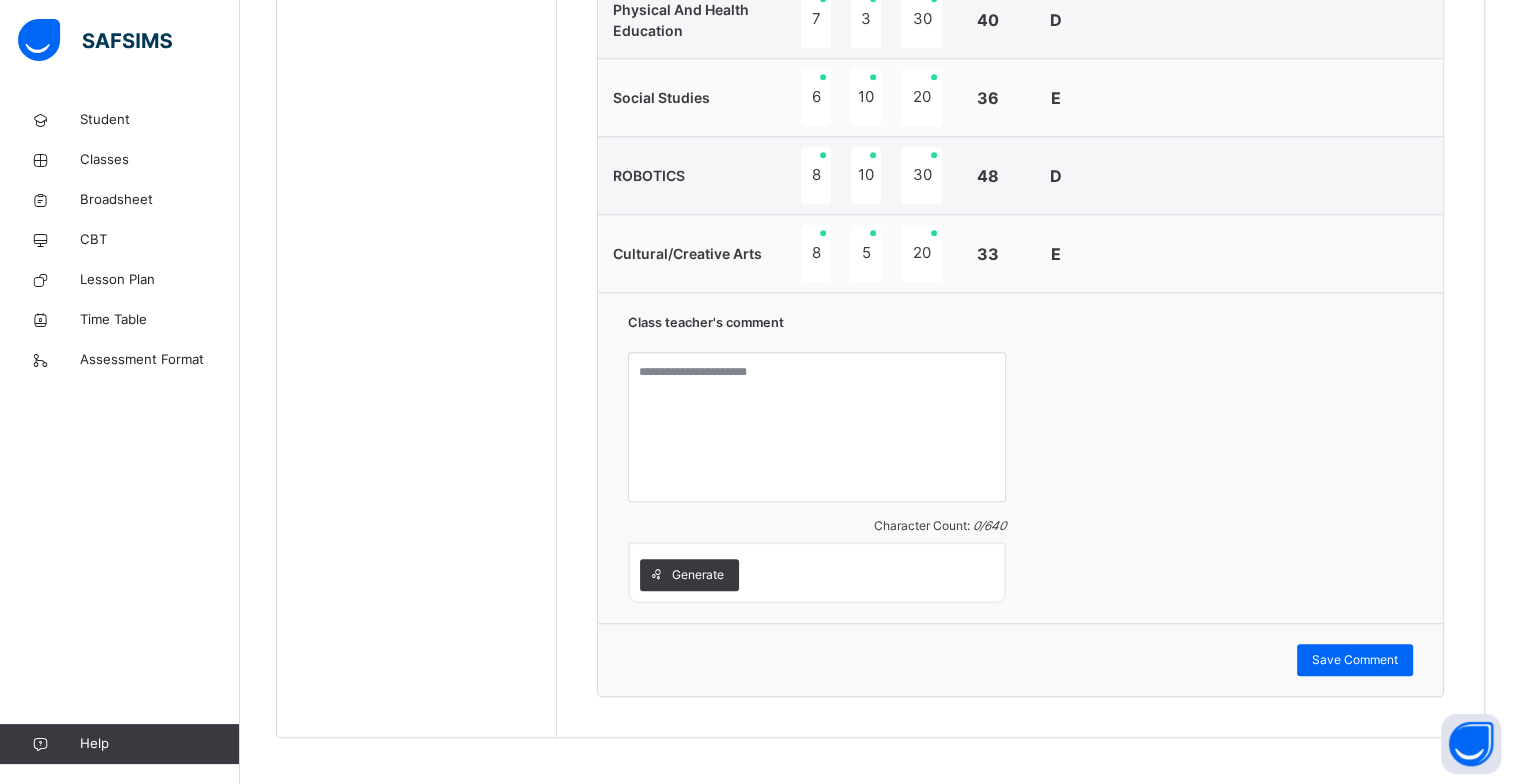 scroll, scrollTop: 1706, scrollLeft: 0, axis: vertical 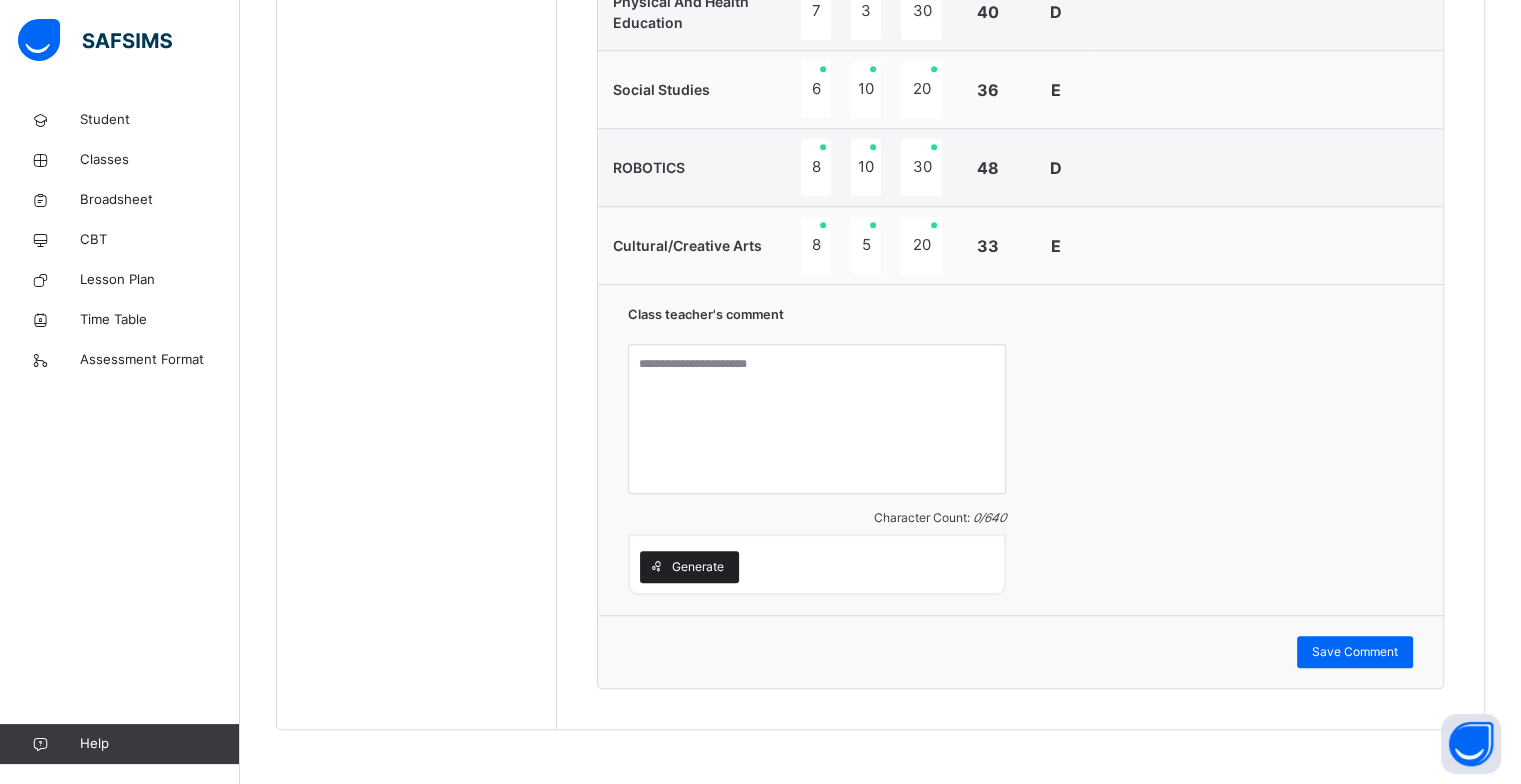 click on "Generate" at bounding box center [698, 567] 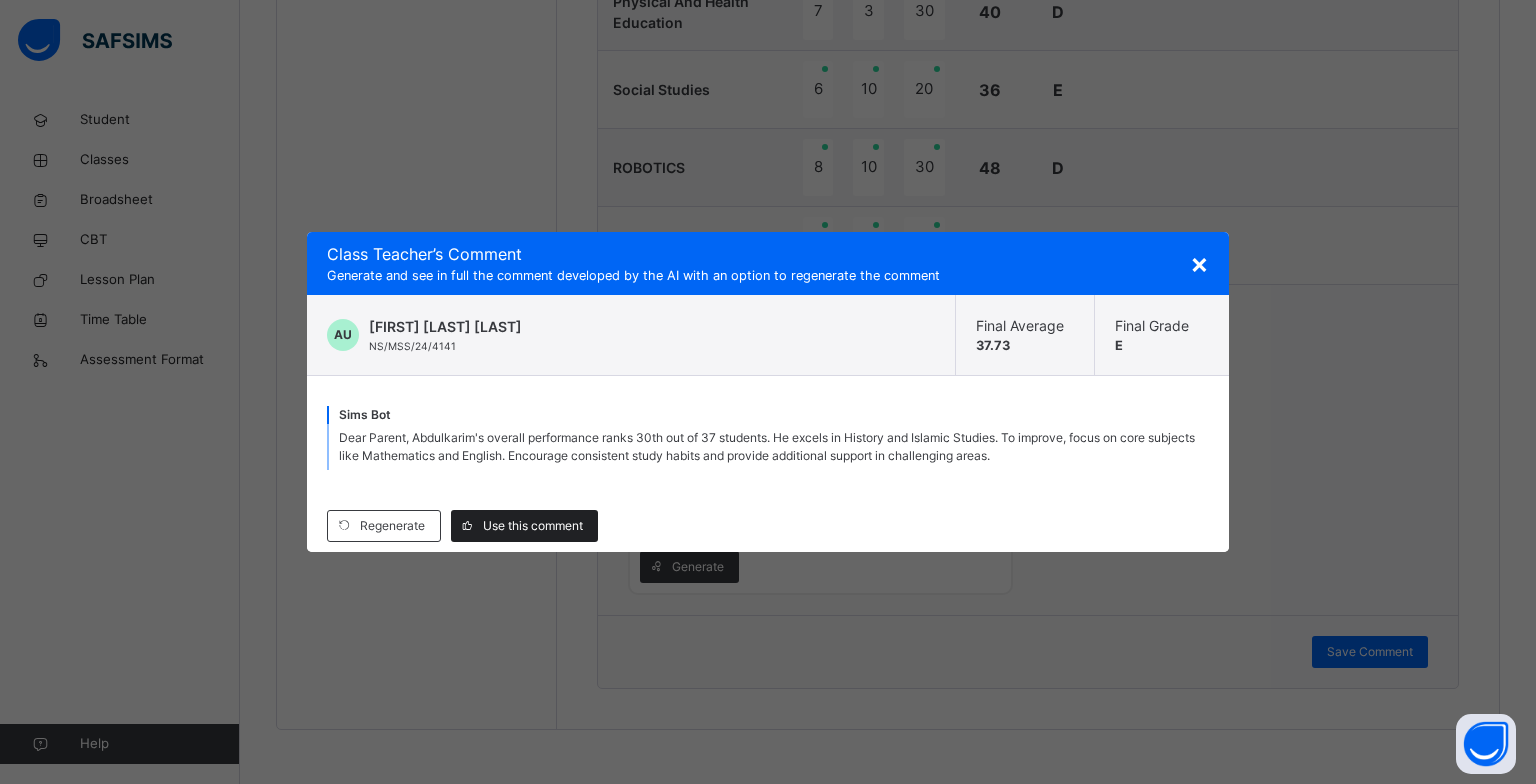 click on "Use this comment" at bounding box center [533, 526] 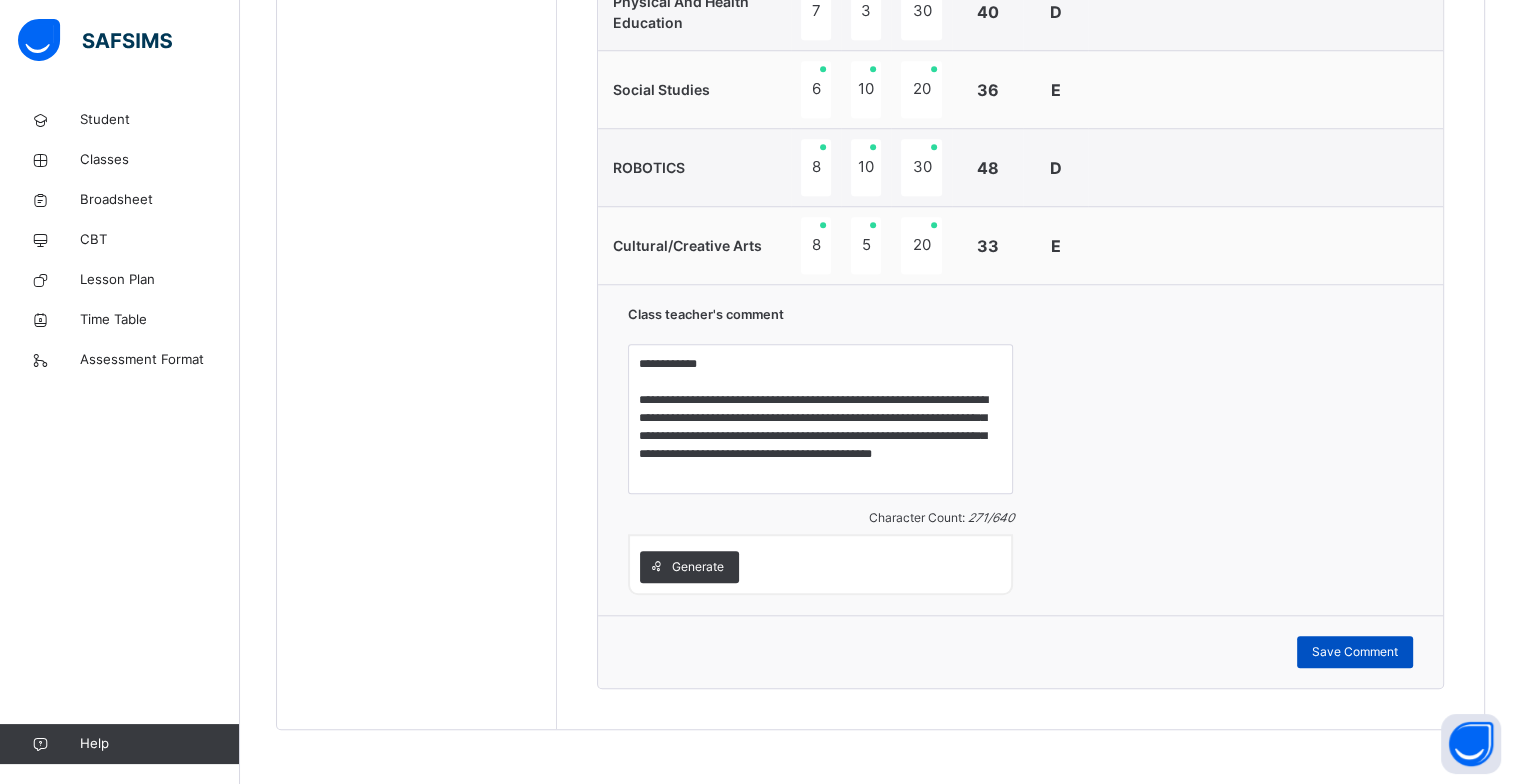 click on "Save Comment" at bounding box center (1355, 652) 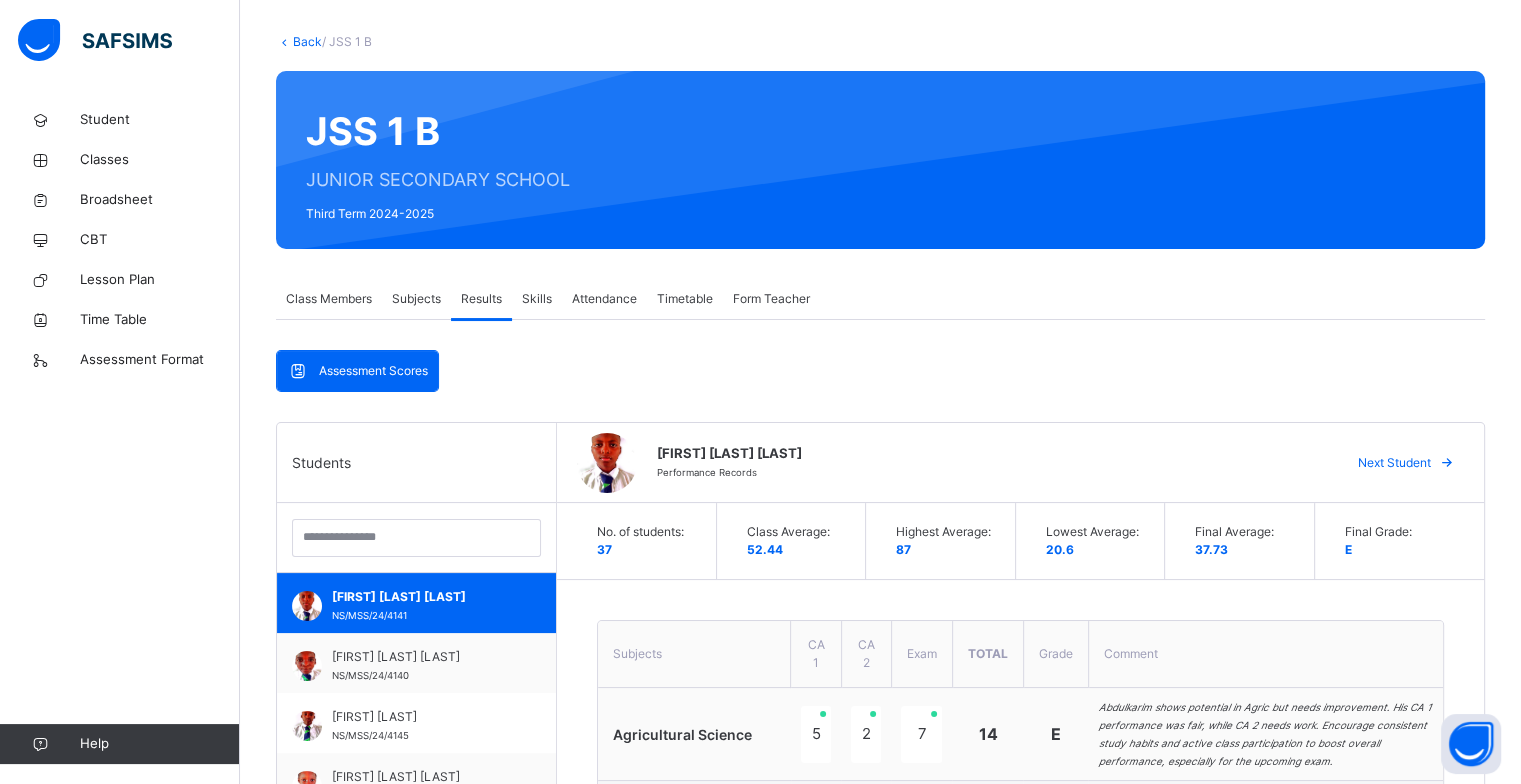 scroll, scrollTop: 0, scrollLeft: 0, axis: both 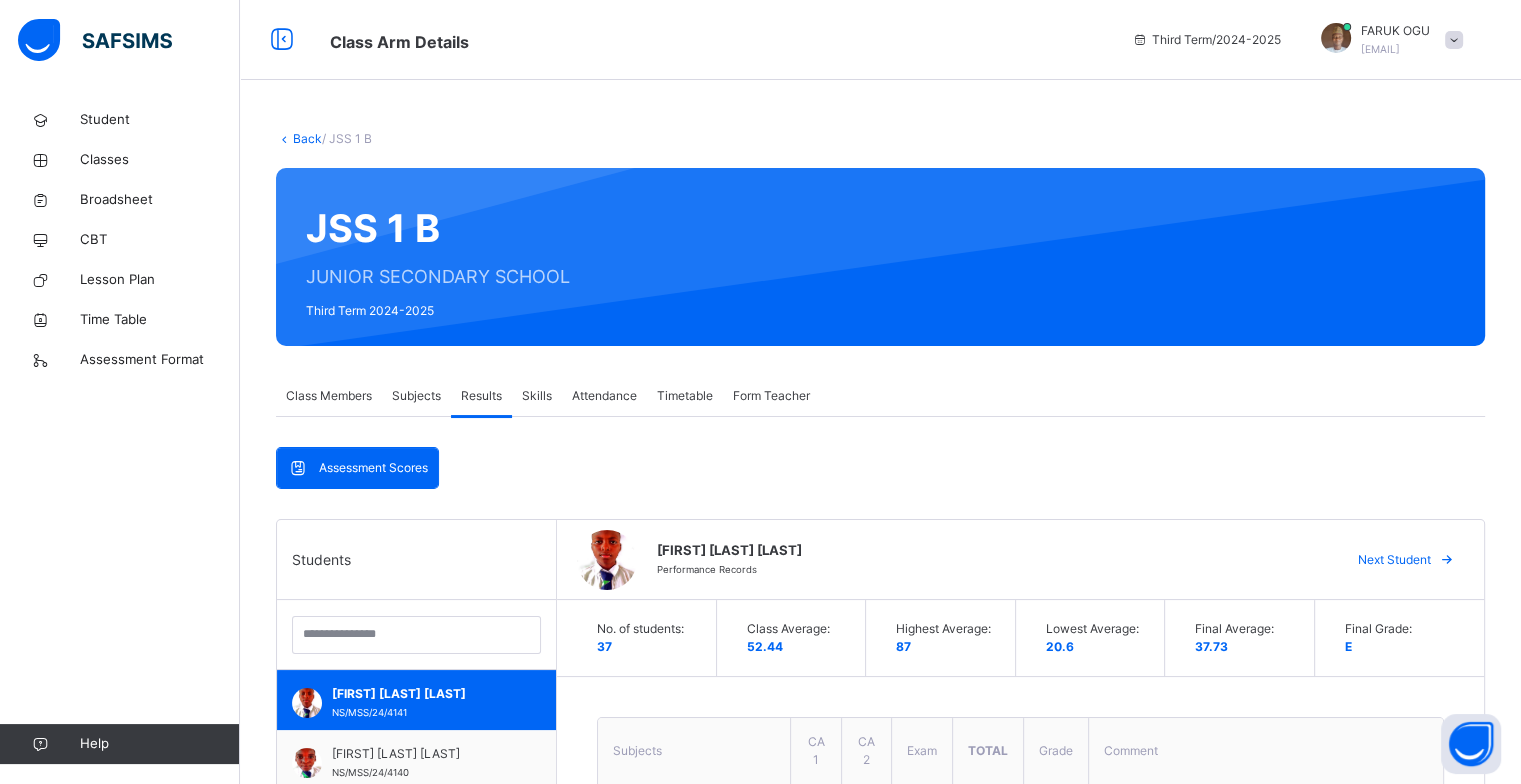 click on "Next Student" at bounding box center (1394, 560) 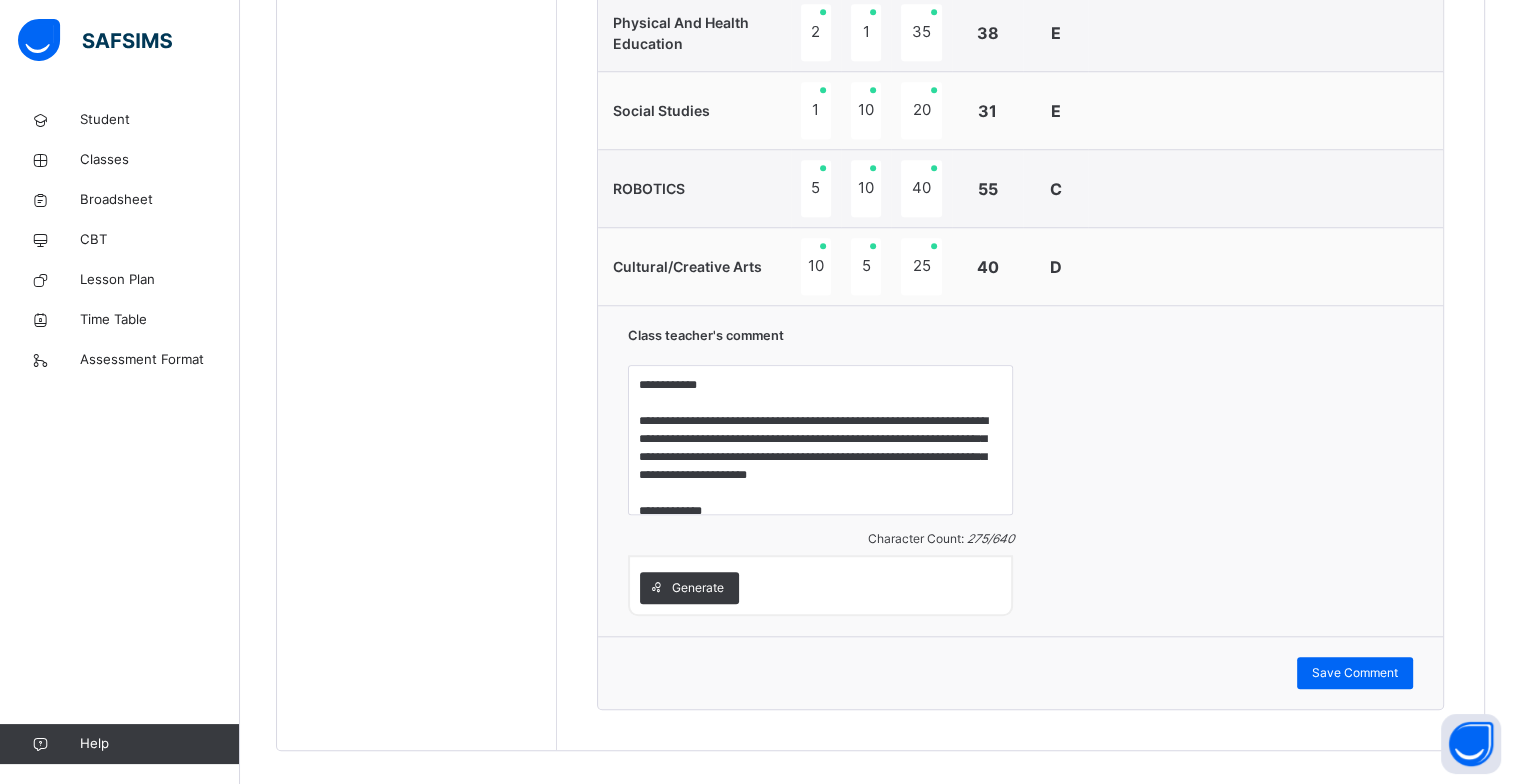 scroll, scrollTop: 1700, scrollLeft: 0, axis: vertical 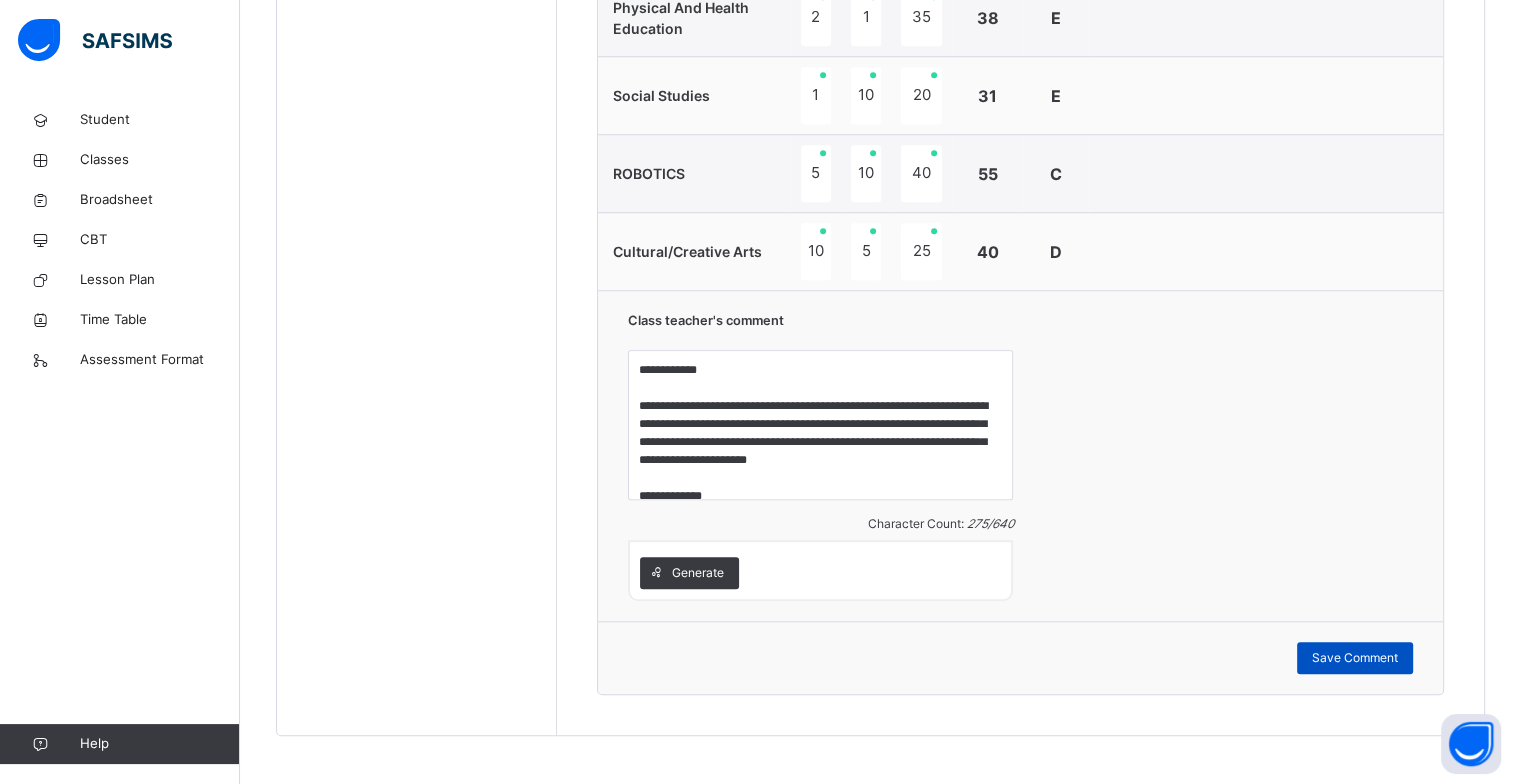 click on "Save Comment" at bounding box center [1355, 658] 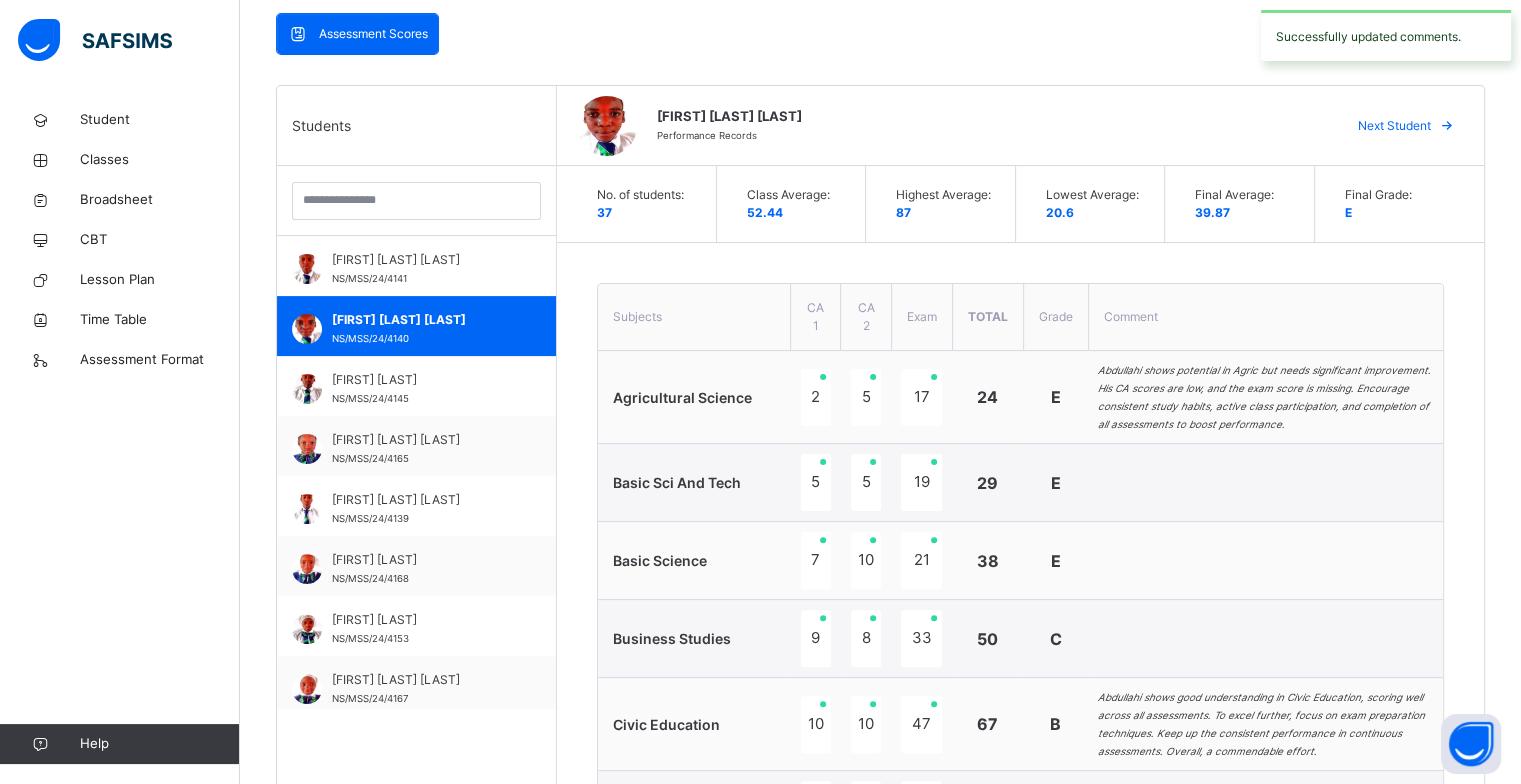 scroll, scrollTop: 400, scrollLeft: 0, axis: vertical 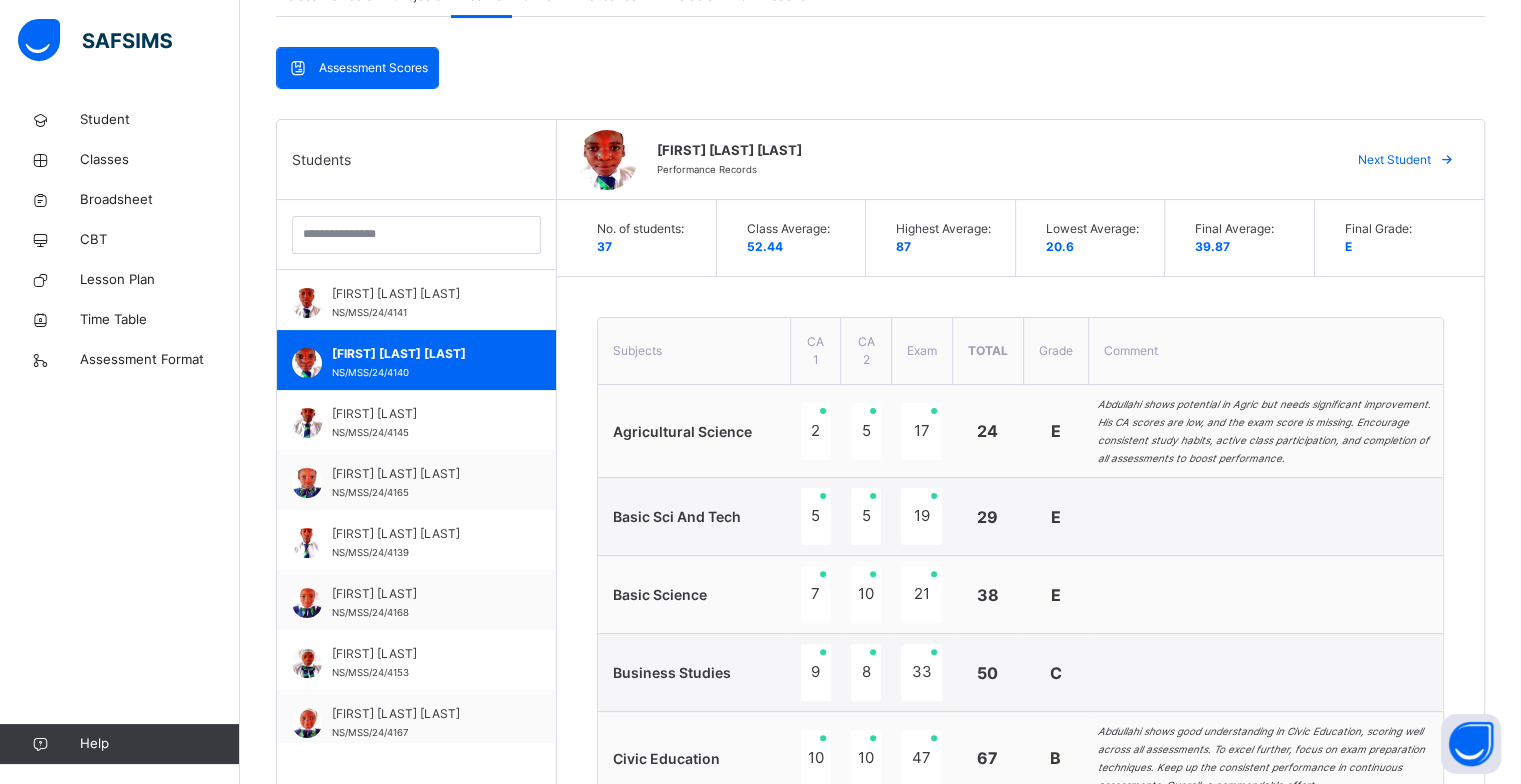 click on "Next Student" at bounding box center (1394, 160) 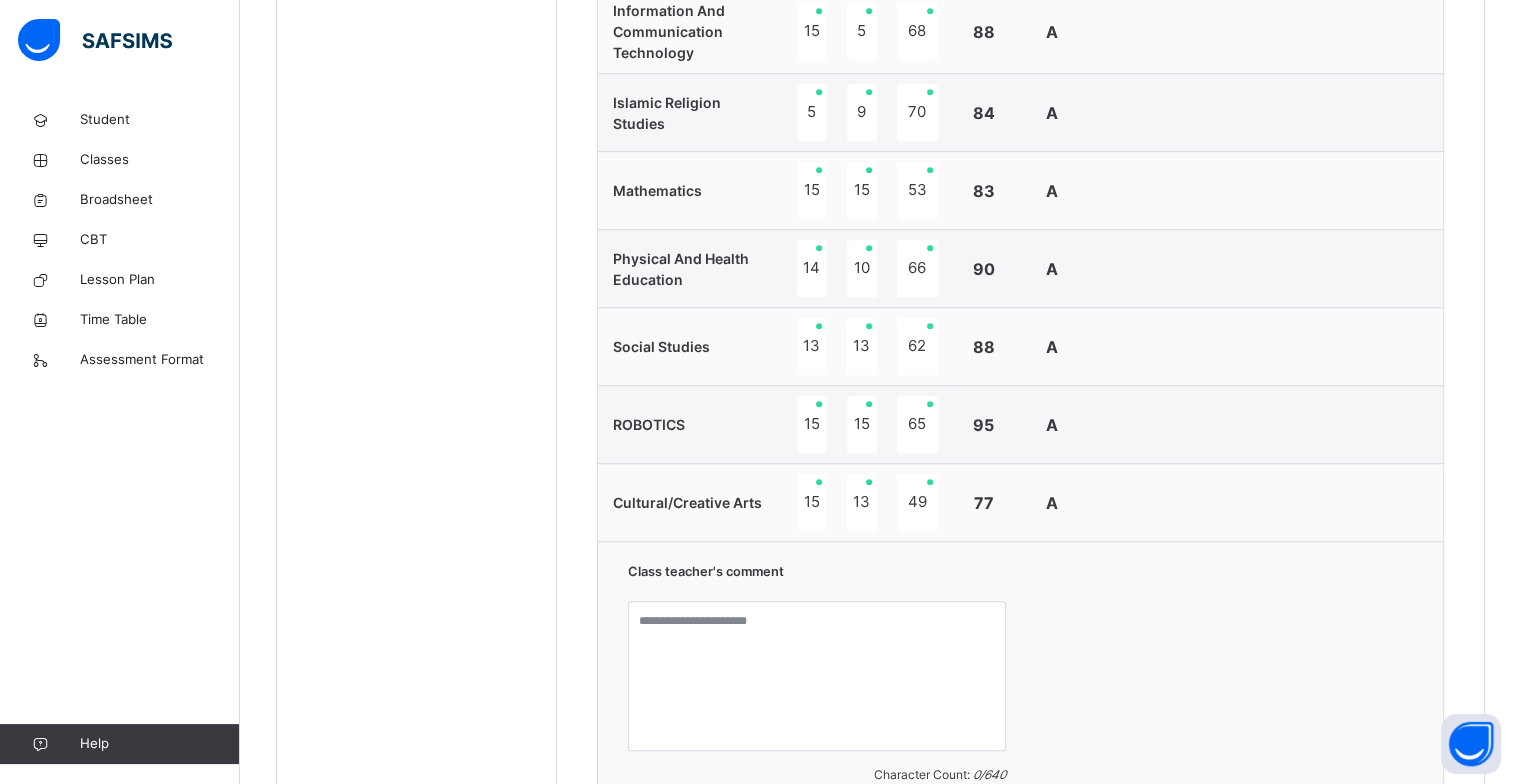 scroll, scrollTop: 1700, scrollLeft: 0, axis: vertical 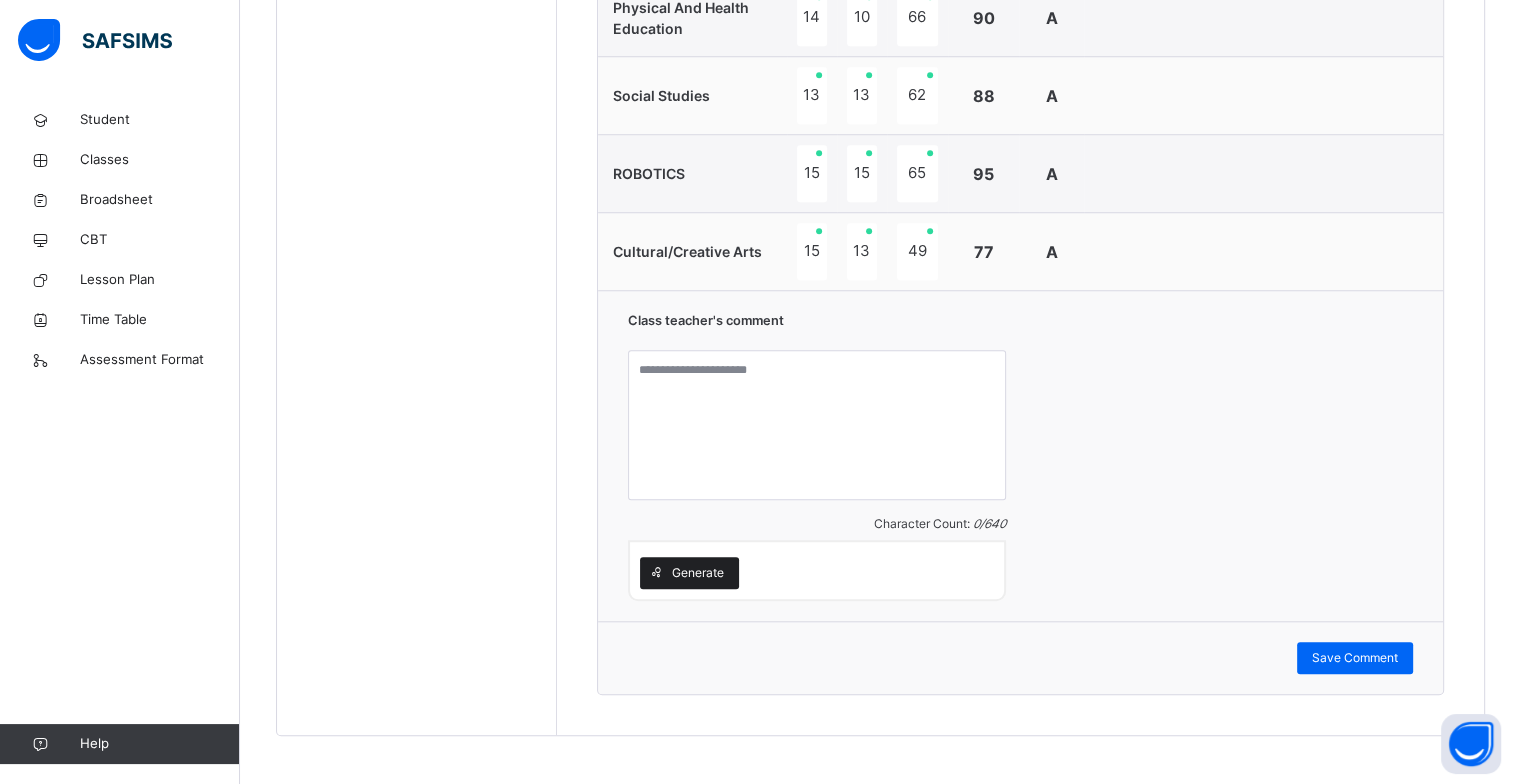 click on "Generate" at bounding box center [698, 573] 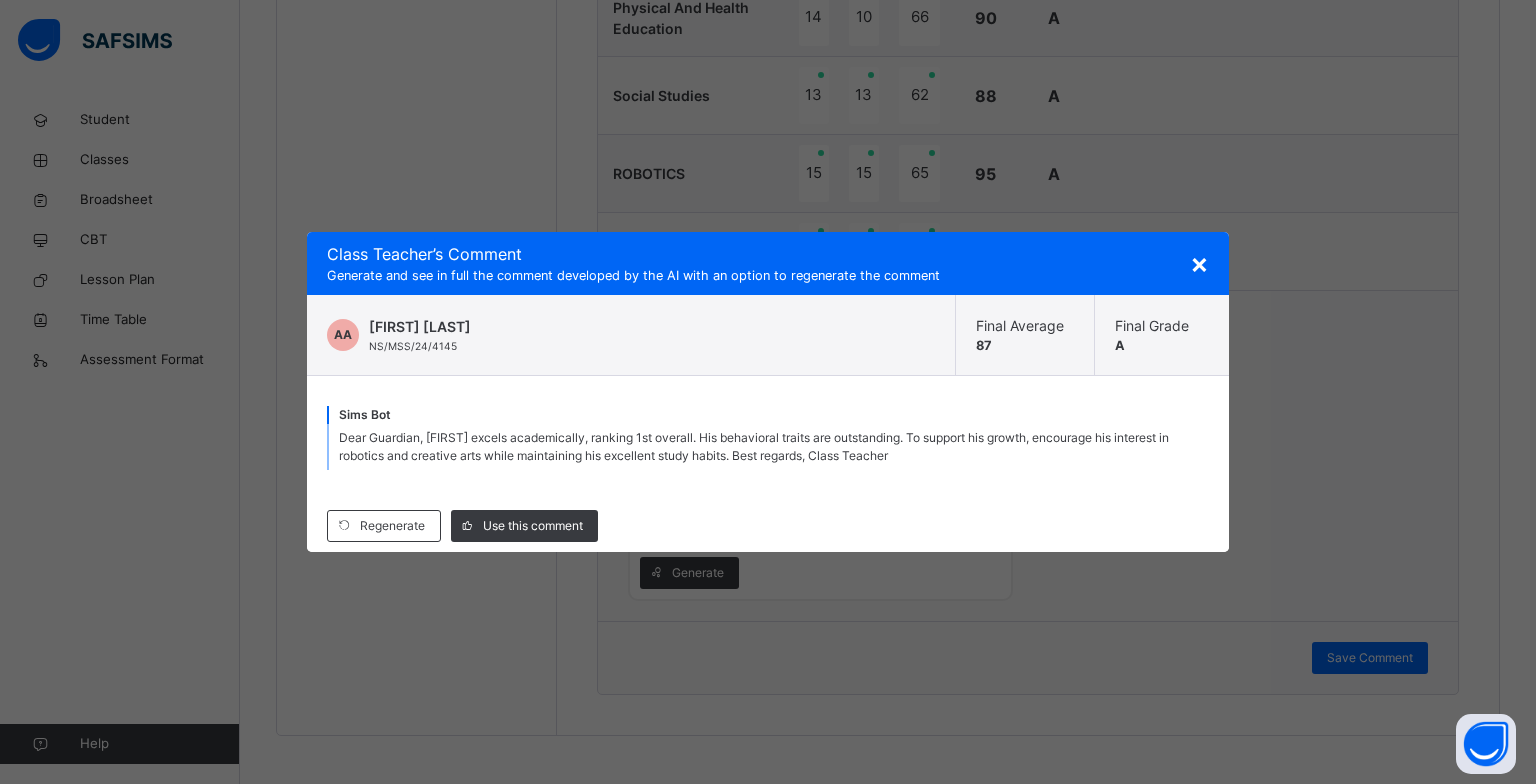 click on "Use this comment" at bounding box center [524, 526] 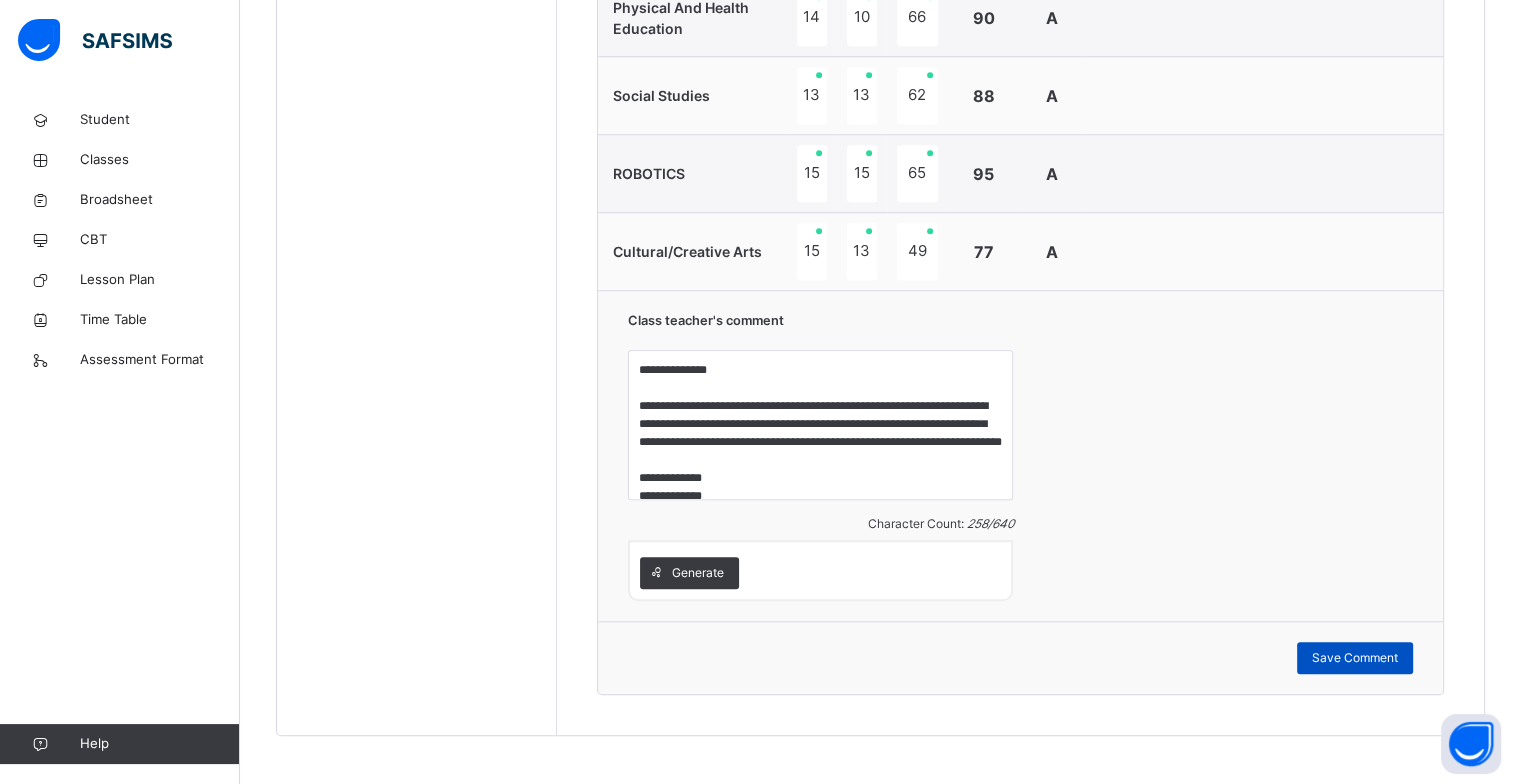 click on "Save Comment" at bounding box center (1355, 658) 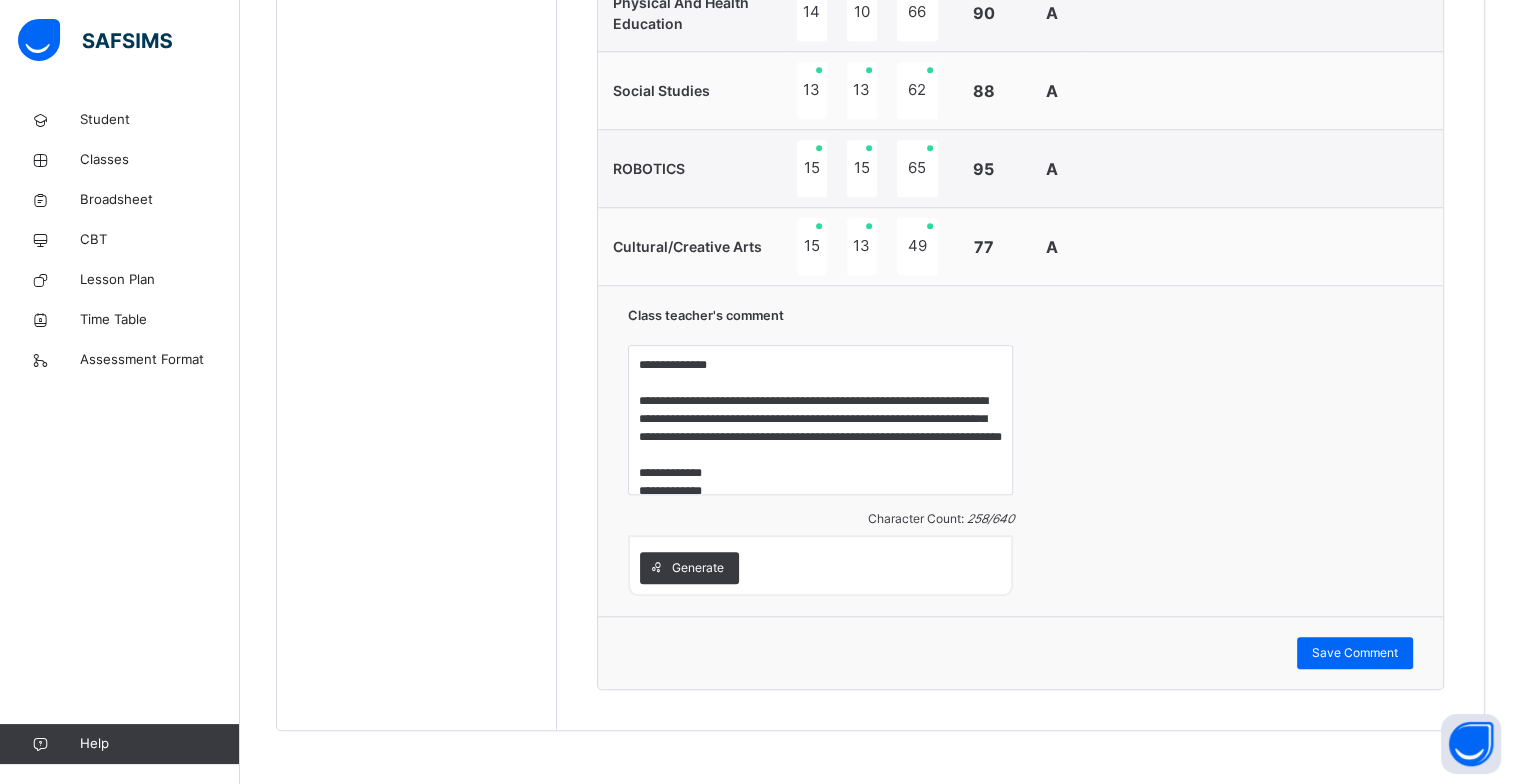 scroll, scrollTop: 1706, scrollLeft: 0, axis: vertical 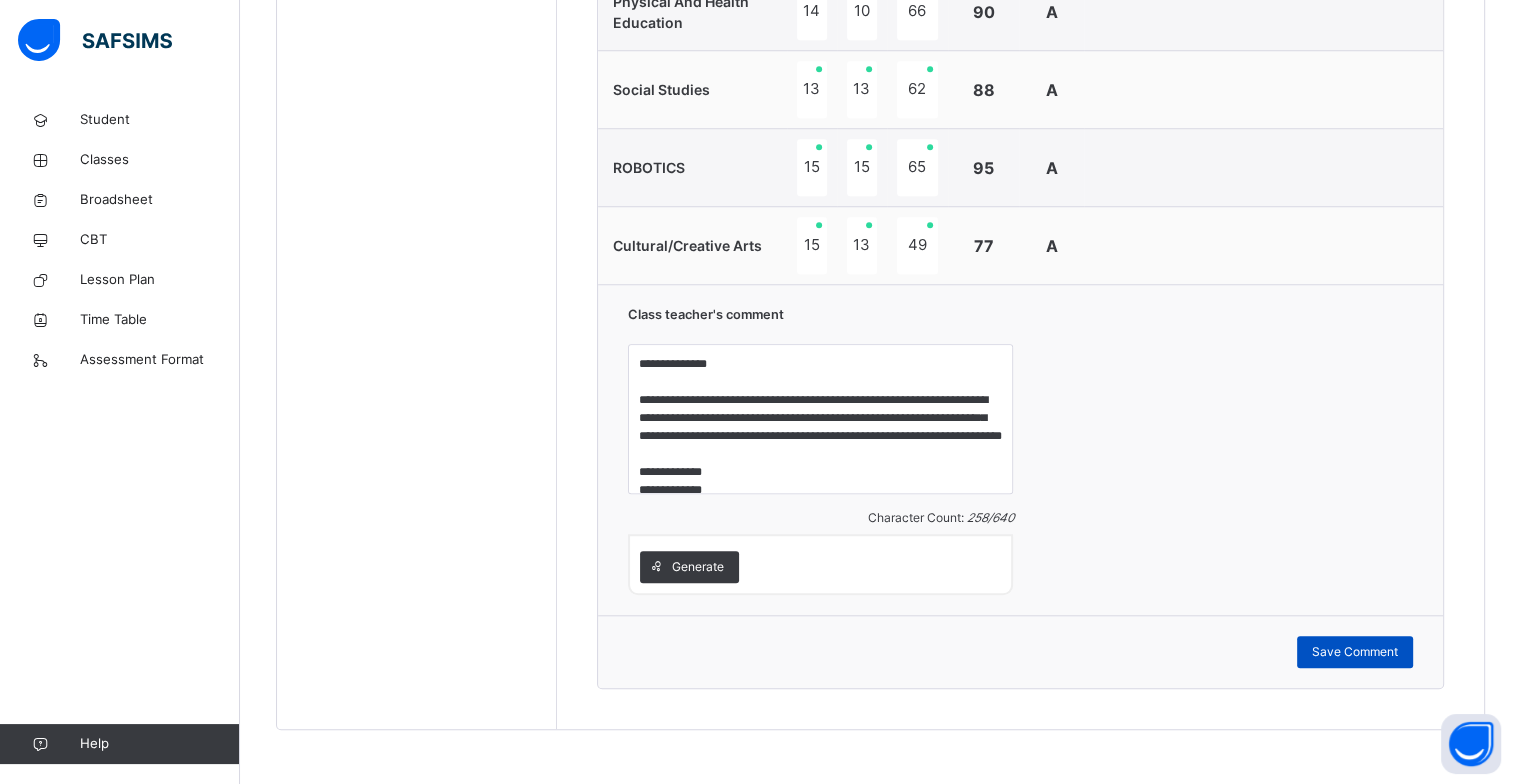 click on "Save Comment" at bounding box center (1355, 652) 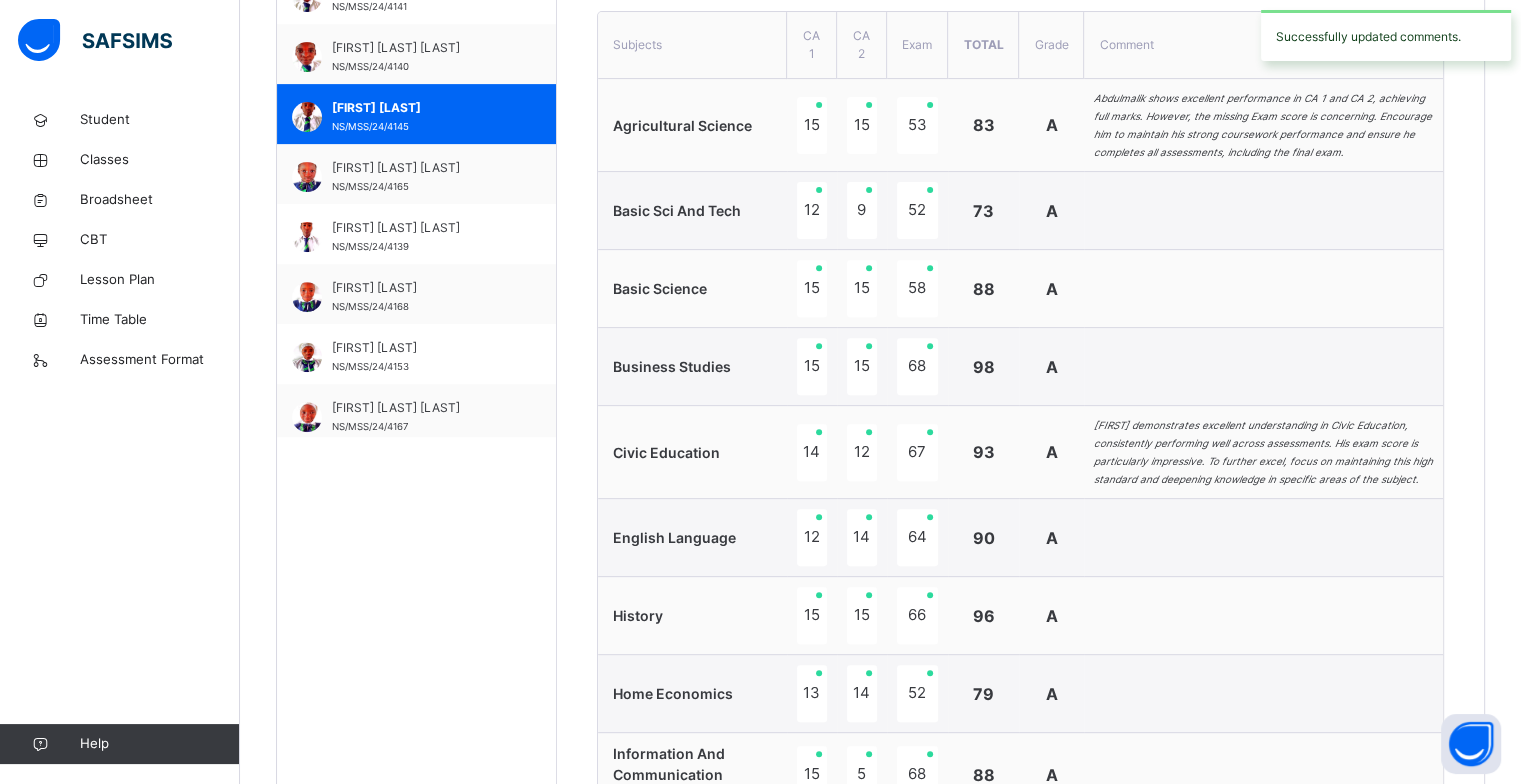 scroll, scrollTop: 206, scrollLeft: 0, axis: vertical 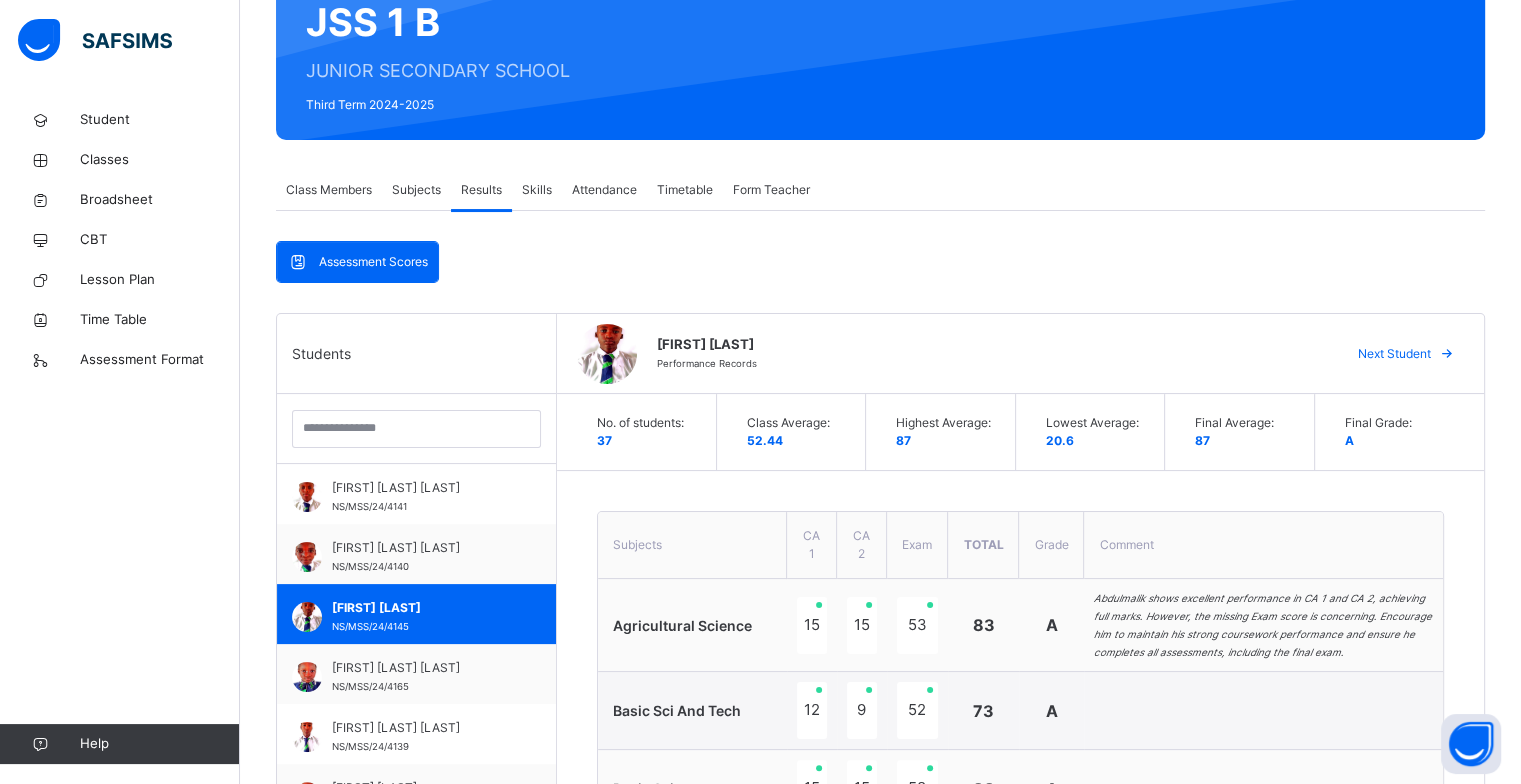 click on "Next Student" at bounding box center [1394, 354] 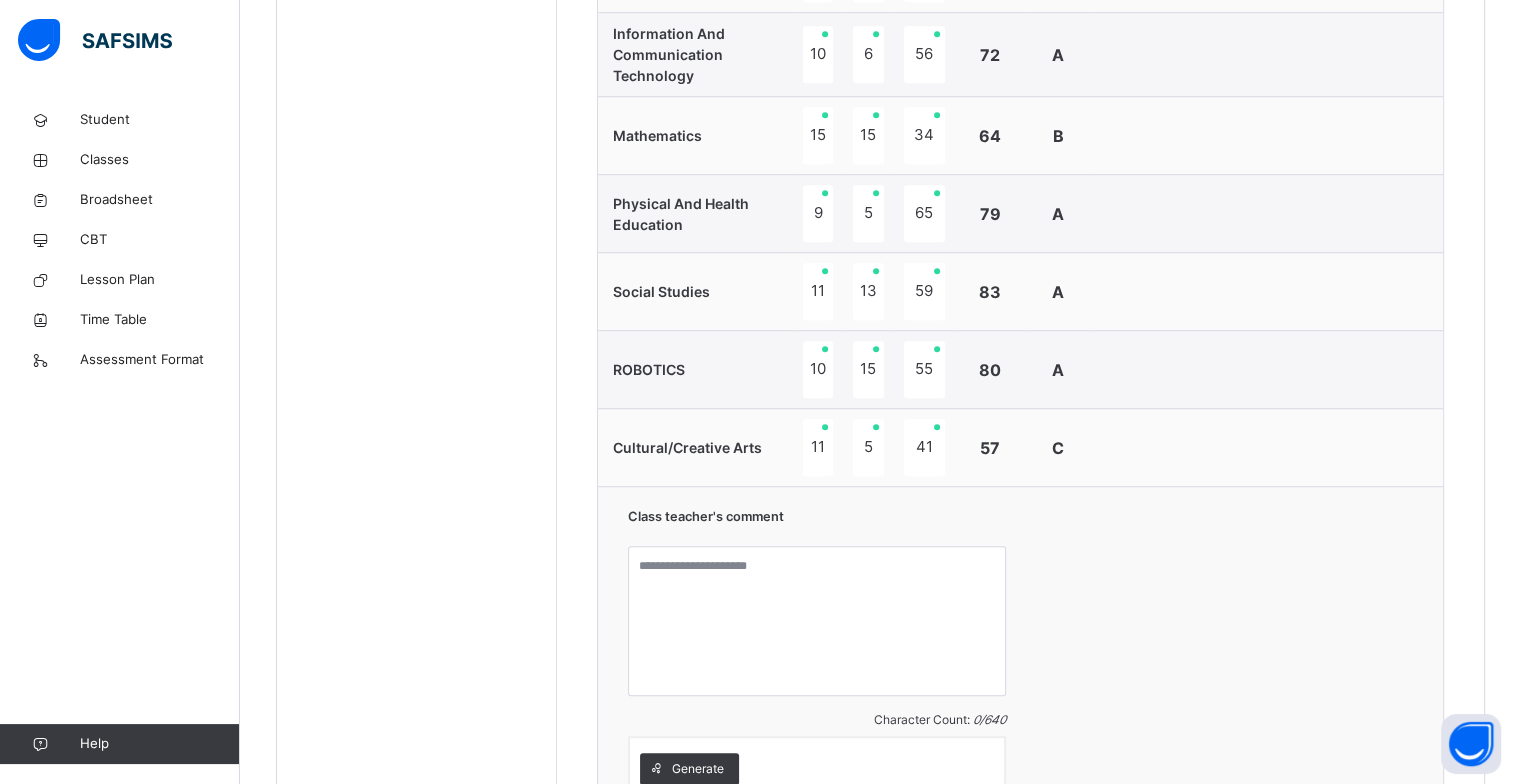 scroll, scrollTop: 1506, scrollLeft: 0, axis: vertical 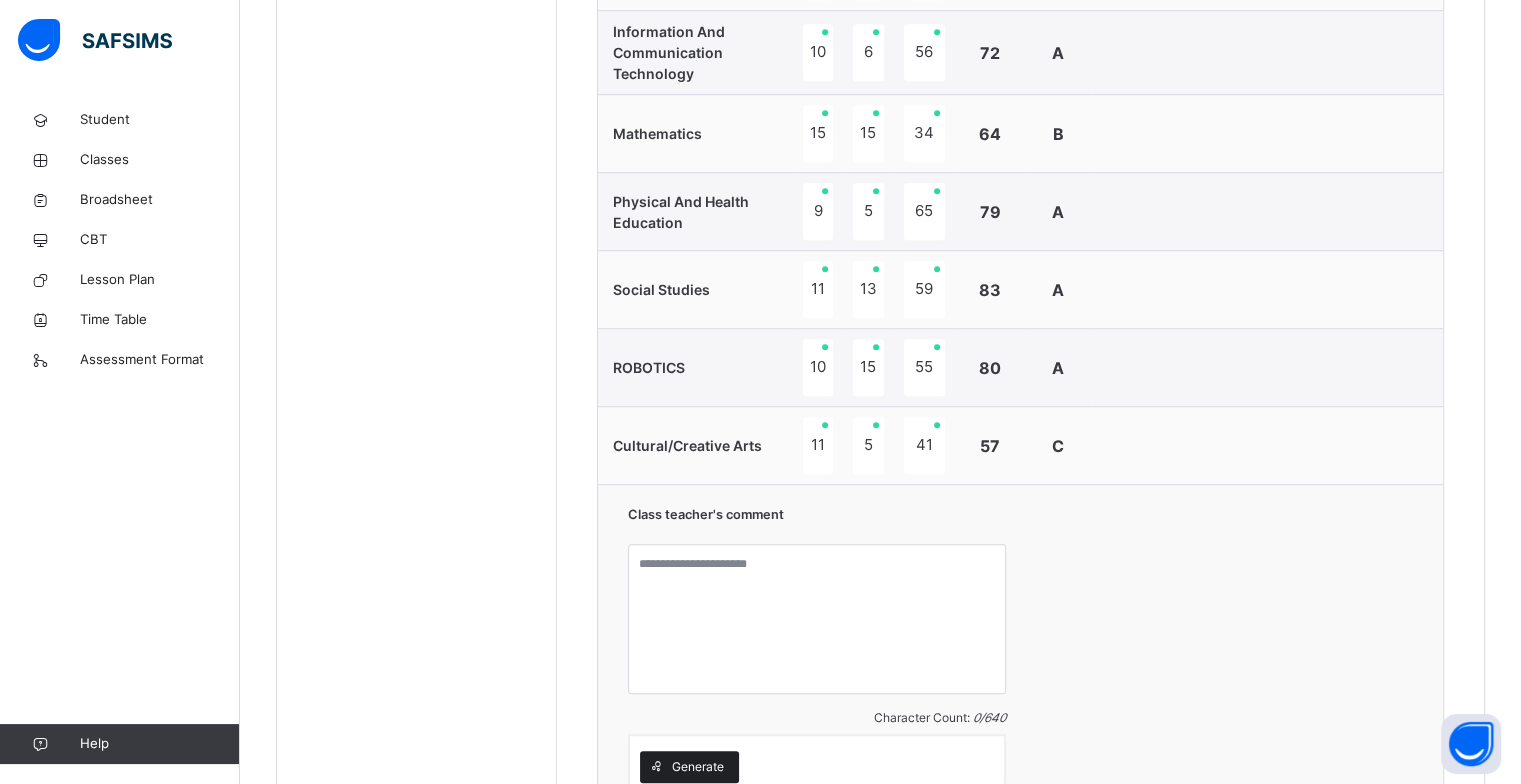 click on "Generate" at bounding box center [689, 767] 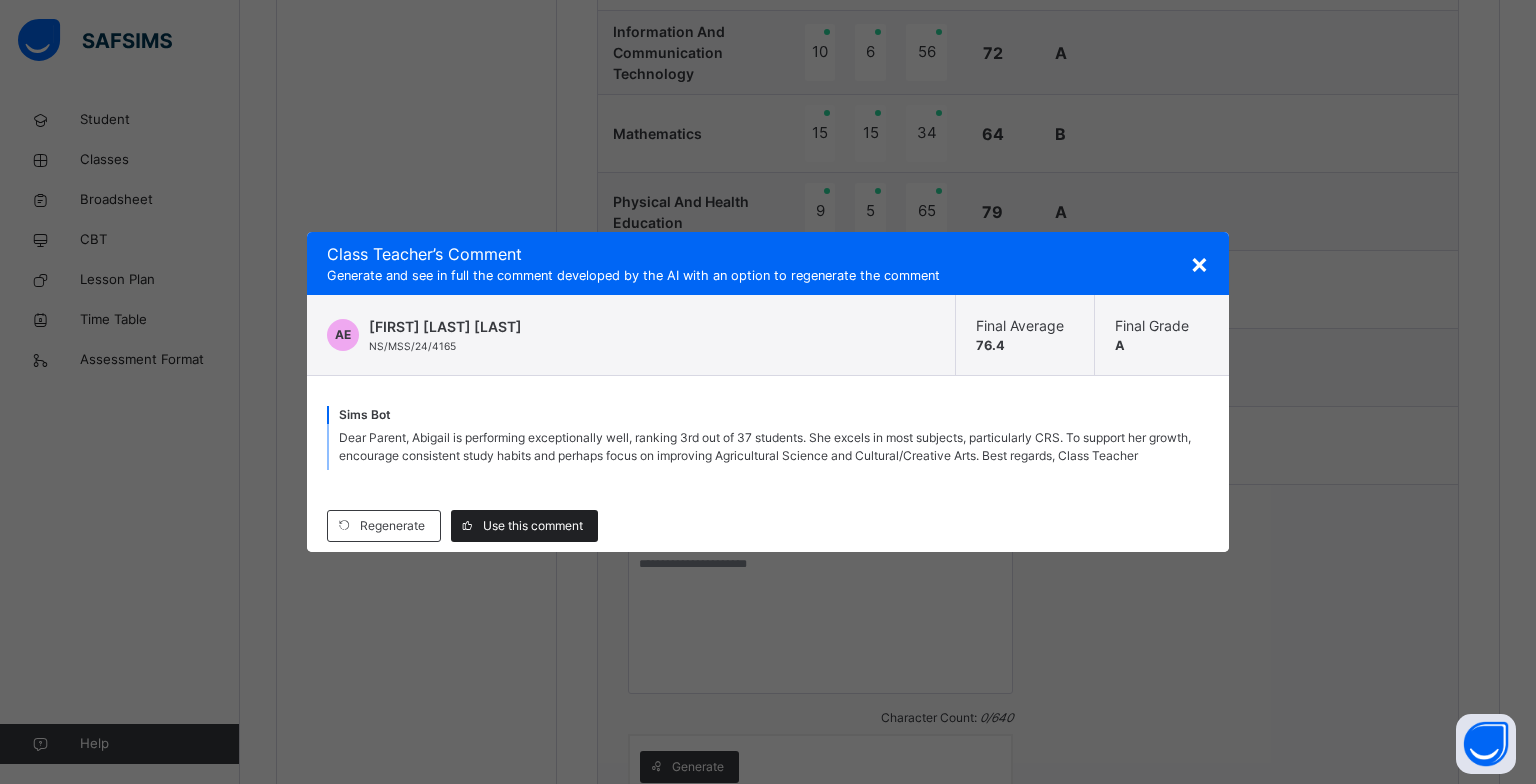 click on "Use this comment" at bounding box center [533, 526] 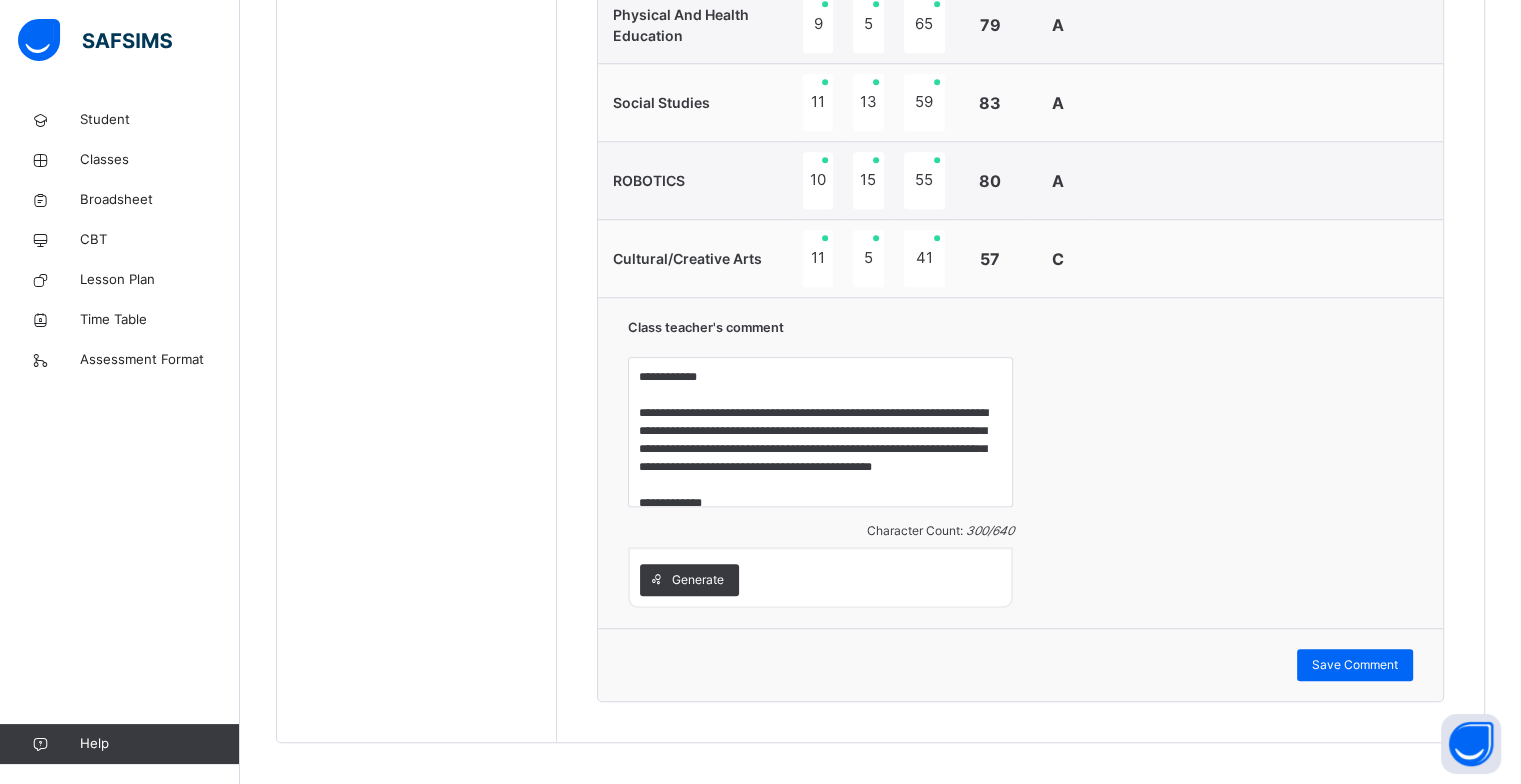 scroll, scrollTop: 1706, scrollLeft: 0, axis: vertical 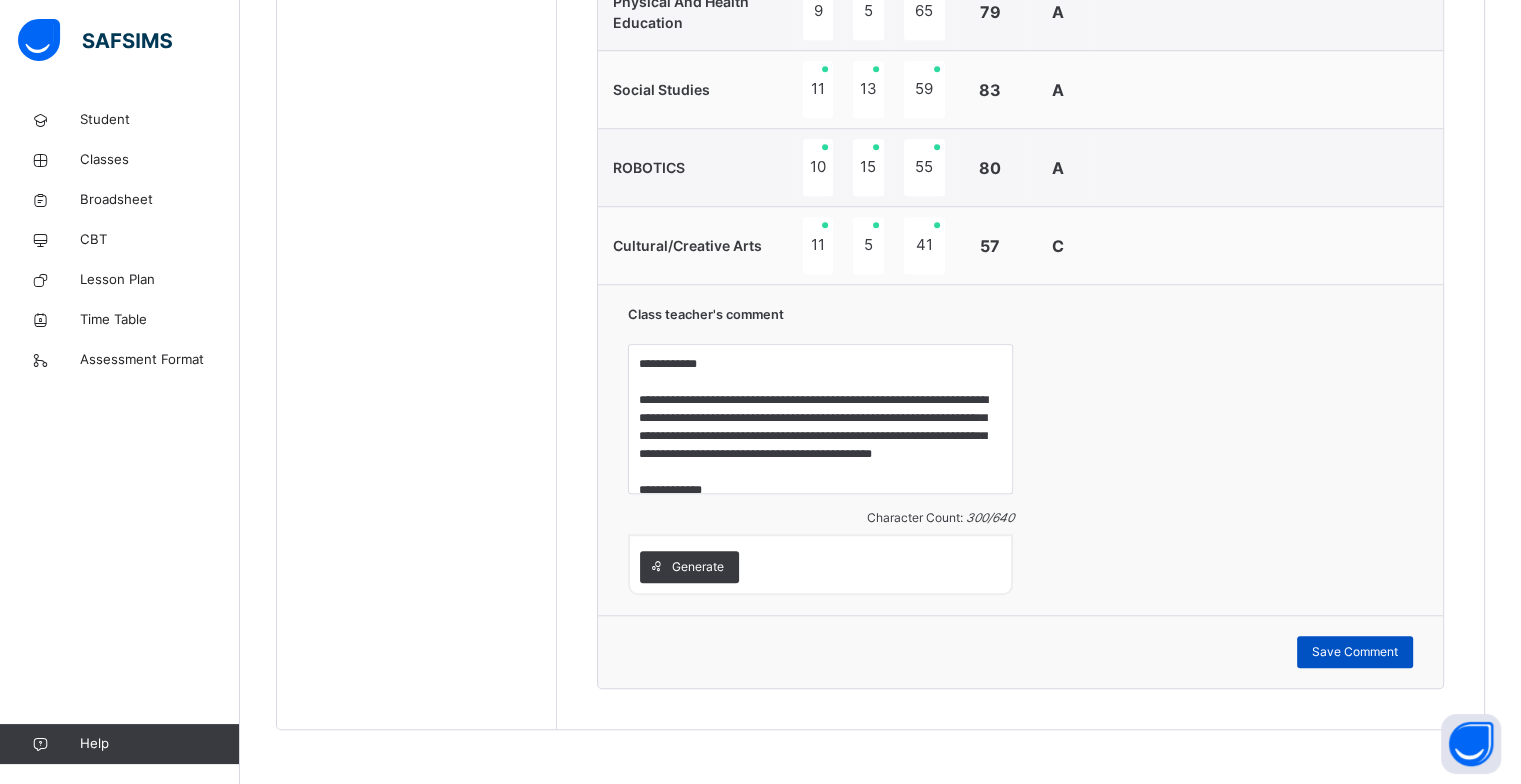 click on "Save Comment" at bounding box center [1355, 652] 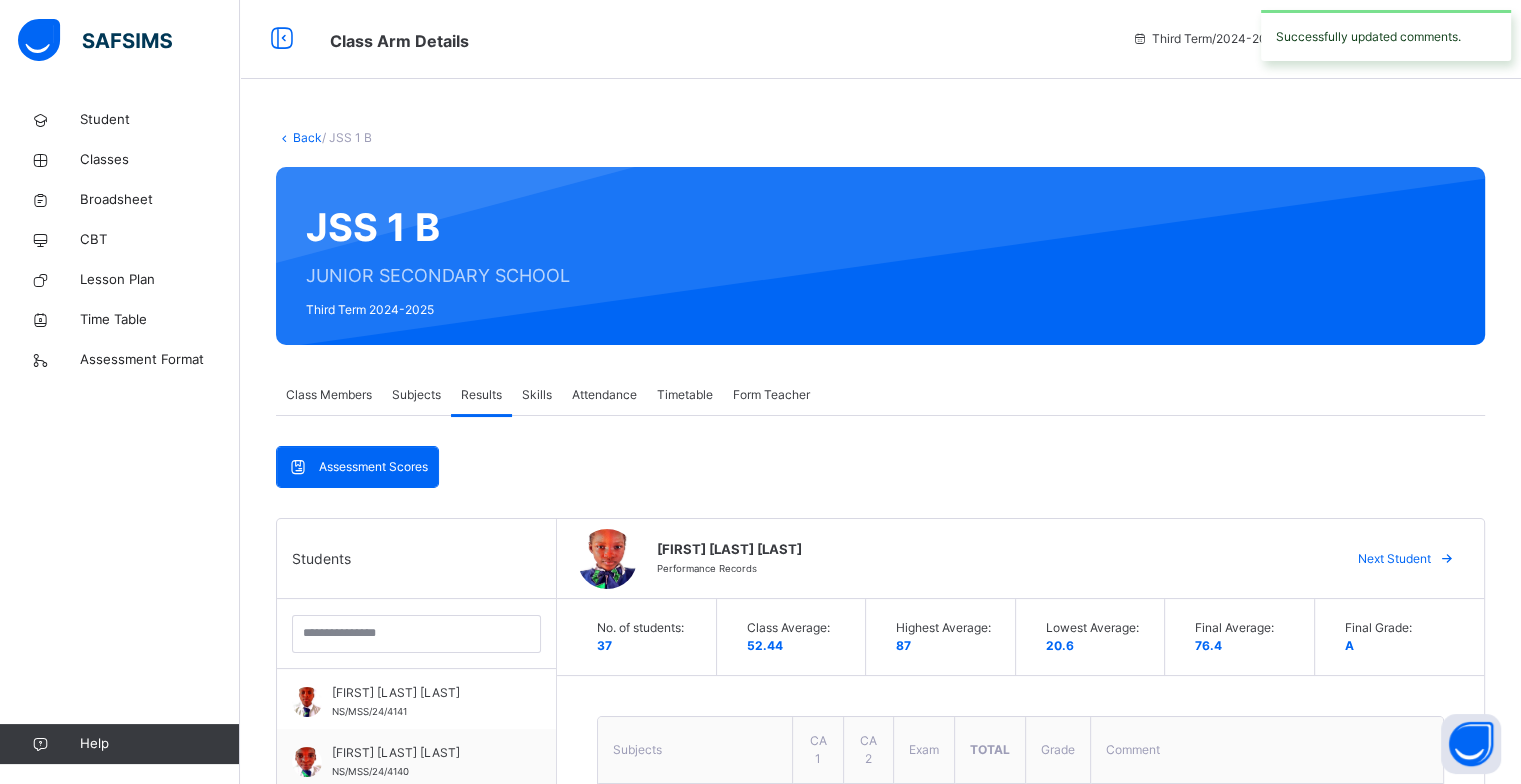 scroll, scrollTop: 0, scrollLeft: 0, axis: both 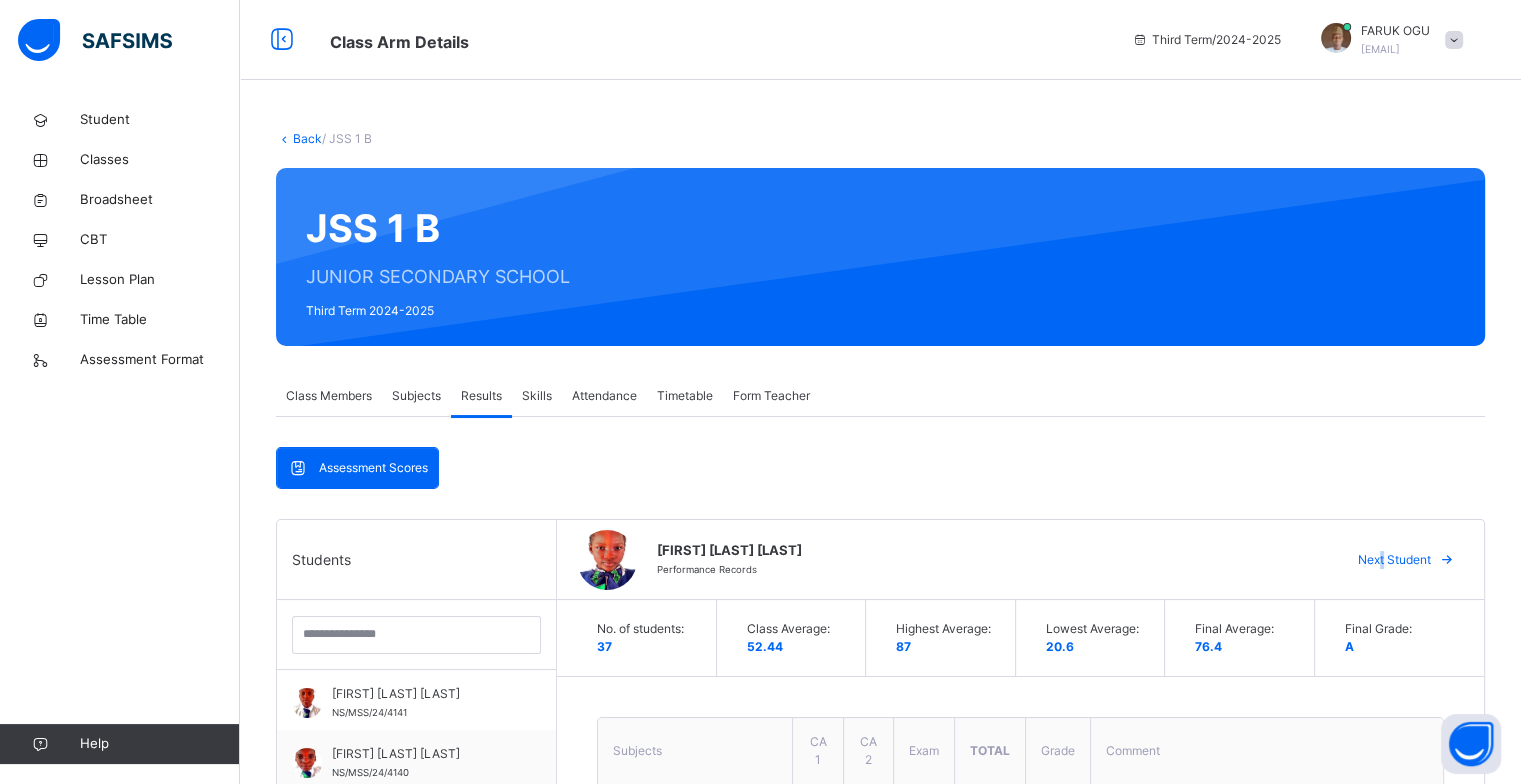 click on "Next Student" at bounding box center (1394, 560) 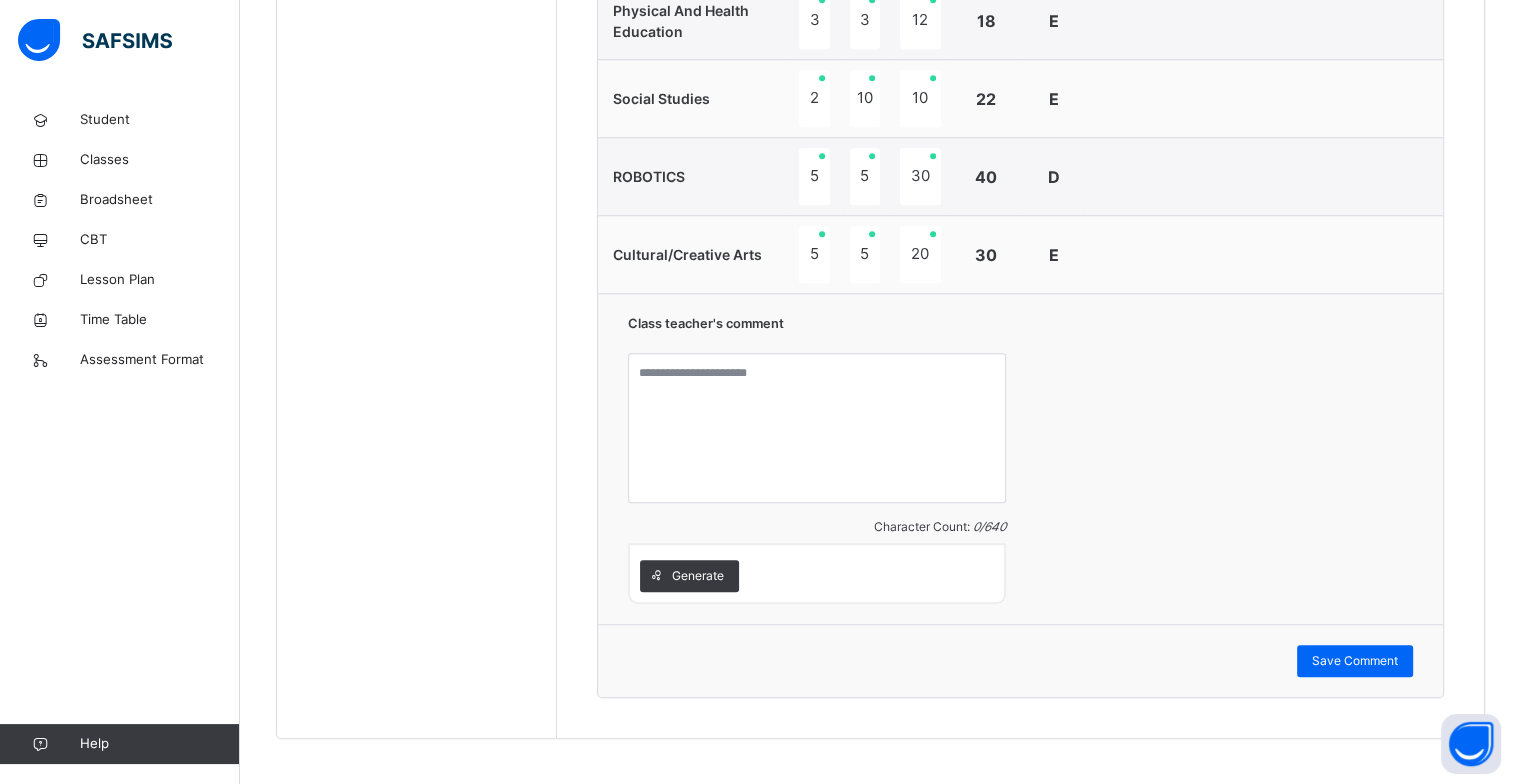 scroll, scrollTop: 1700, scrollLeft: 0, axis: vertical 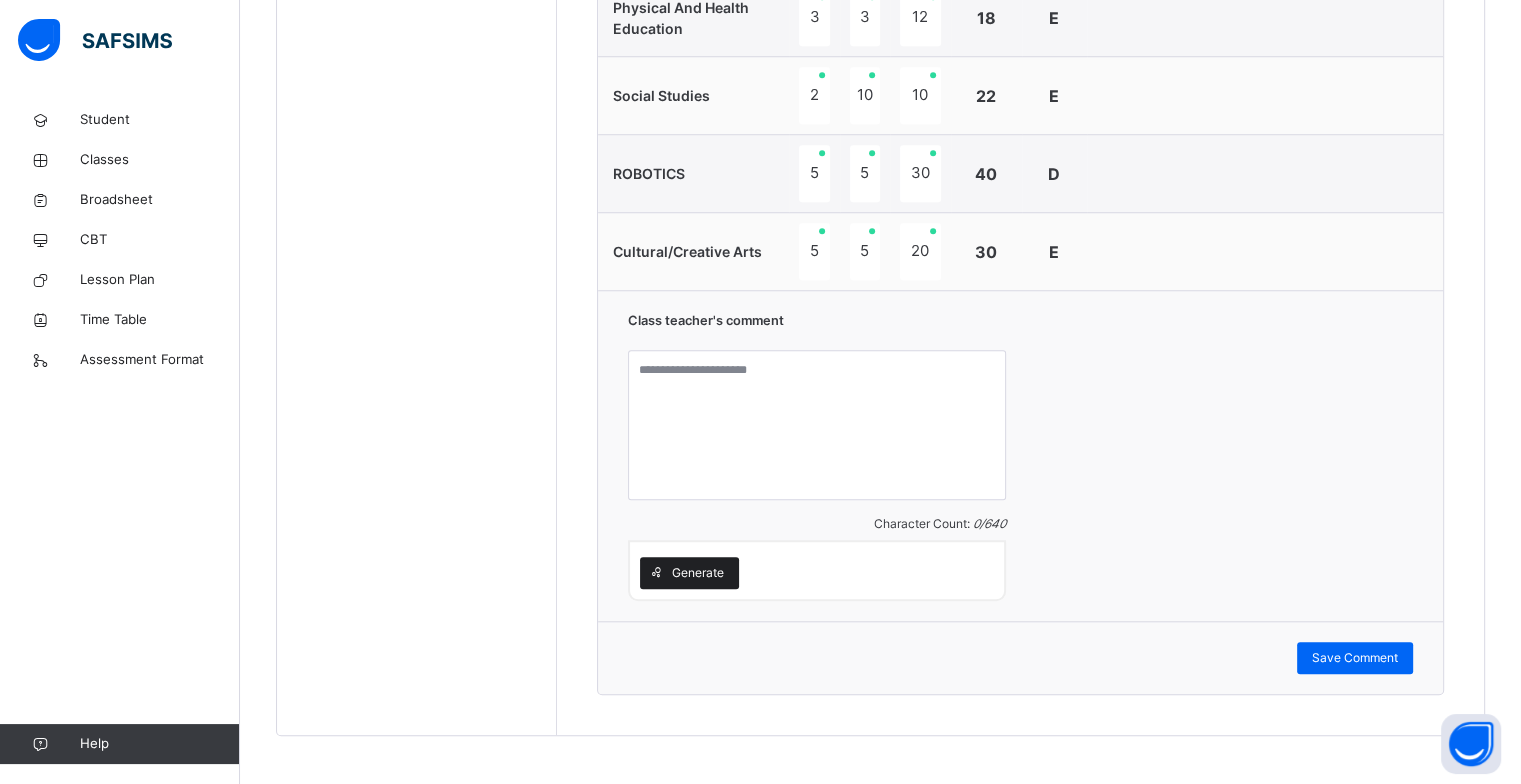 click on "Generate" at bounding box center [698, 573] 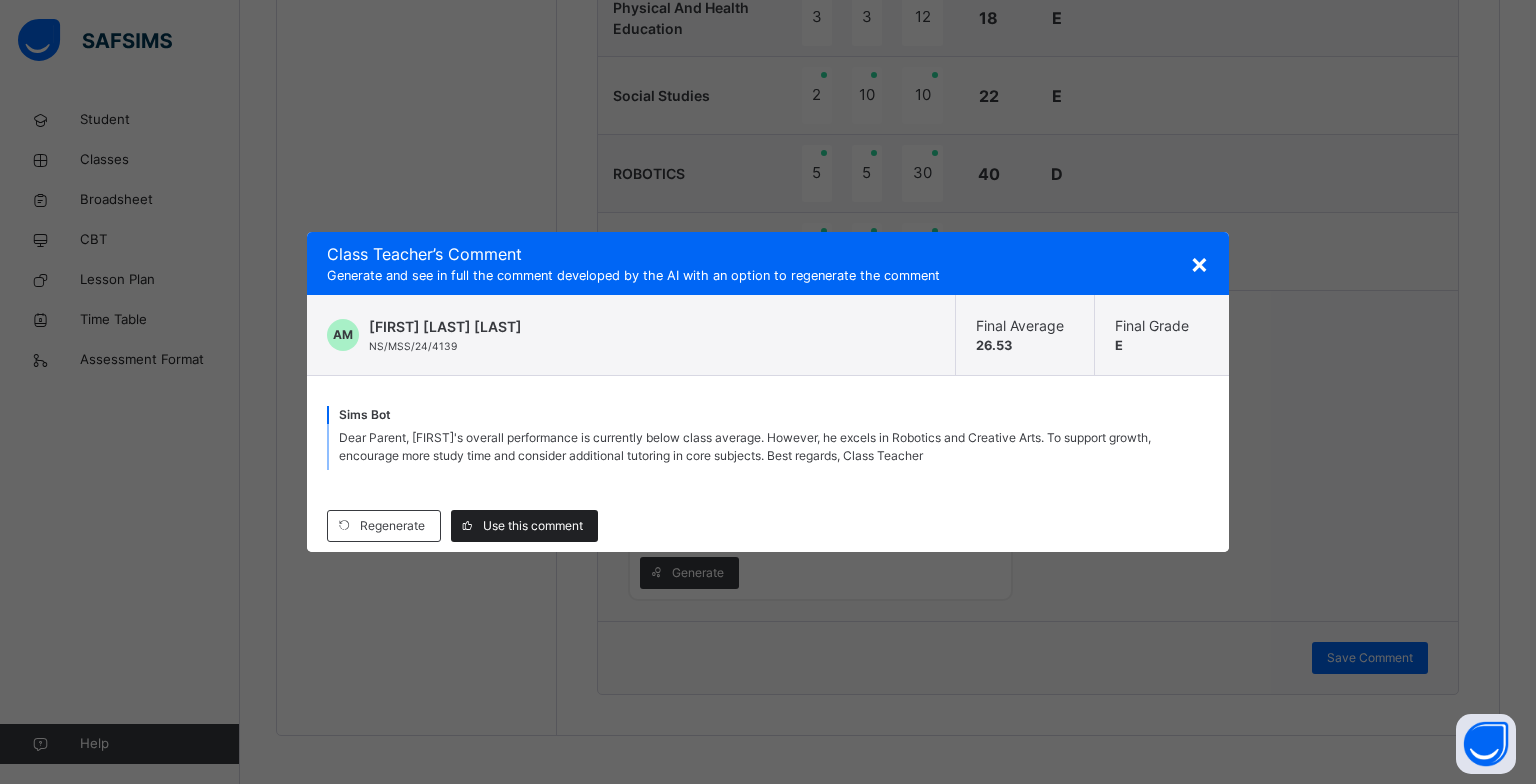 click on "Use this comment" at bounding box center (533, 526) 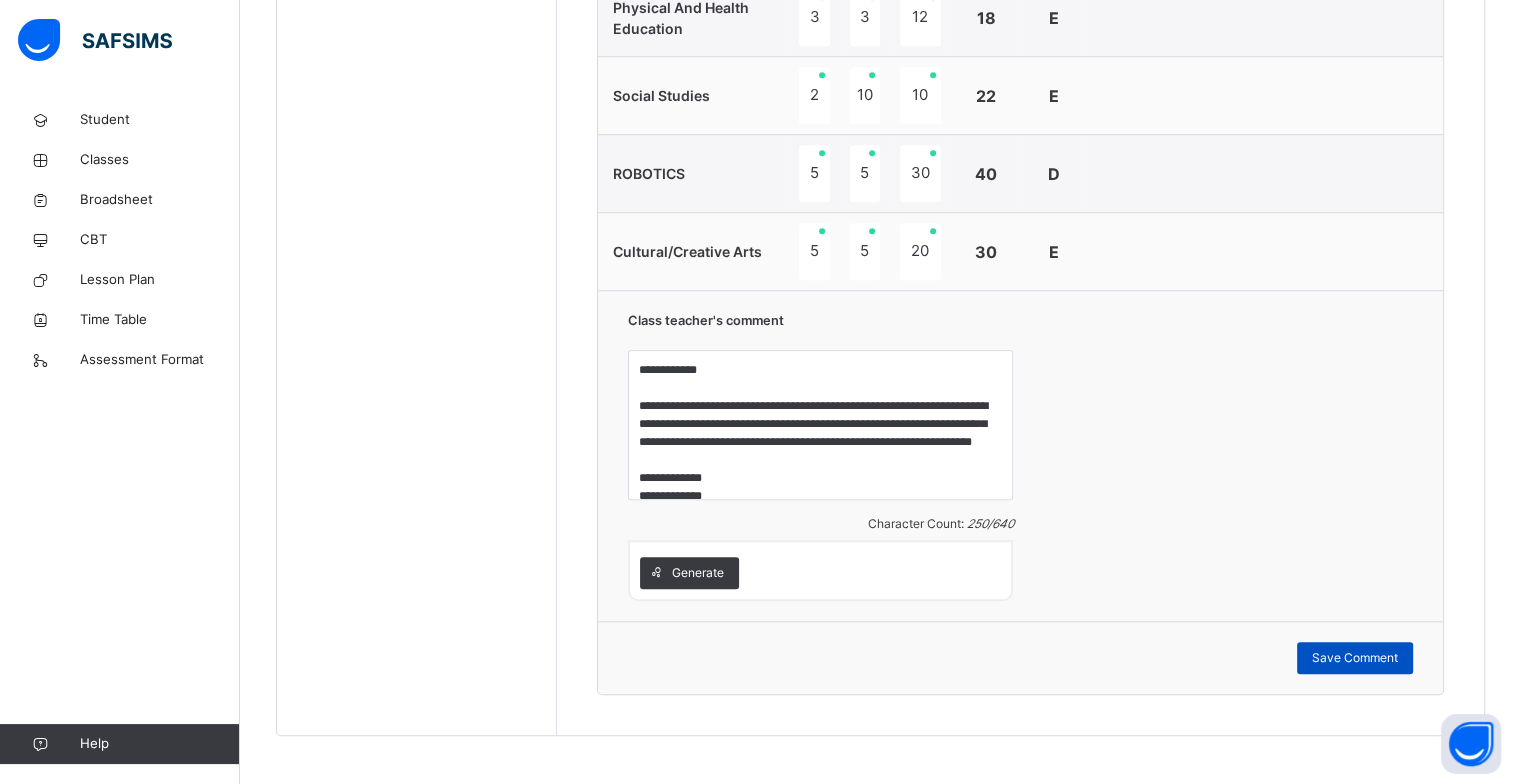 click on "Save Comment" at bounding box center (1355, 658) 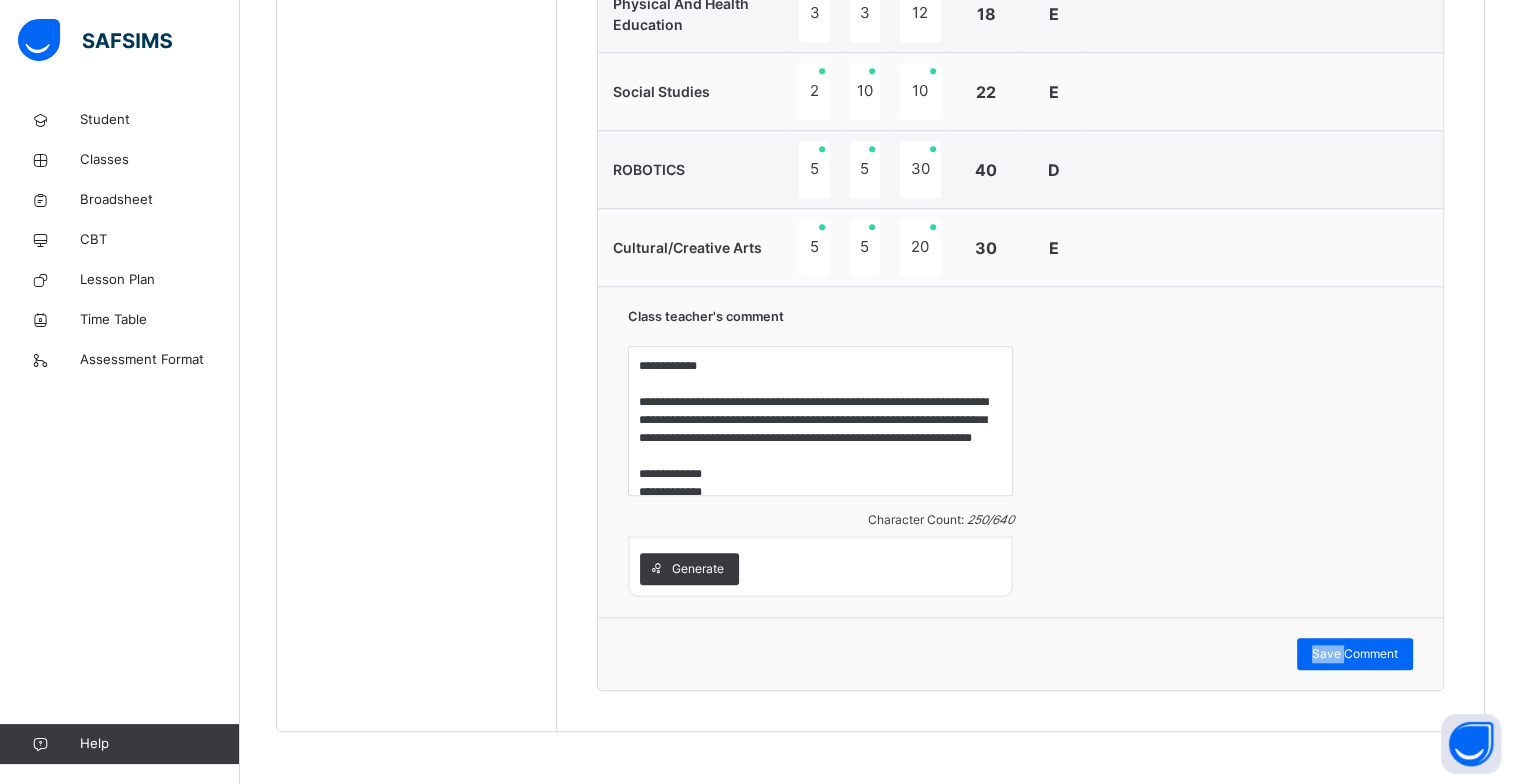 scroll, scrollTop: 1706, scrollLeft: 0, axis: vertical 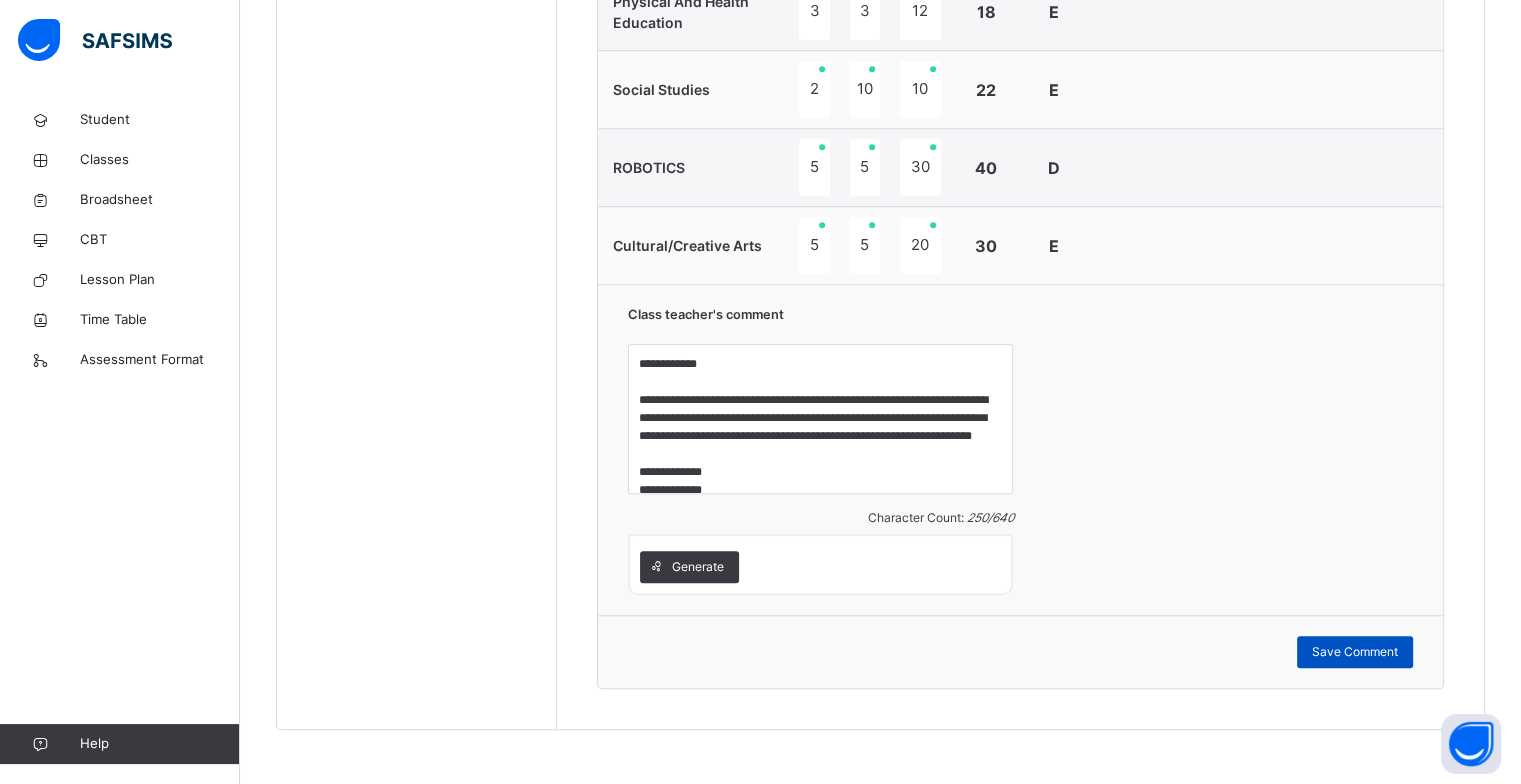 click on "Save Comment" at bounding box center (1355, 652) 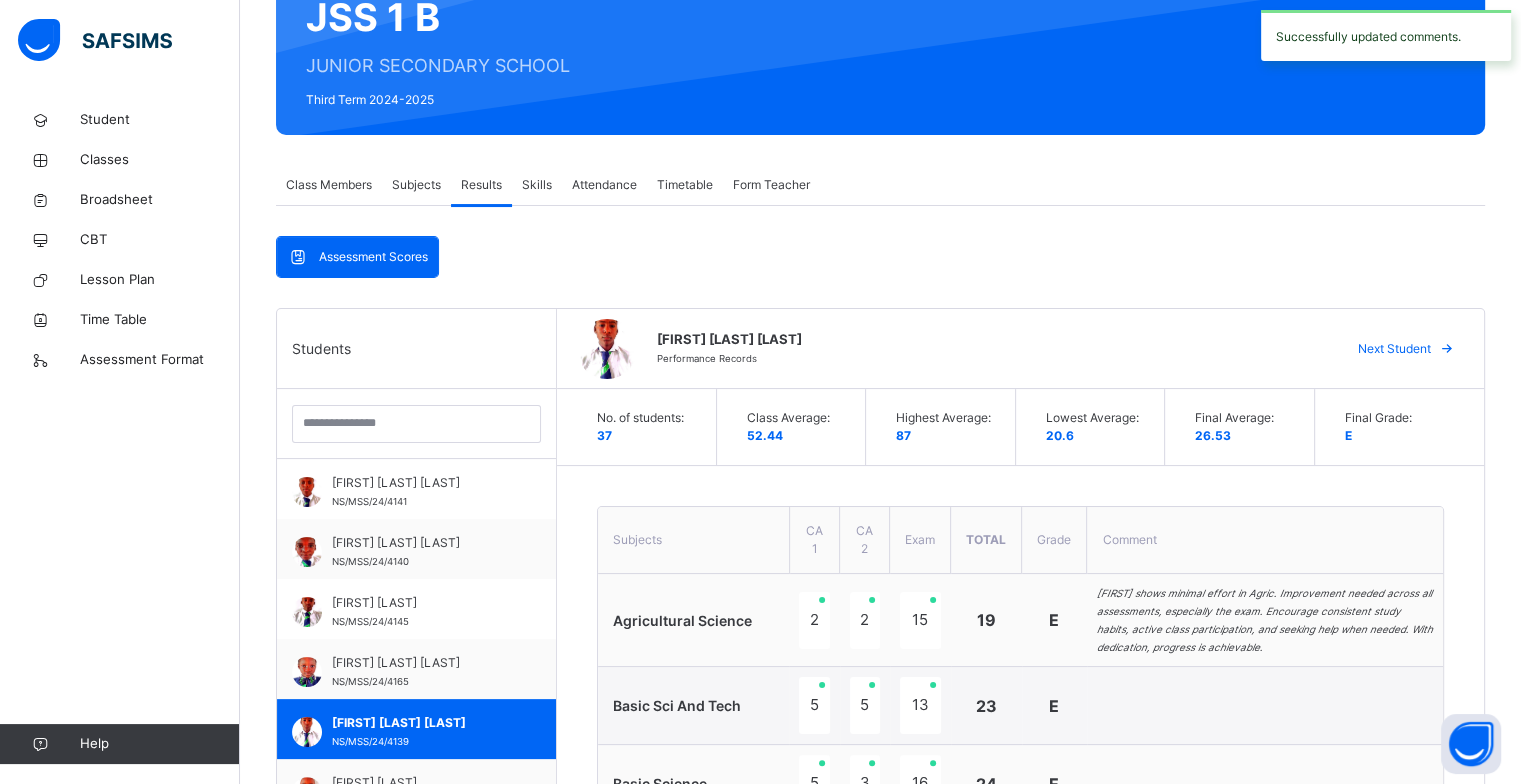scroll, scrollTop: 406, scrollLeft: 0, axis: vertical 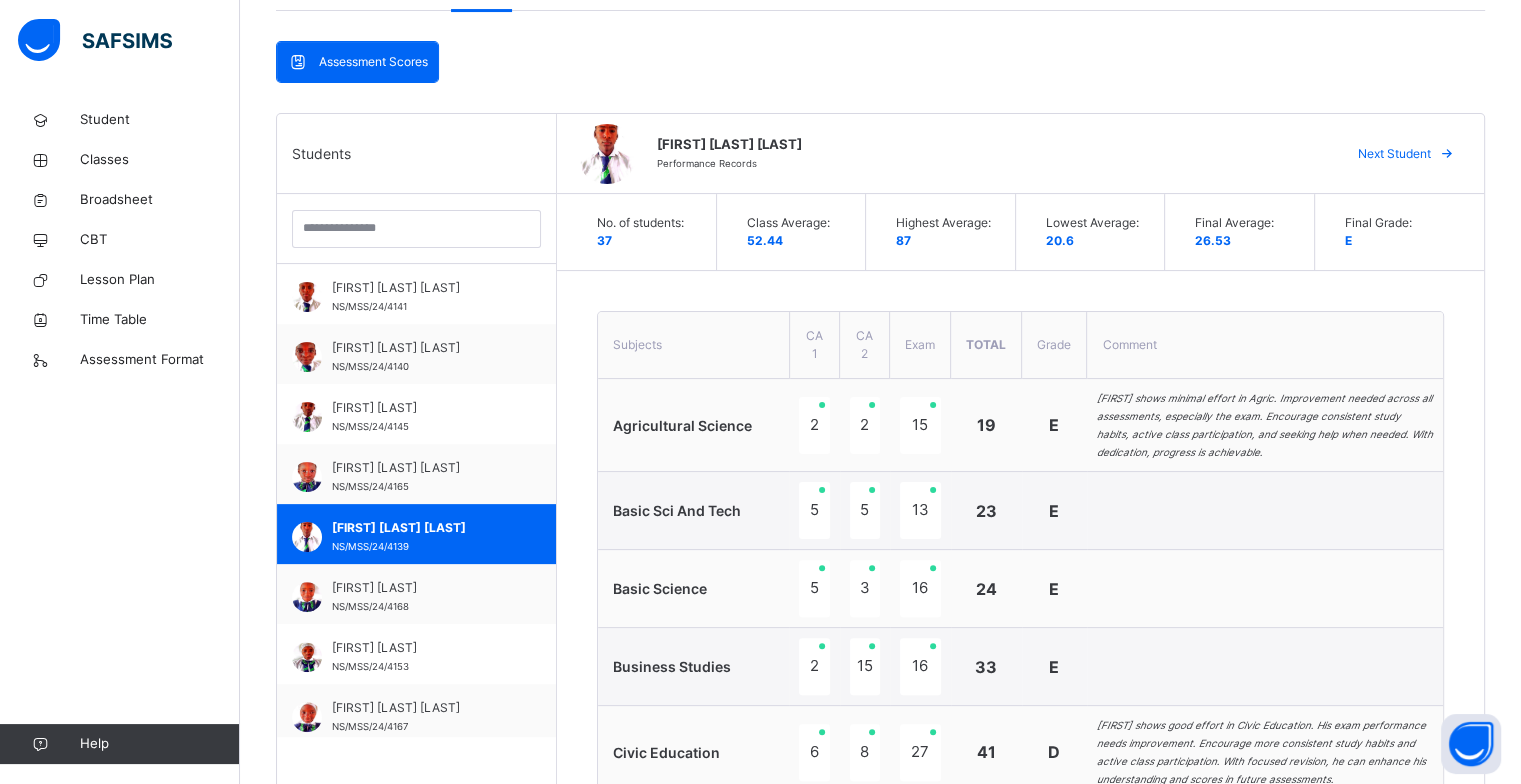 click on "Next Student" at bounding box center (1394, 154) 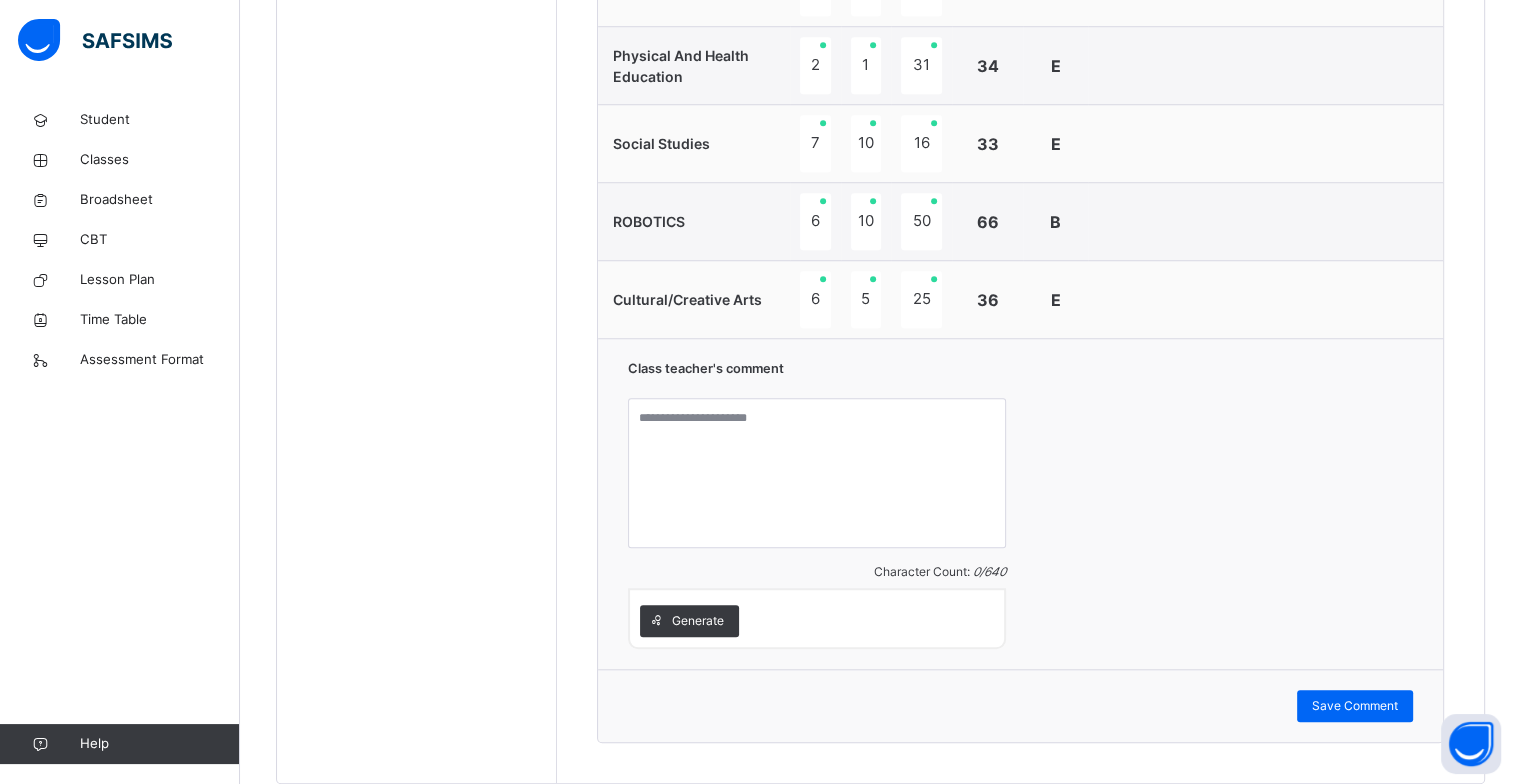 scroll, scrollTop: 1706, scrollLeft: 0, axis: vertical 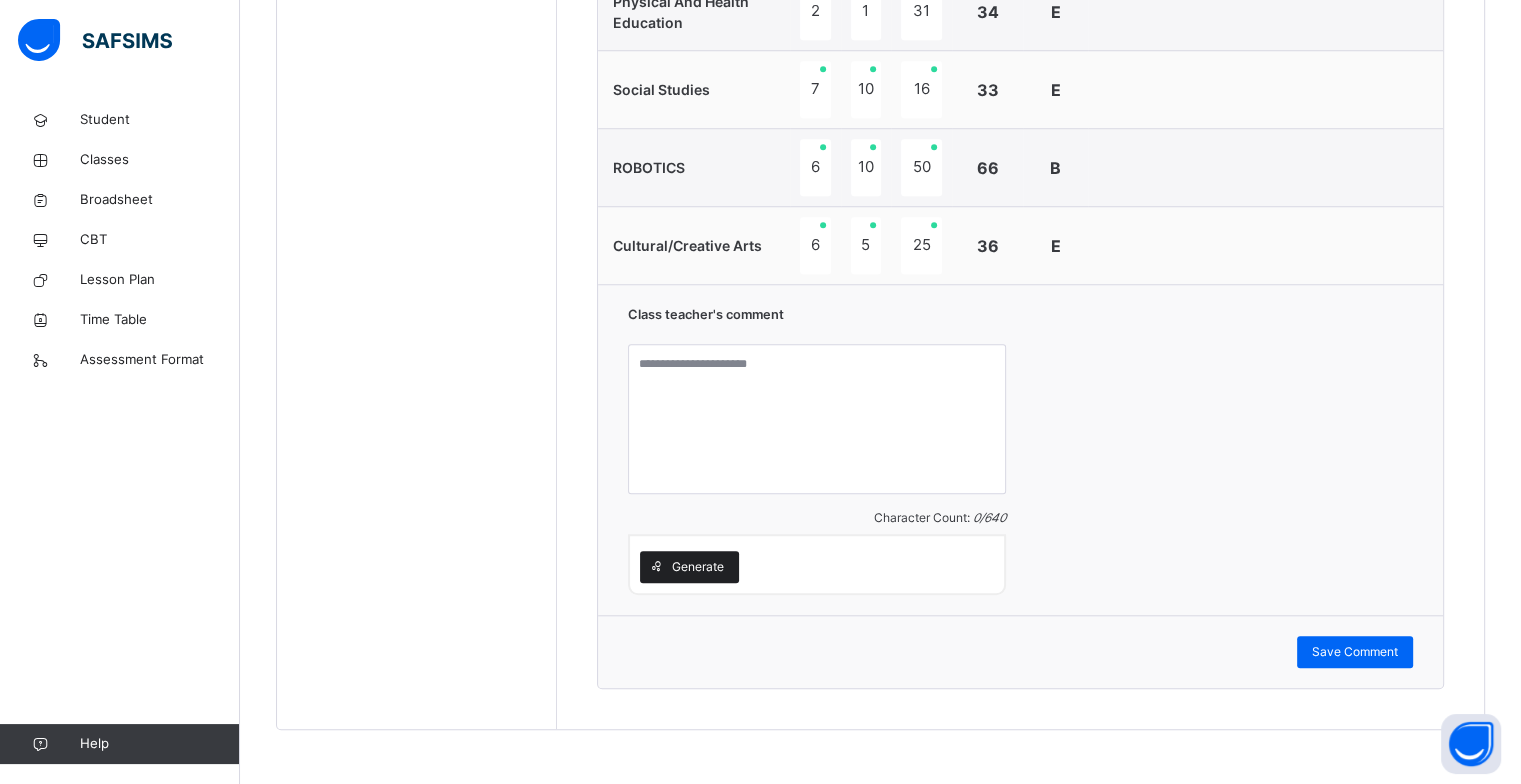 click on "Generate" at bounding box center [698, 567] 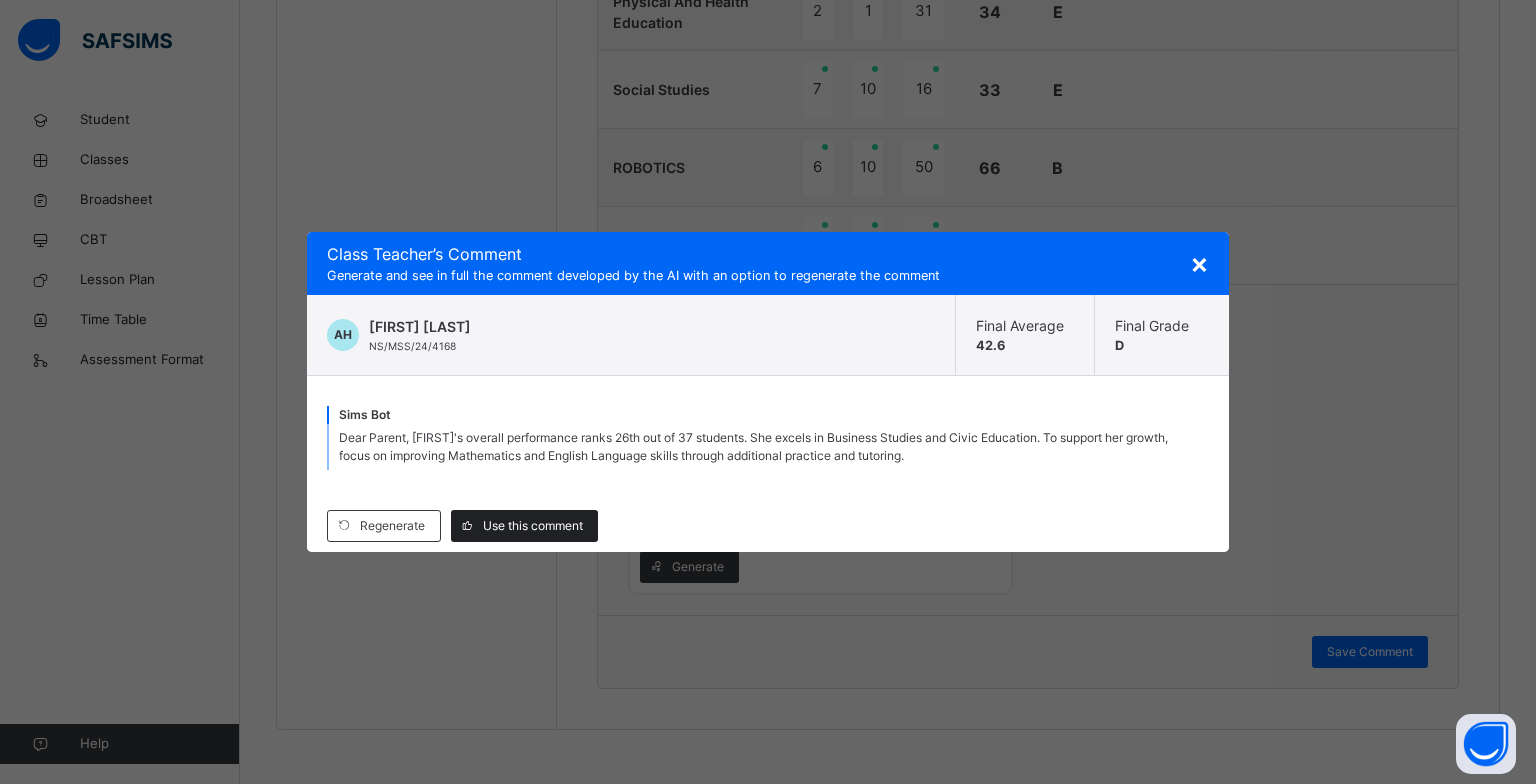 click on "Use this comment" at bounding box center (533, 526) 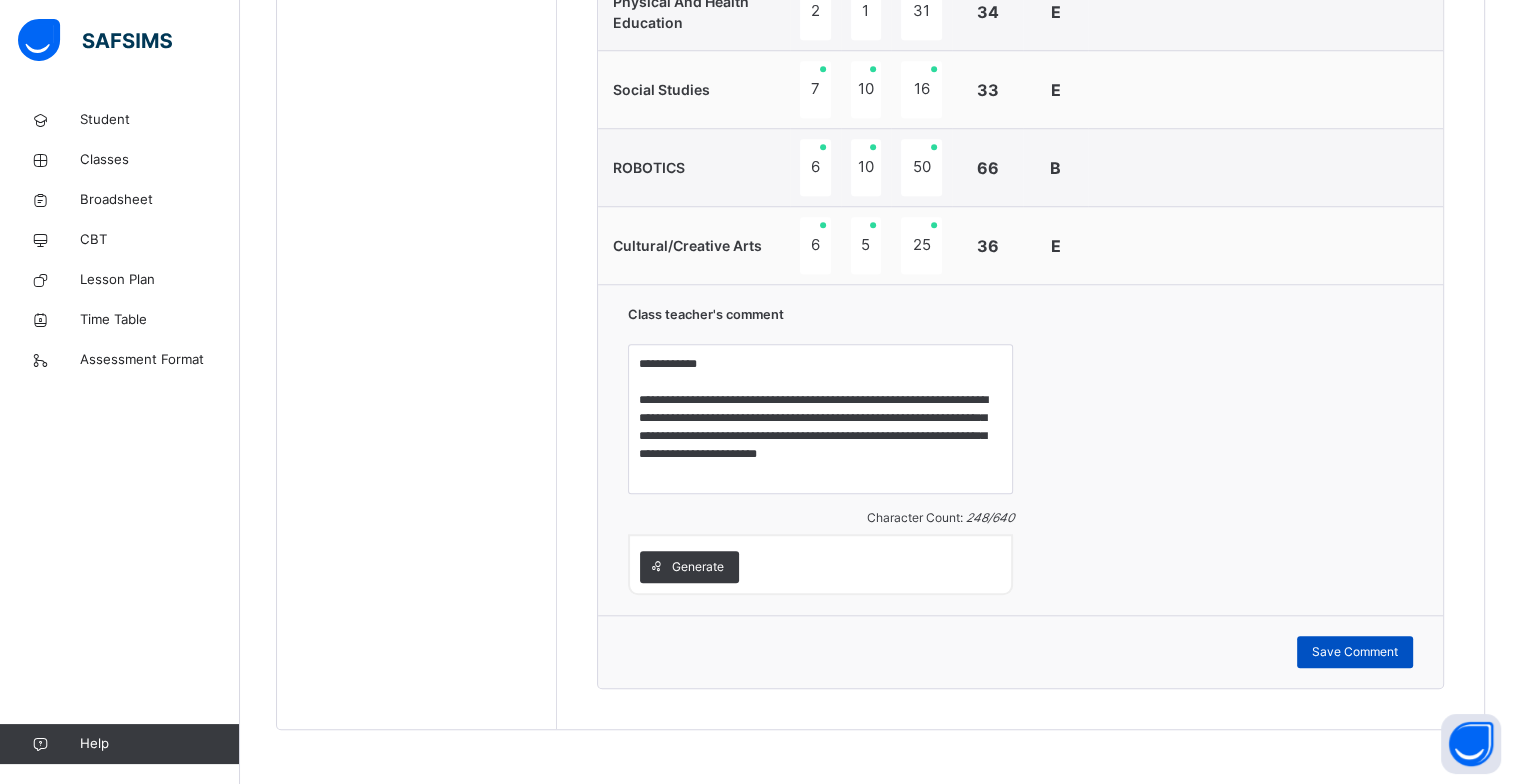 click on "Save Comment" at bounding box center (1355, 652) 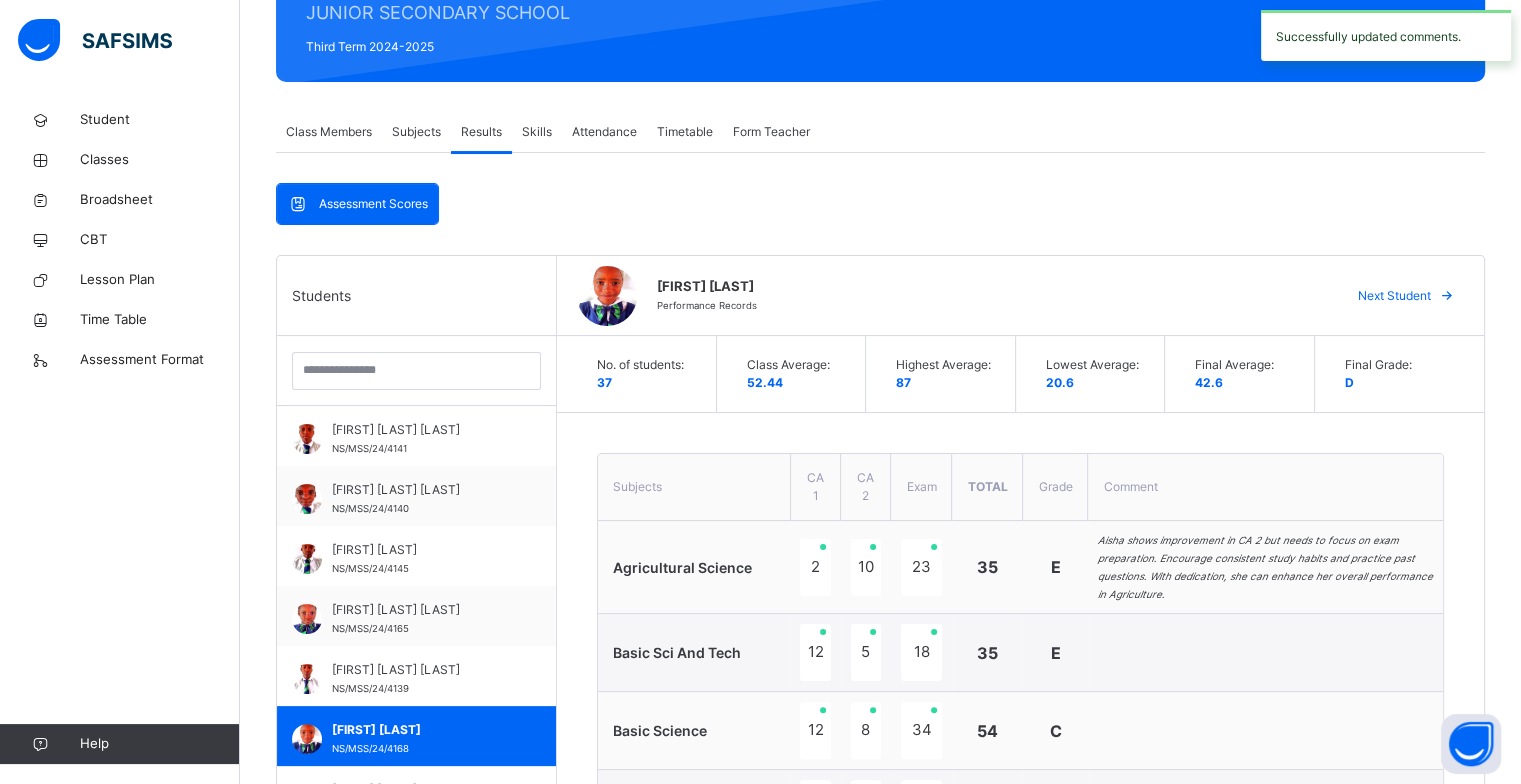 scroll, scrollTop: 206, scrollLeft: 0, axis: vertical 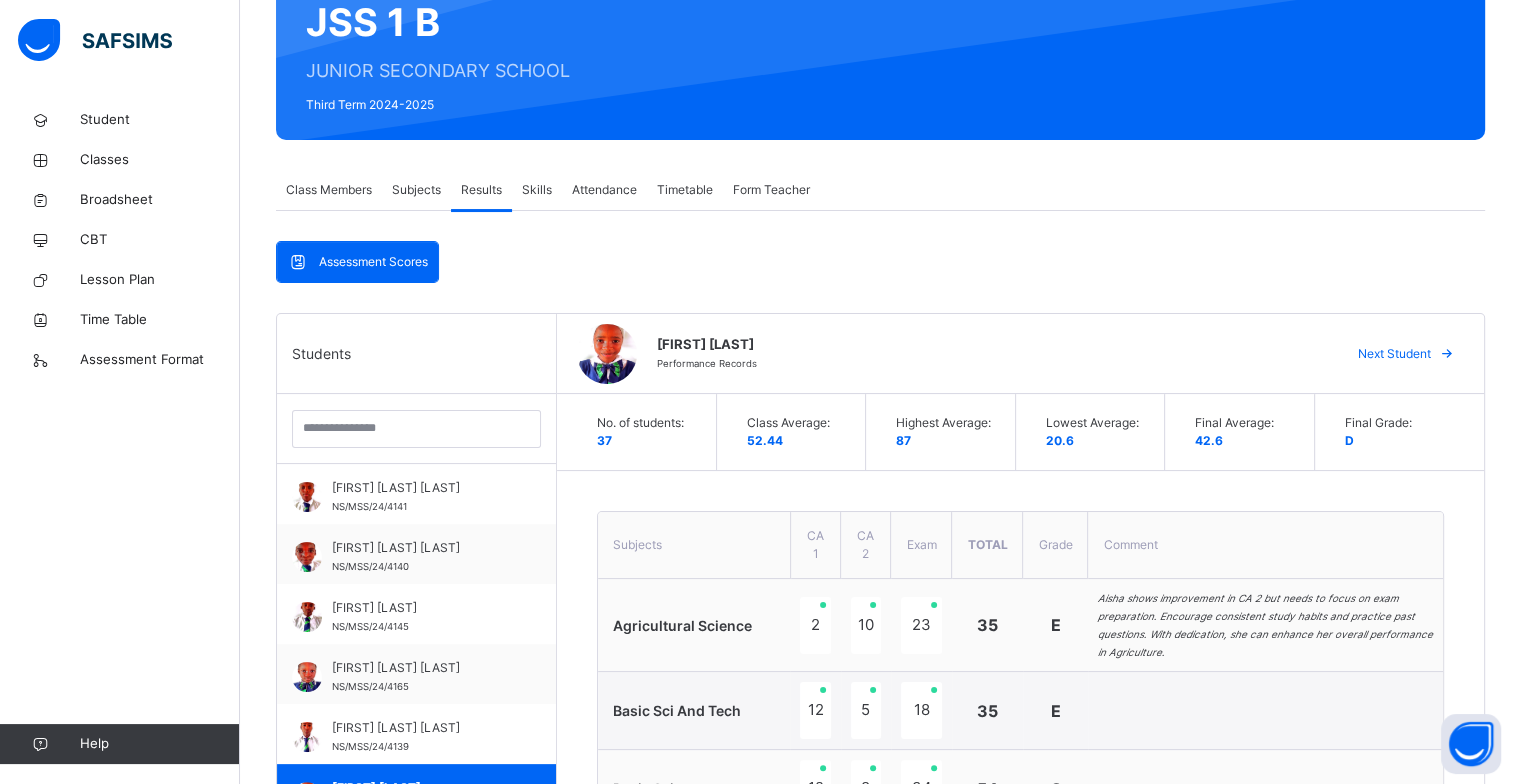 click on "Next Student" at bounding box center (1403, 354) 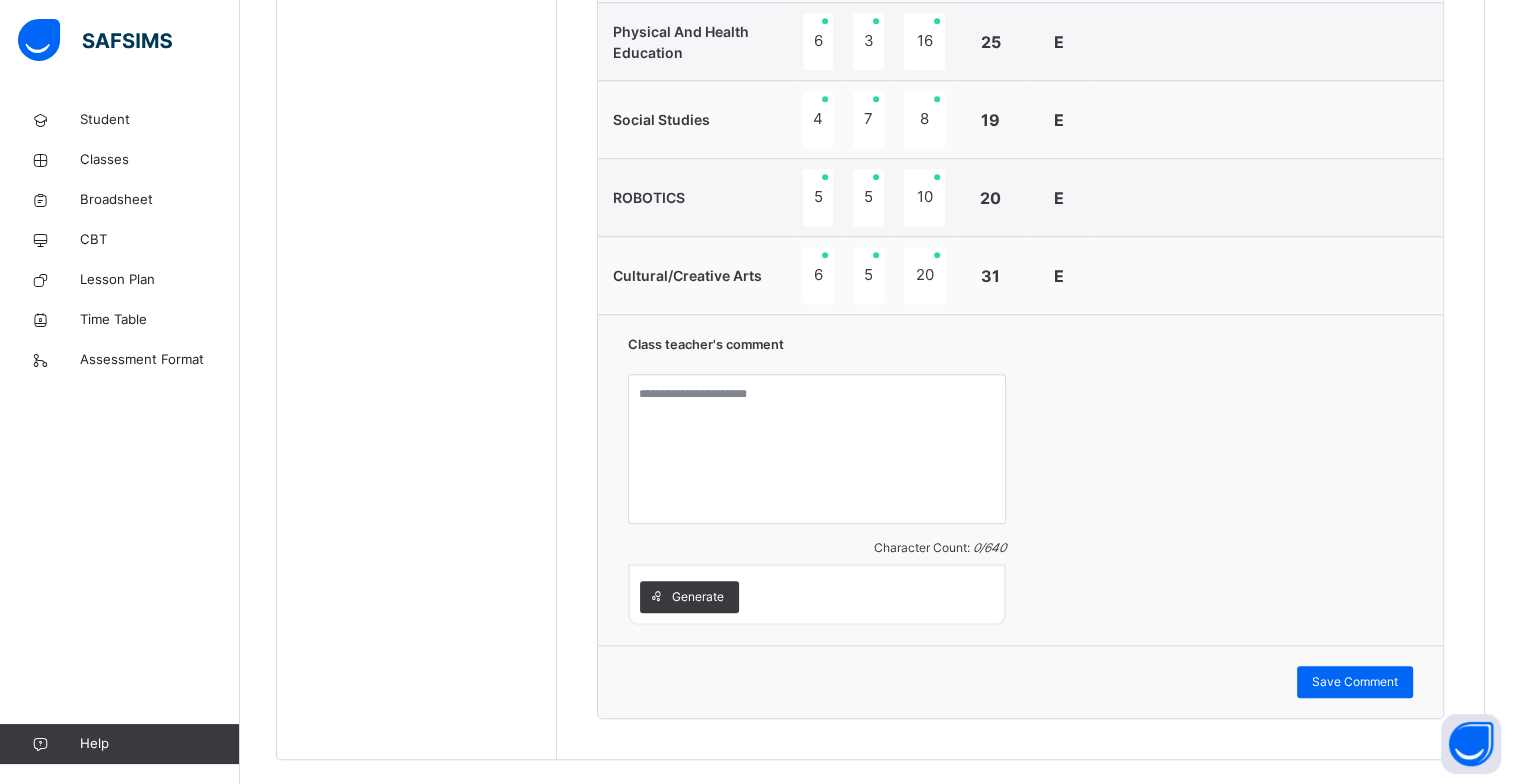 scroll, scrollTop: 1706, scrollLeft: 0, axis: vertical 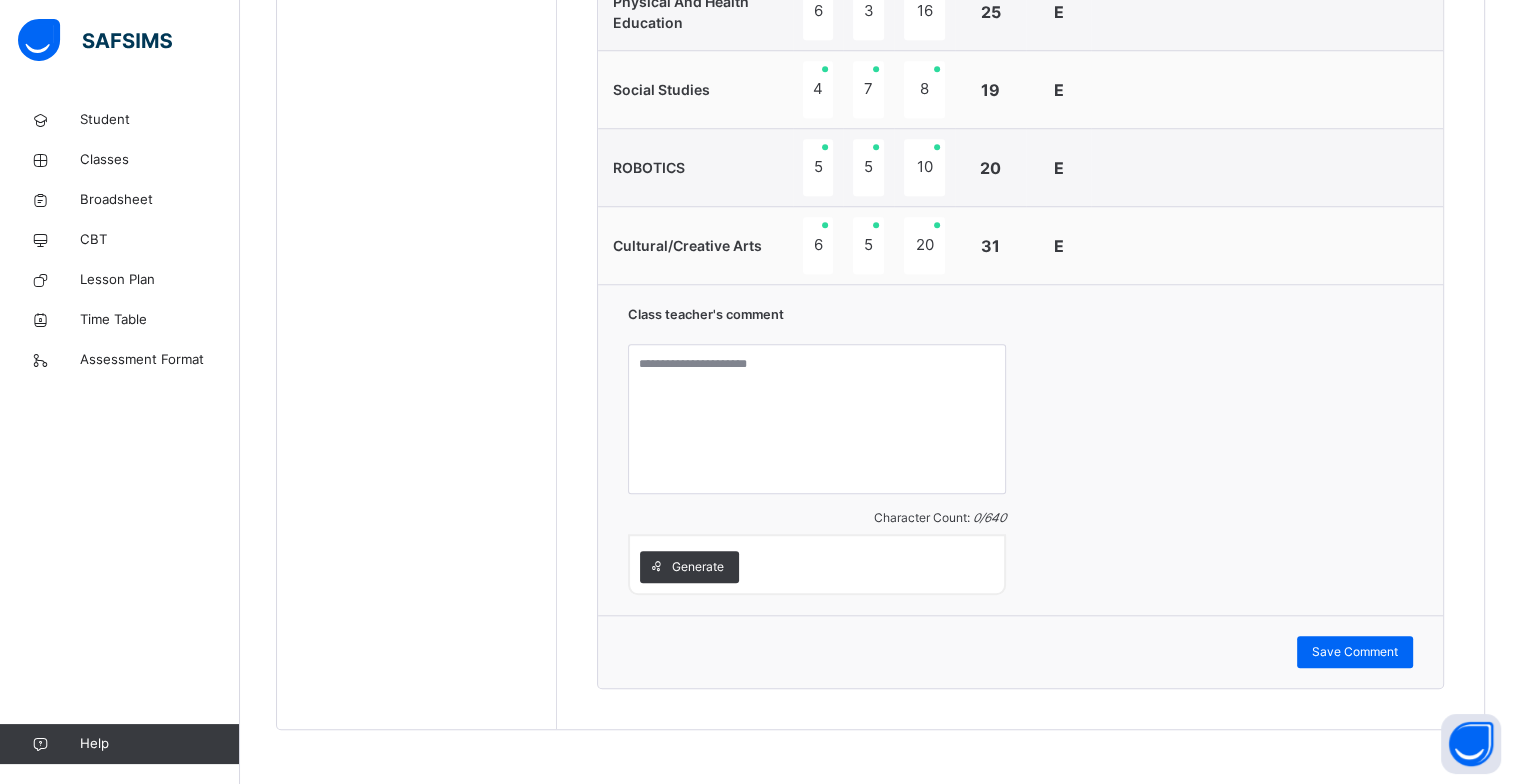 click on "Generate" at bounding box center (698, 567) 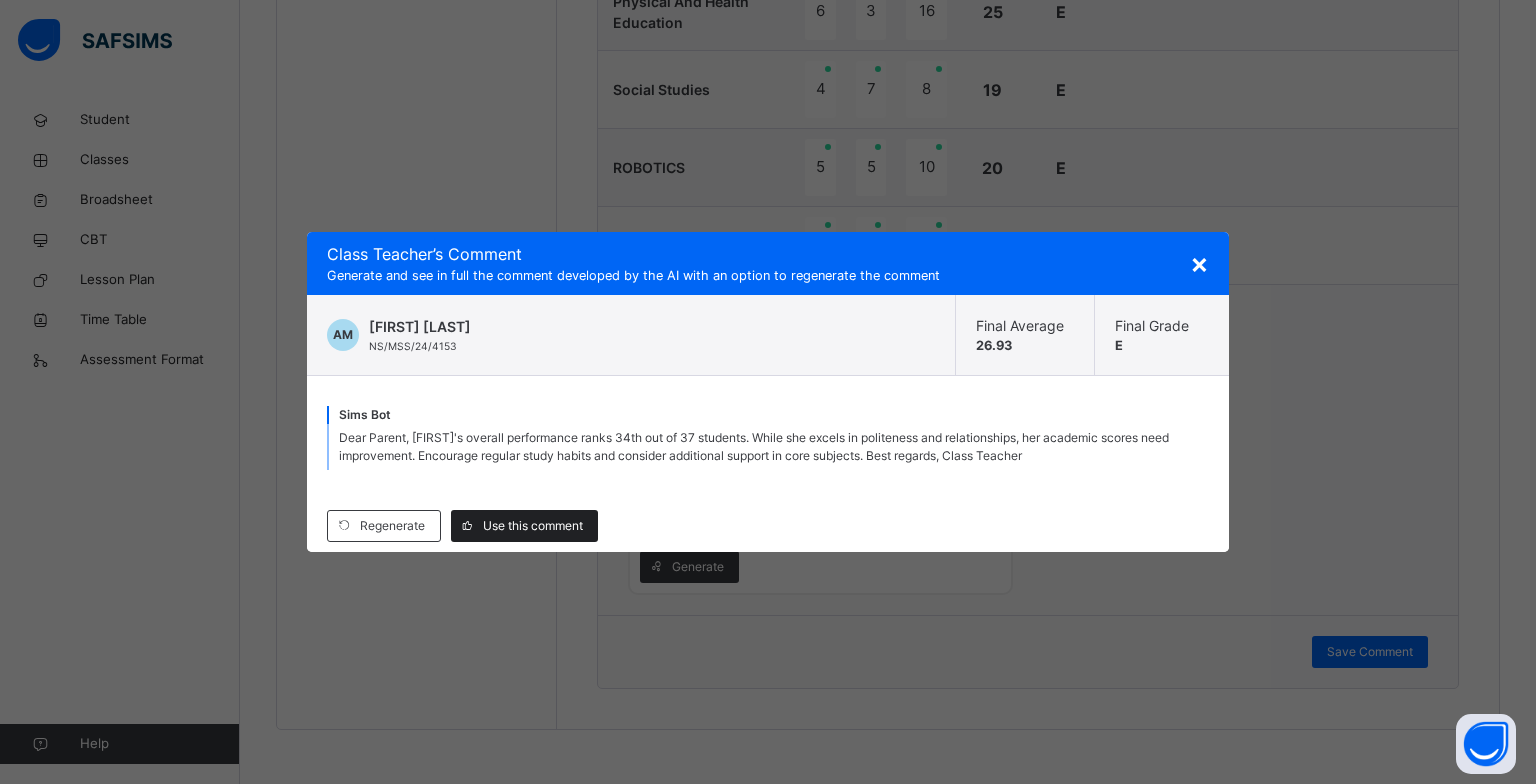 click on "Use this comment" at bounding box center [533, 526] 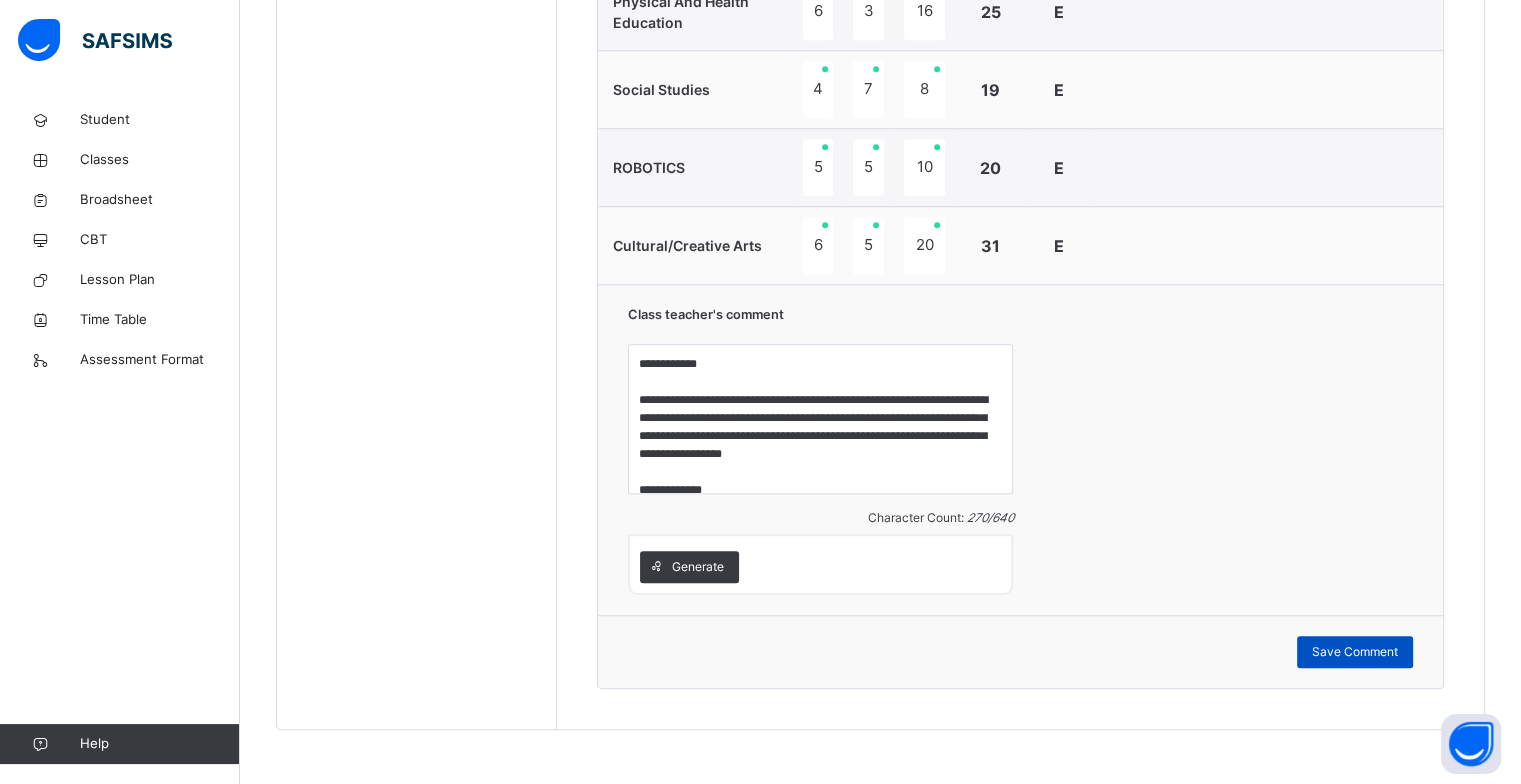 click on "Save Comment" at bounding box center (1355, 652) 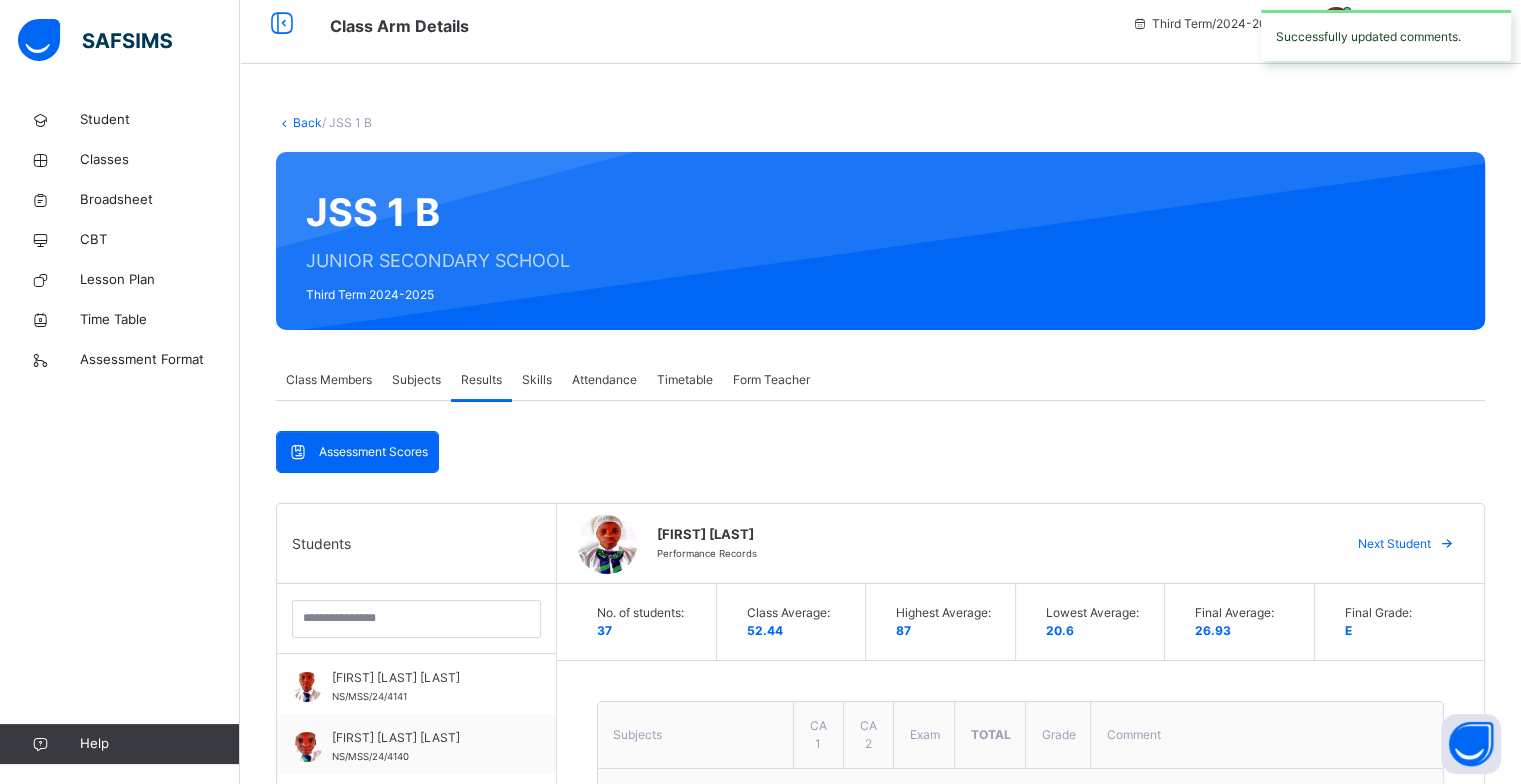scroll, scrollTop: 6, scrollLeft: 0, axis: vertical 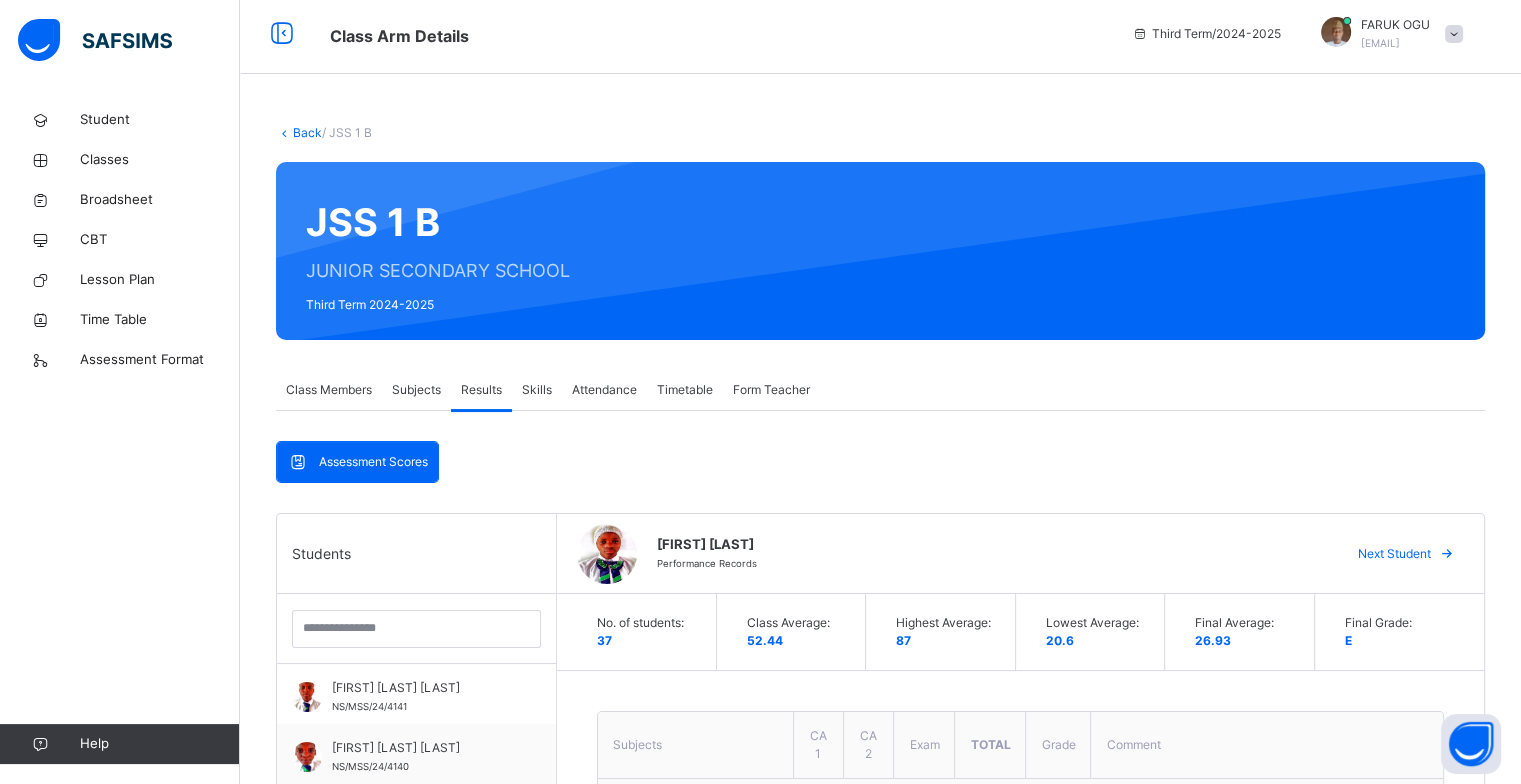 click on "Next Student" at bounding box center (1394, 554) 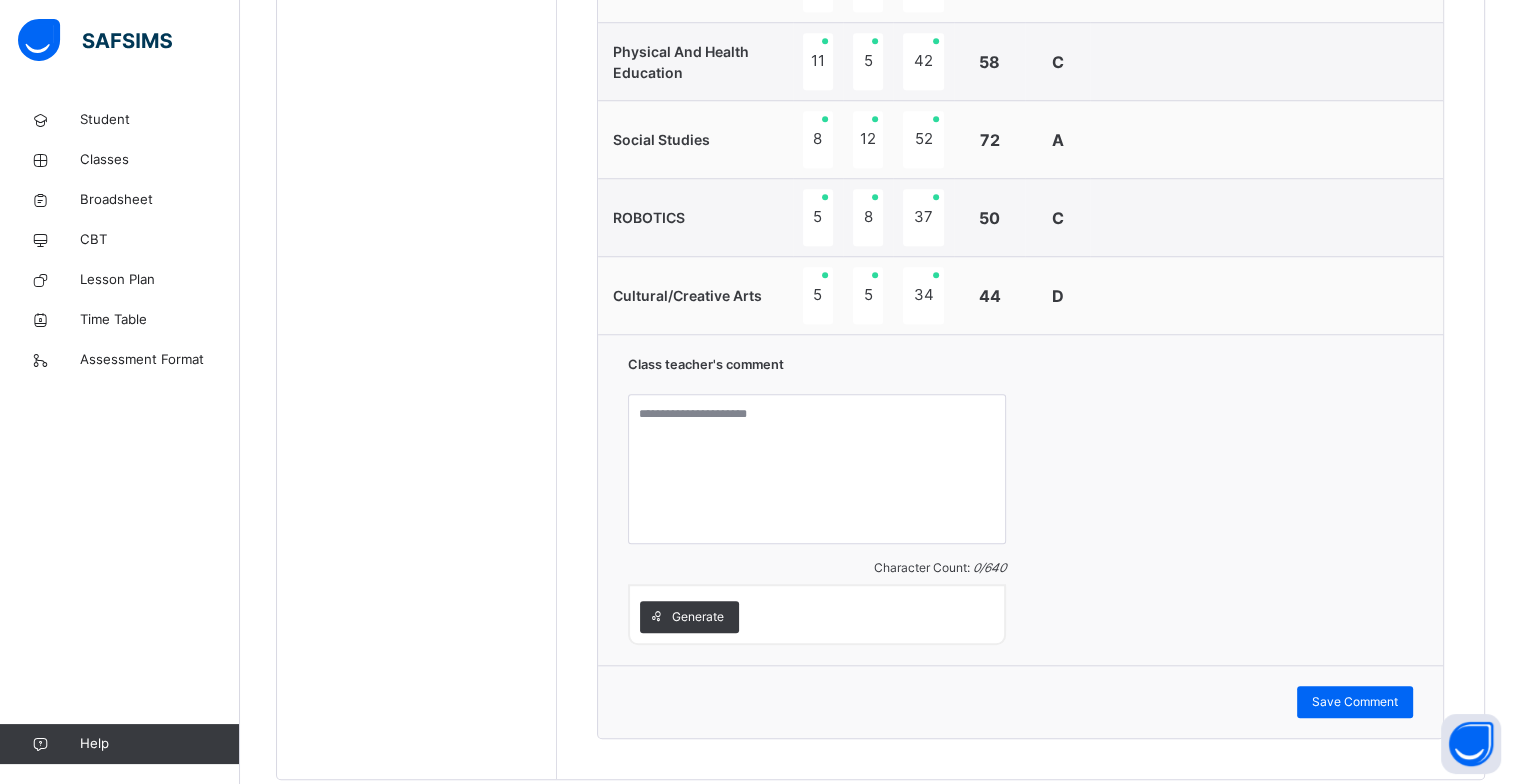 scroll, scrollTop: 1706, scrollLeft: 0, axis: vertical 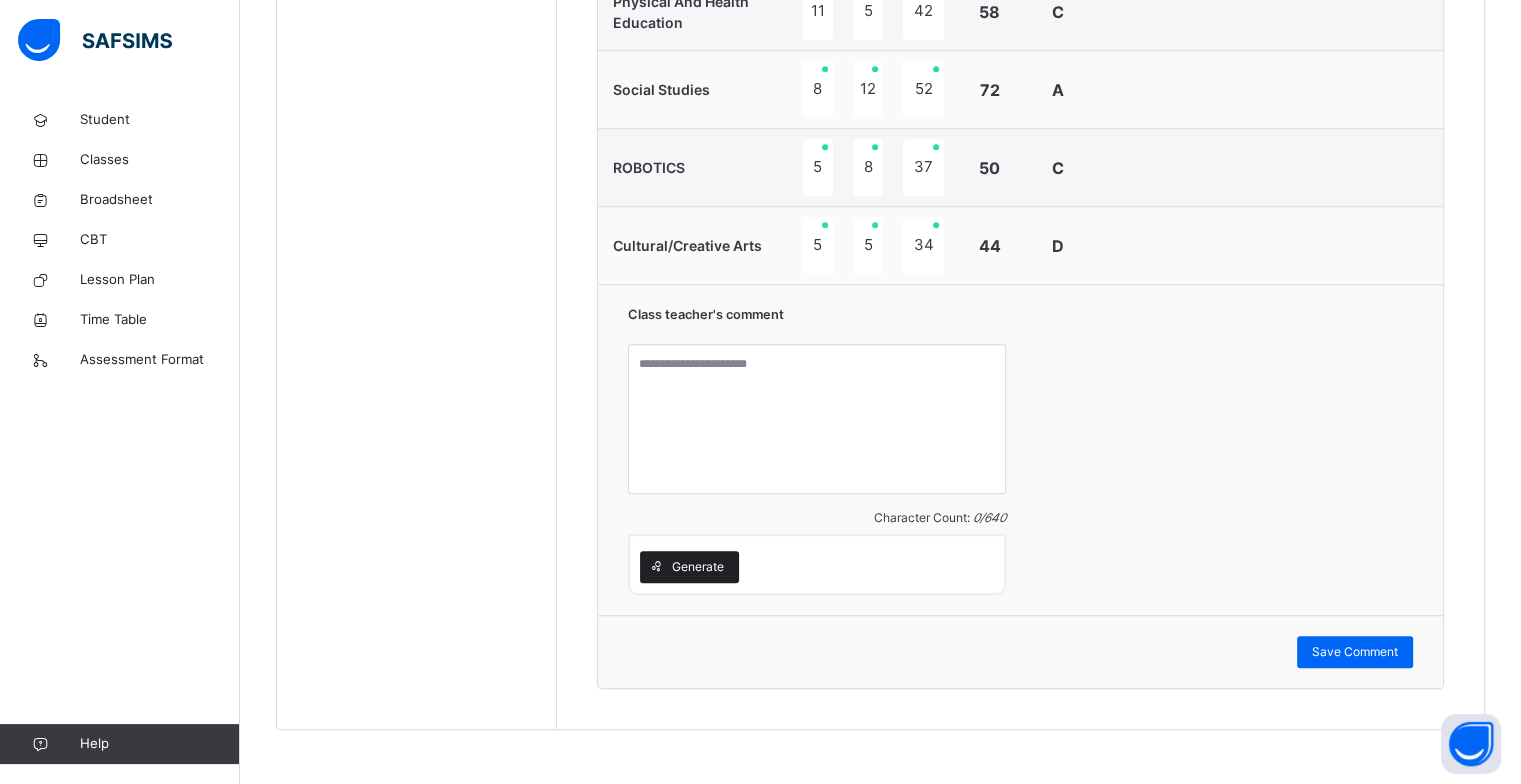 click on "Generate" at bounding box center [698, 567] 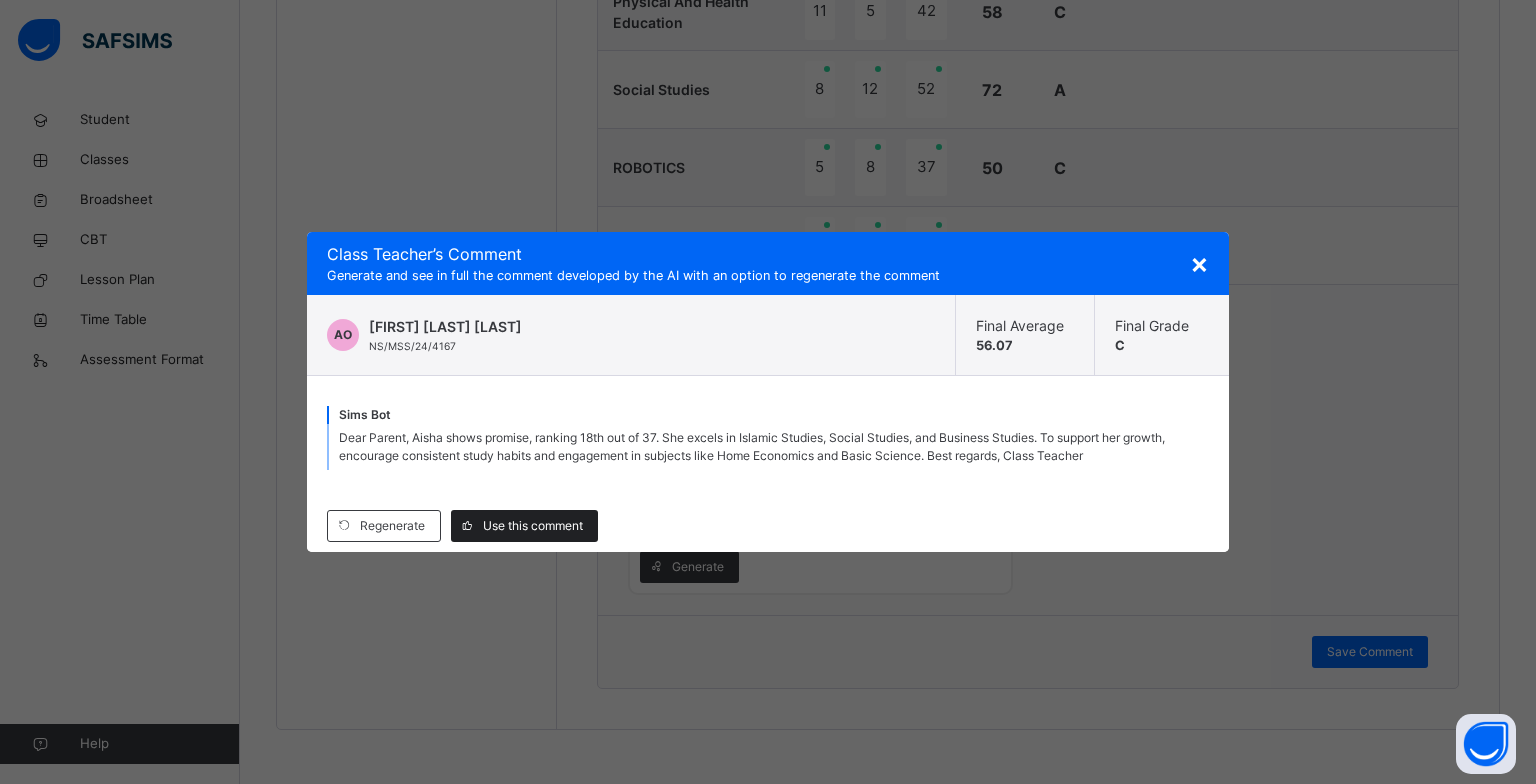 click on "Use this comment" at bounding box center (533, 526) 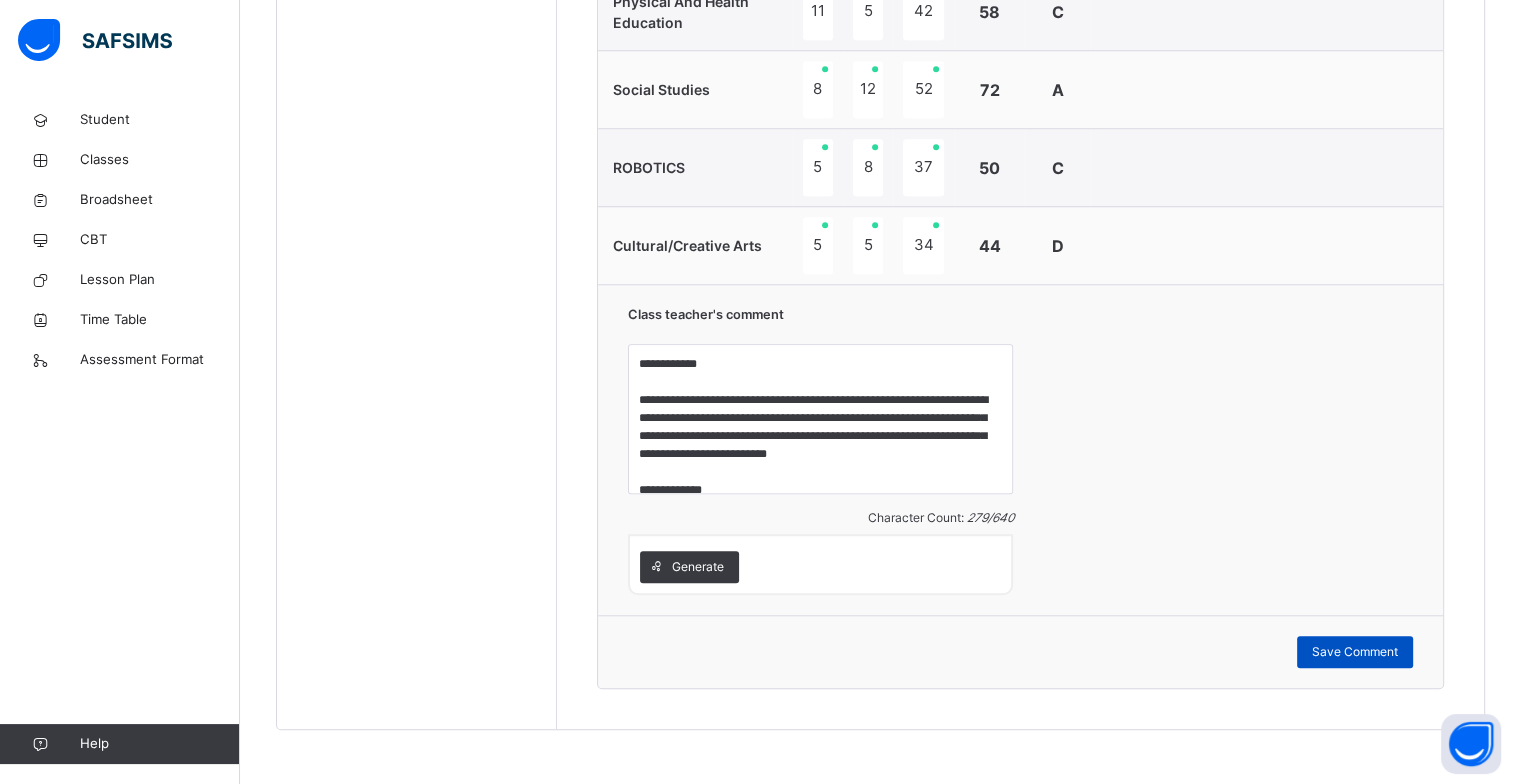 click on "Save Comment" at bounding box center [1355, 652] 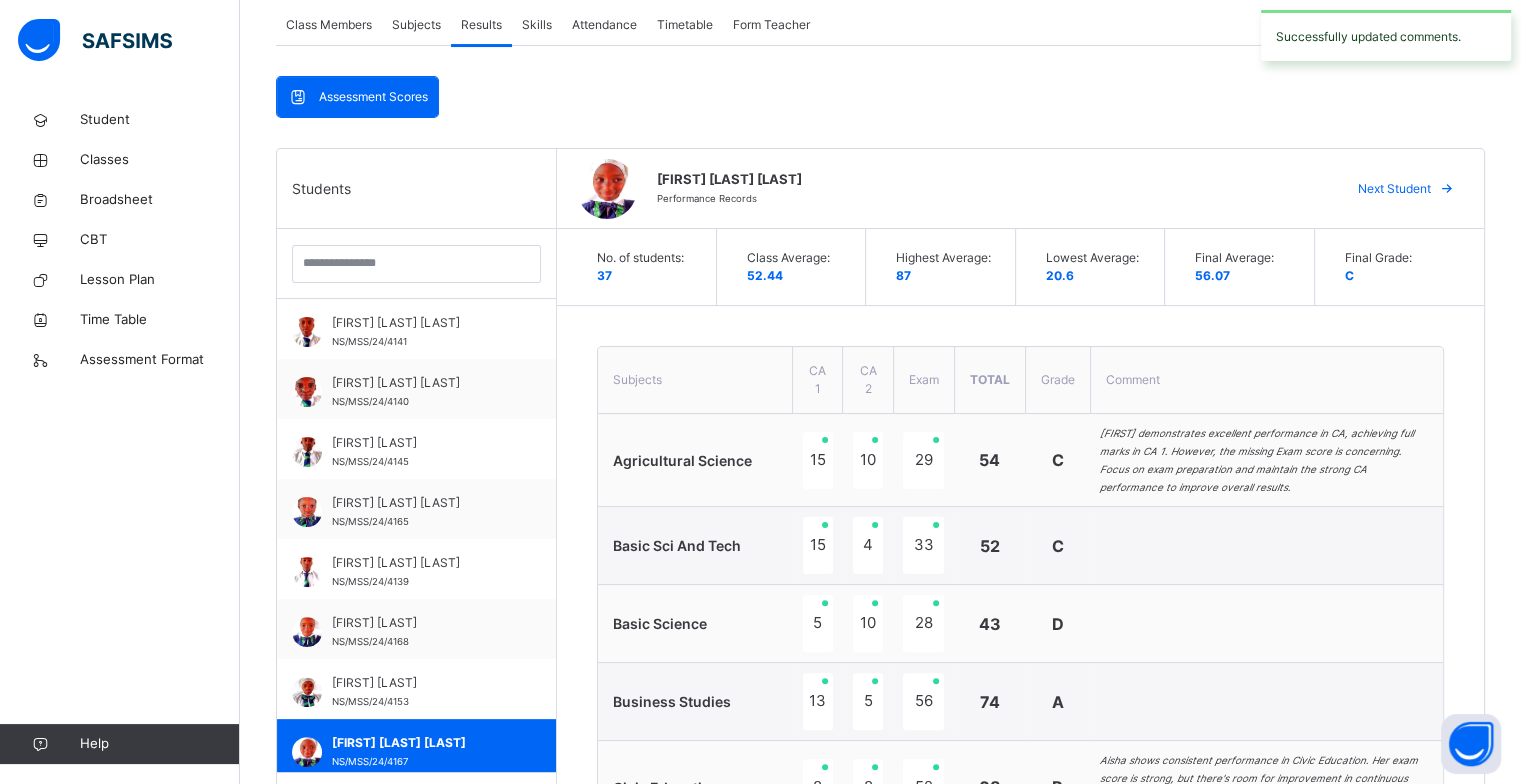 scroll, scrollTop: 206, scrollLeft: 0, axis: vertical 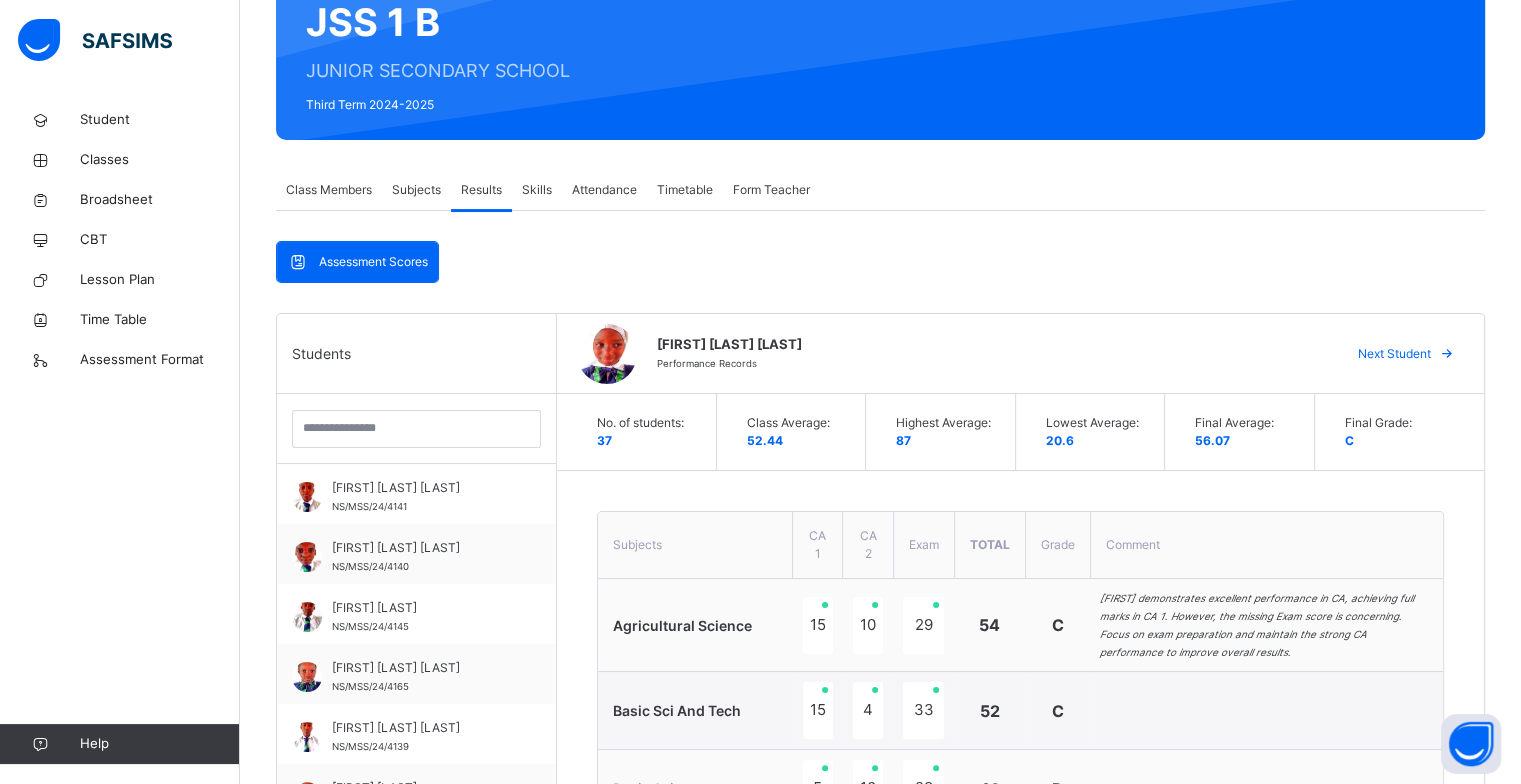 click on "Next Student" at bounding box center [1394, 354] 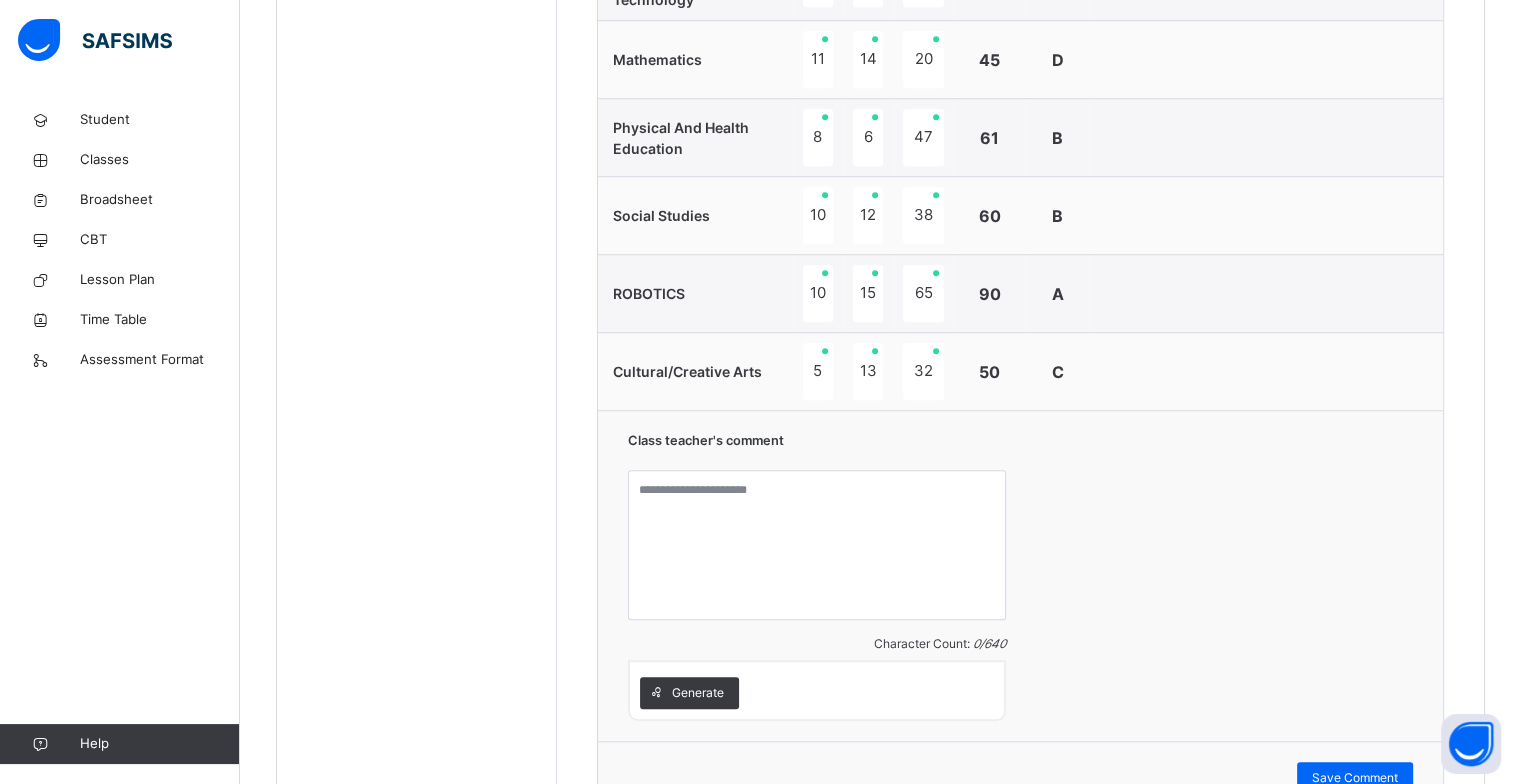 scroll, scrollTop: 1706, scrollLeft: 0, axis: vertical 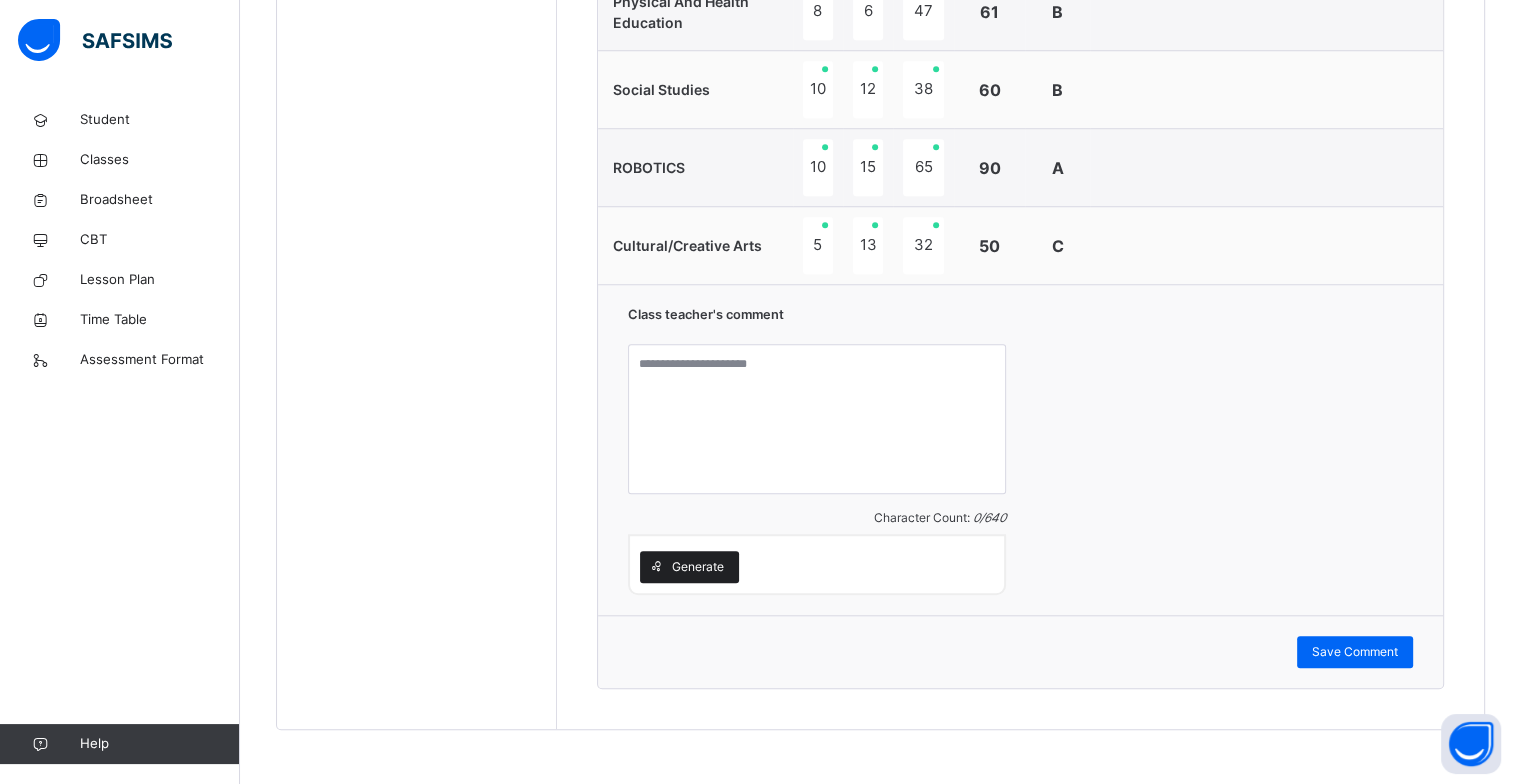click on "Generate" at bounding box center (698, 567) 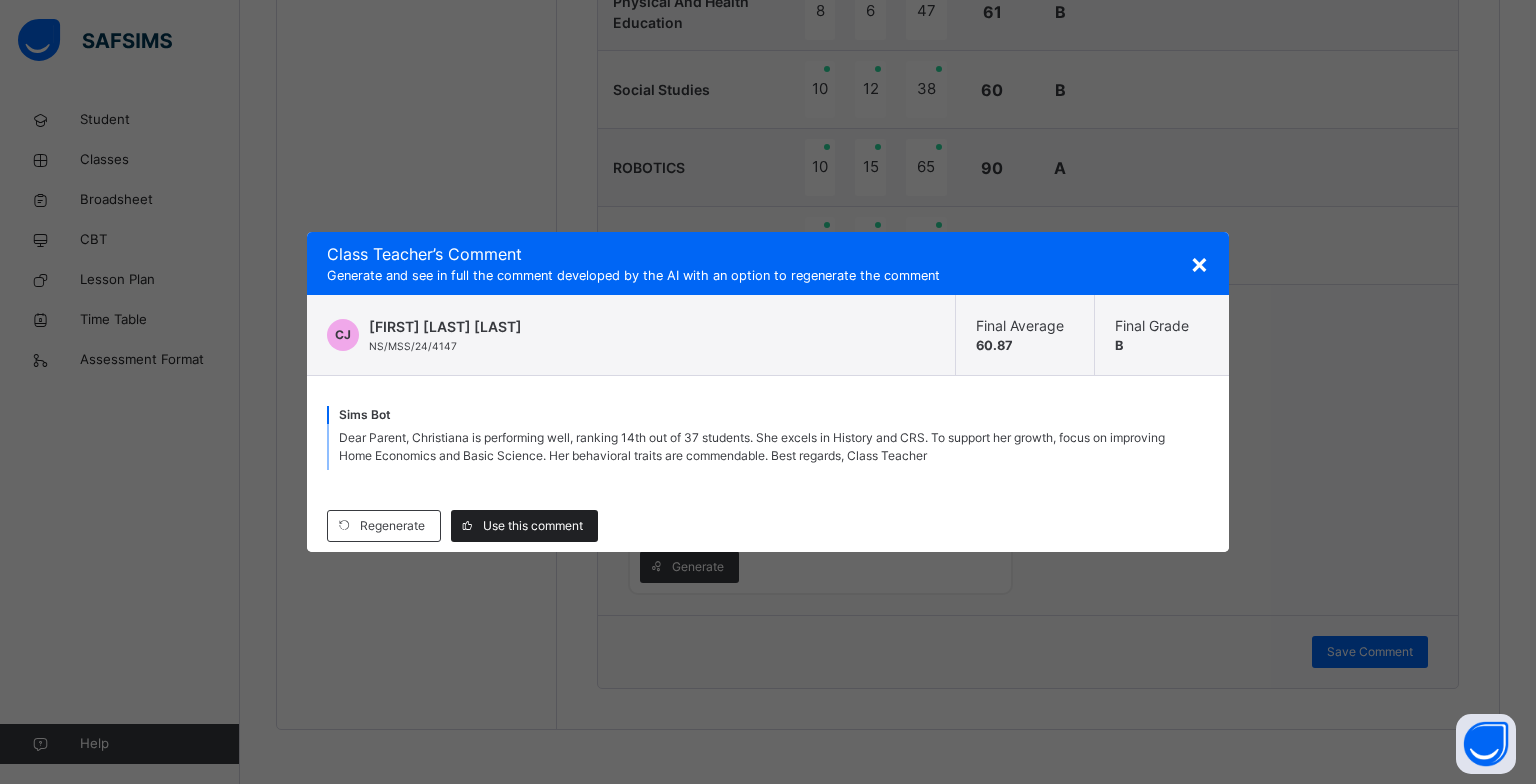 click on "Use this comment" at bounding box center (524, 526) 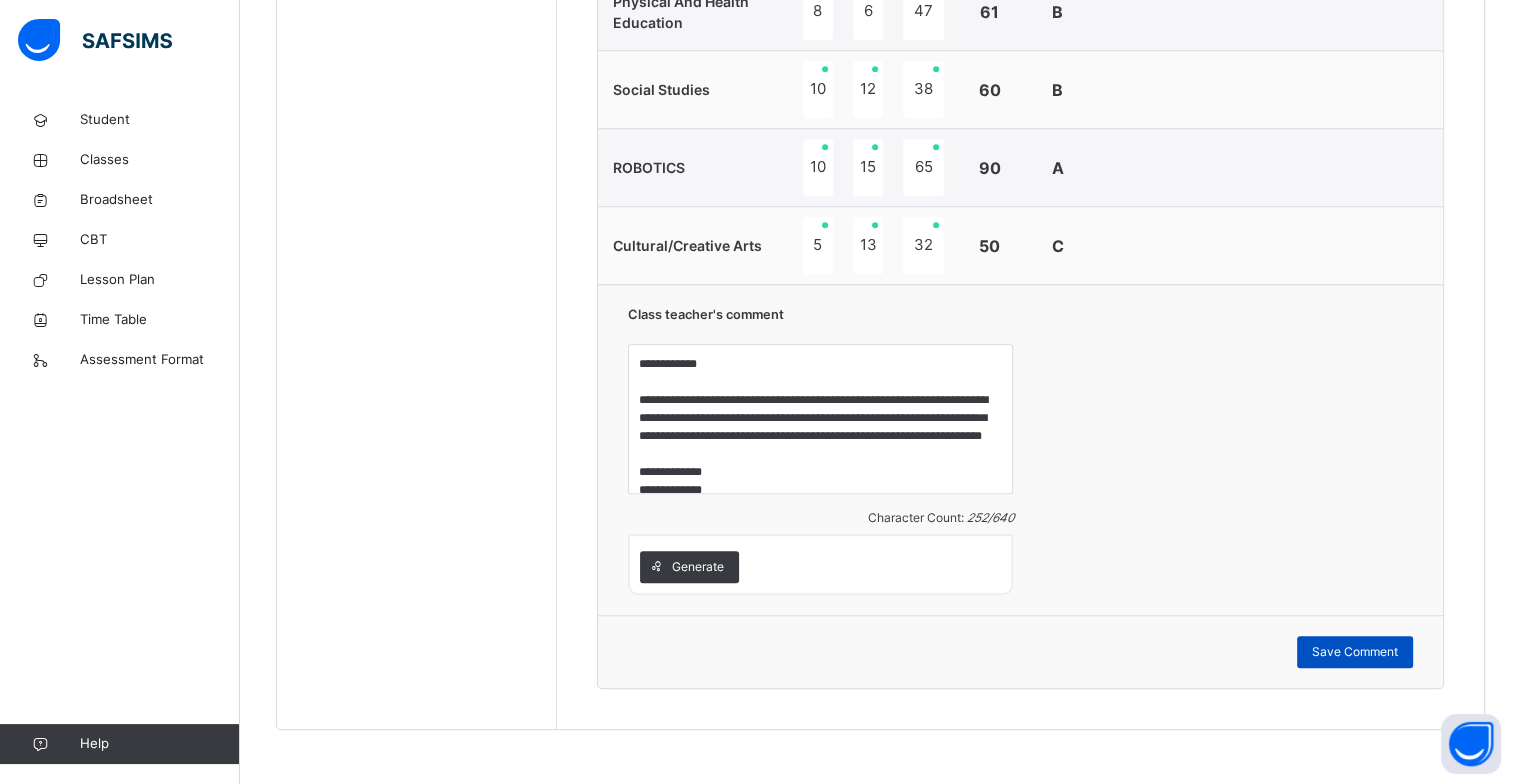 click on "Save Comment" at bounding box center [1355, 652] 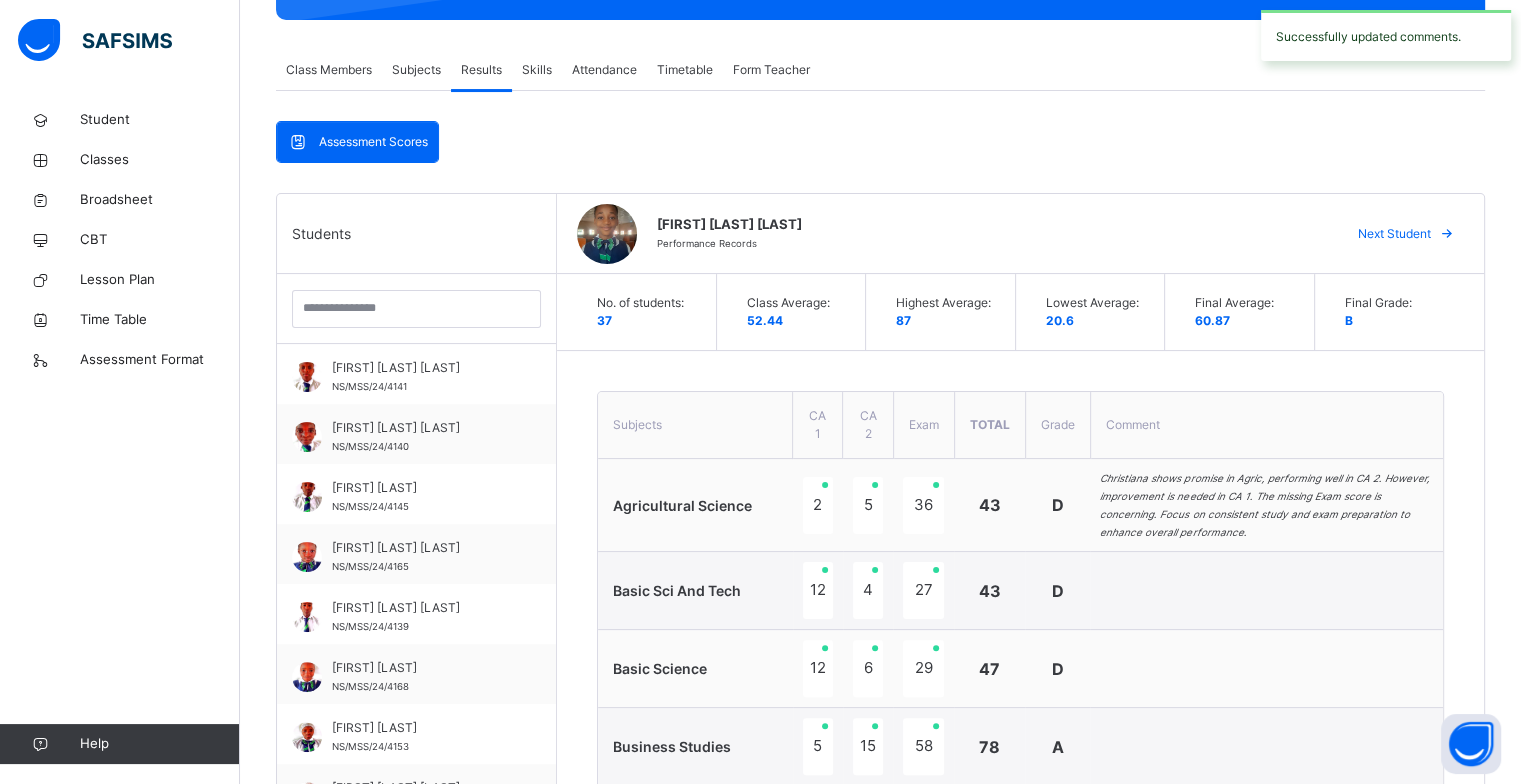 scroll, scrollTop: 106, scrollLeft: 0, axis: vertical 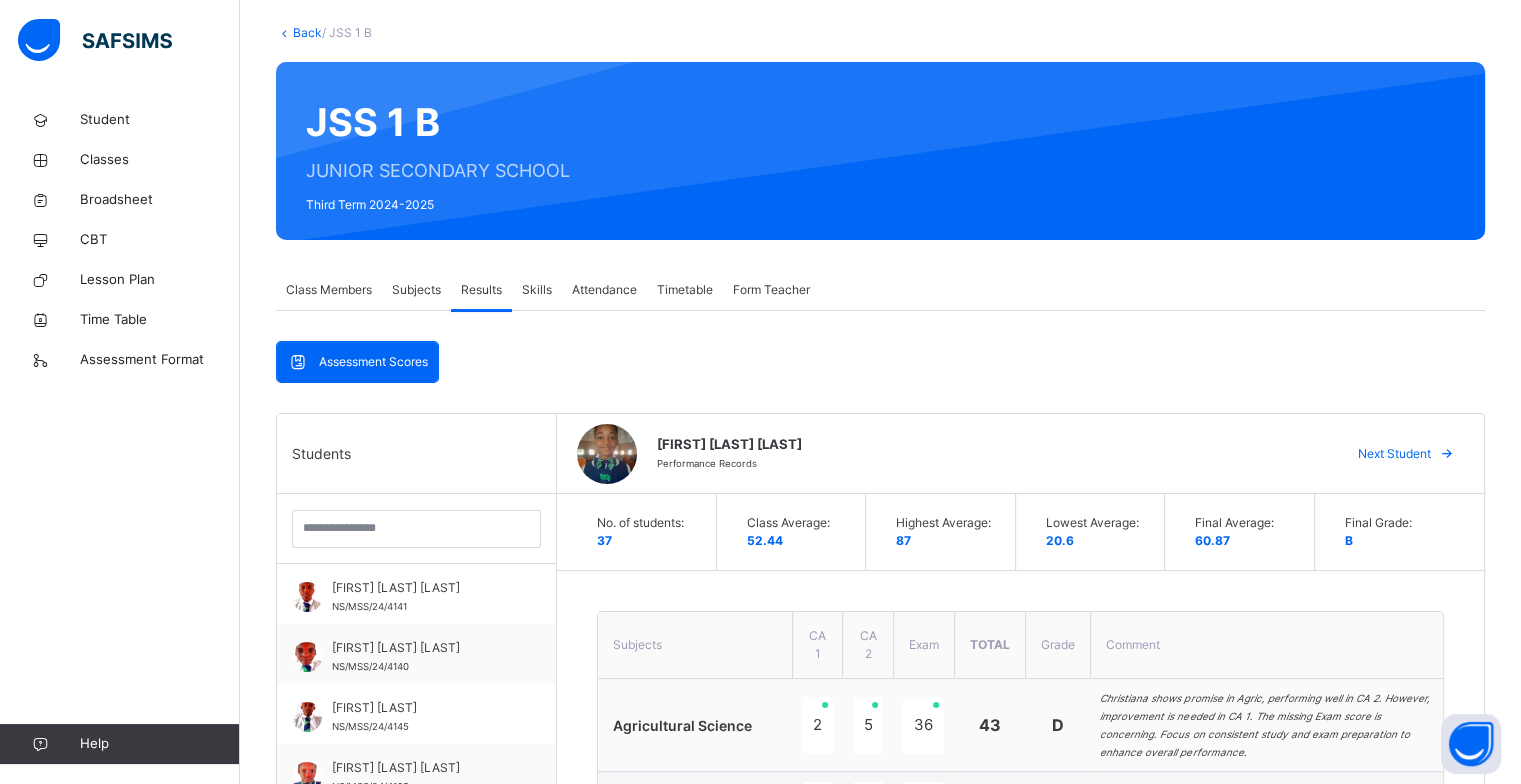 click on "Next Student" at bounding box center [1394, 454] 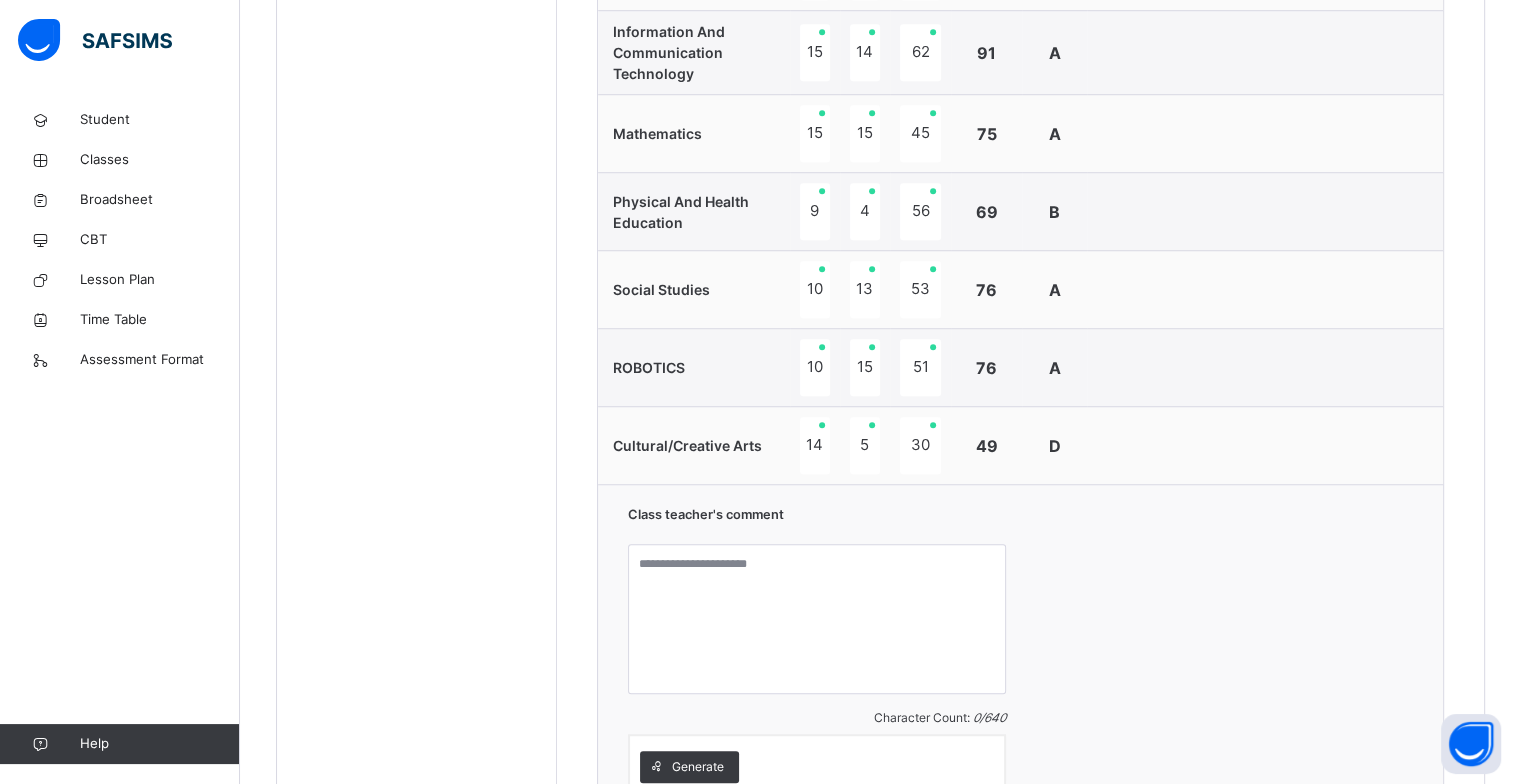 scroll, scrollTop: 1706, scrollLeft: 0, axis: vertical 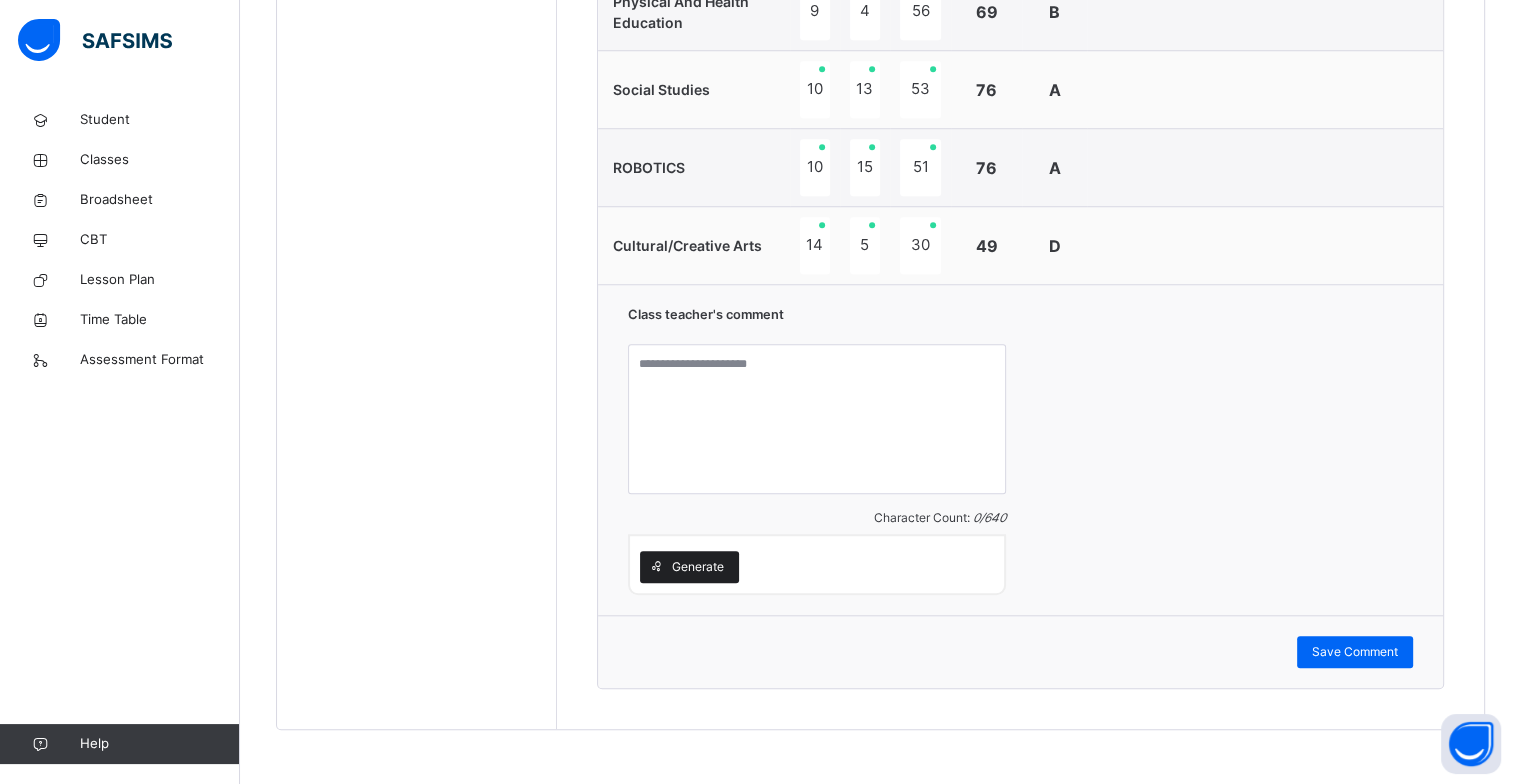 click on "Generate" at bounding box center [689, 567] 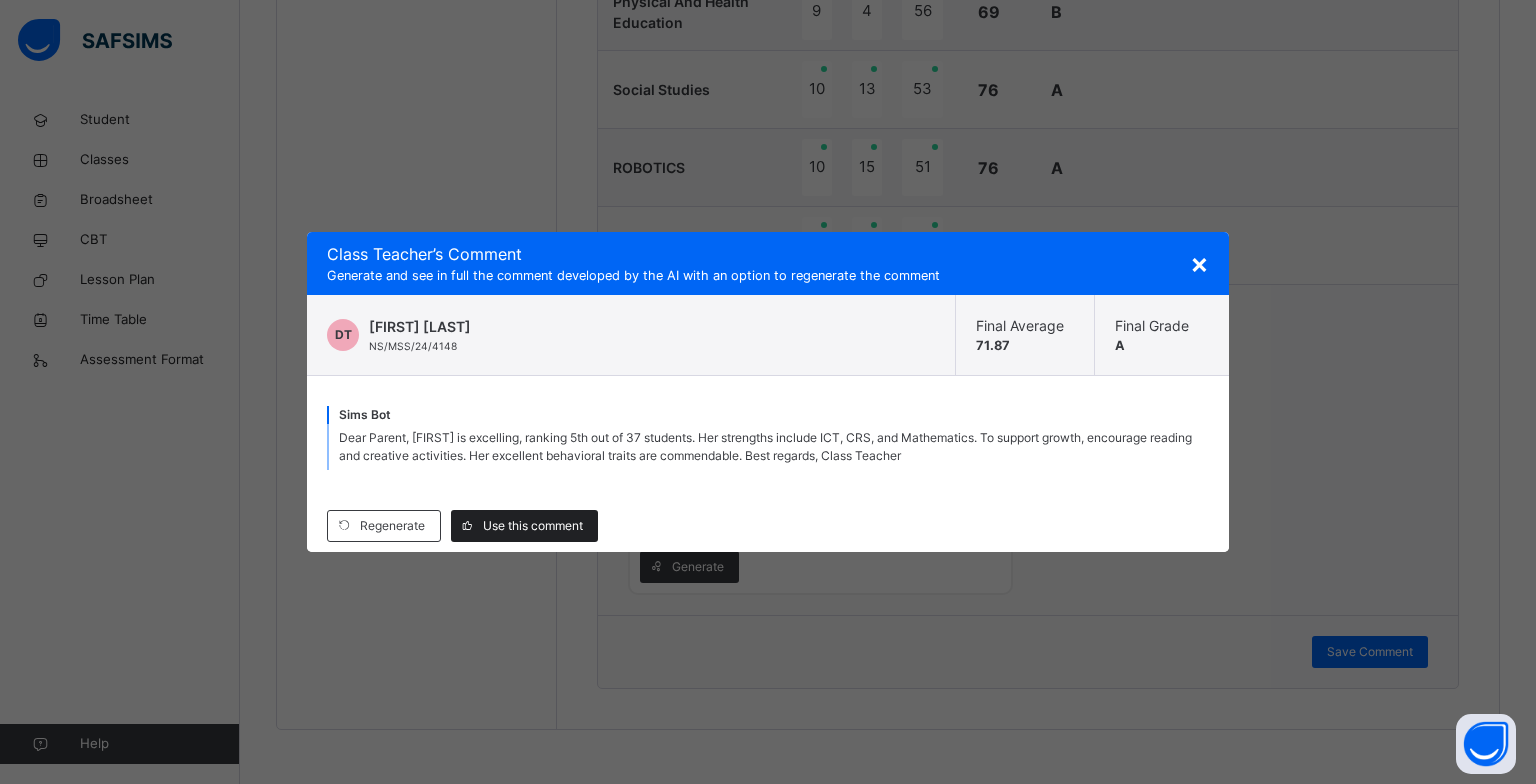 click on "Use this comment" at bounding box center (533, 526) 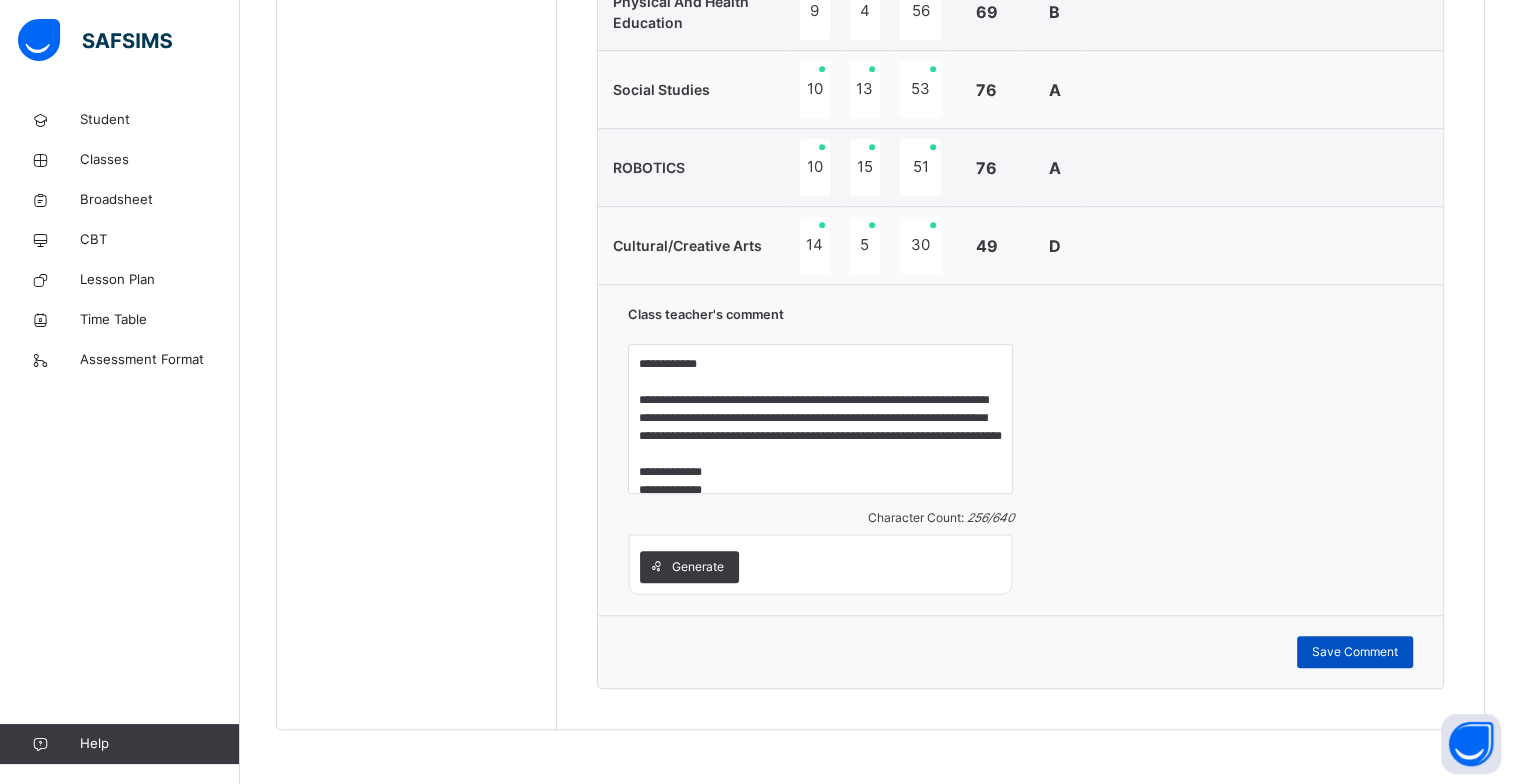click on "Save Comment" at bounding box center [1355, 652] 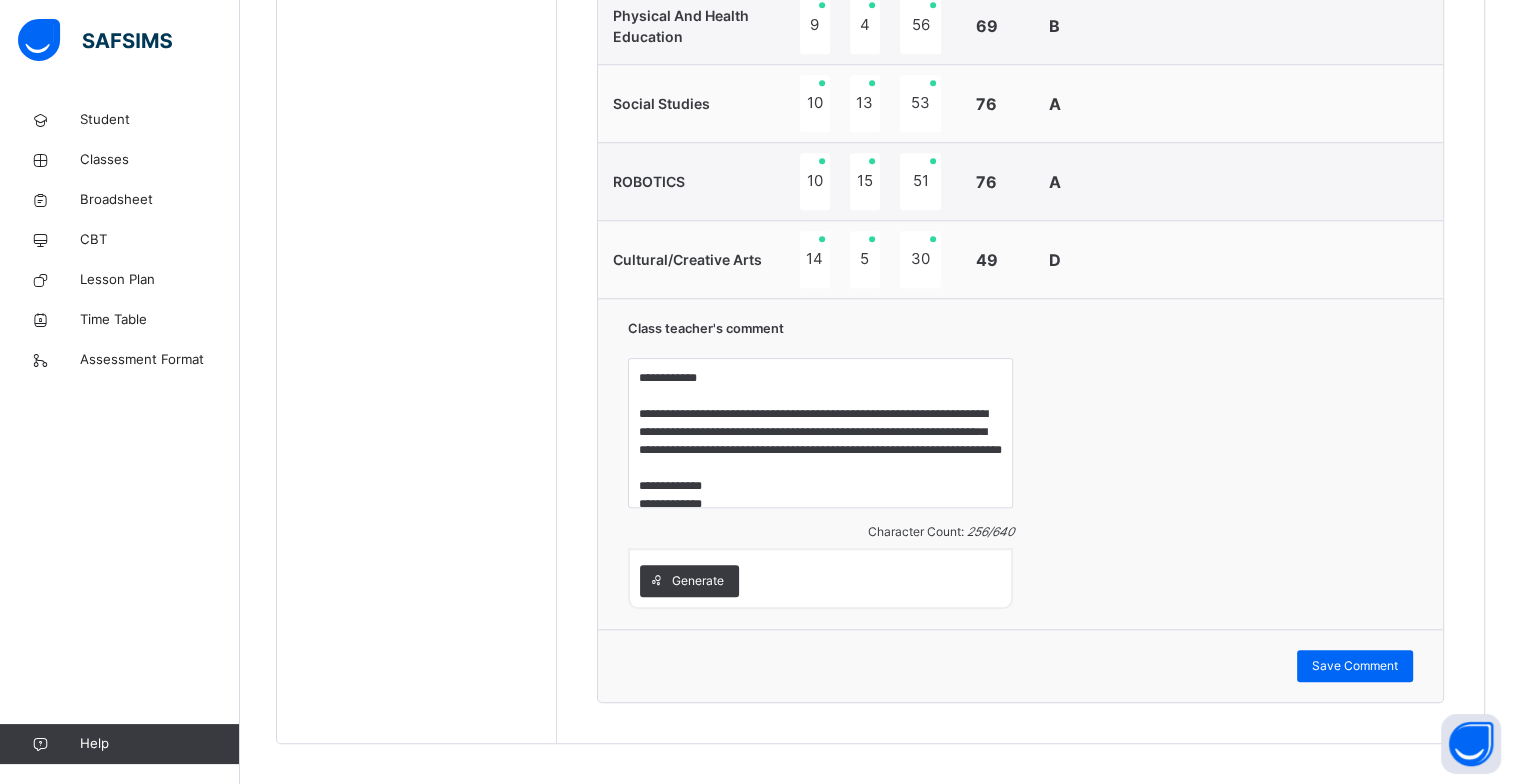 scroll, scrollTop: 1706, scrollLeft: 0, axis: vertical 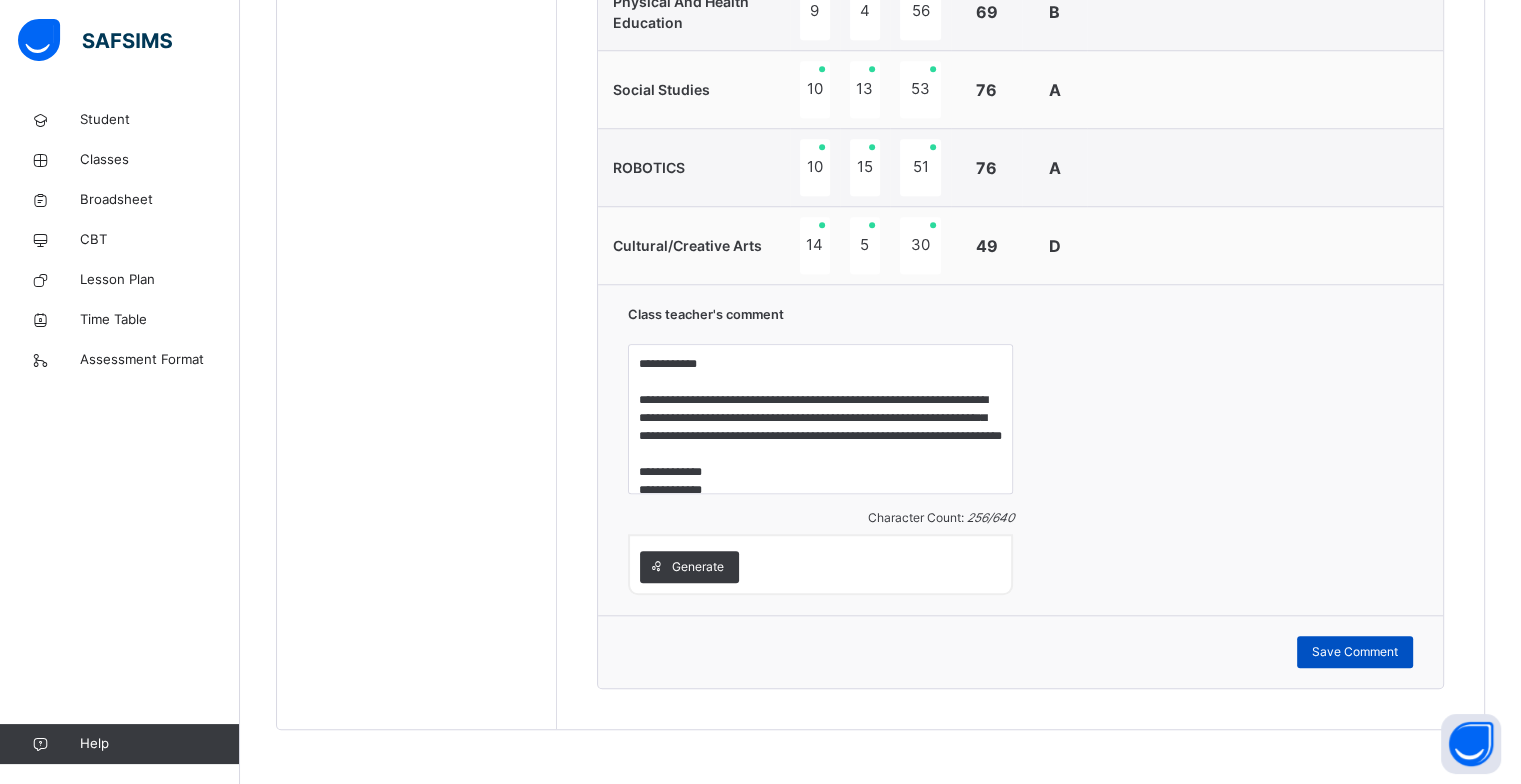click on "Save Comment" at bounding box center (1355, 652) 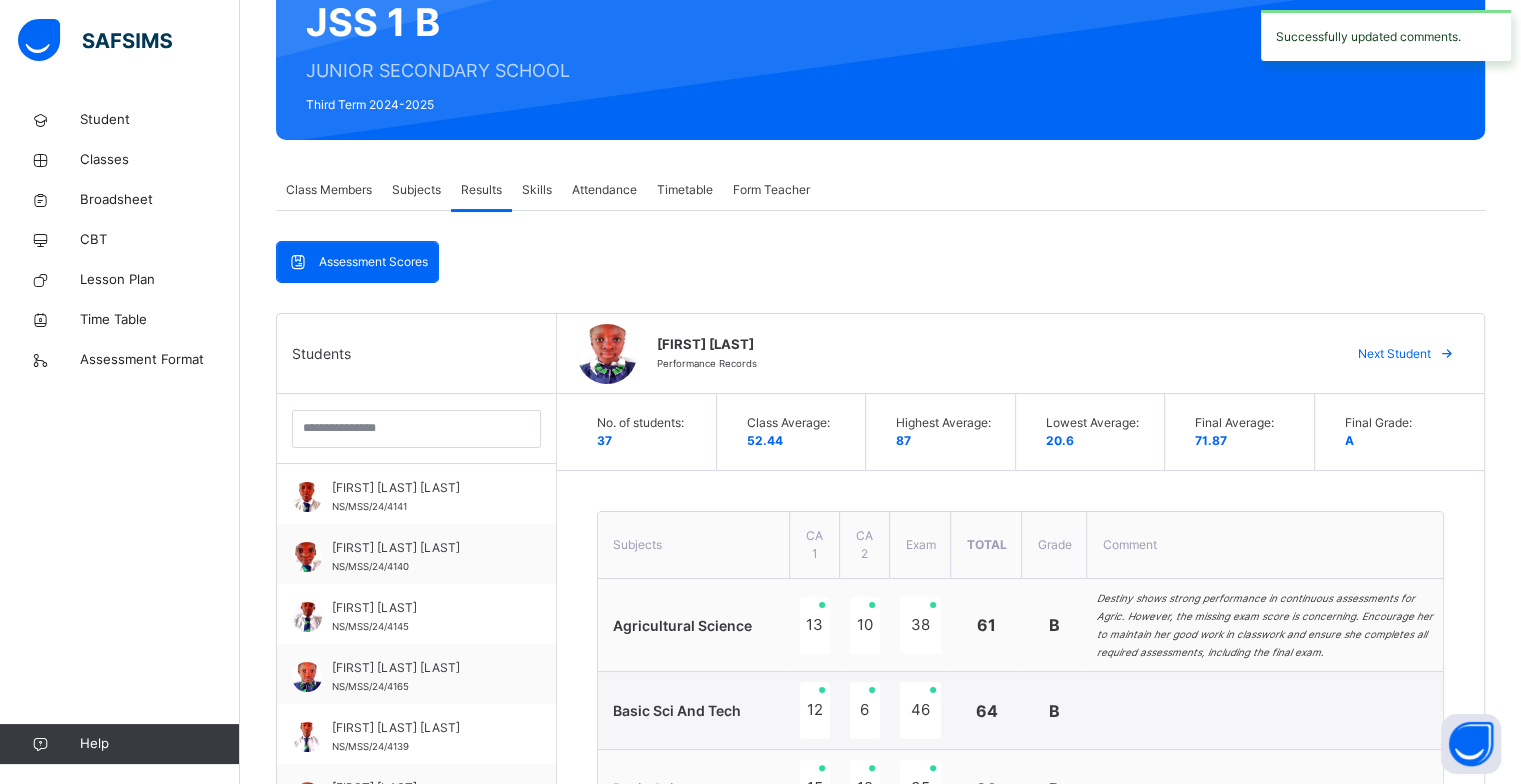 scroll, scrollTop: 0, scrollLeft: 0, axis: both 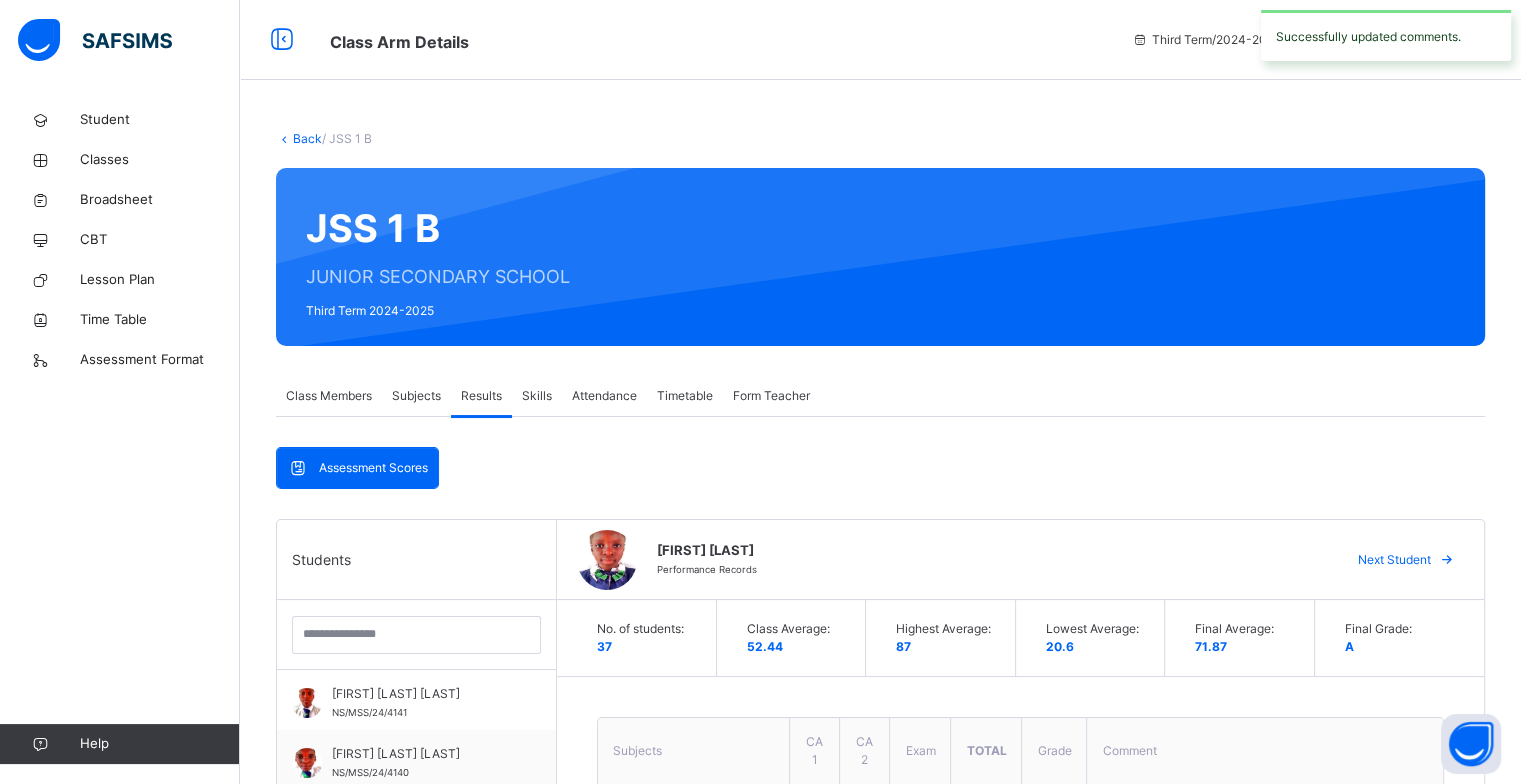 click on "Next Student" at bounding box center [1394, 560] 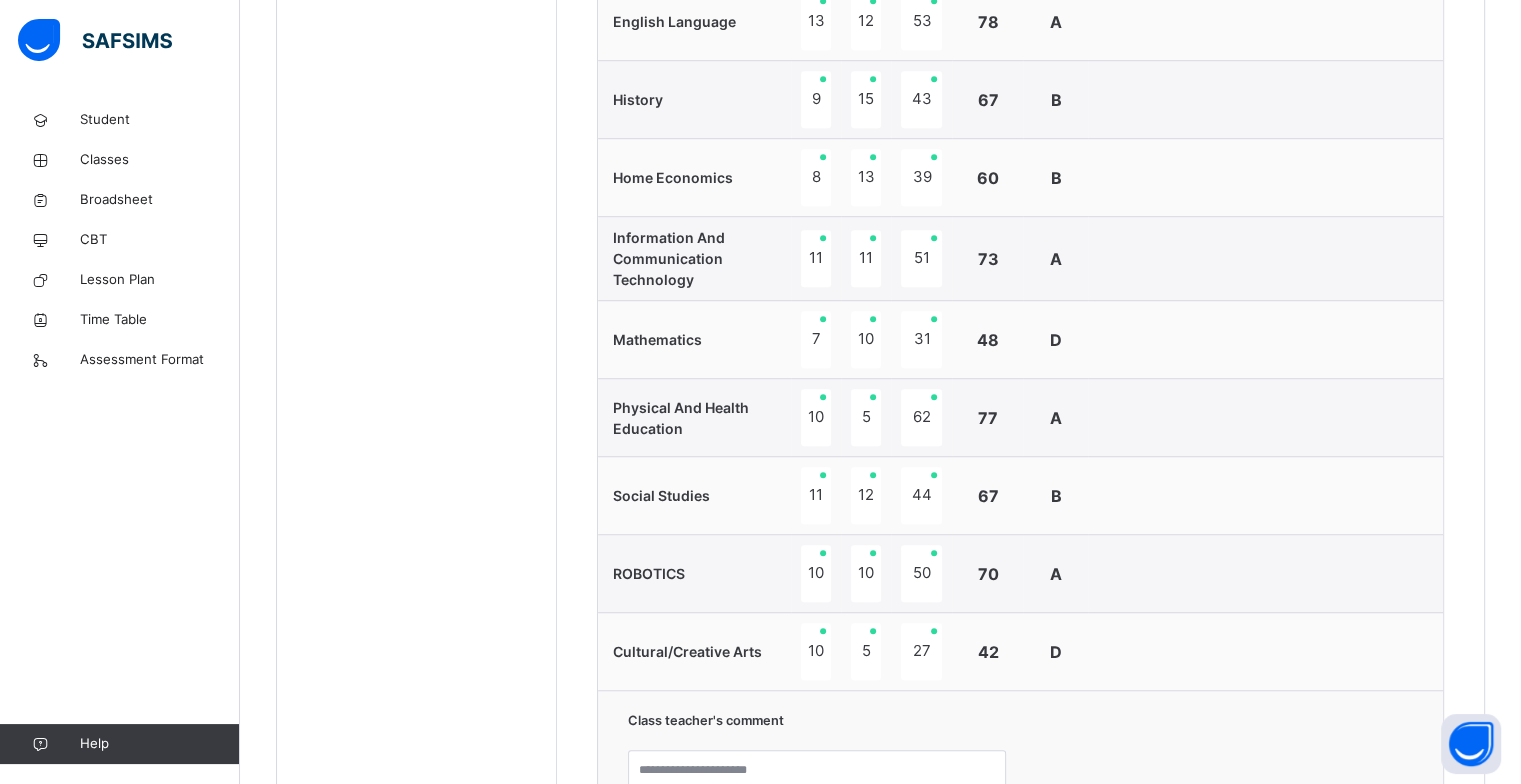 scroll, scrollTop: 1600, scrollLeft: 0, axis: vertical 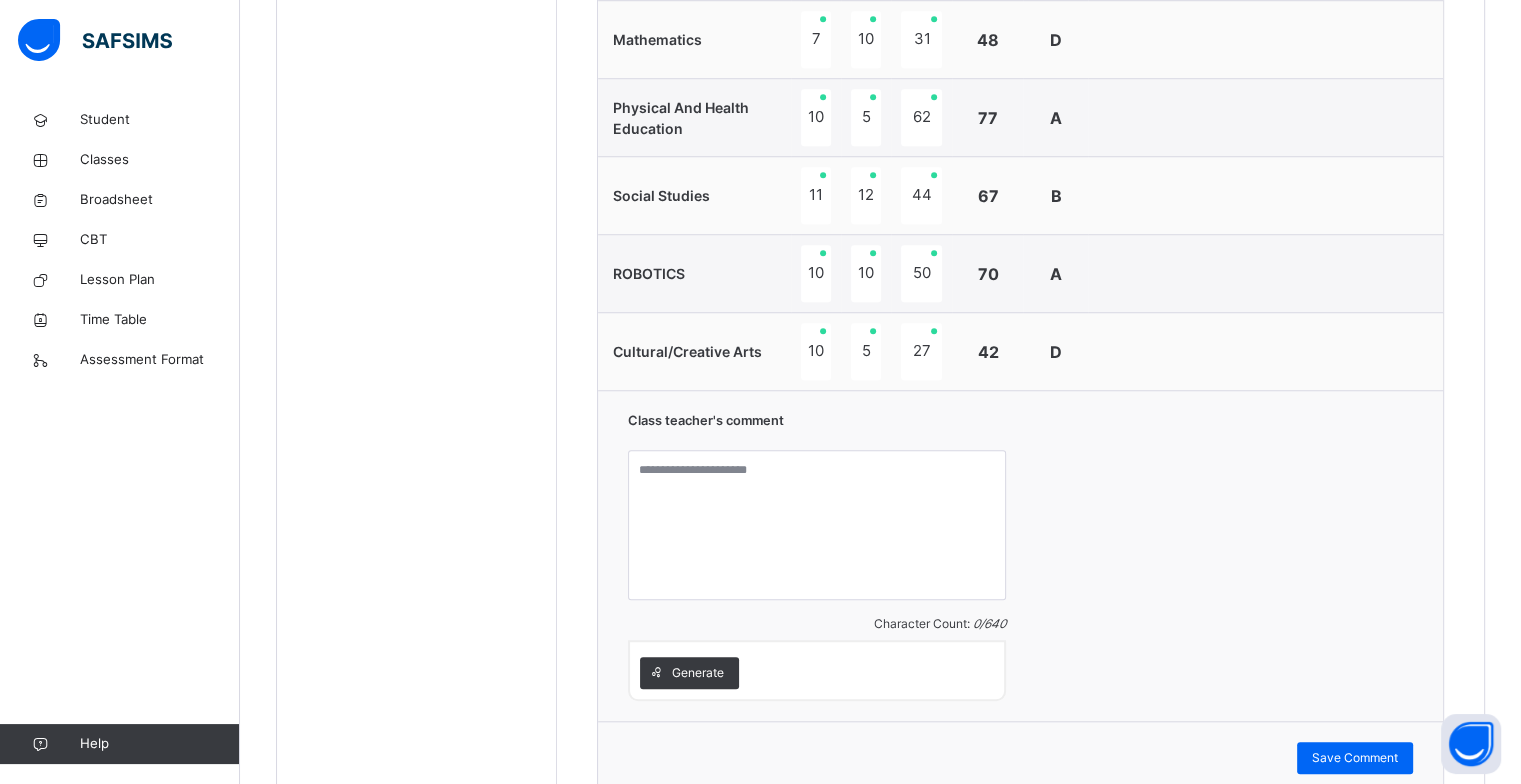 click on "Generate" at bounding box center [698, 673] 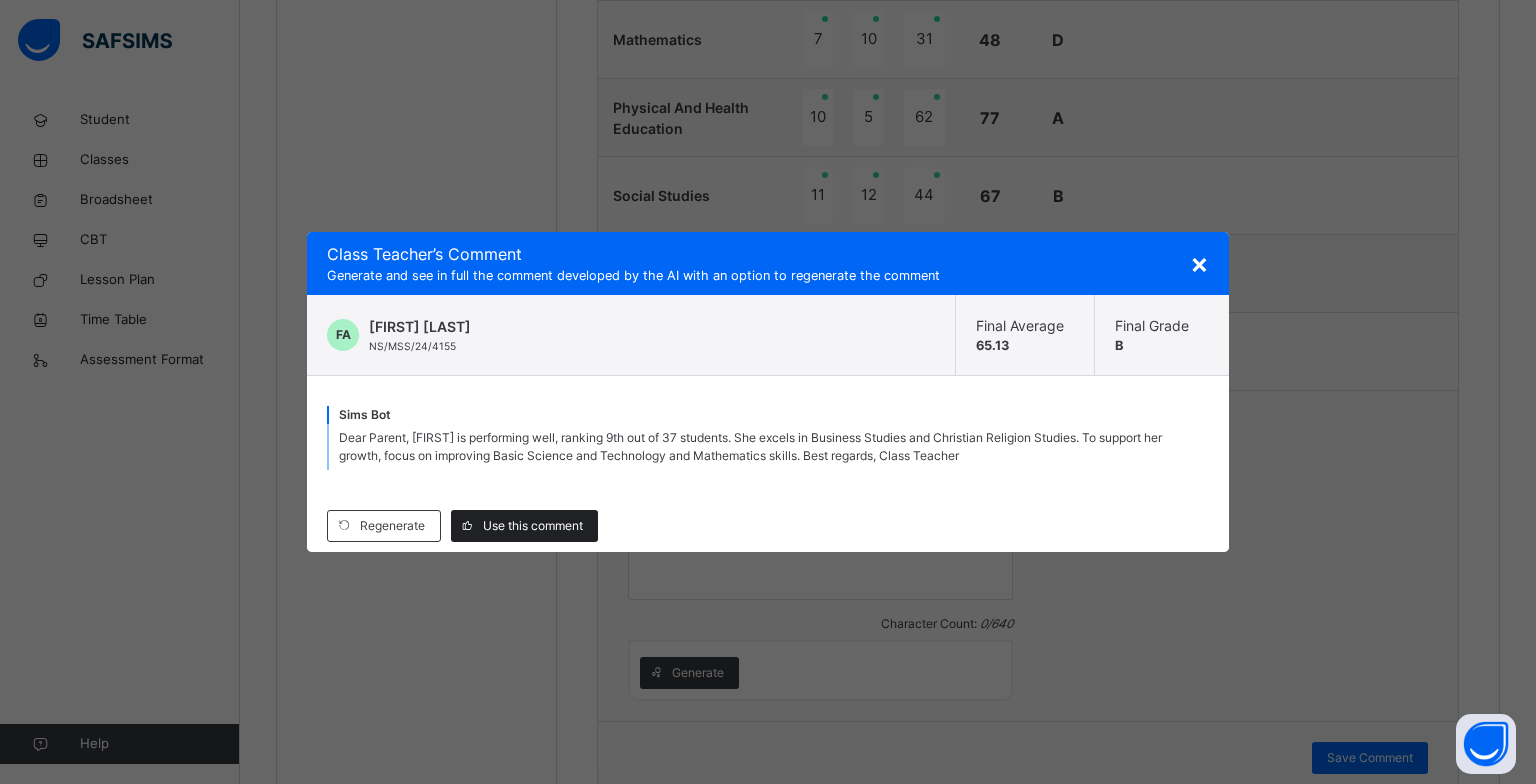 click on "Use this comment" at bounding box center [533, 526] 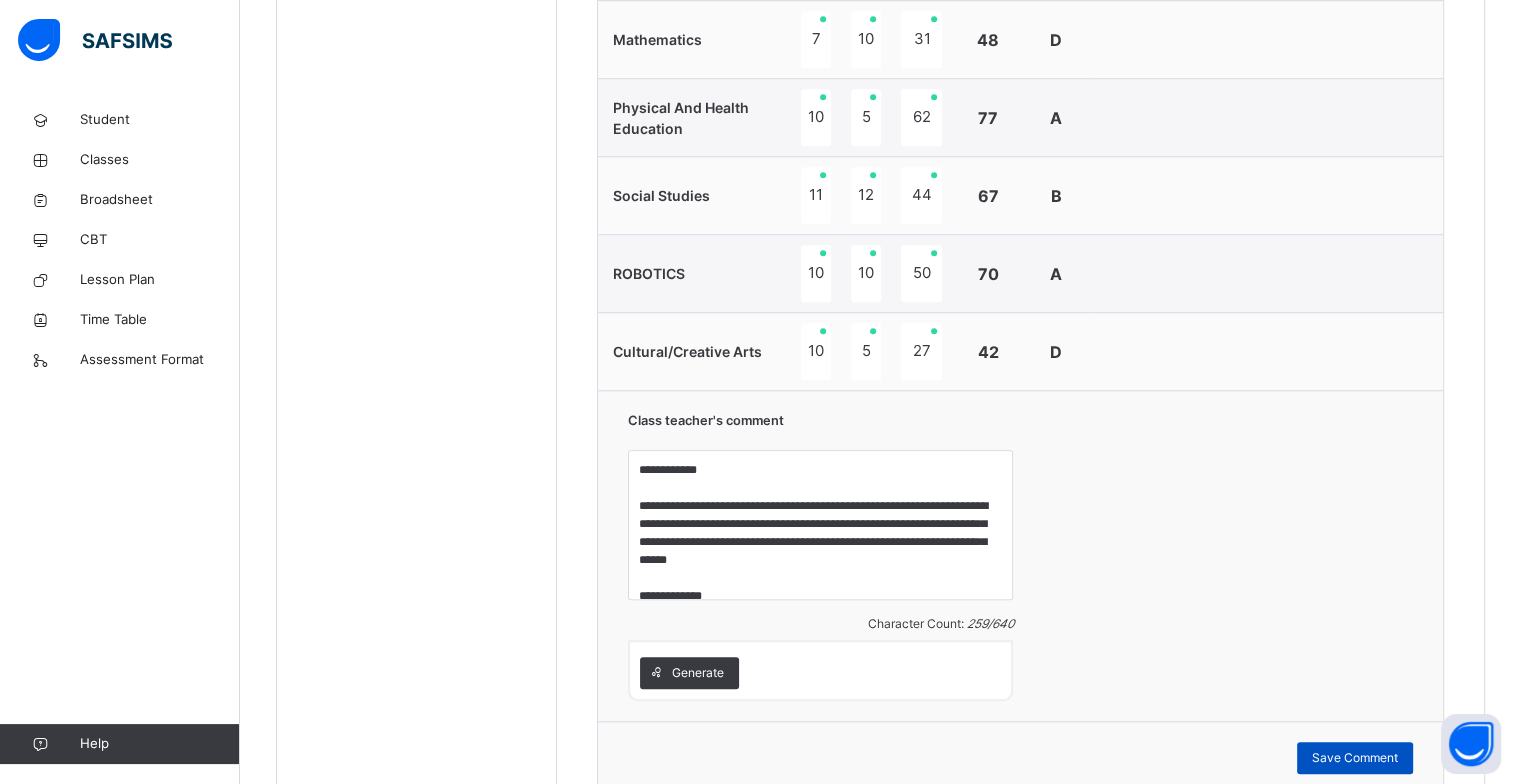 click on "Save Comment" at bounding box center [1355, 758] 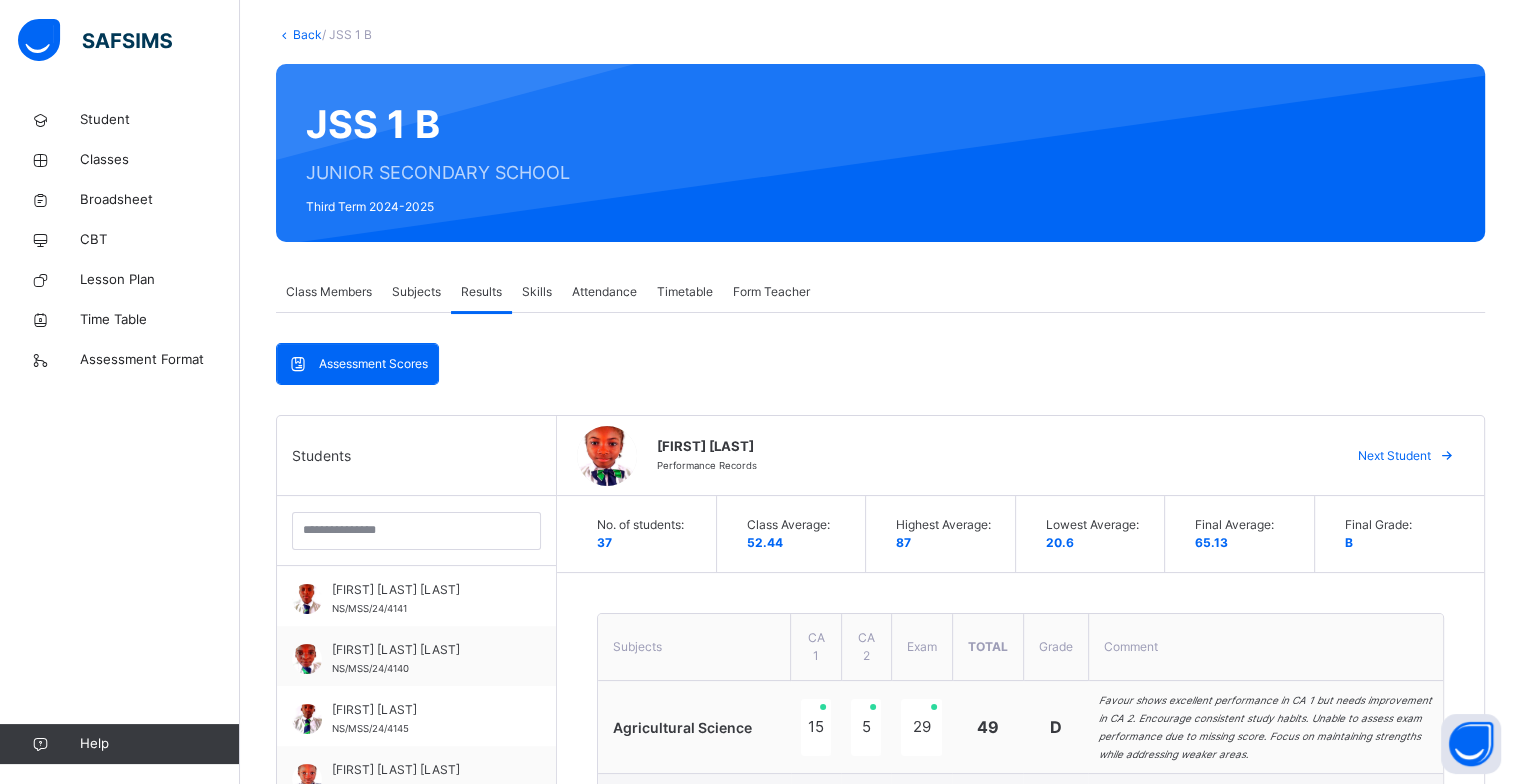 scroll, scrollTop: 100, scrollLeft: 0, axis: vertical 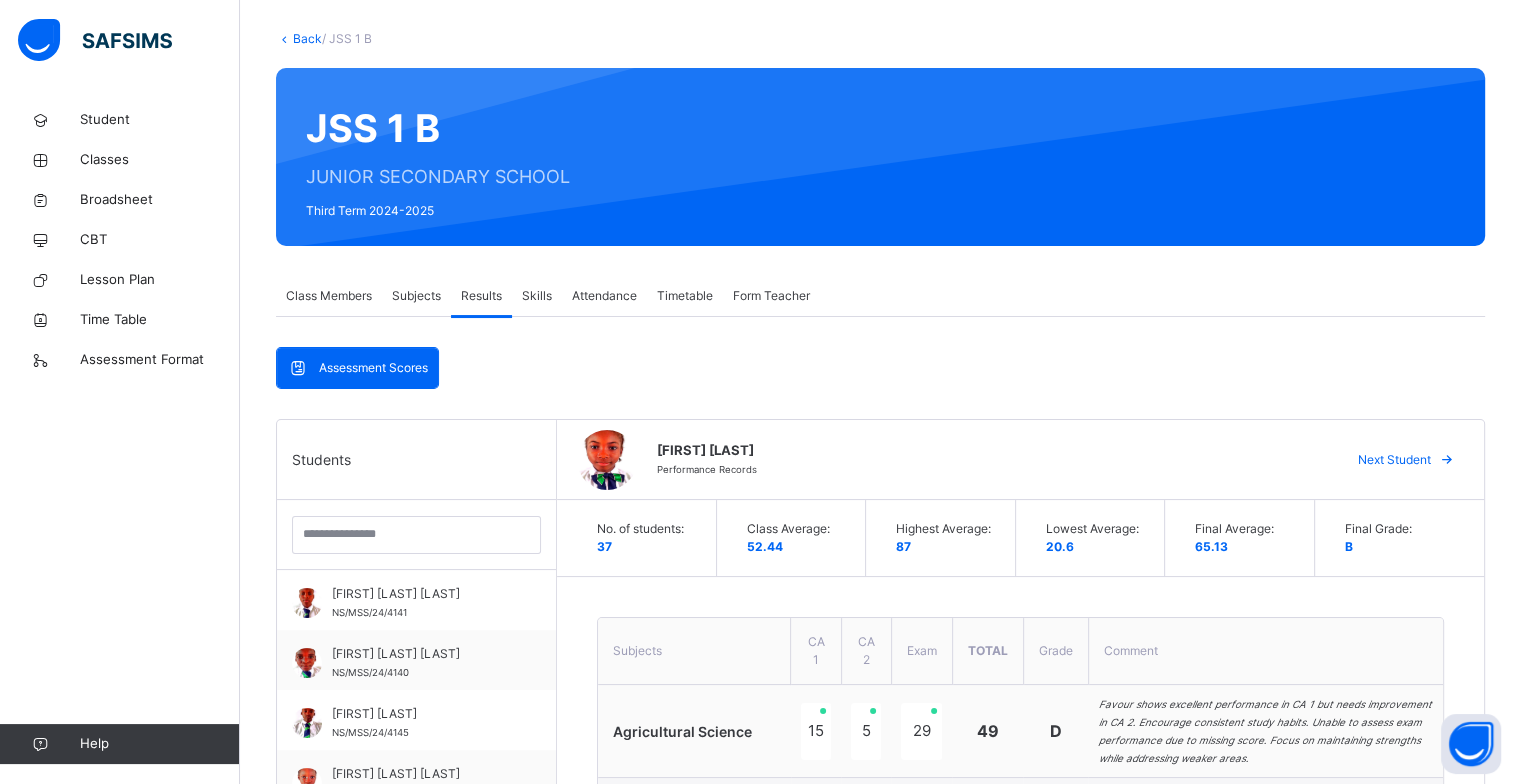 click on "Next Student" at bounding box center (1403, 460) 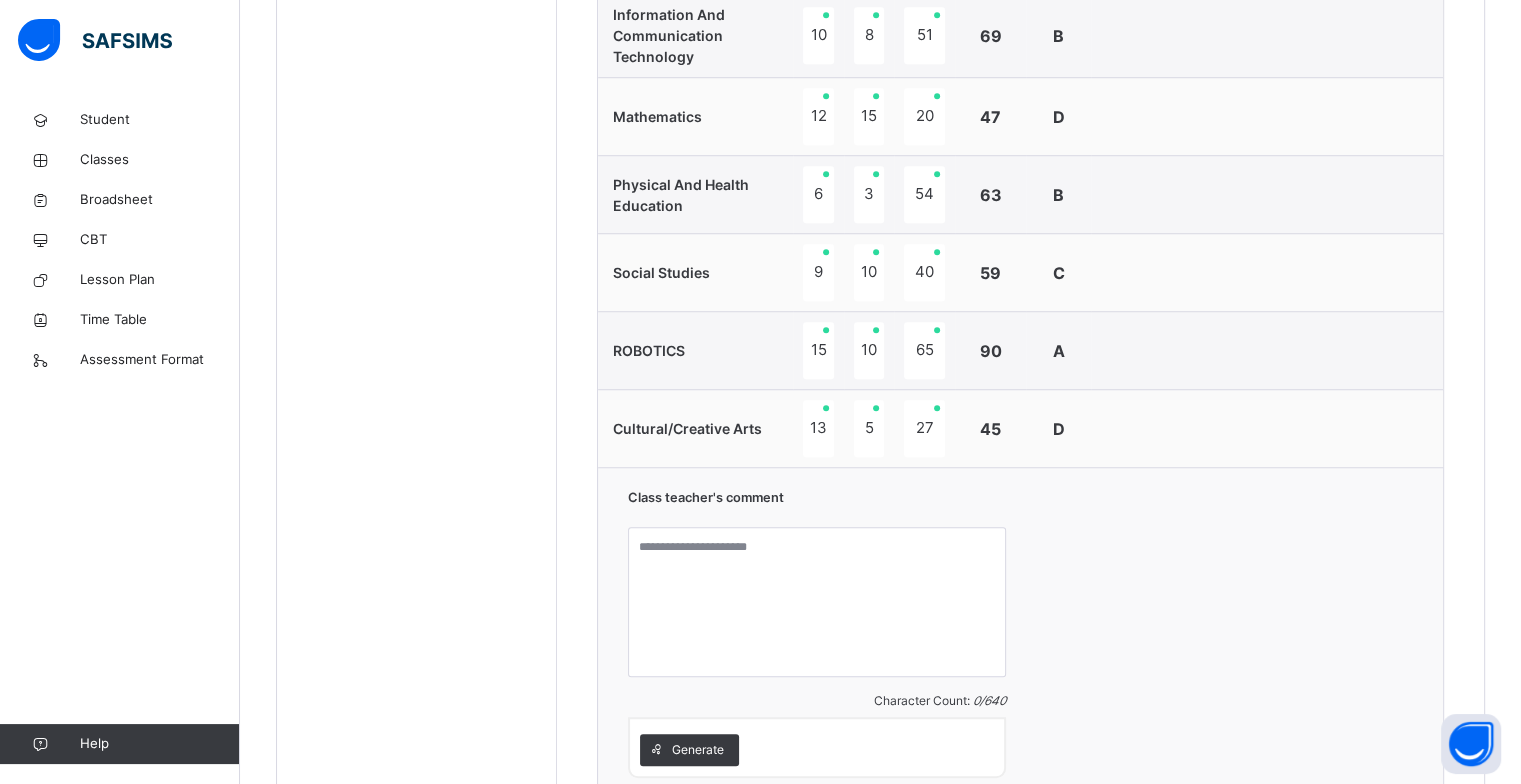 scroll, scrollTop: 1600, scrollLeft: 0, axis: vertical 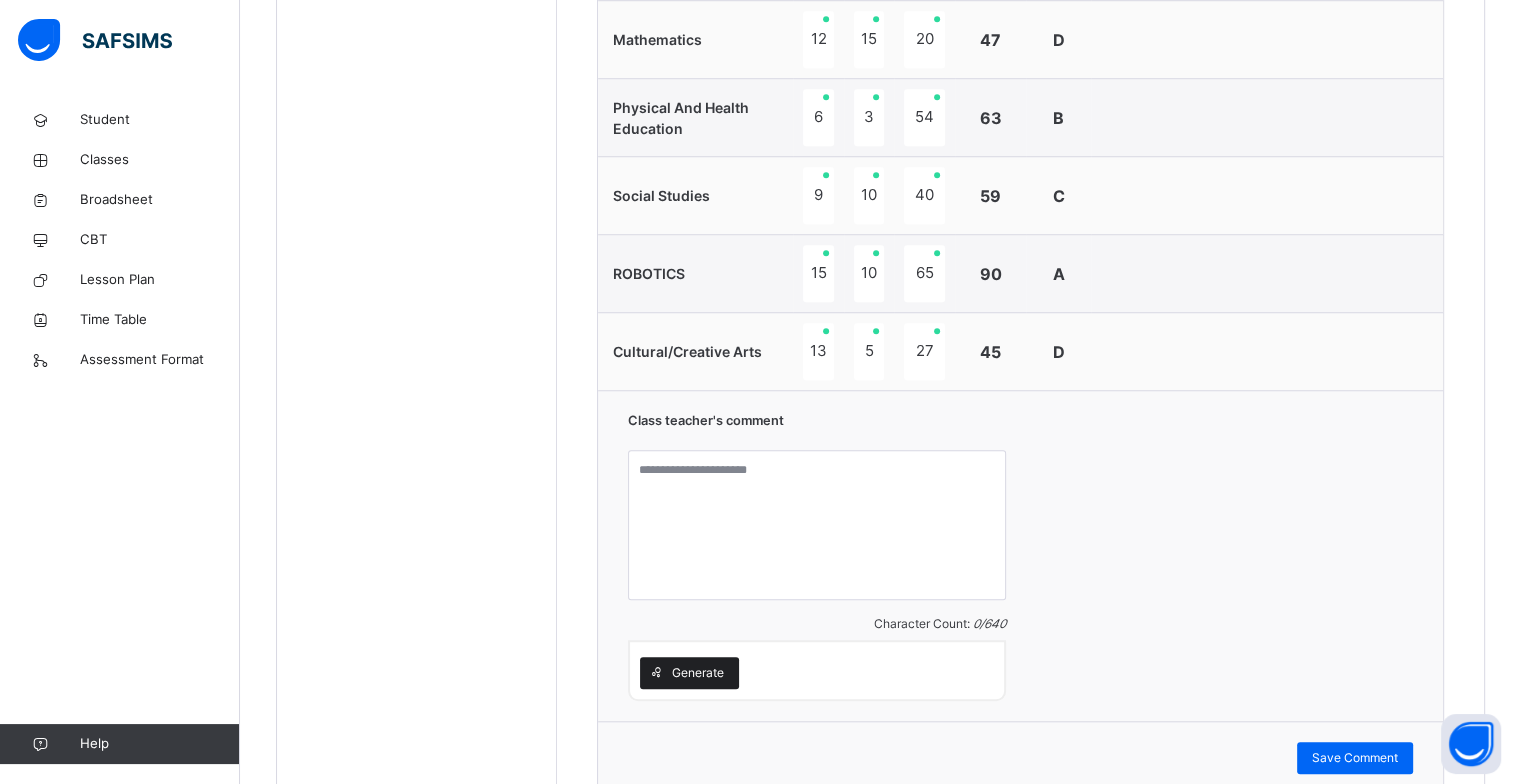 click on "Generate" at bounding box center [689, 673] 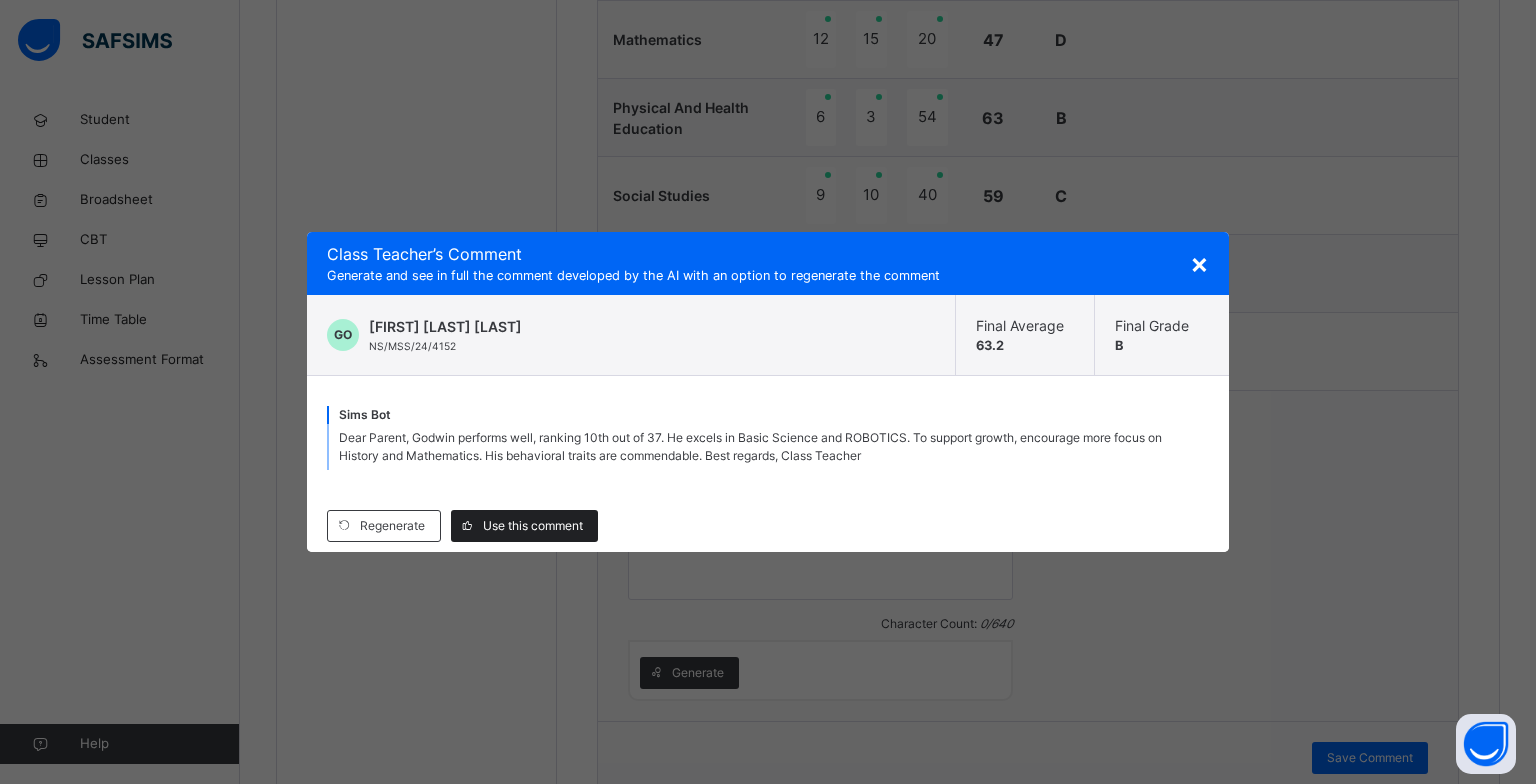 click on "Use this comment" at bounding box center (524, 526) 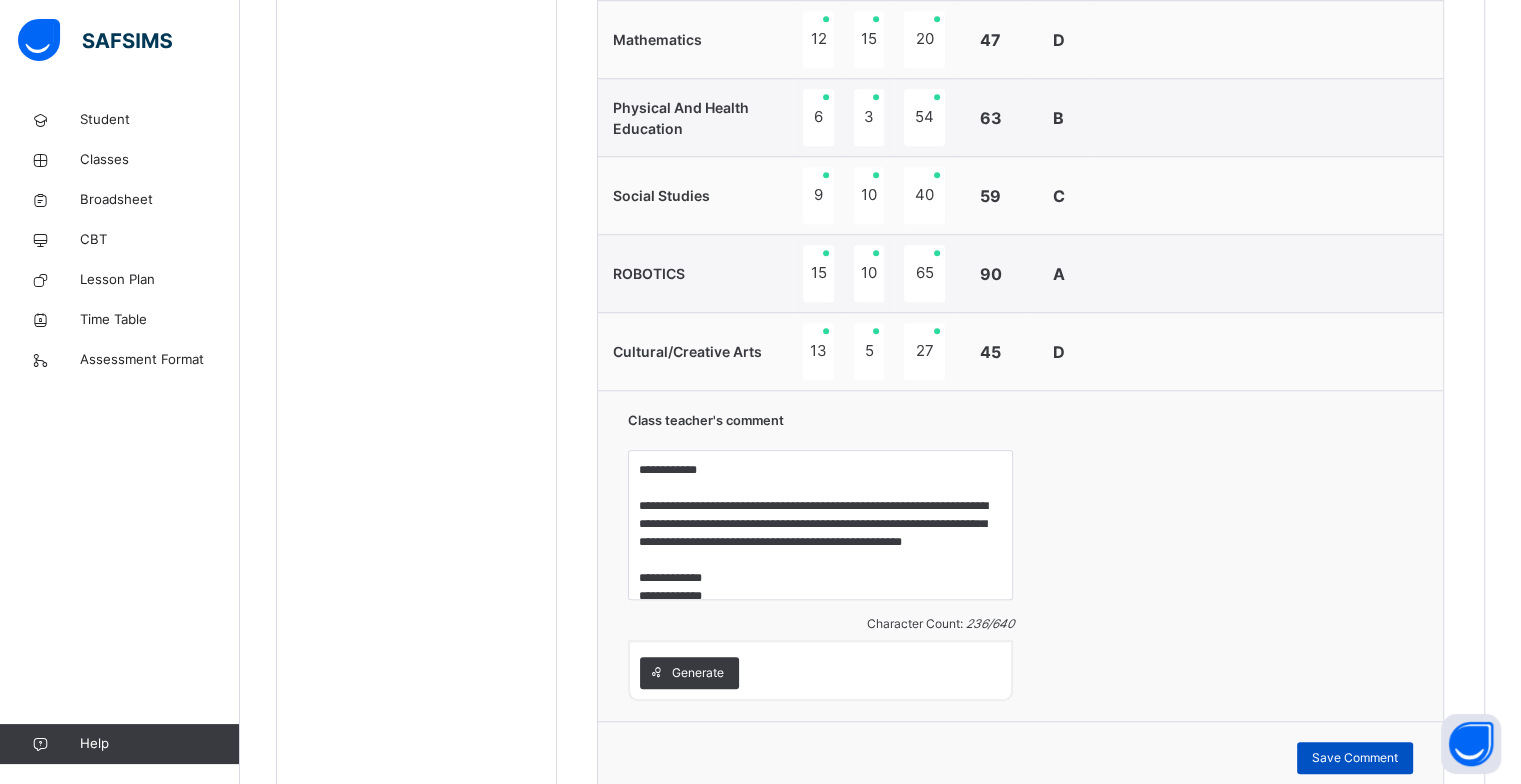 click on "Save Comment" at bounding box center (1355, 758) 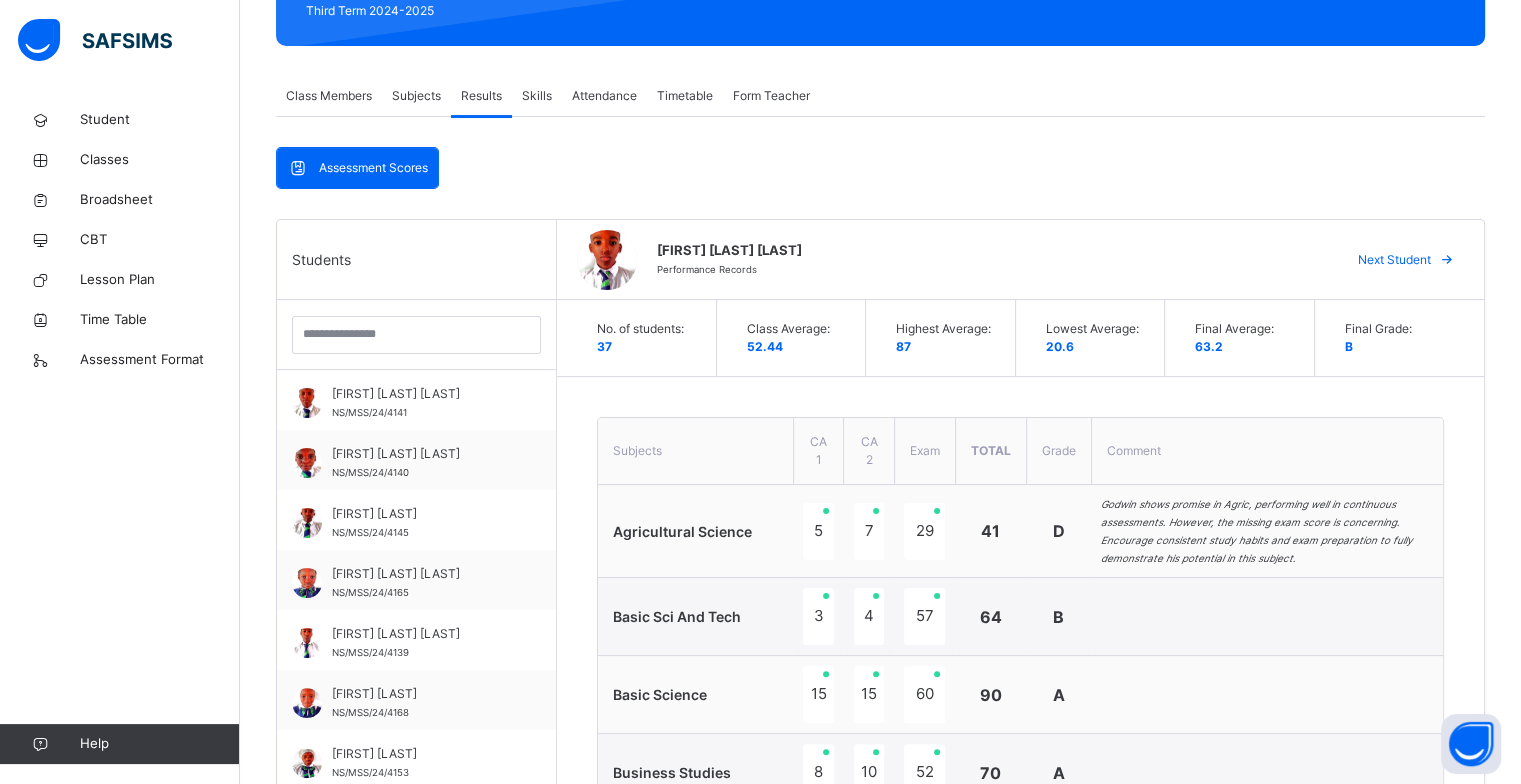 scroll, scrollTop: 0, scrollLeft: 0, axis: both 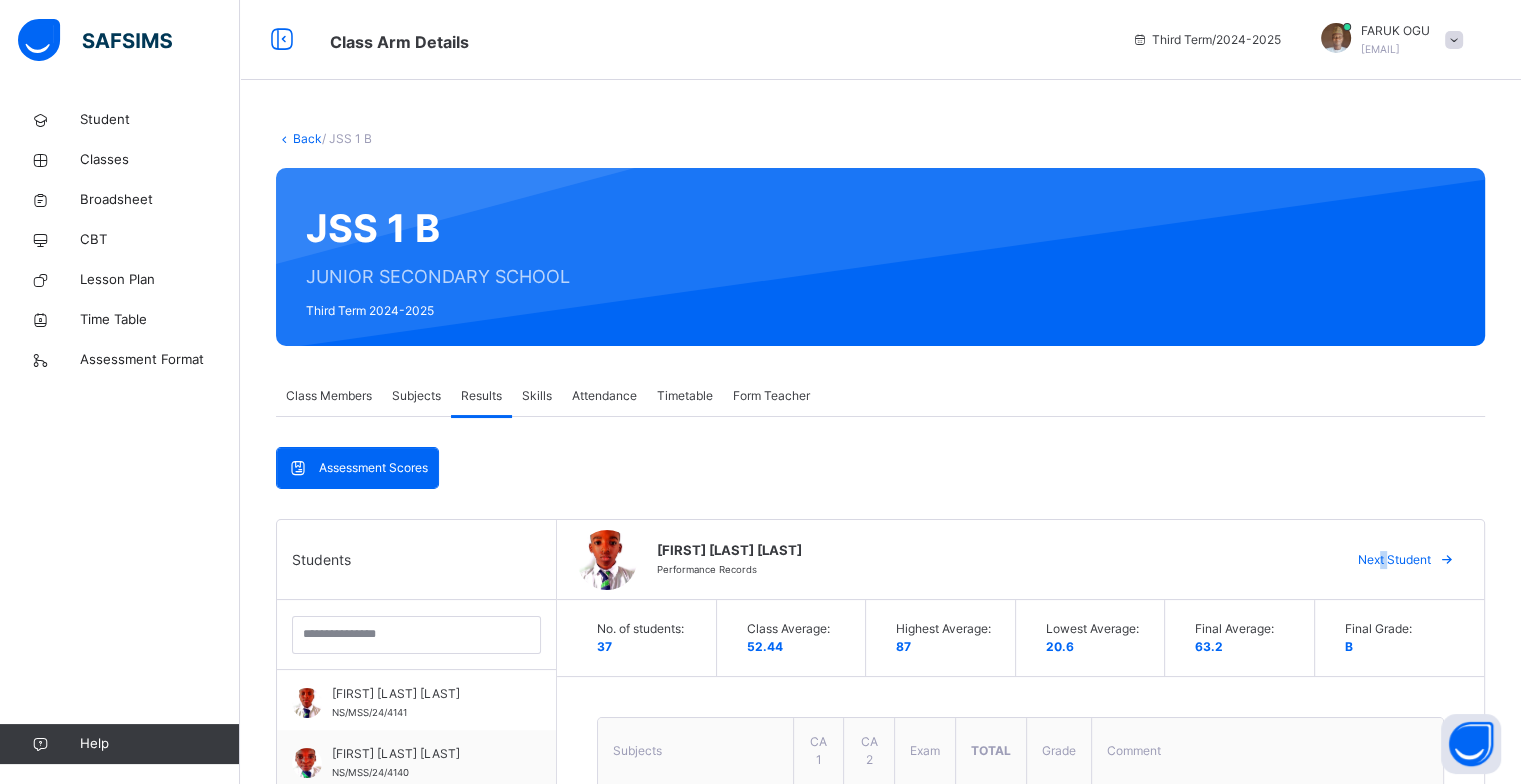 click on "Next Student" at bounding box center [1394, 560] 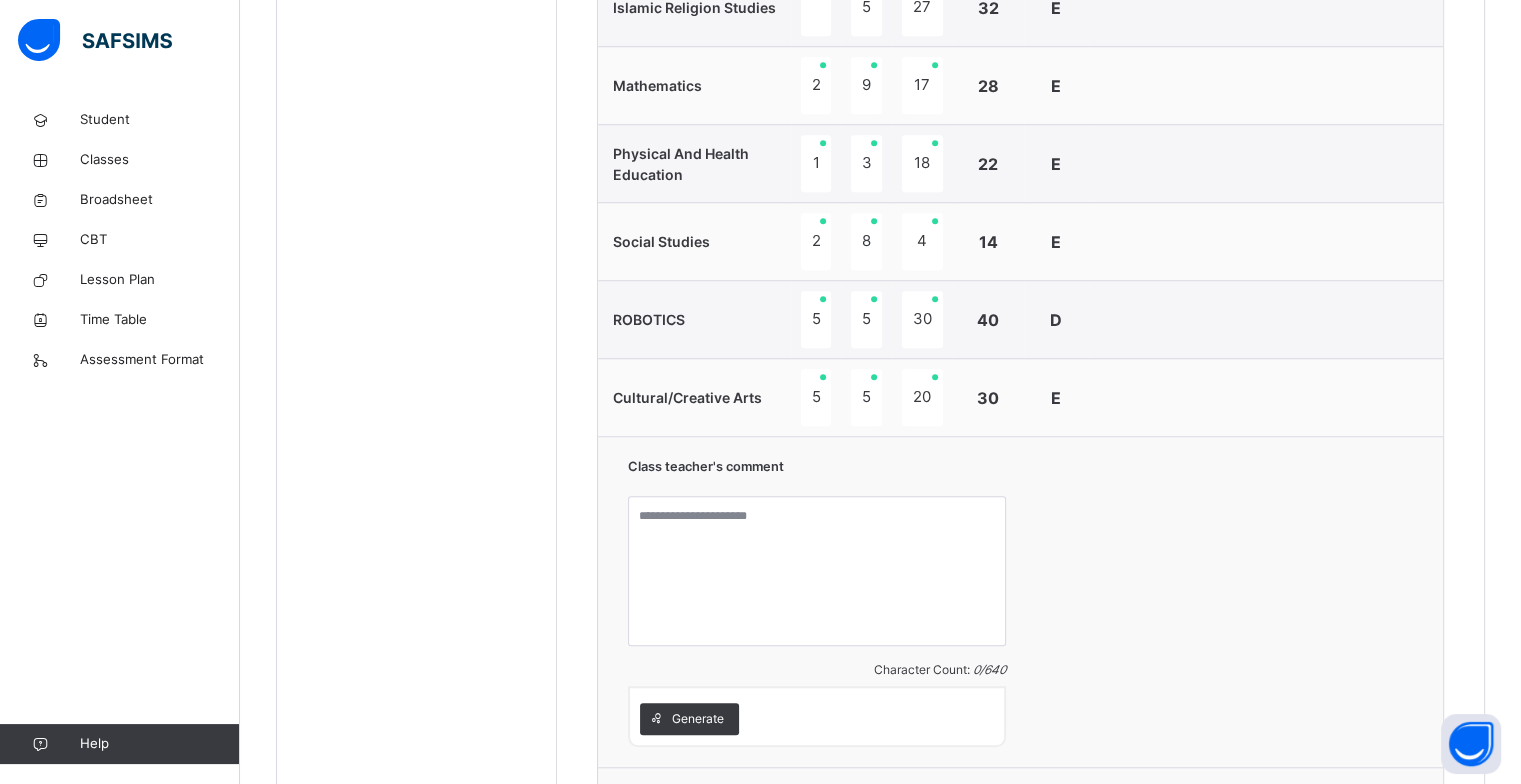 scroll, scrollTop: 1600, scrollLeft: 0, axis: vertical 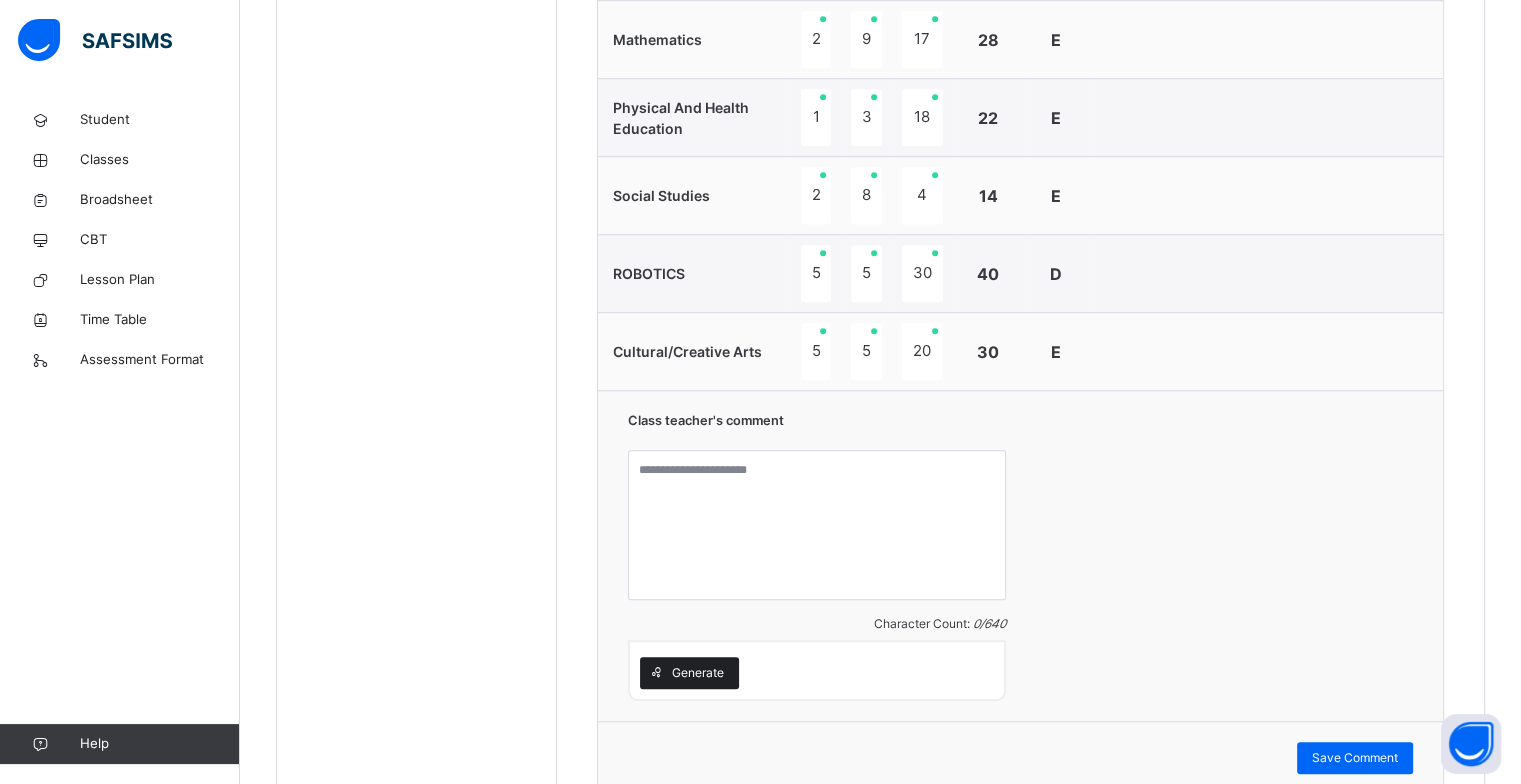 click on "Generate" at bounding box center (698, 673) 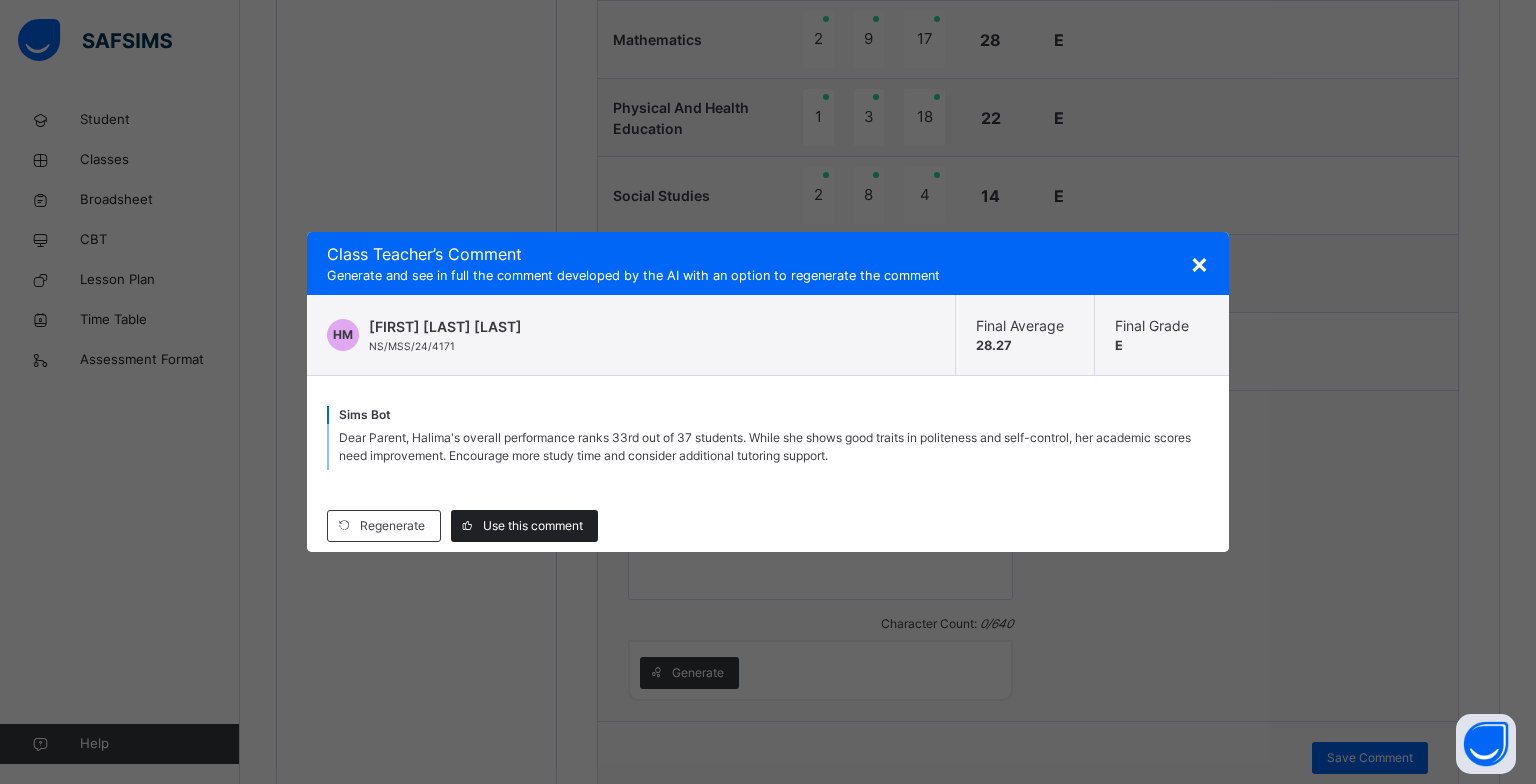 click on "Use this comment" at bounding box center [533, 526] 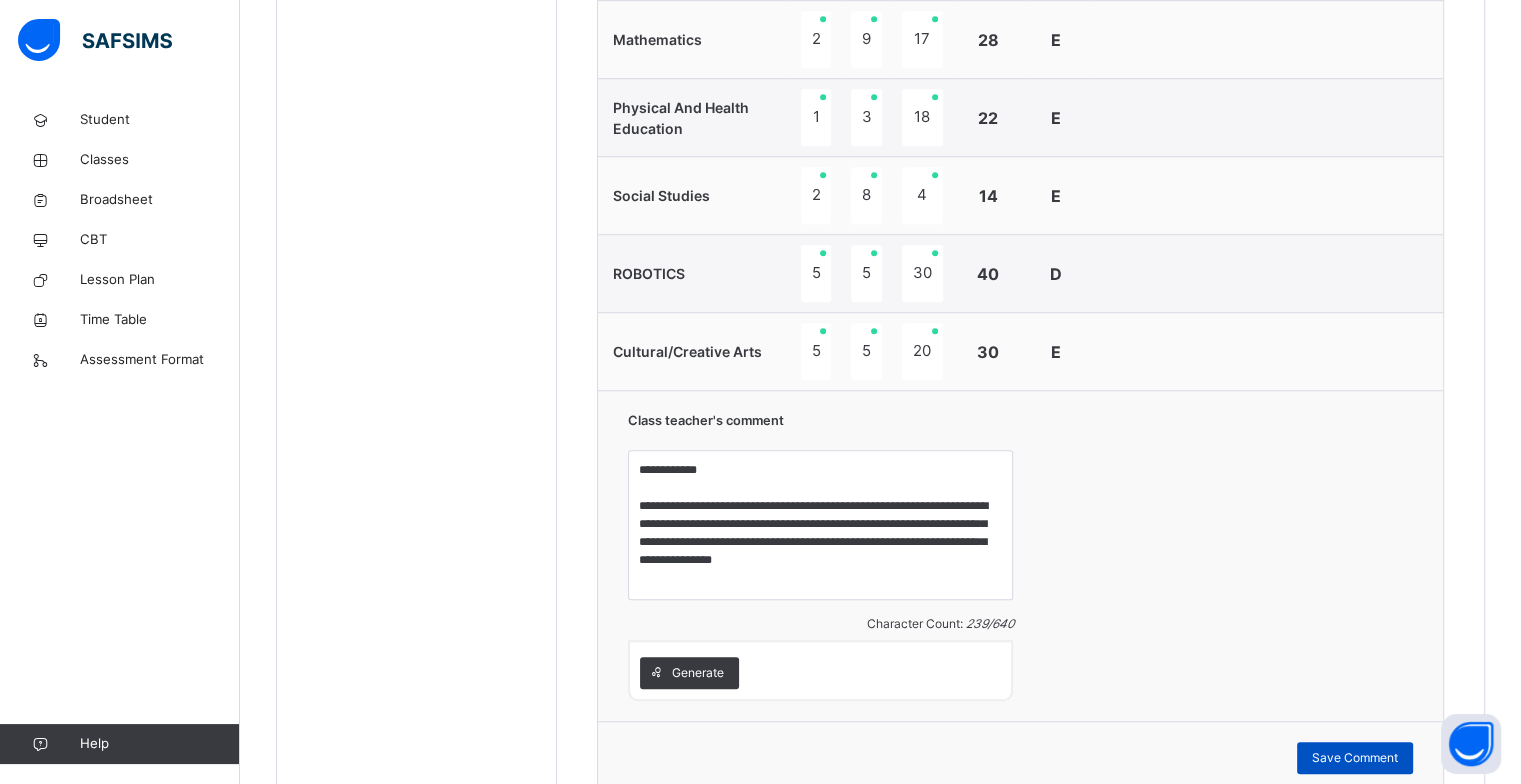 click on "Save Comment" at bounding box center (1355, 758) 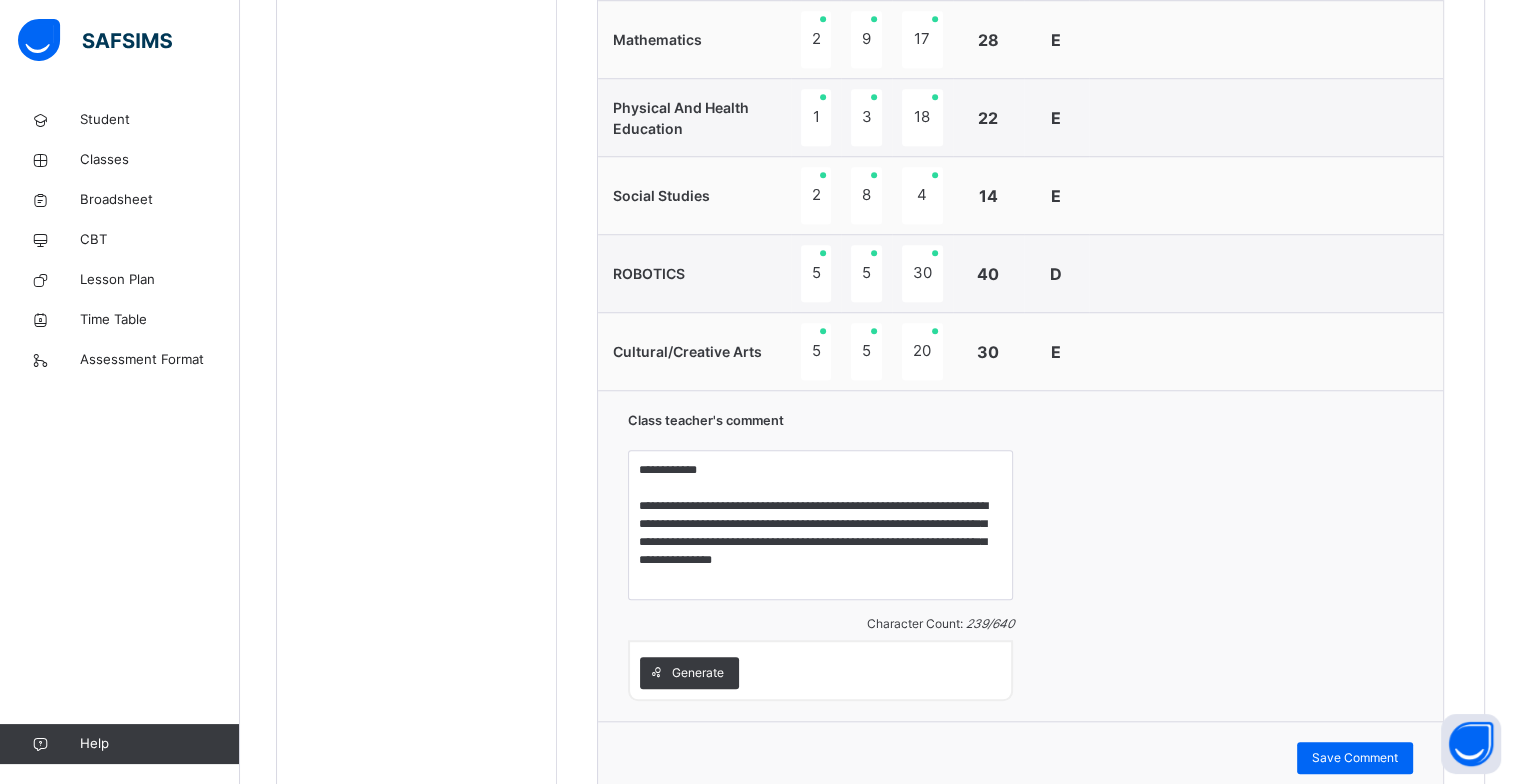 scroll, scrollTop: 1706, scrollLeft: 0, axis: vertical 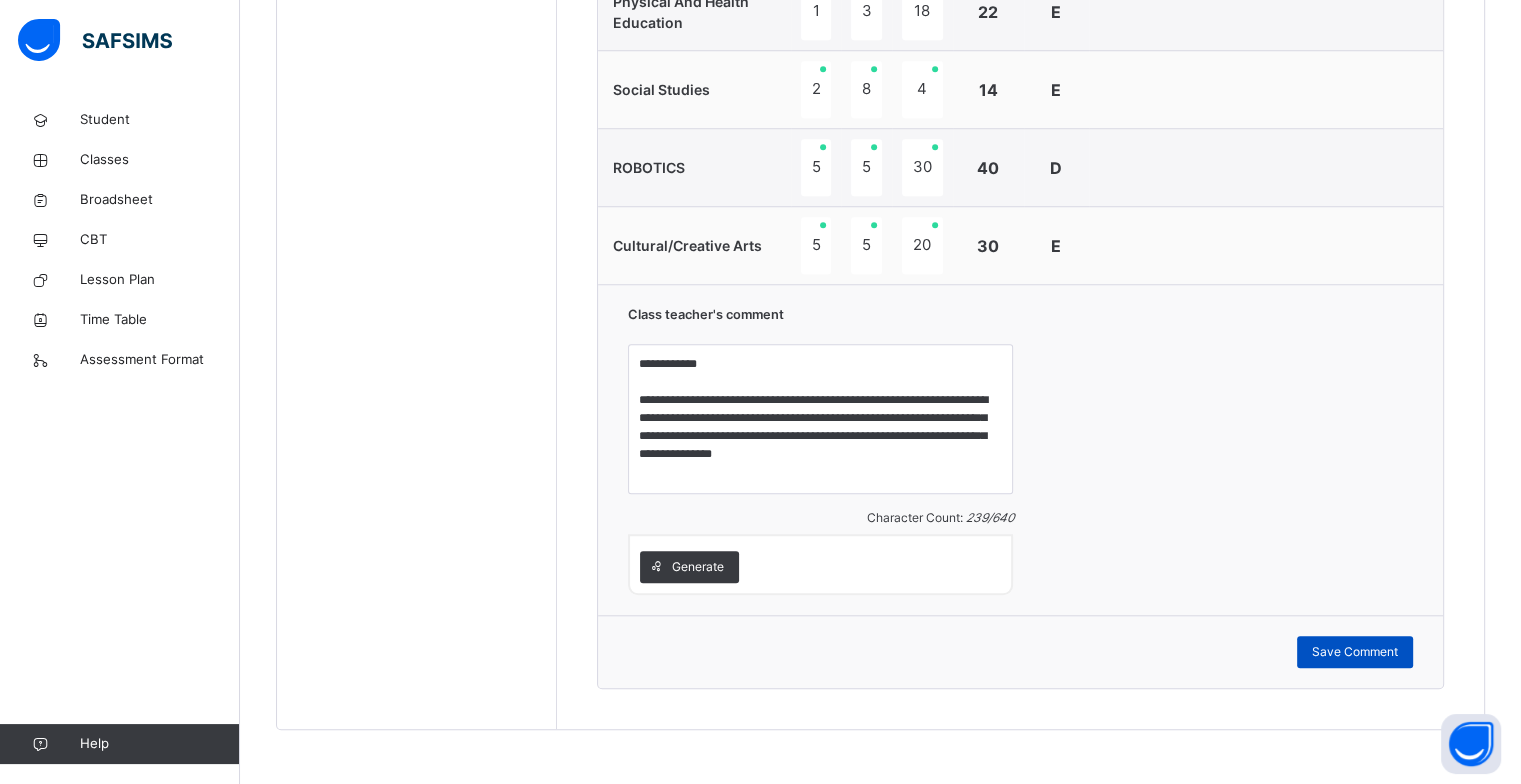 click on "Save Comment" at bounding box center (1355, 652) 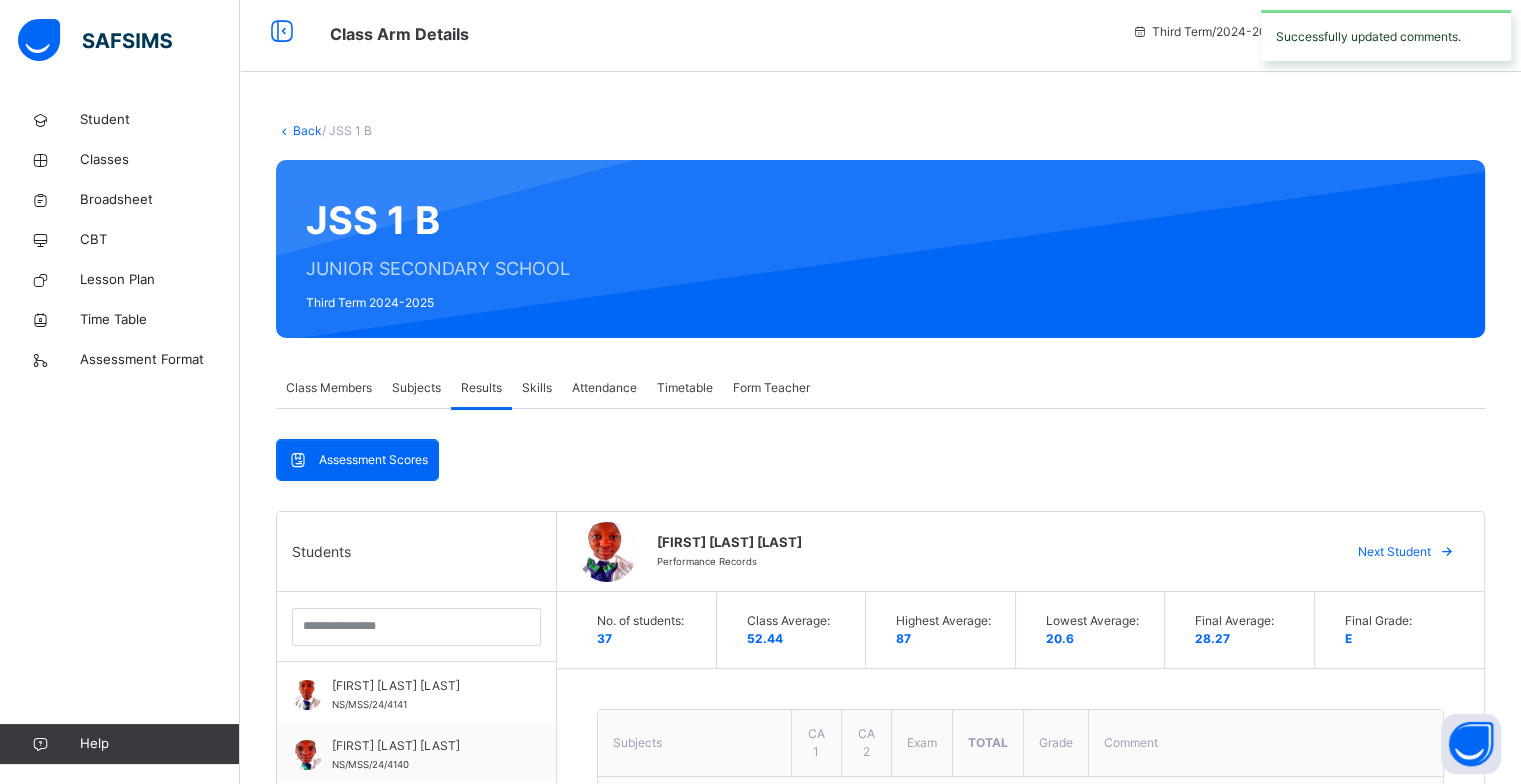 scroll, scrollTop: 6, scrollLeft: 0, axis: vertical 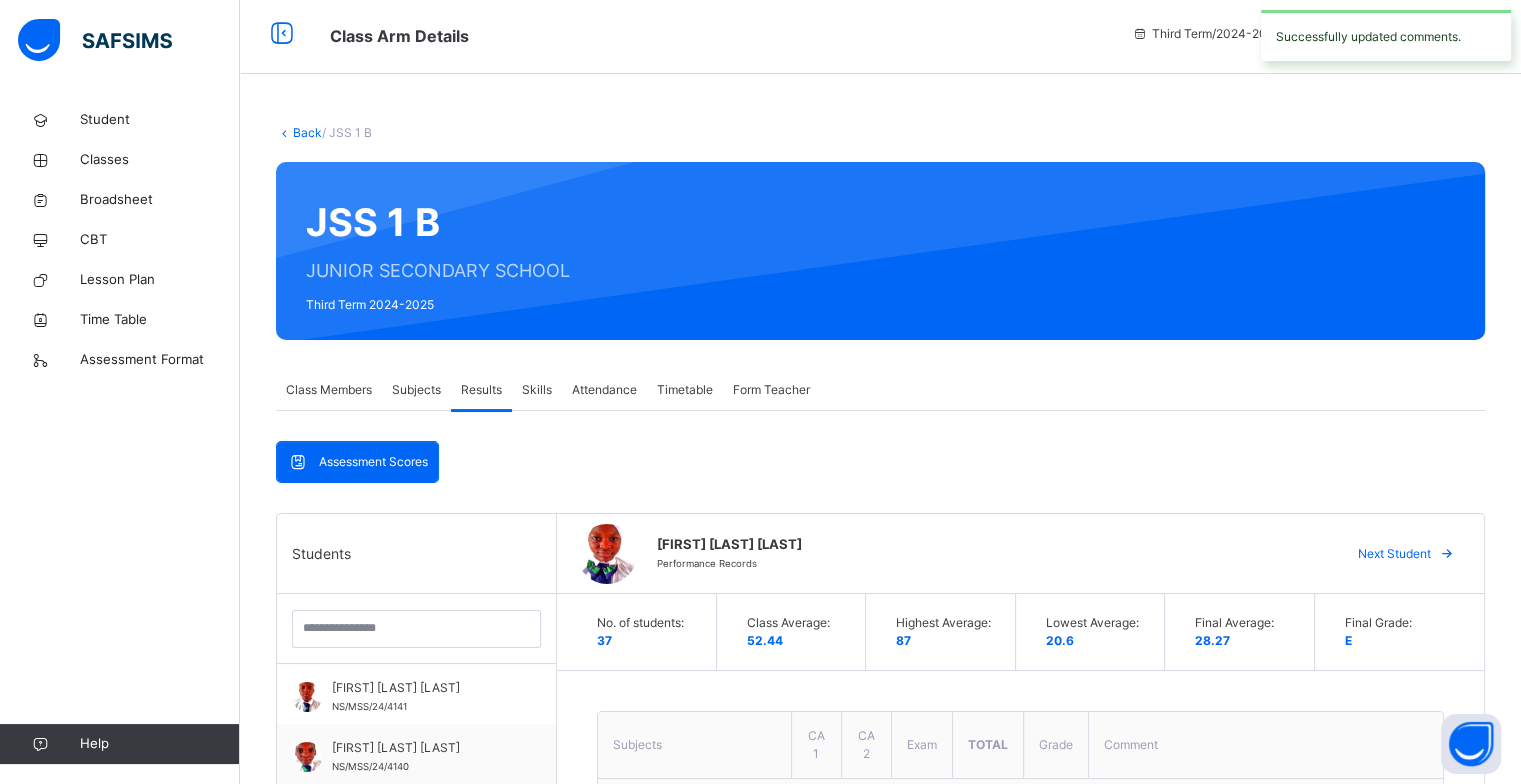 click on "Next Student" at bounding box center (1394, 554) 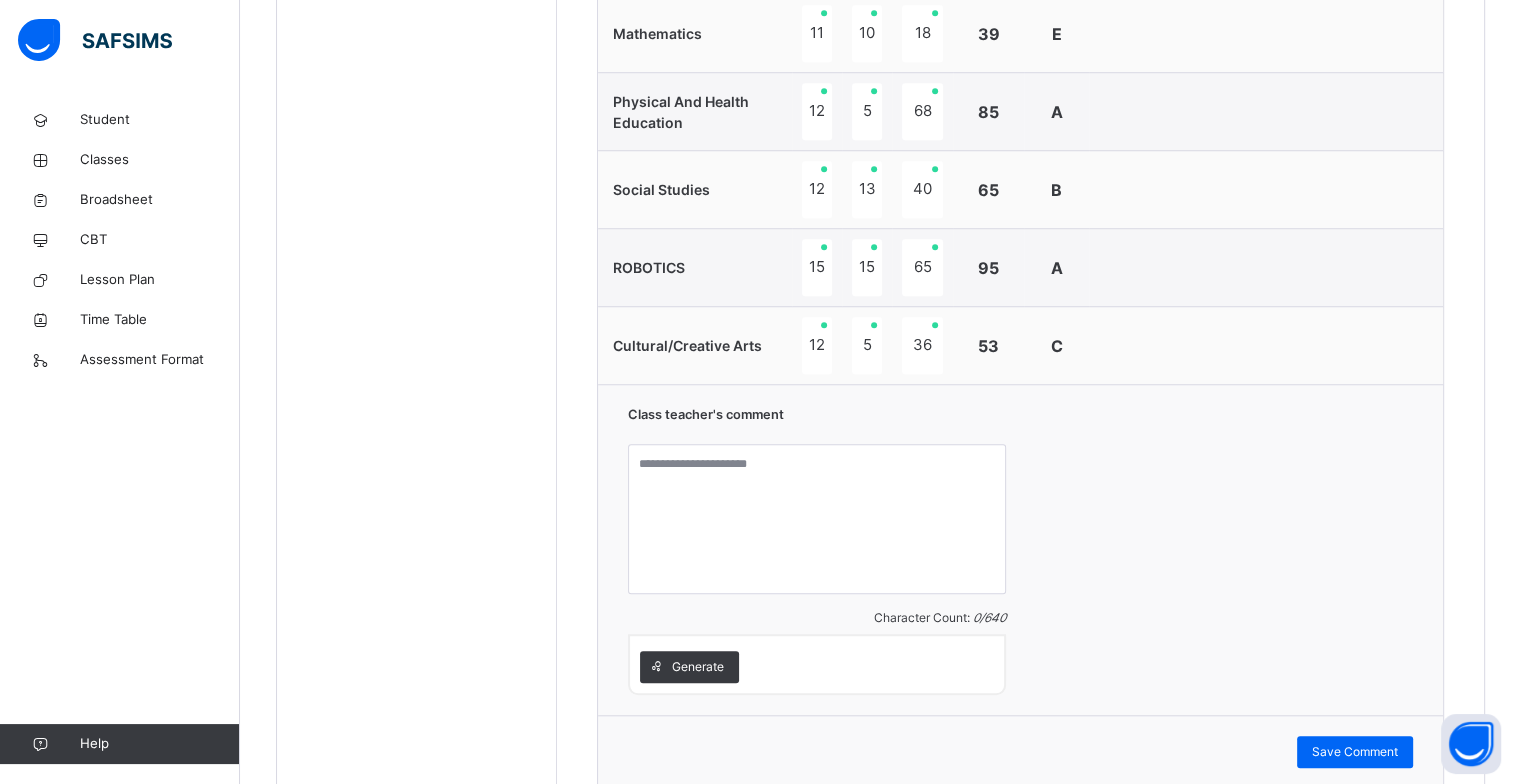 scroll, scrollTop: 1706, scrollLeft: 0, axis: vertical 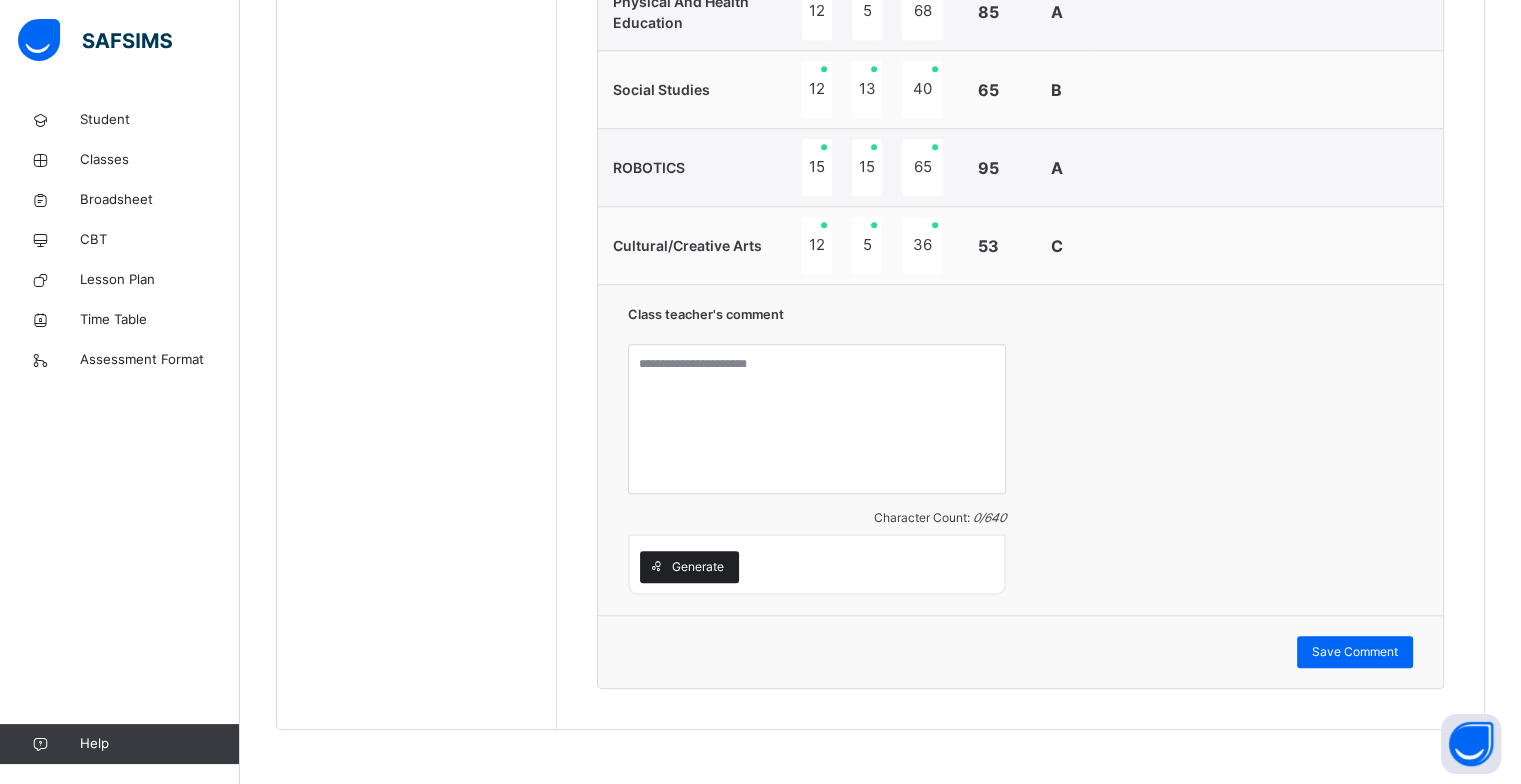 click on "Generate" at bounding box center [698, 567] 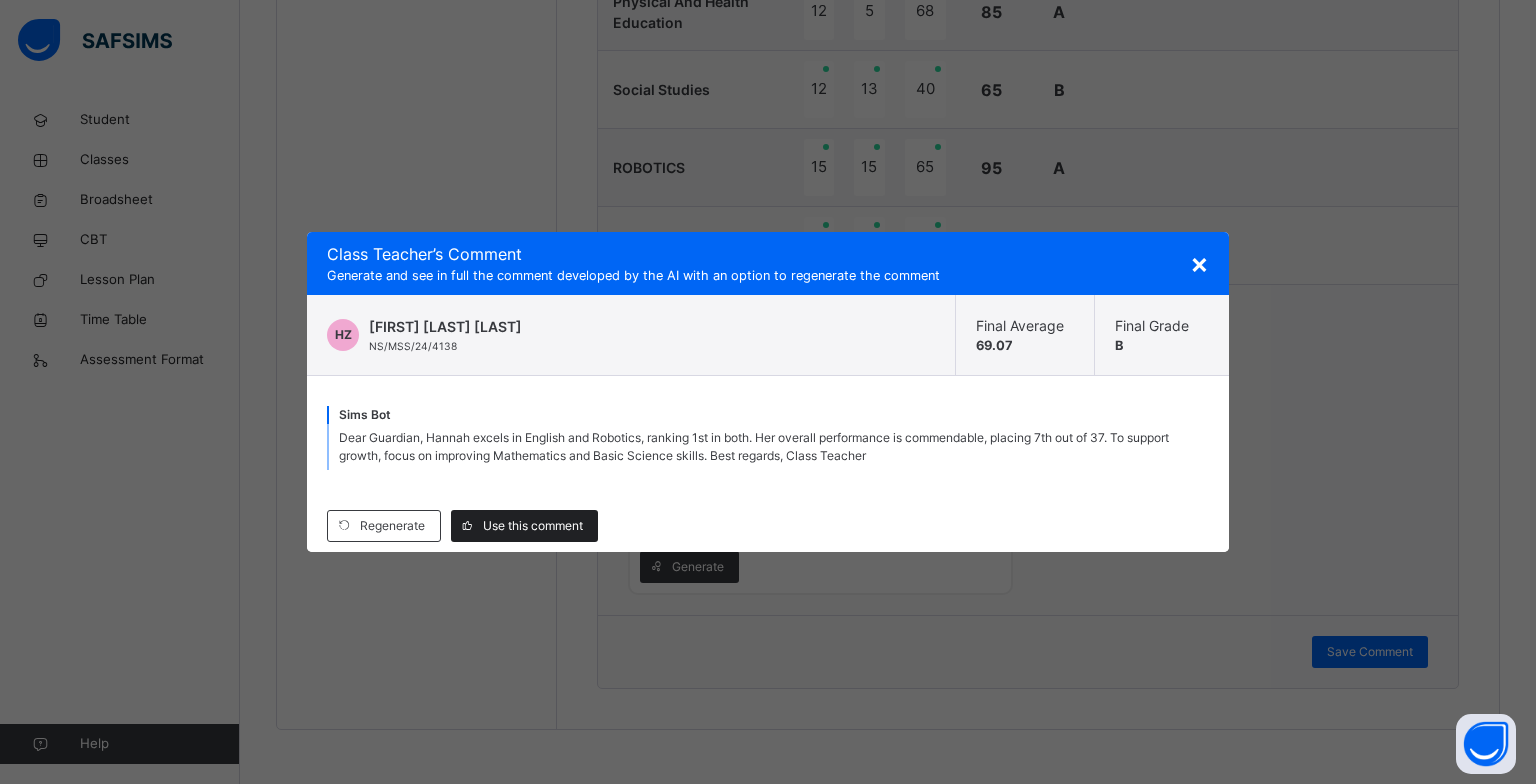 click on "Use this comment" at bounding box center [533, 526] 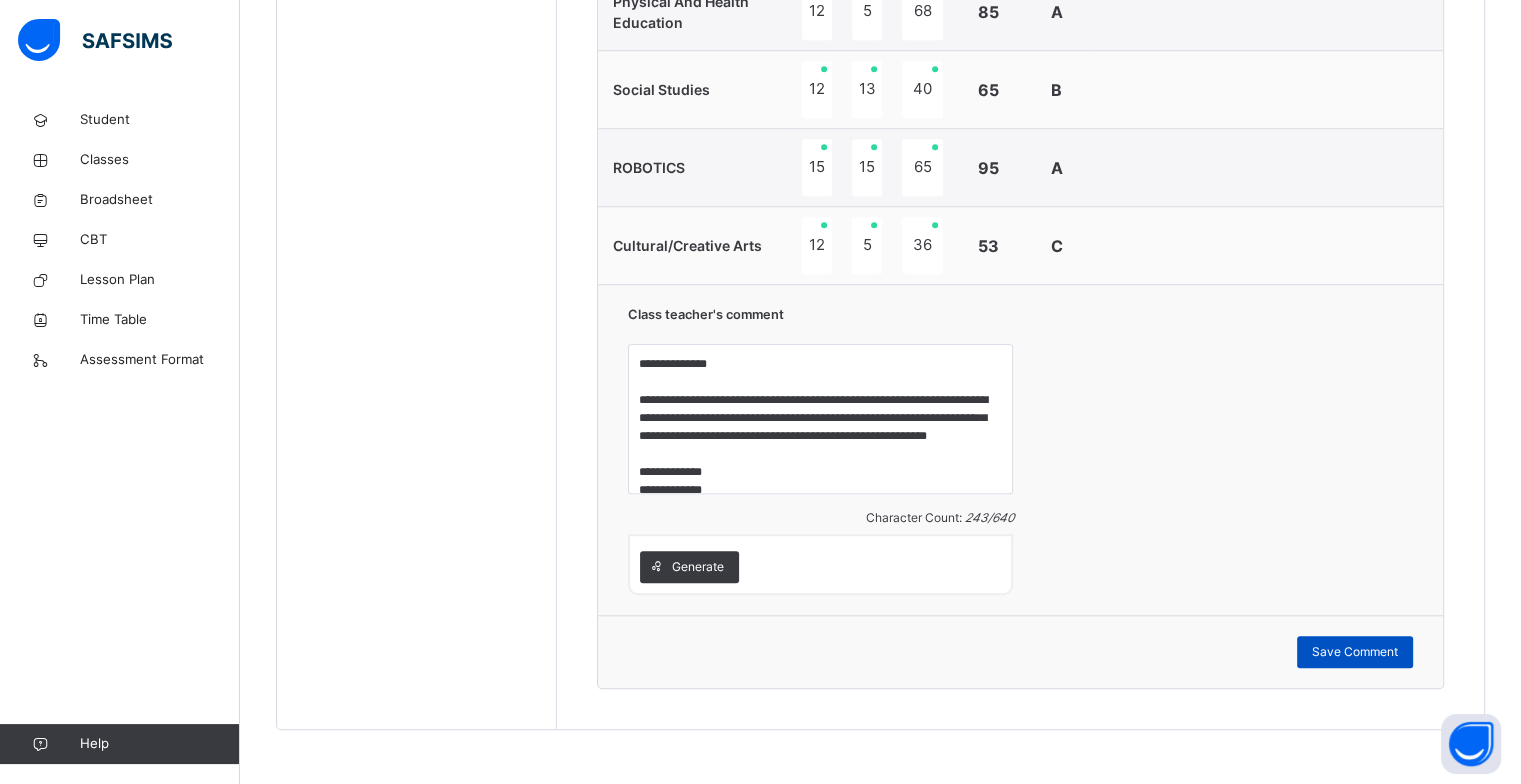click on "Save Comment" at bounding box center (1355, 652) 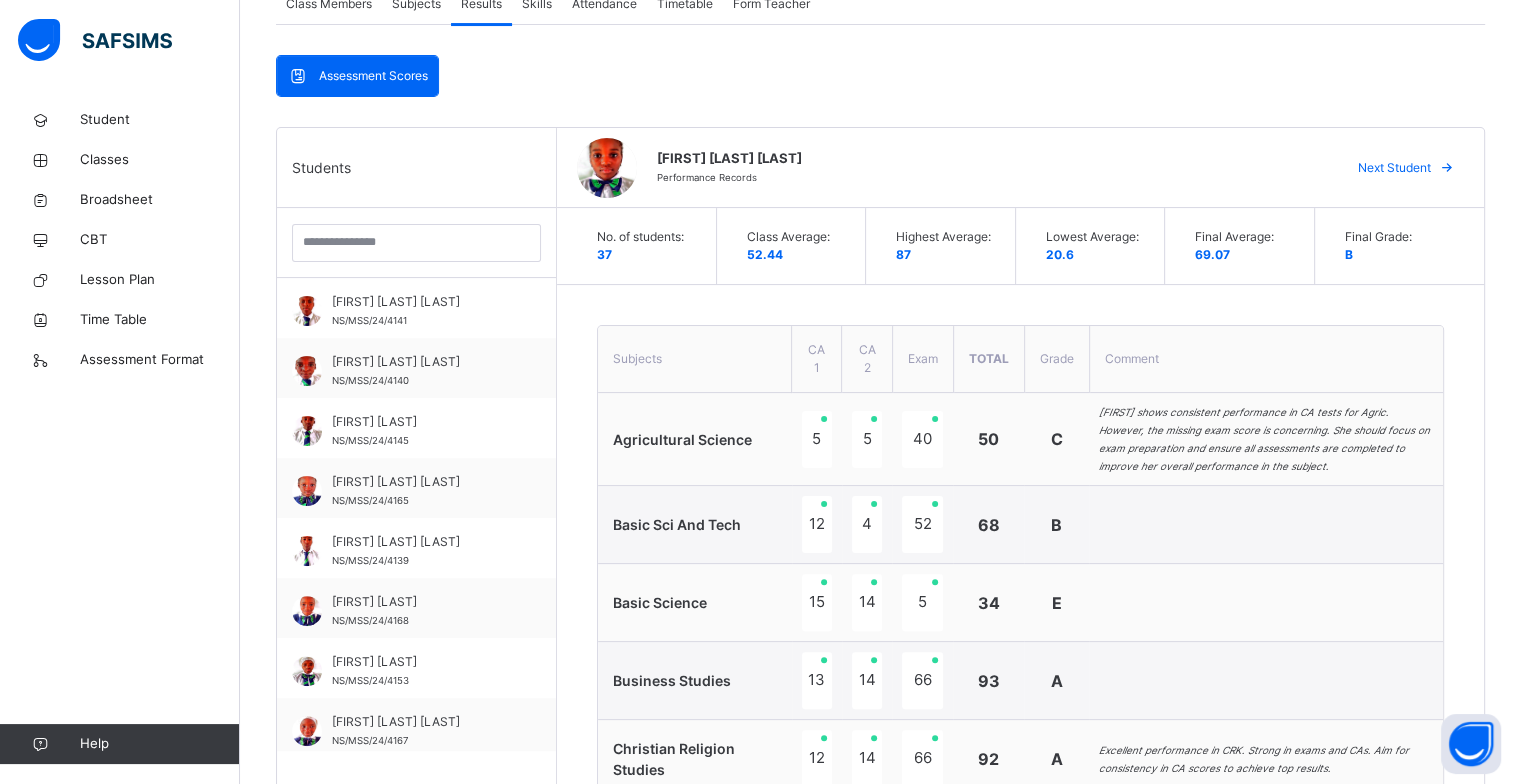 scroll, scrollTop: 206, scrollLeft: 0, axis: vertical 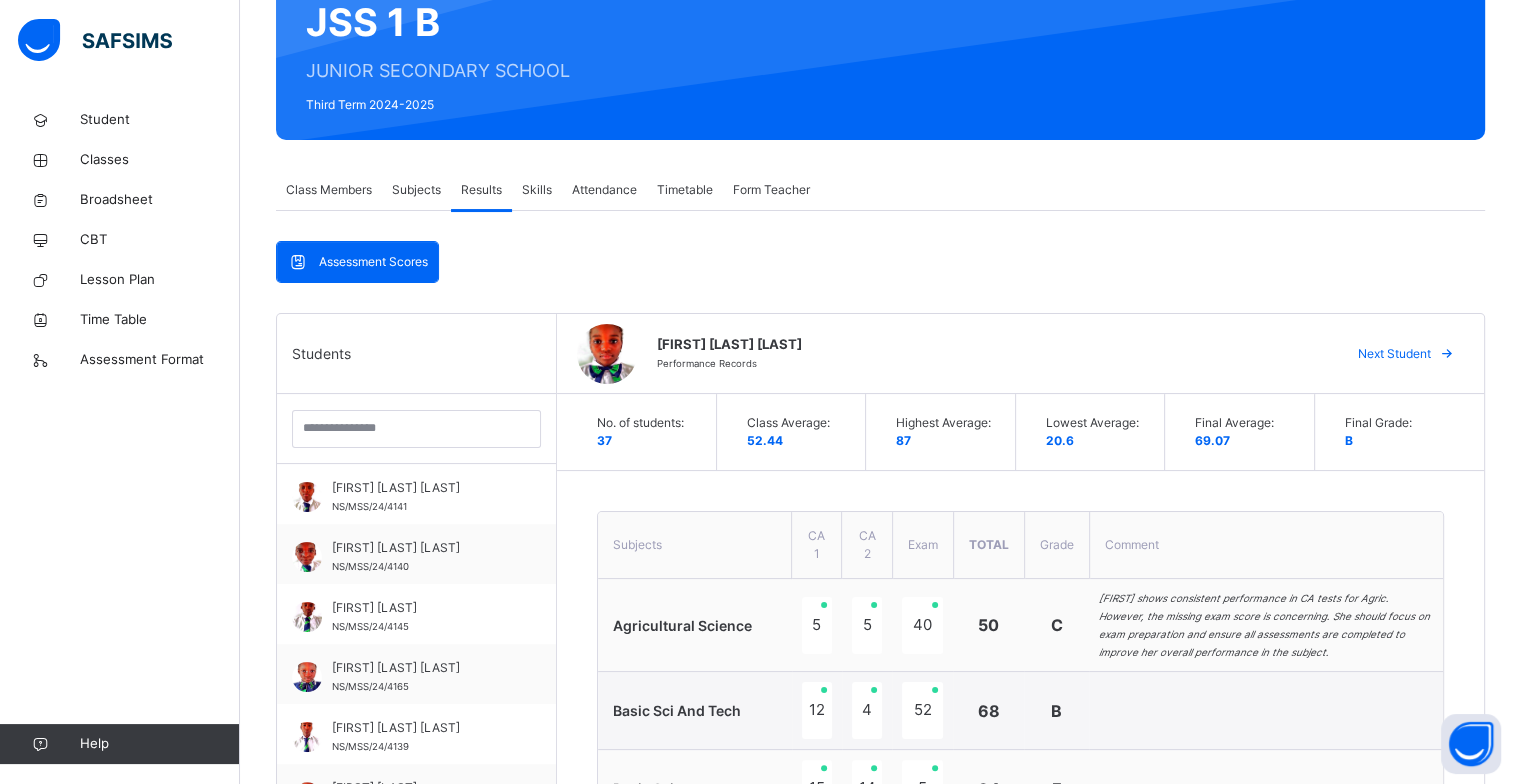 click on "Next Student" at bounding box center (1394, 354) 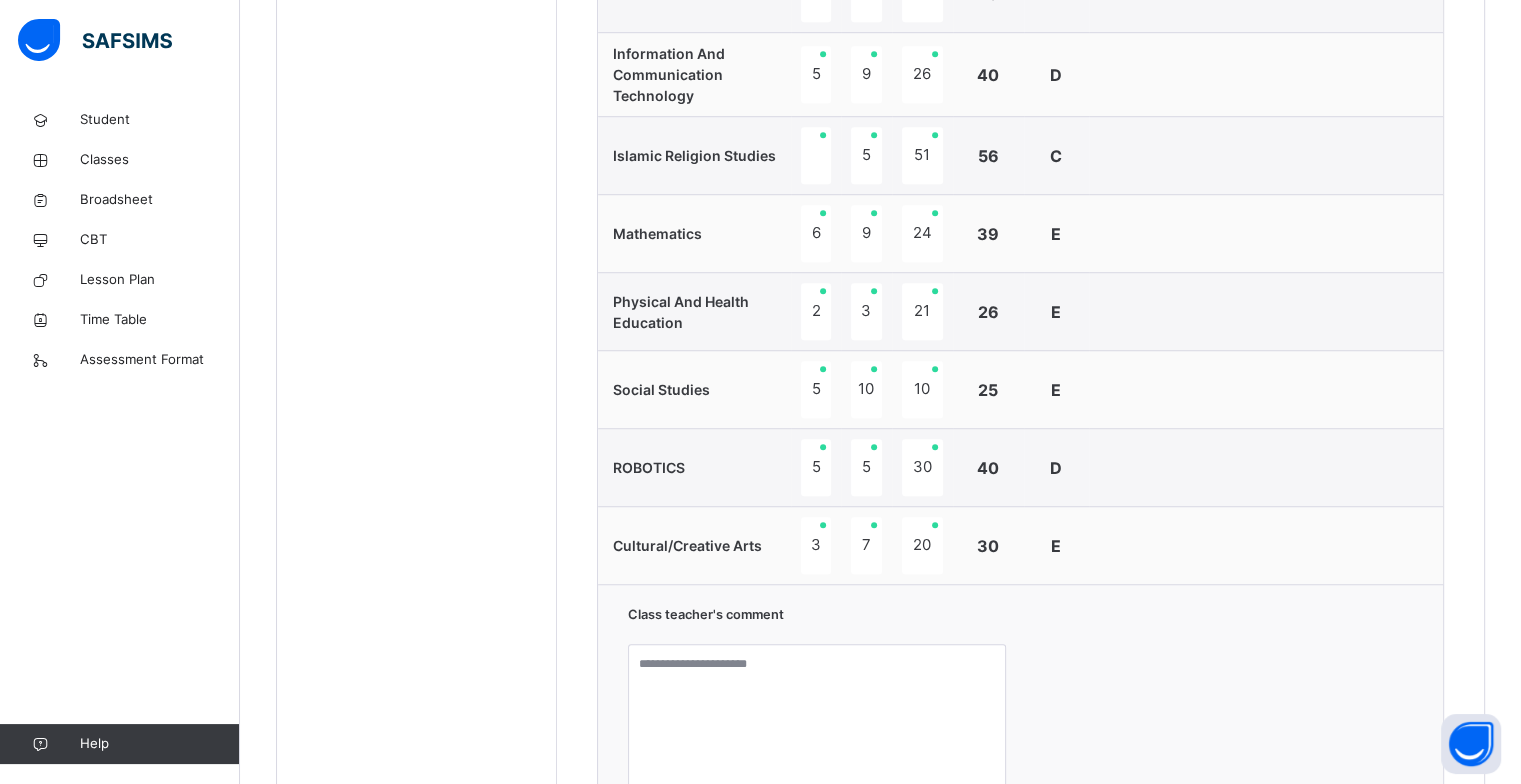 scroll, scrollTop: 1706, scrollLeft: 0, axis: vertical 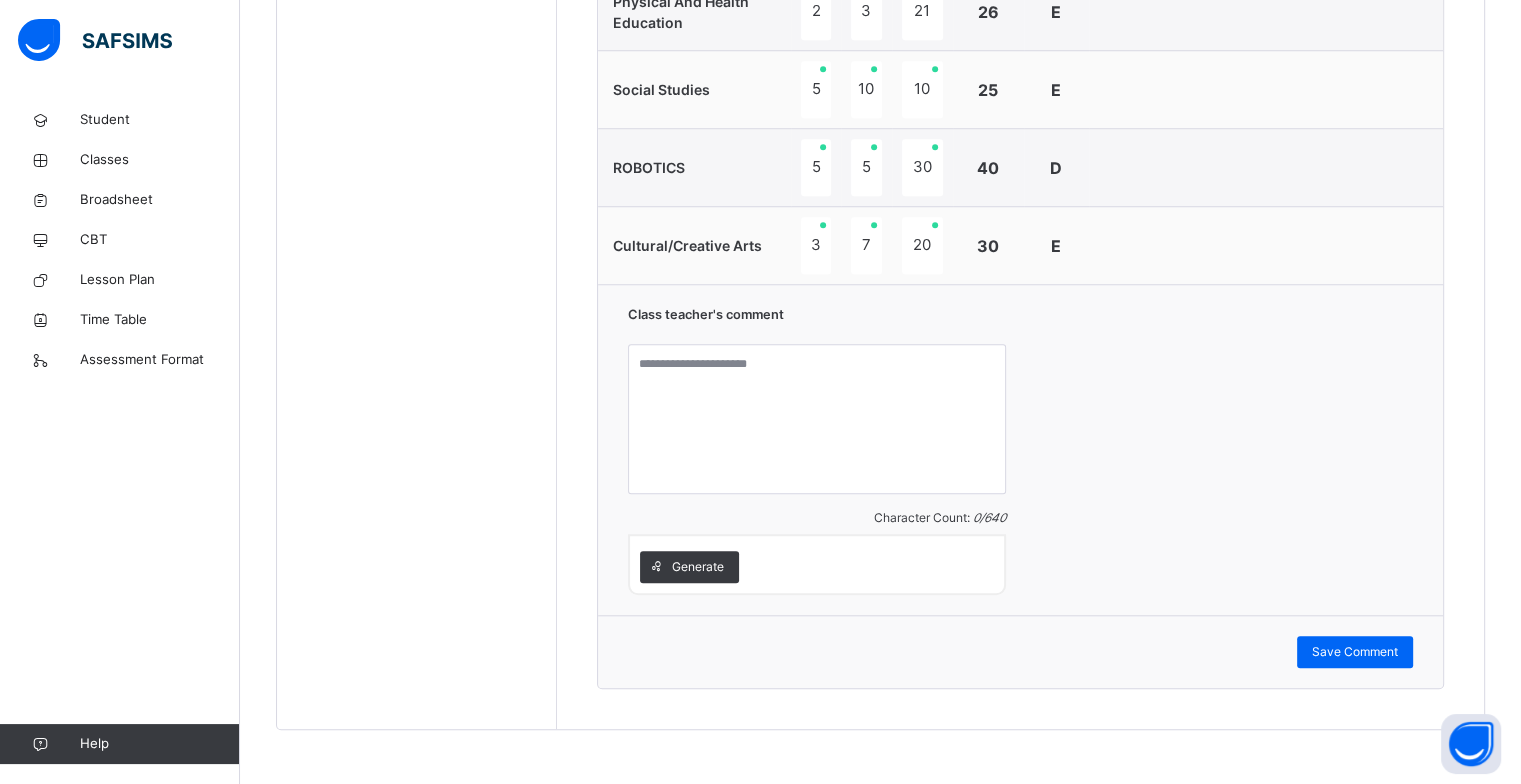 click on "Generate" at bounding box center [698, 567] 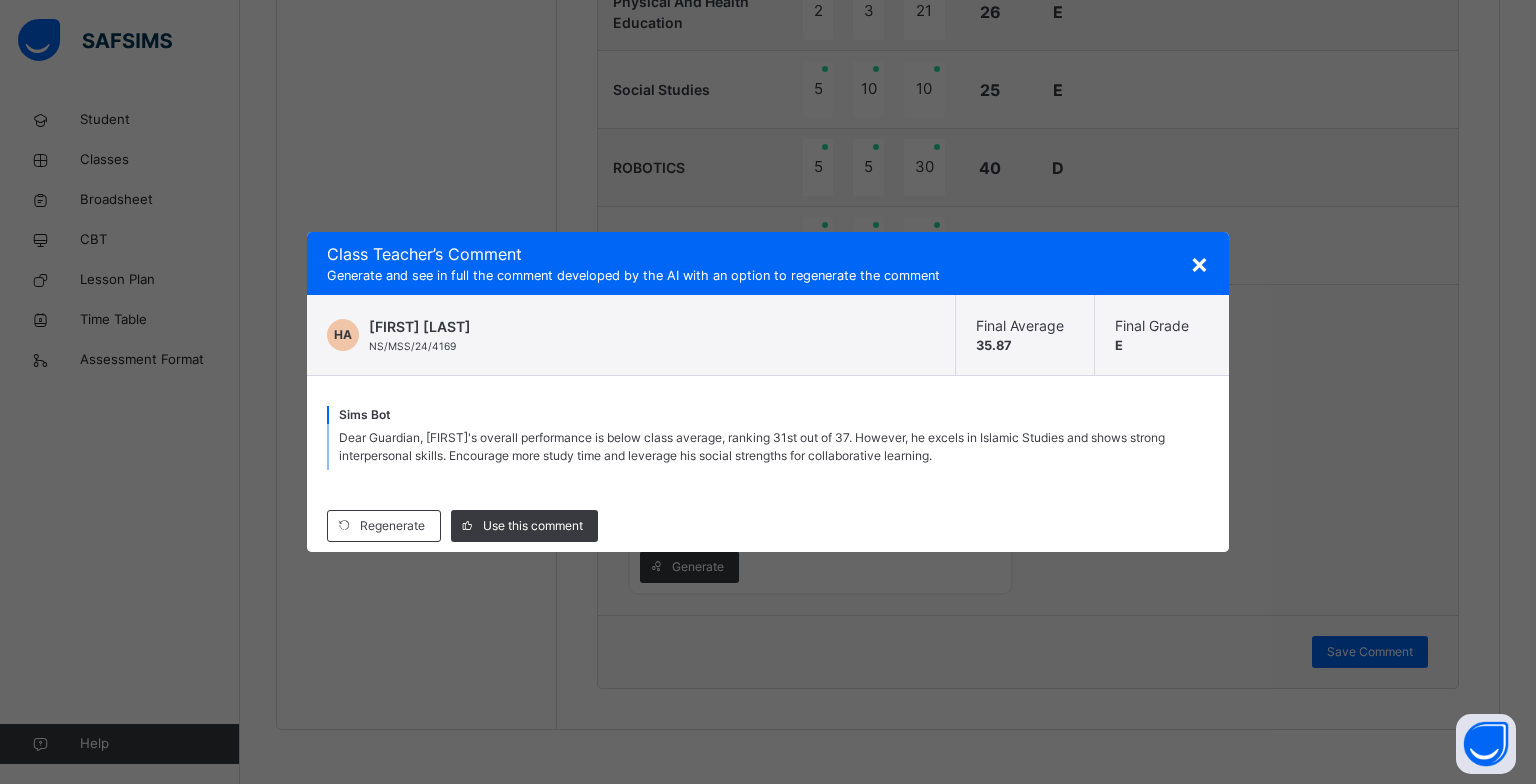 click on "Use this comment" at bounding box center [533, 526] 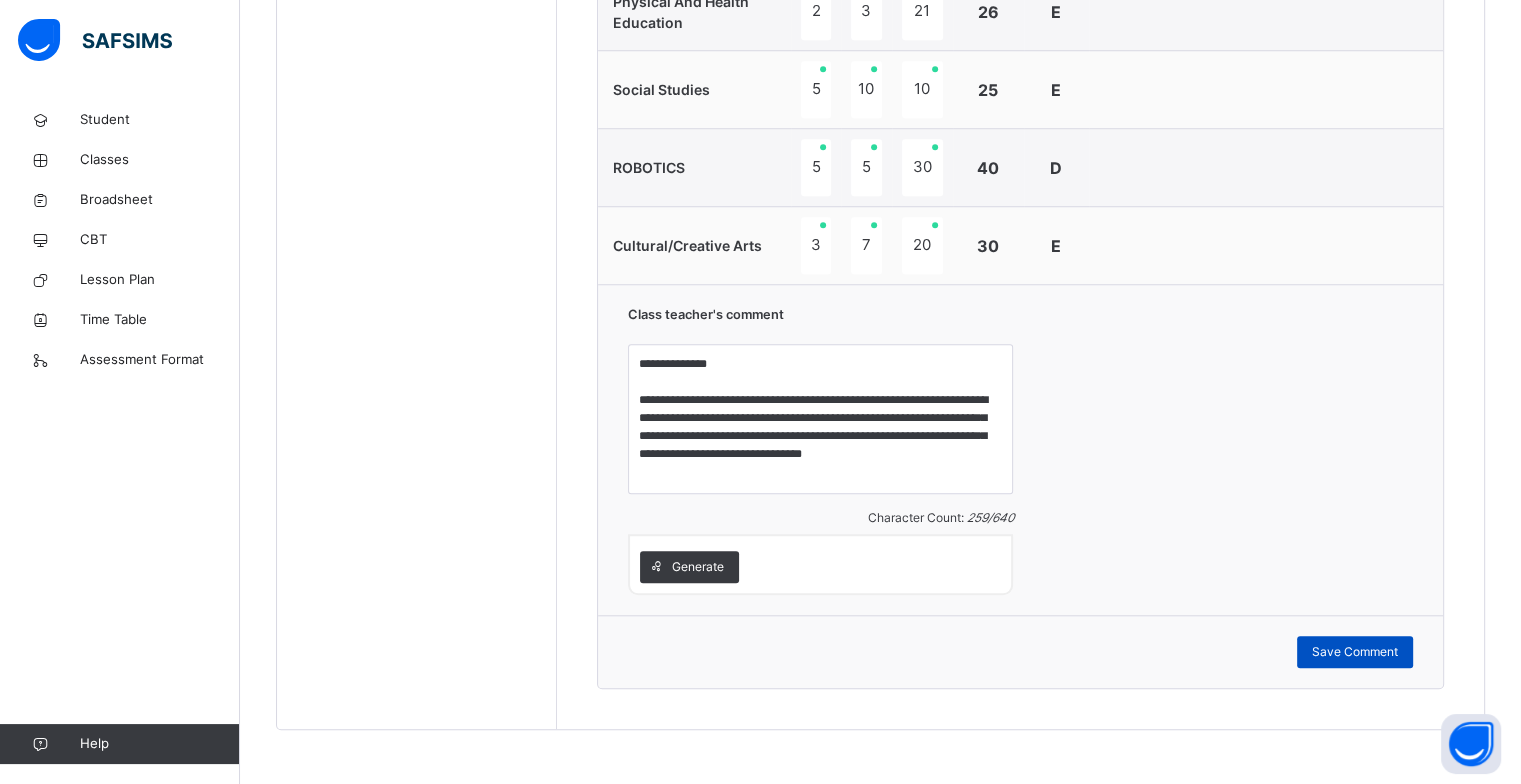 click on "Save Comment" at bounding box center [1355, 652] 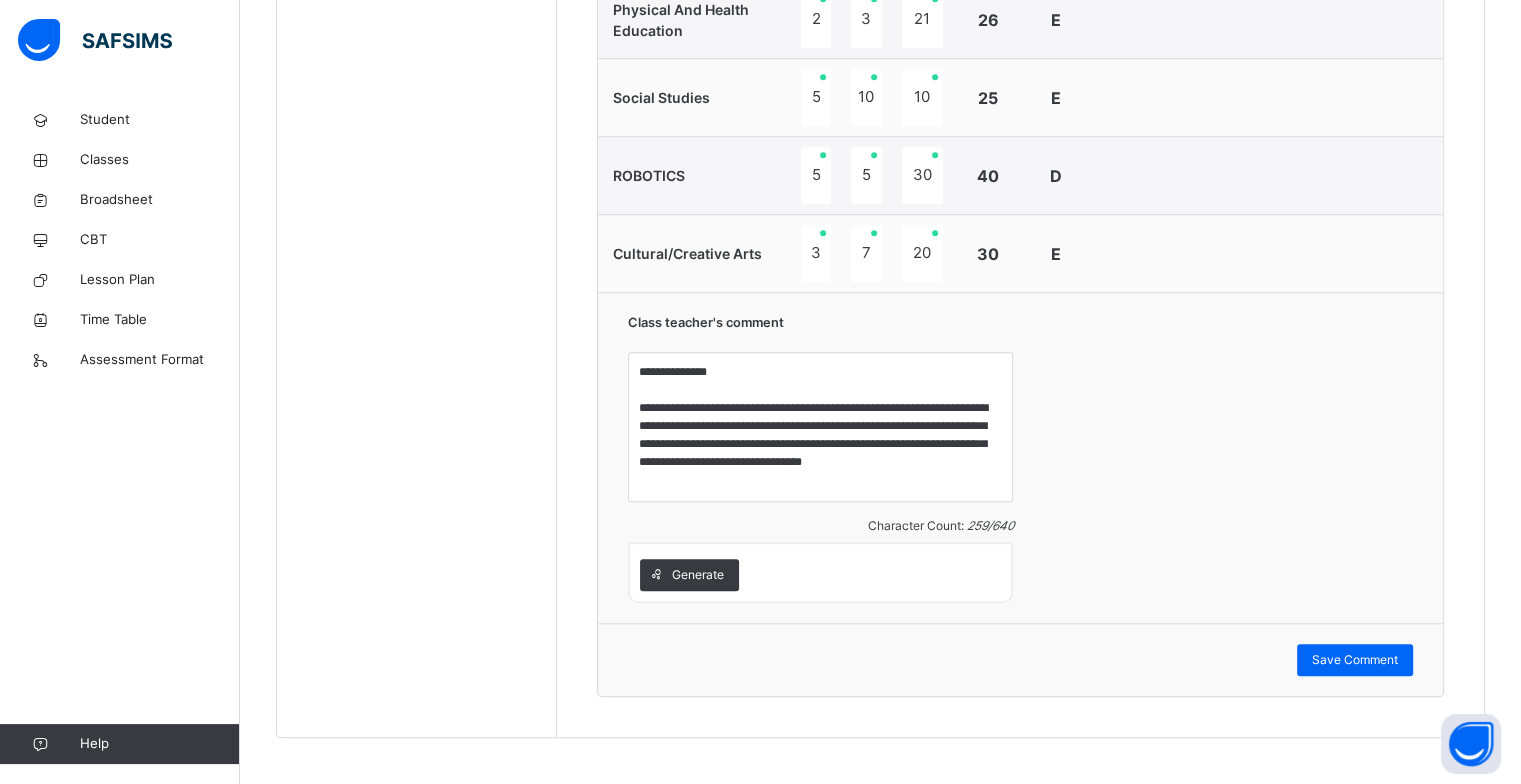 scroll, scrollTop: 1706, scrollLeft: 0, axis: vertical 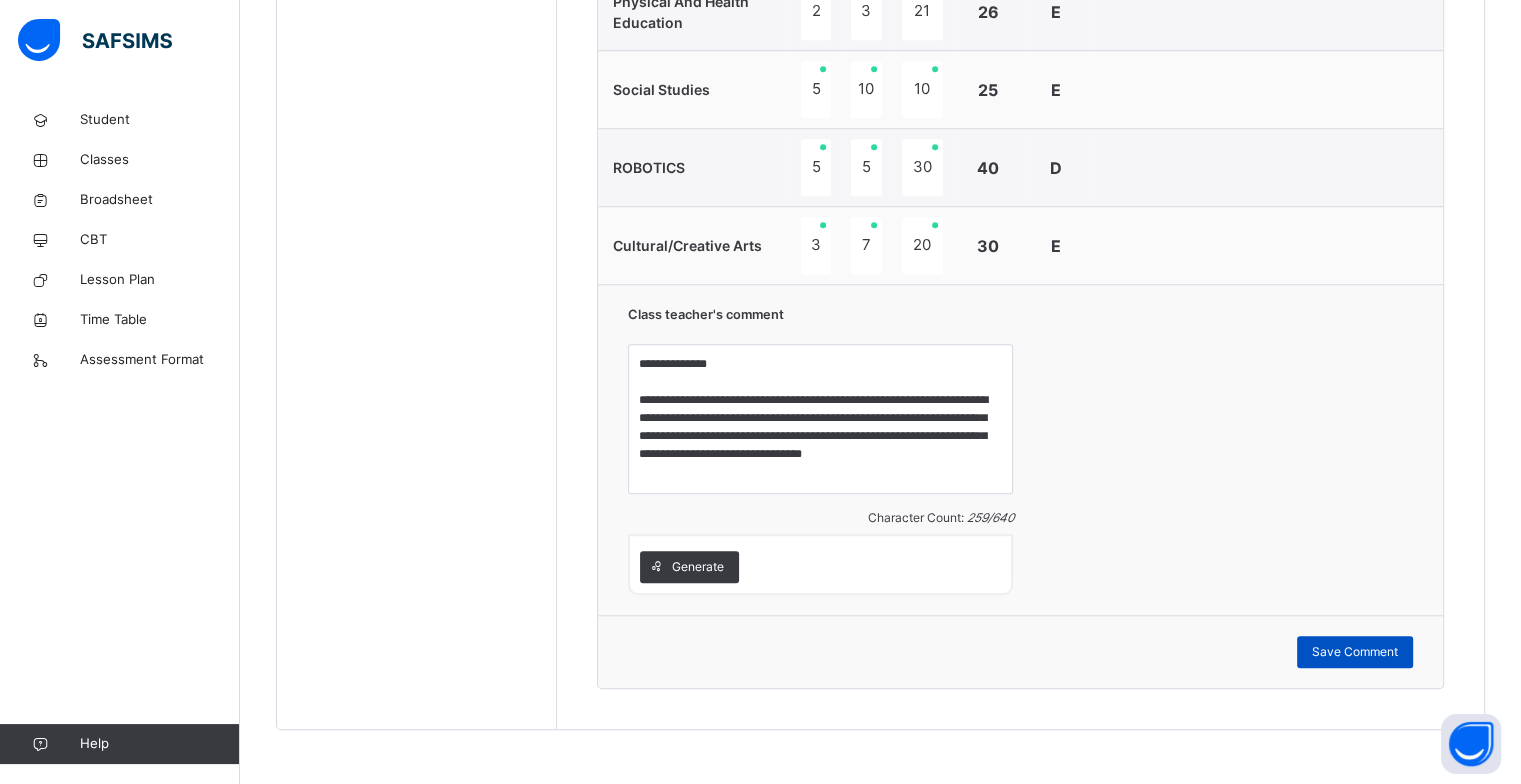 click on "Save Comment" at bounding box center (1355, 652) 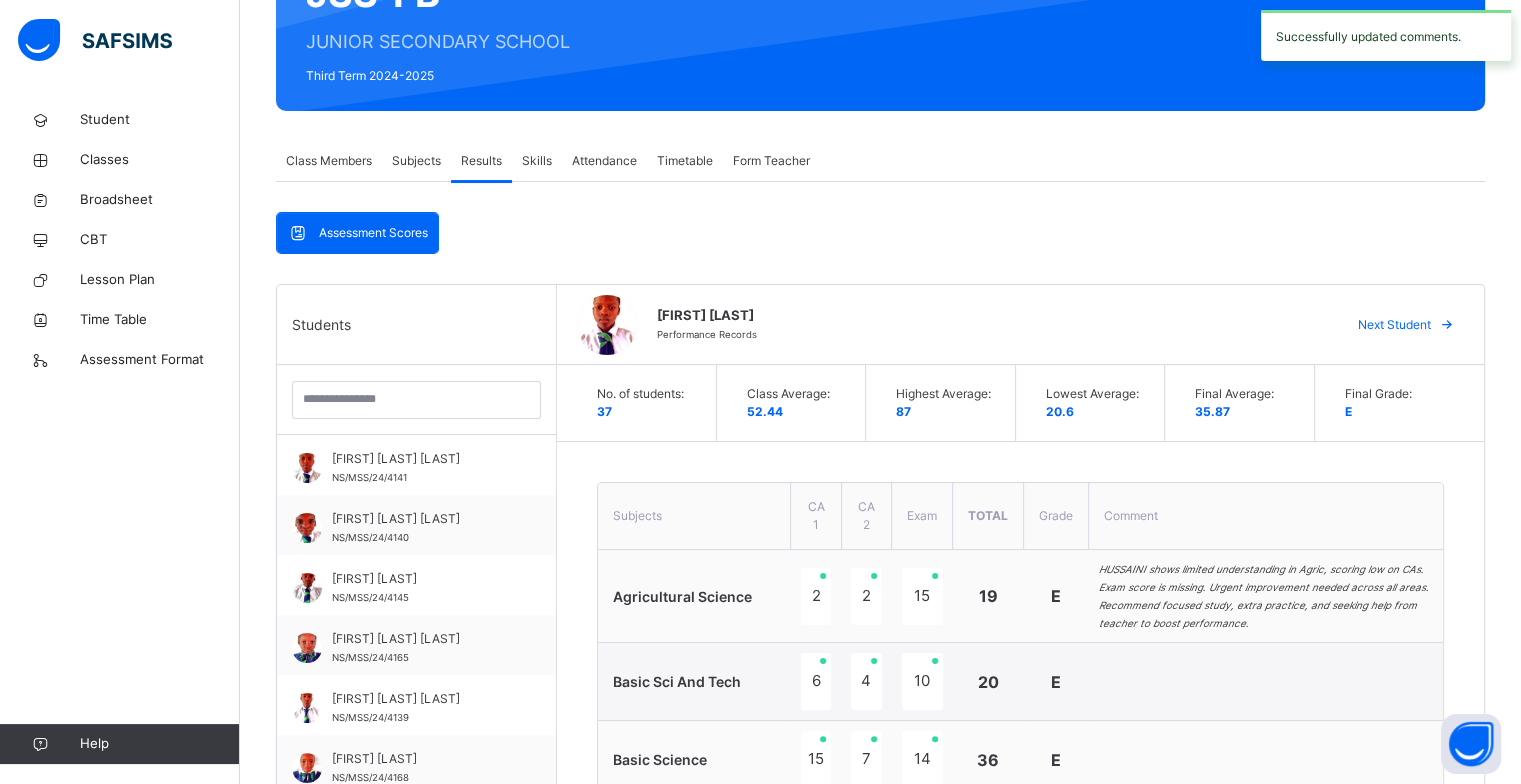 scroll, scrollTop: 6, scrollLeft: 0, axis: vertical 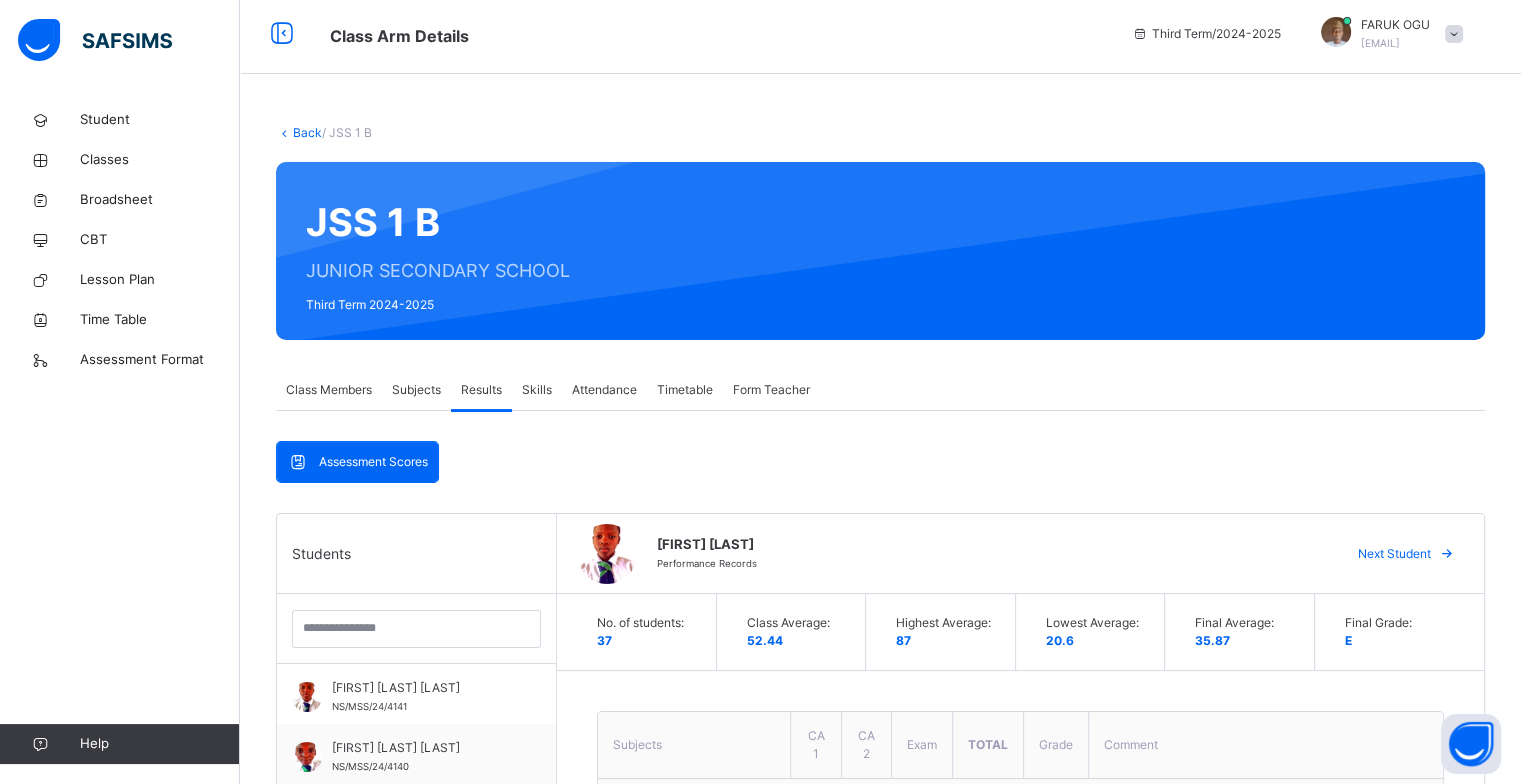 click on "Next Student" at bounding box center [1394, 554] 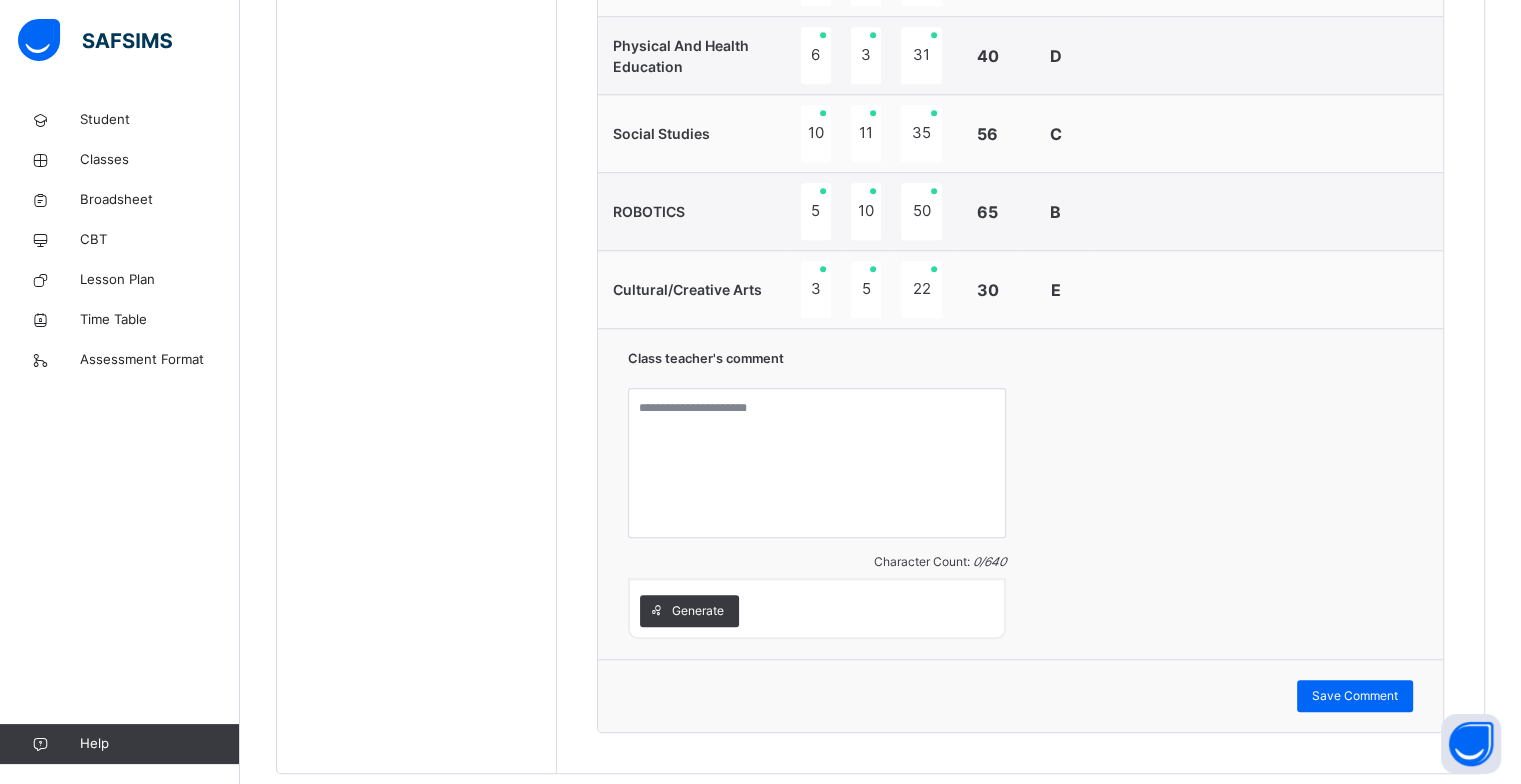 scroll, scrollTop: 1706, scrollLeft: 0, axis: vertical 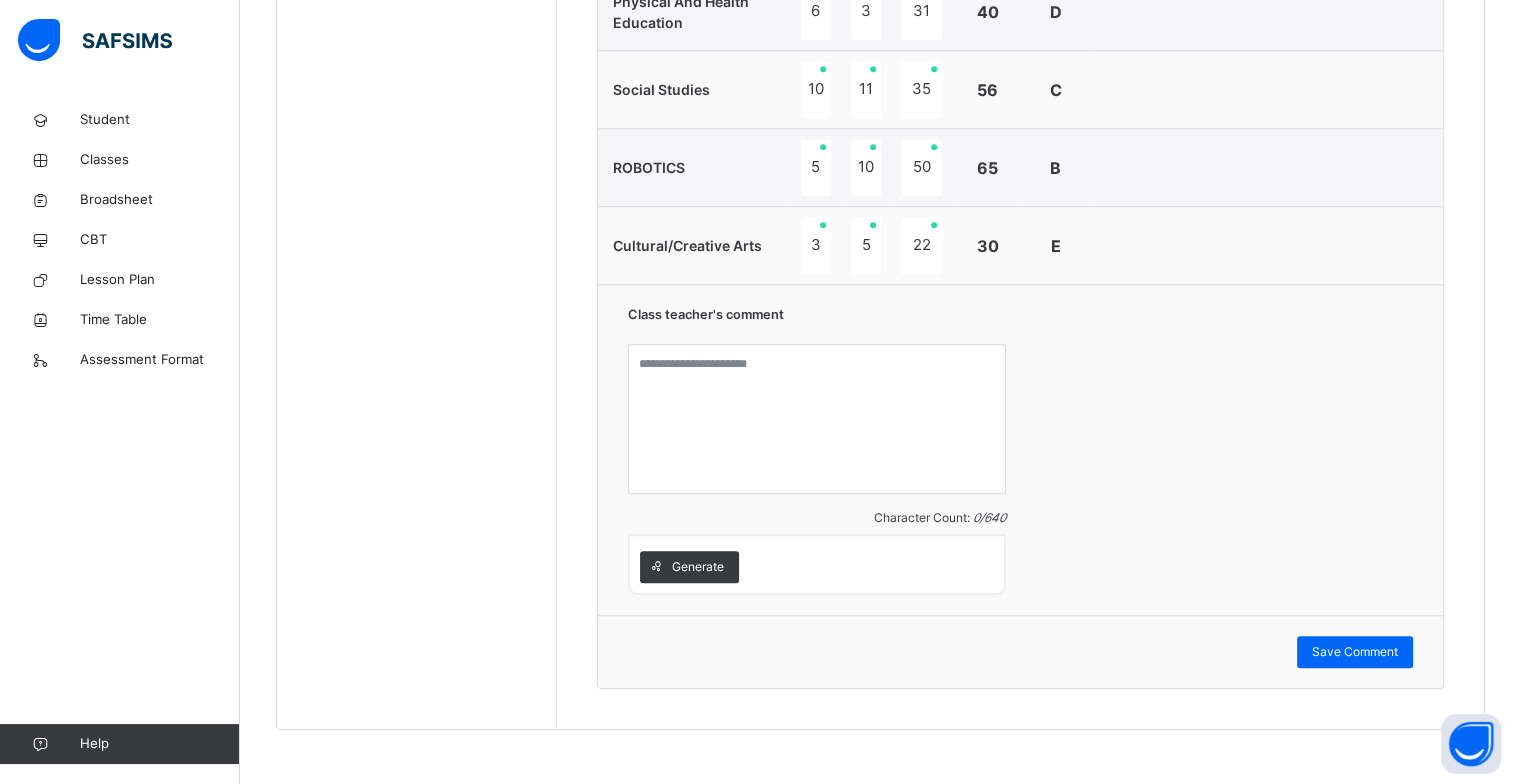 click on "Generate" at bounding box center (698, 567) 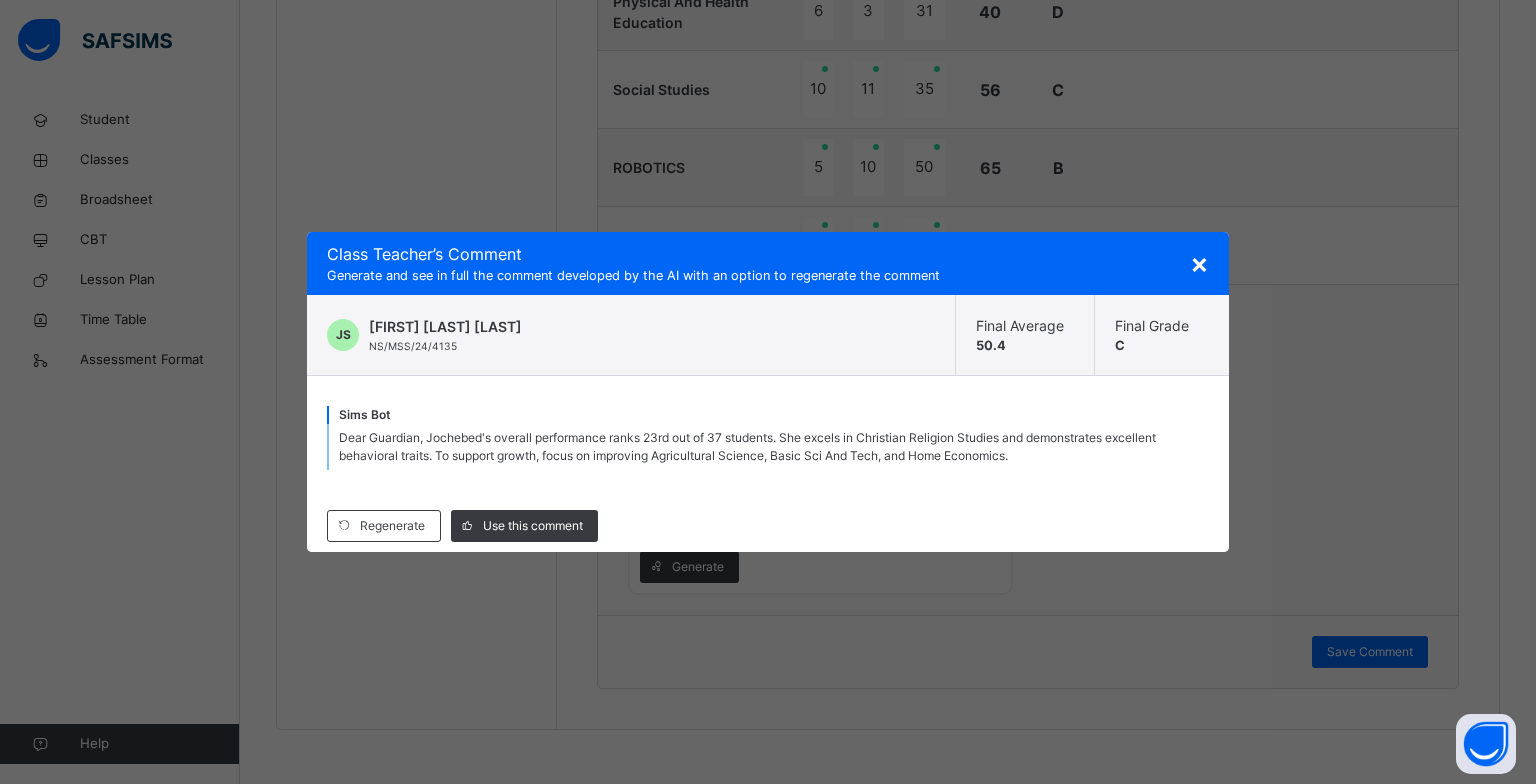 click on "Use this comment" at bounding box center [533, 526] 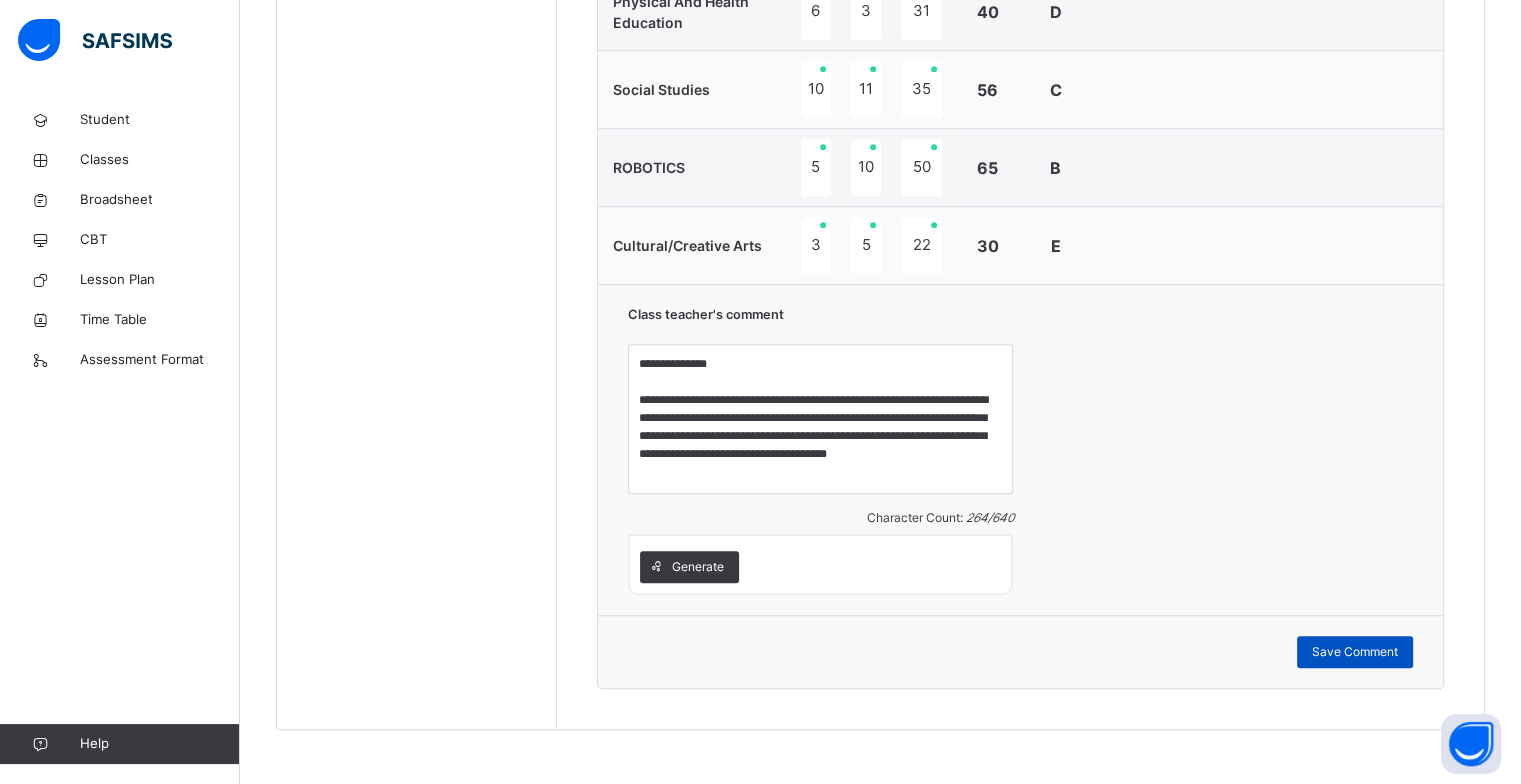 click on "Save Comment" at bounding box center [1355, 652] 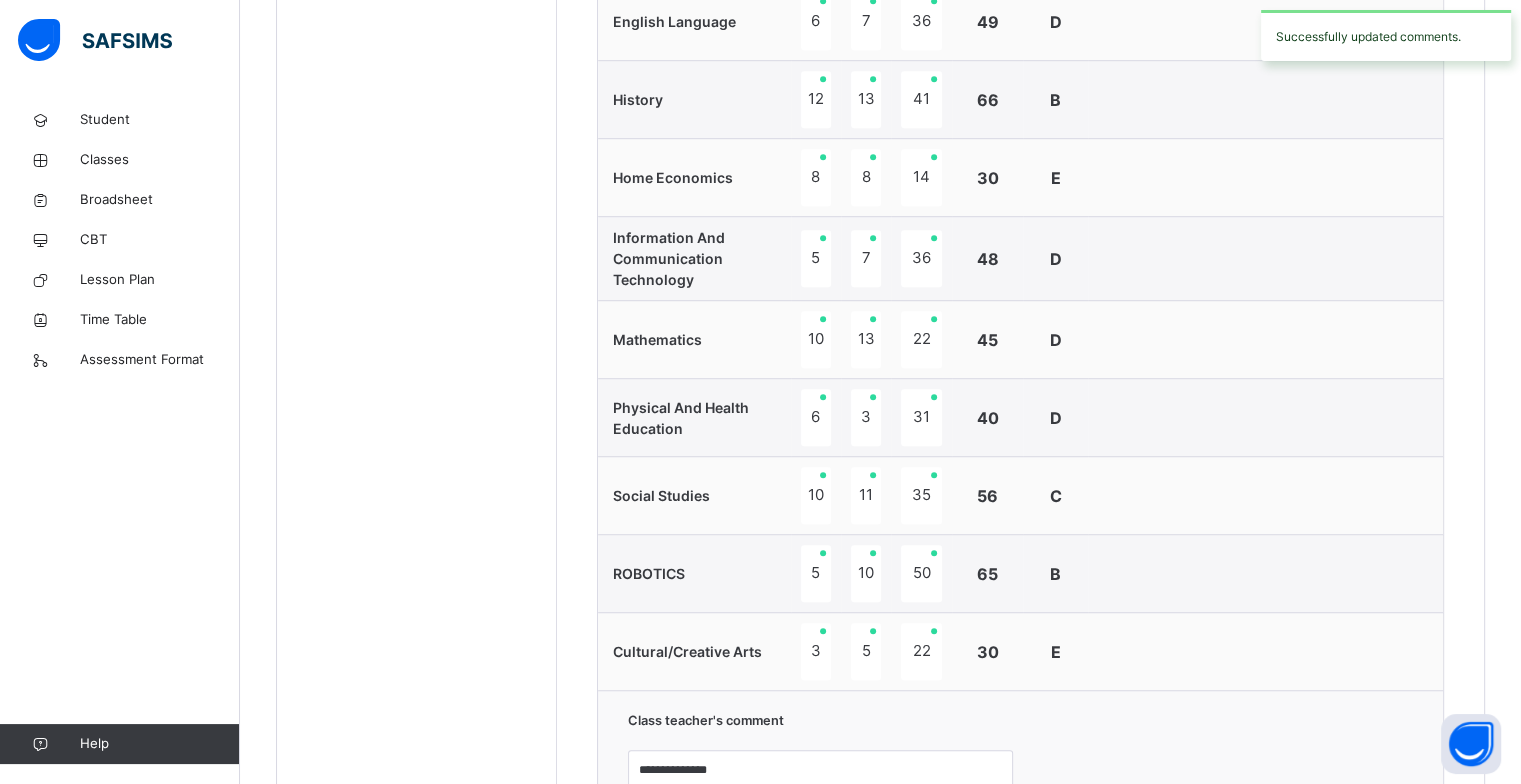 scroll, scrollTop: 1700, scrollLeft: 0, axis: vertical 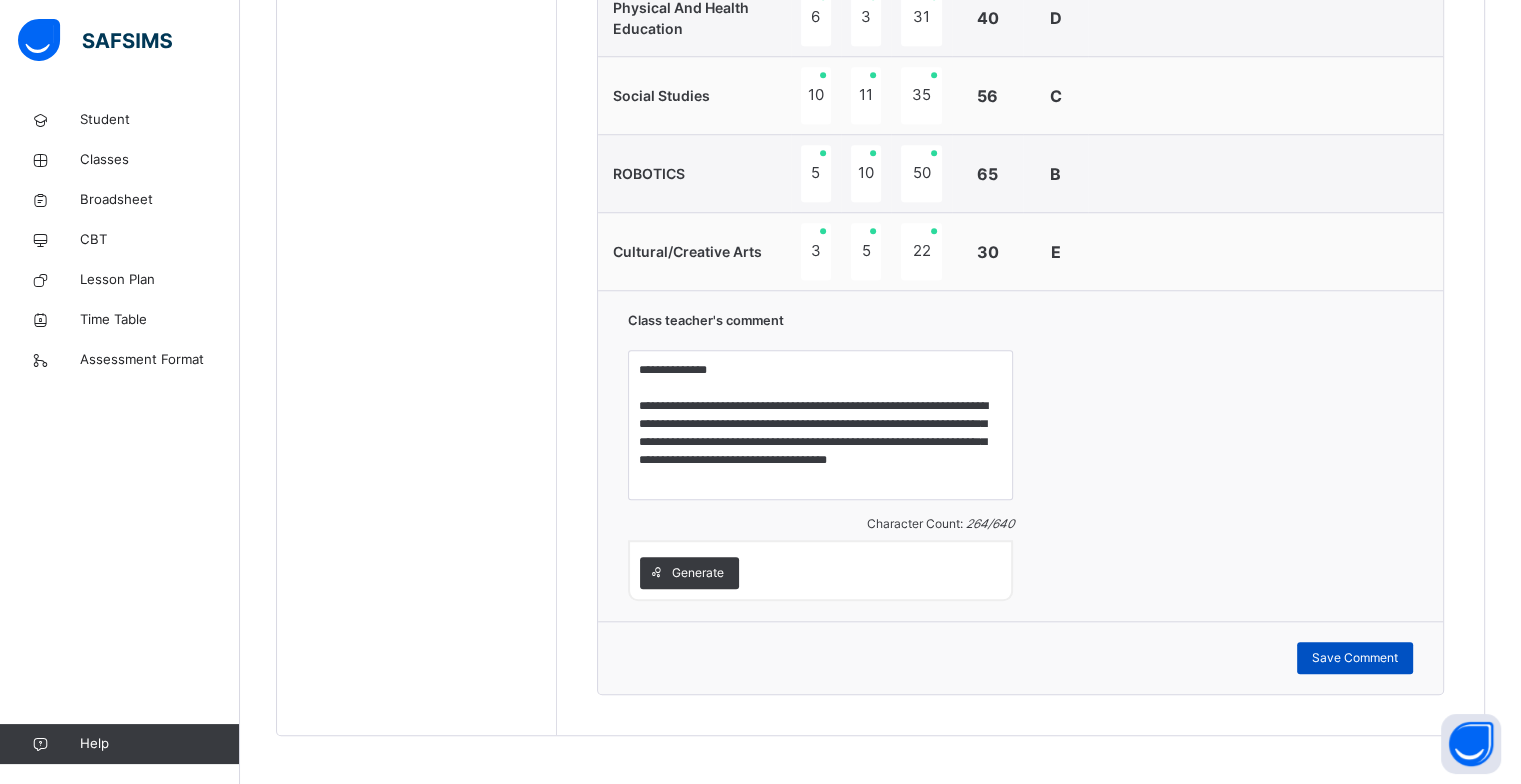 click on "Save Comment" at bounding box center (1355, 658) 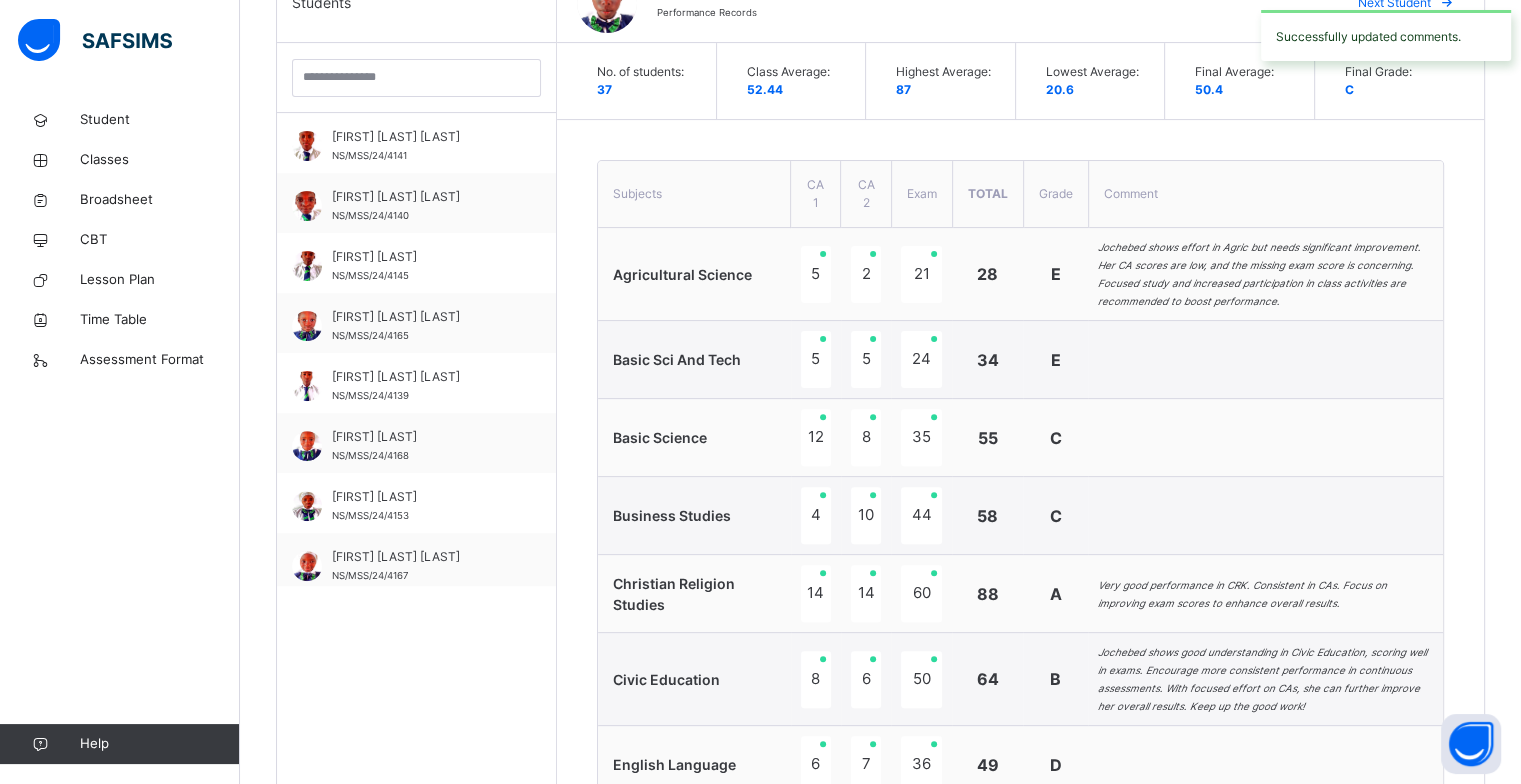 scroll, scrollTop: 300, scrollLeft: 0, axis: vertical 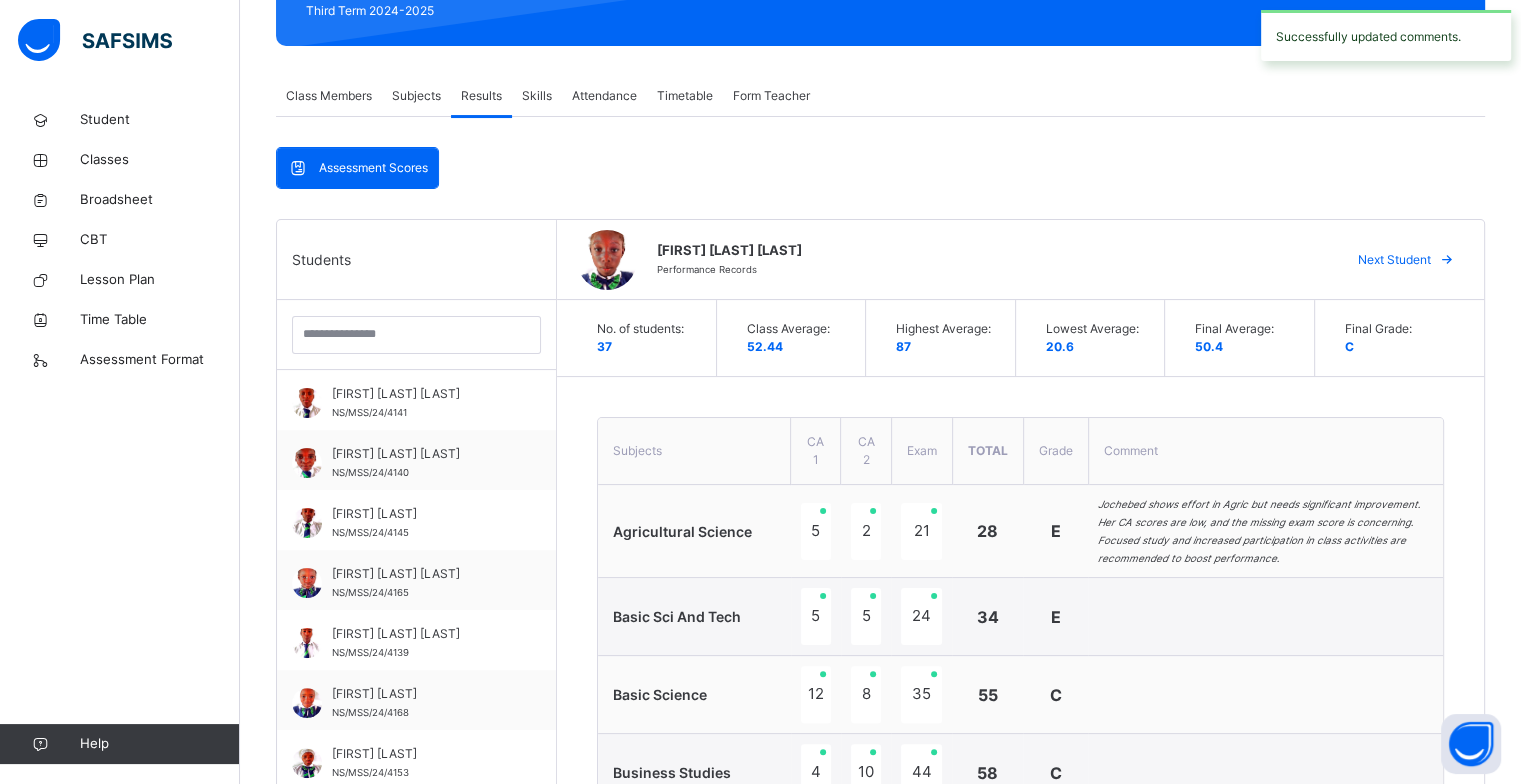 click on "Next Student" at bounding box center [1394, 260] 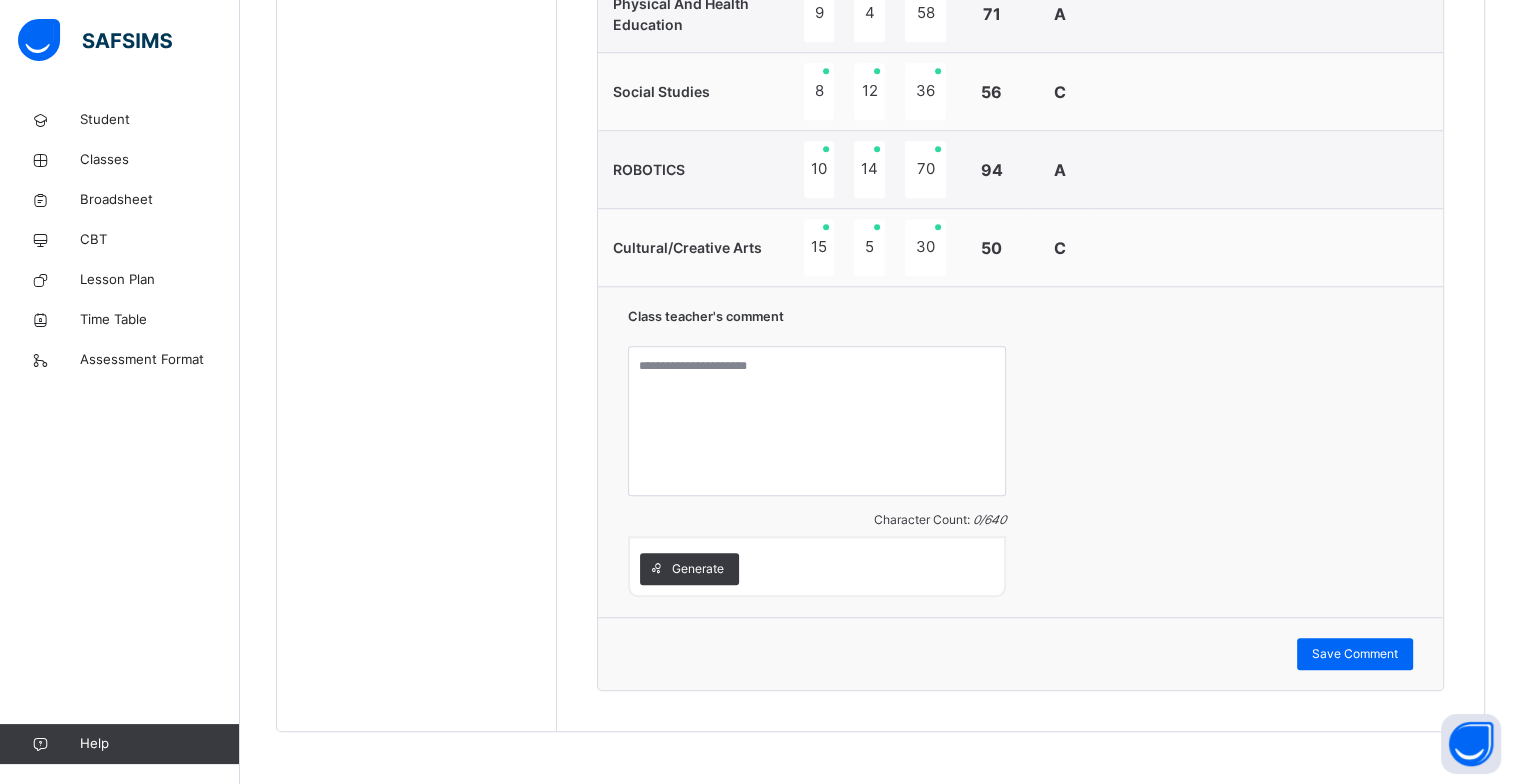 scroll, scrollTop: 1706, scrollLeft: 0, axis: vertical 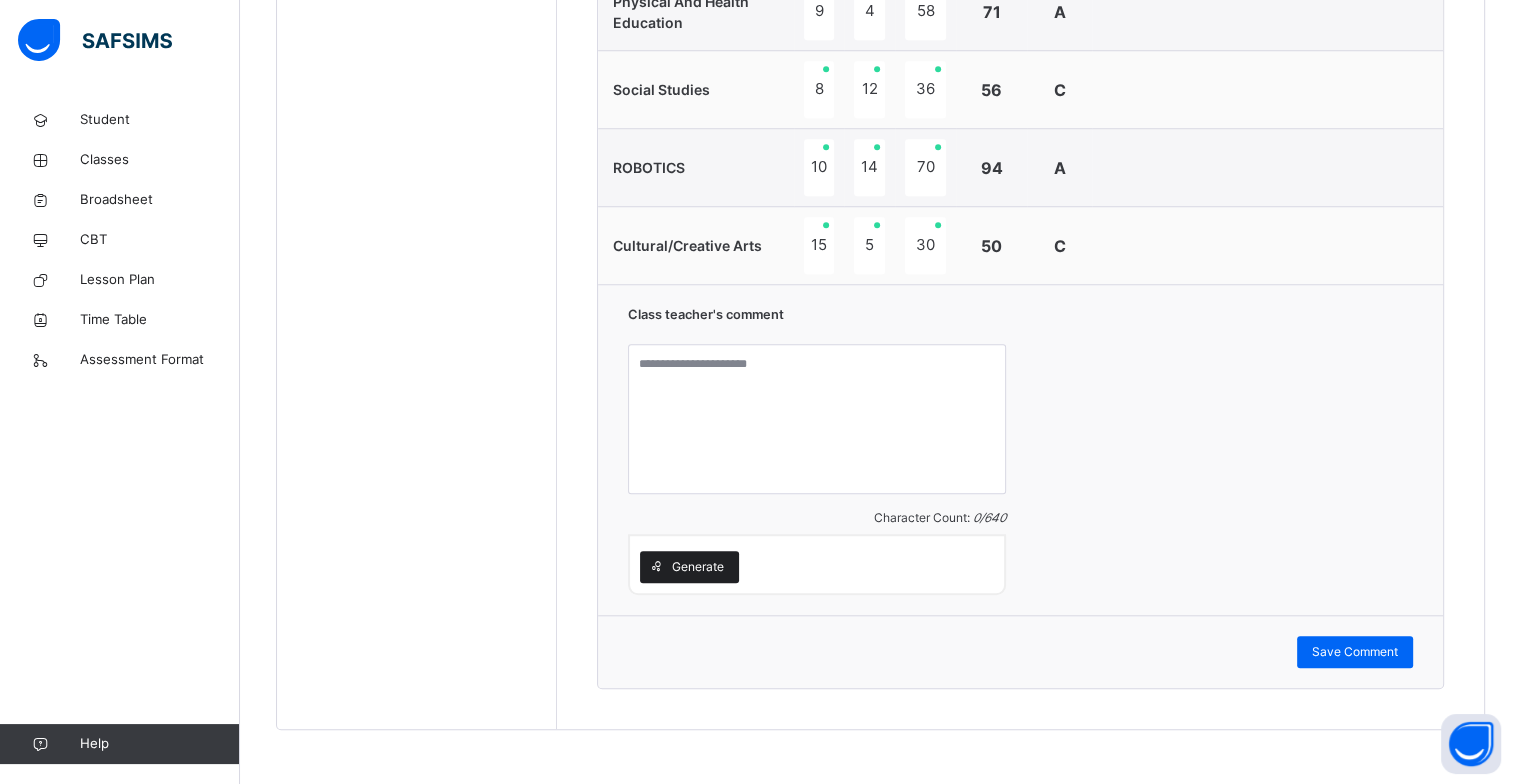 click on "Generate" at bounding box center (698, 567) 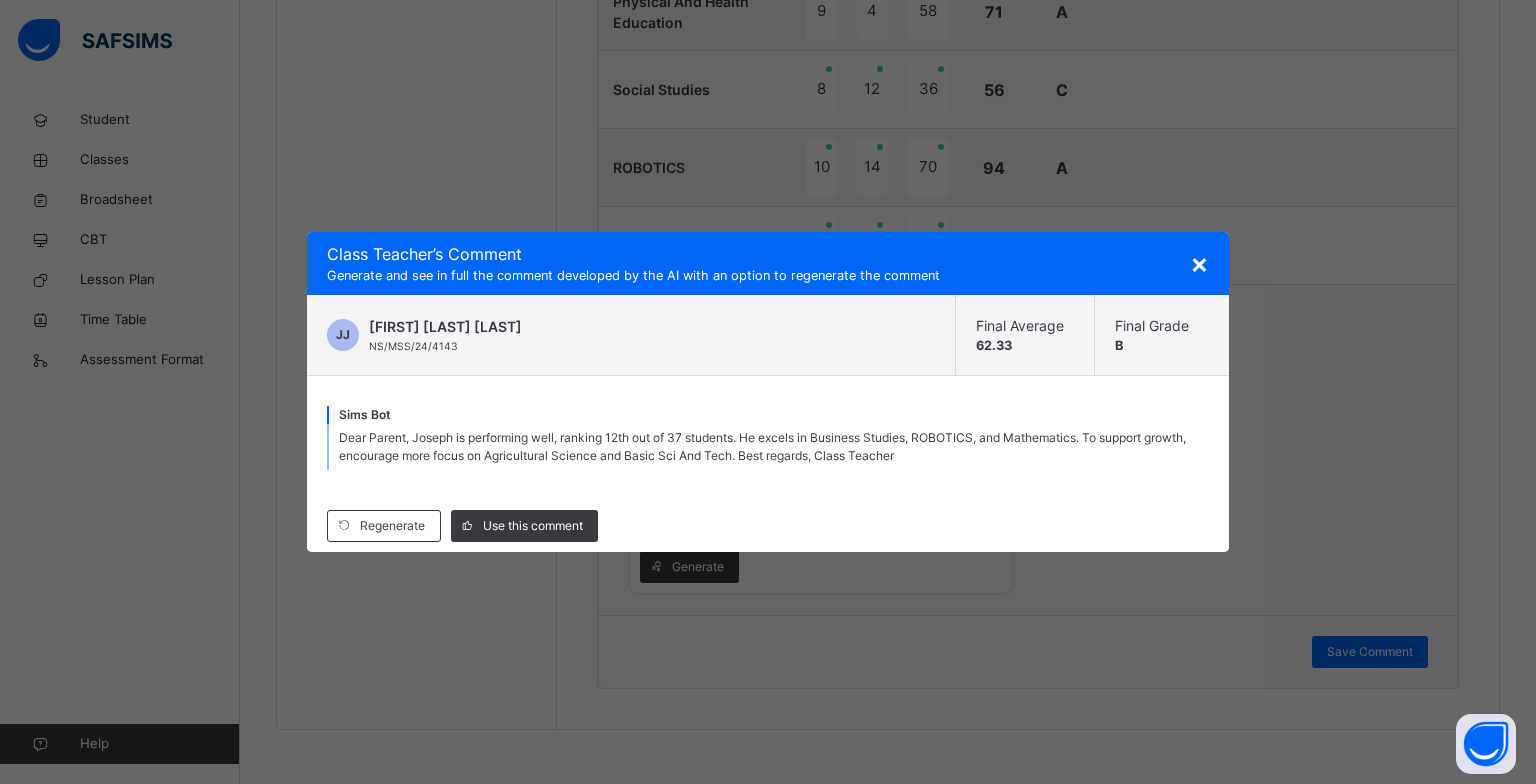 click on "Use this comment" at bounding box center (533, 526) 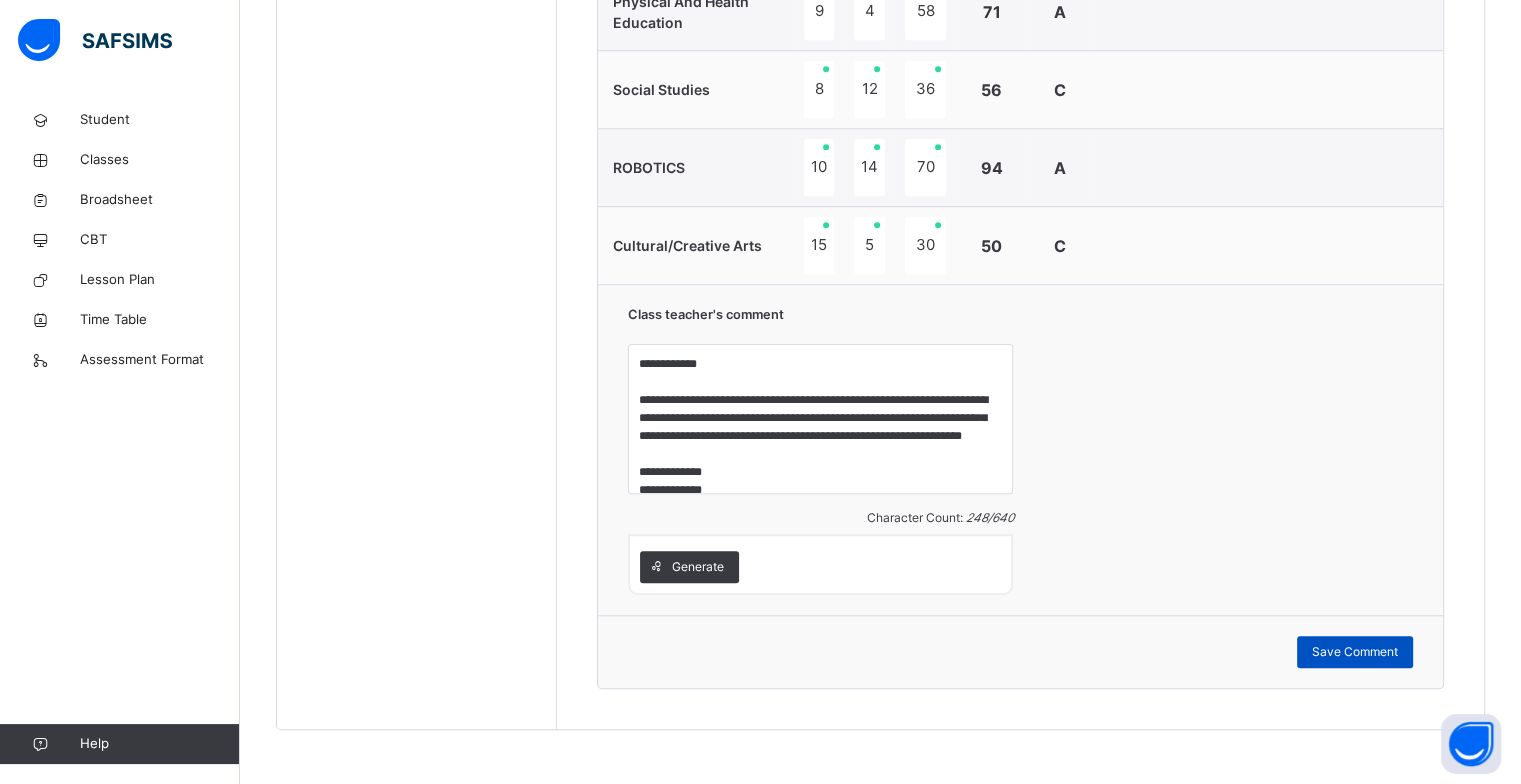 click on "Save Comment" at bounding box center (1355, 652) 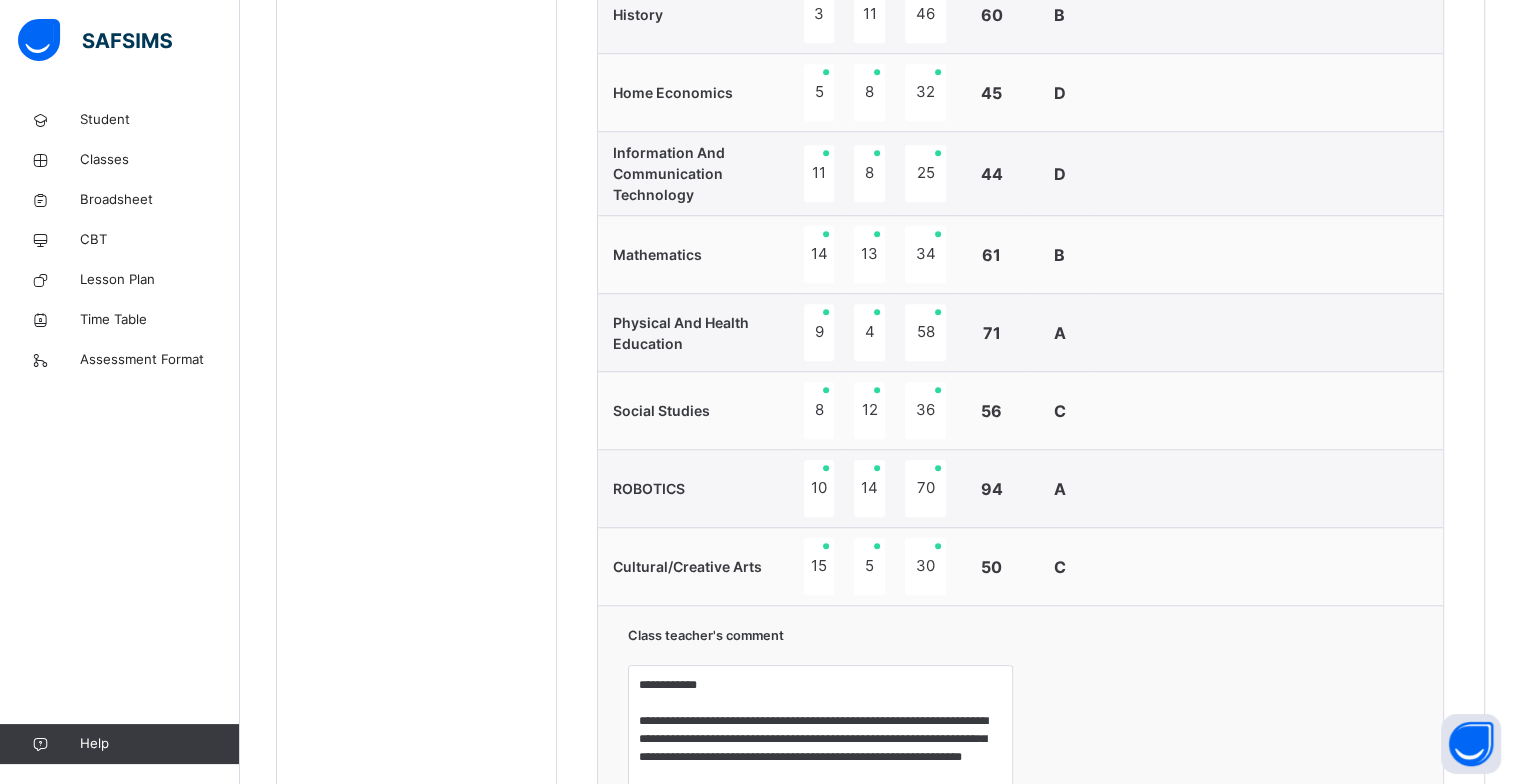 scroll, scrollTop: 1706, scrollLeft: 0, axis: vertical 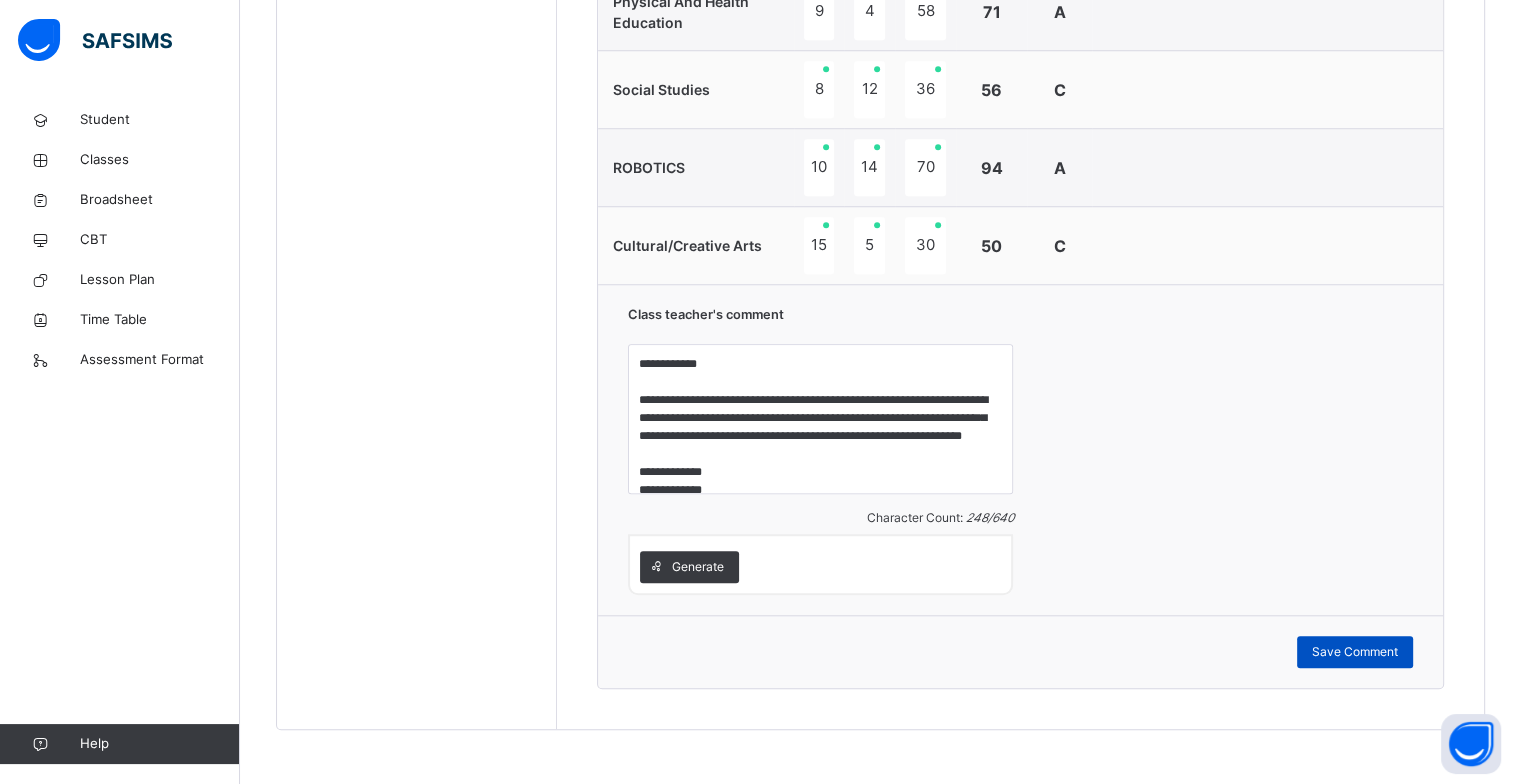 click on "Save Comment" at bounding box center (1355, 652) 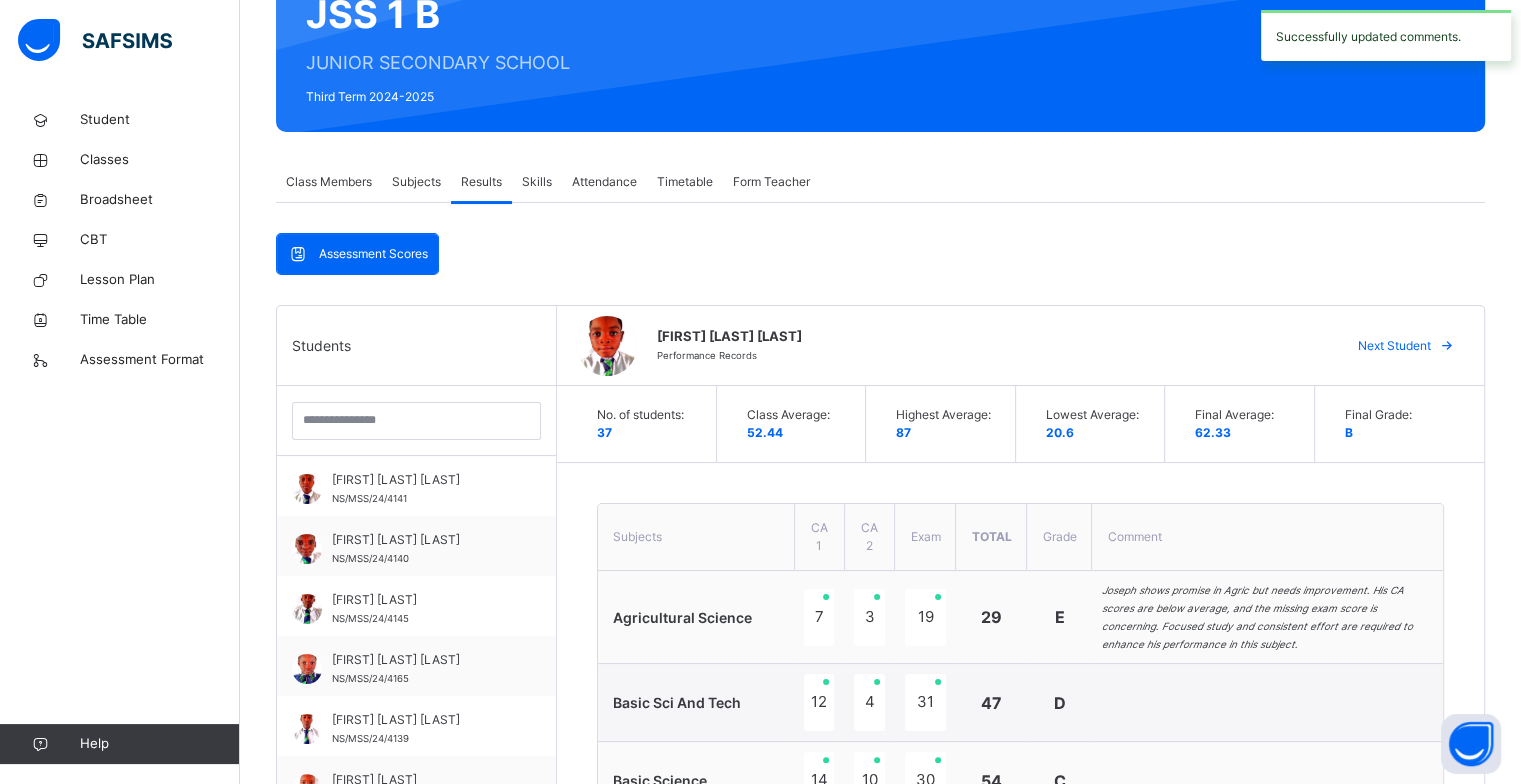scroll, scrollTop: 206, scrollLeft: 0, axis: vertical 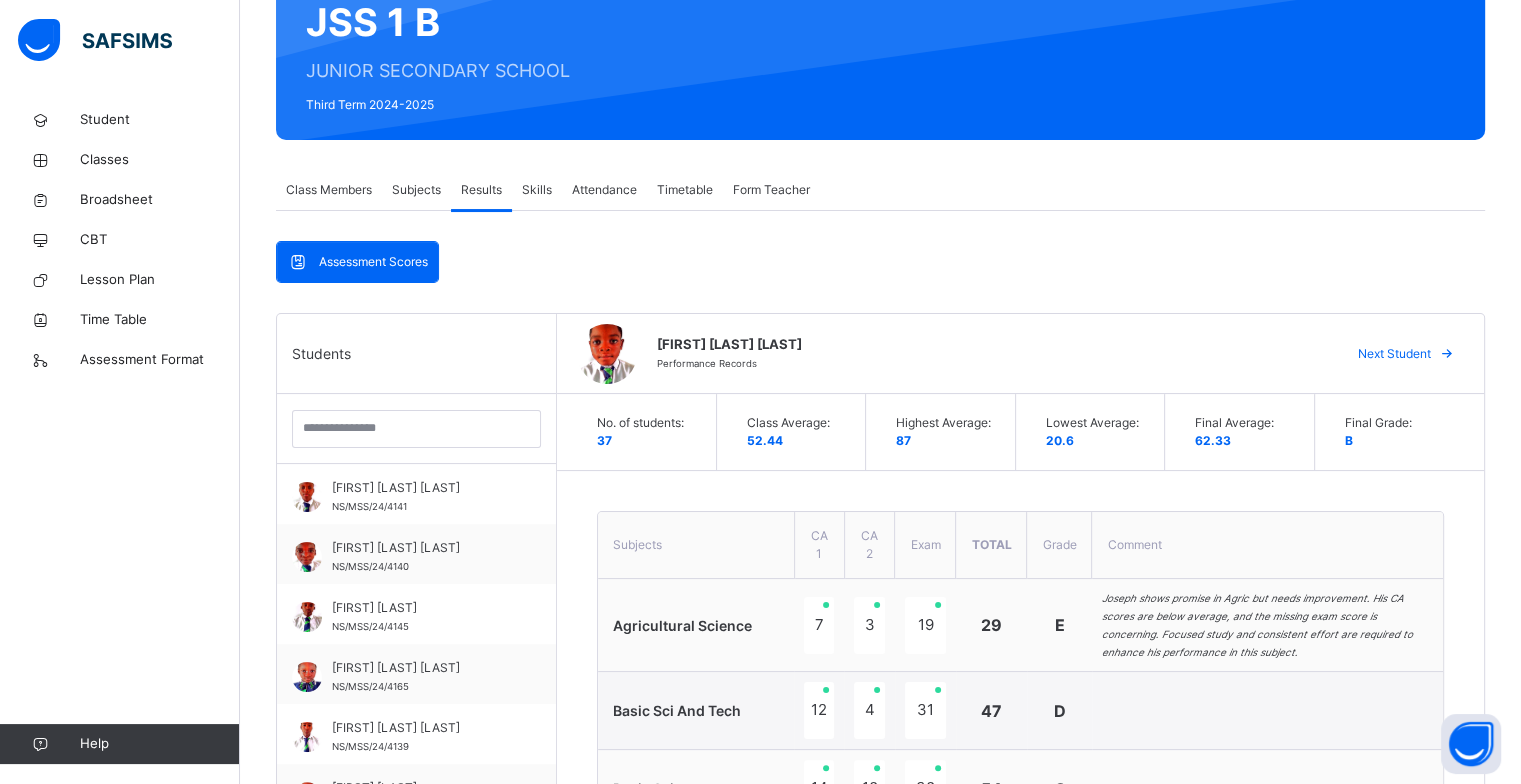 click on "Next Student" at bounding box center (1394, 354) 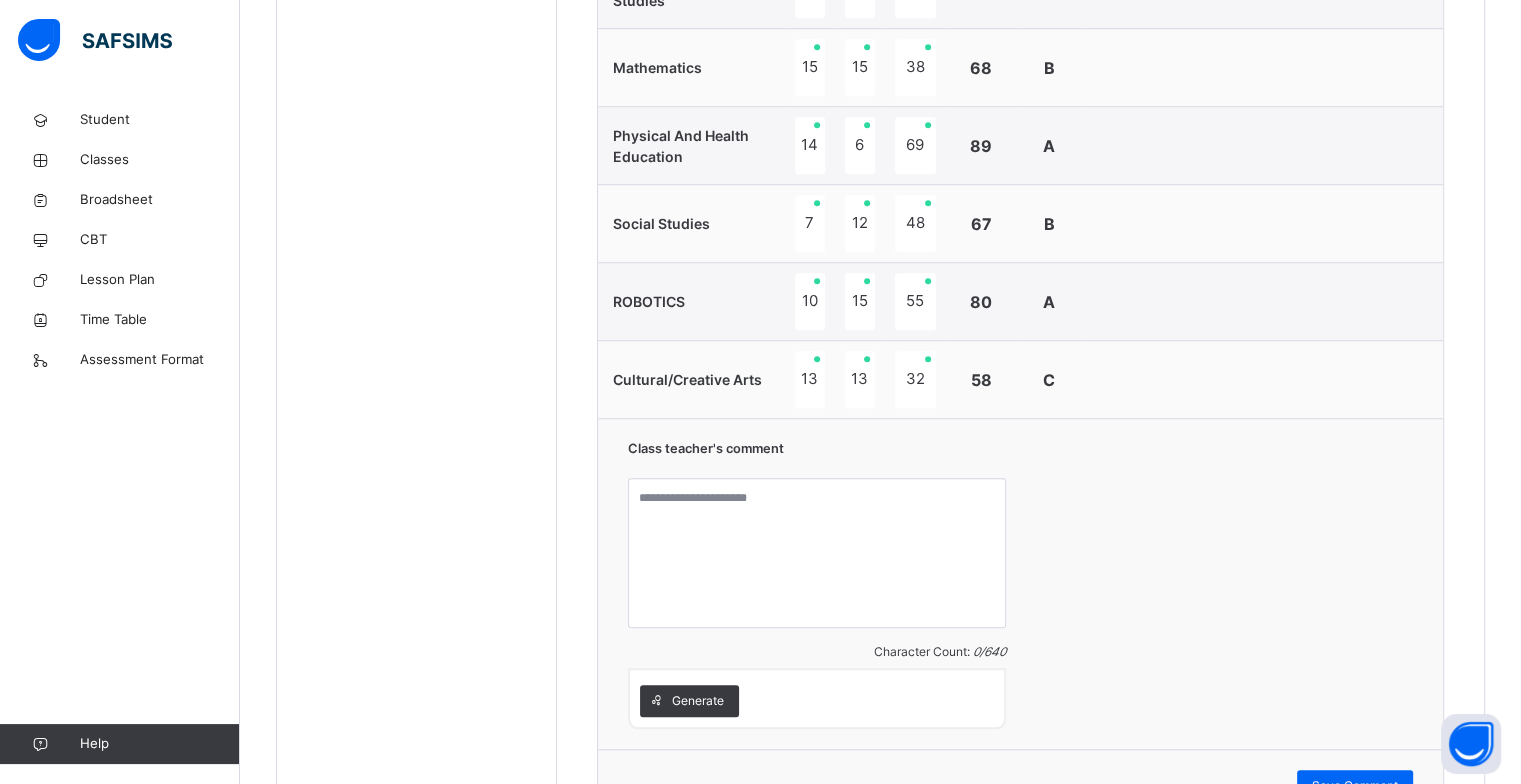 scroll, scrollTop: 1606, scrollLeft: 0, axis: vertical 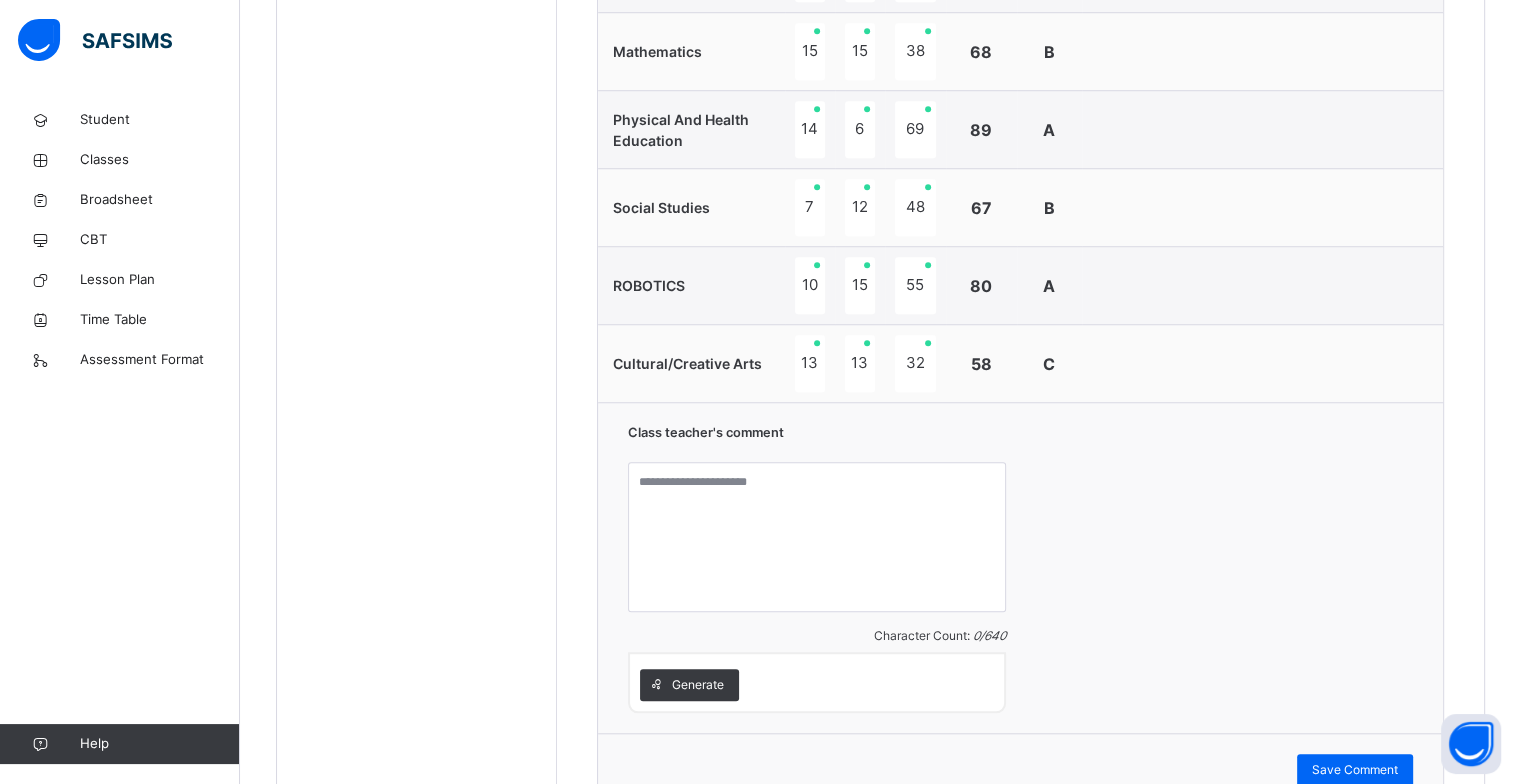 click on "Generate" at bounding box center [698, 685] 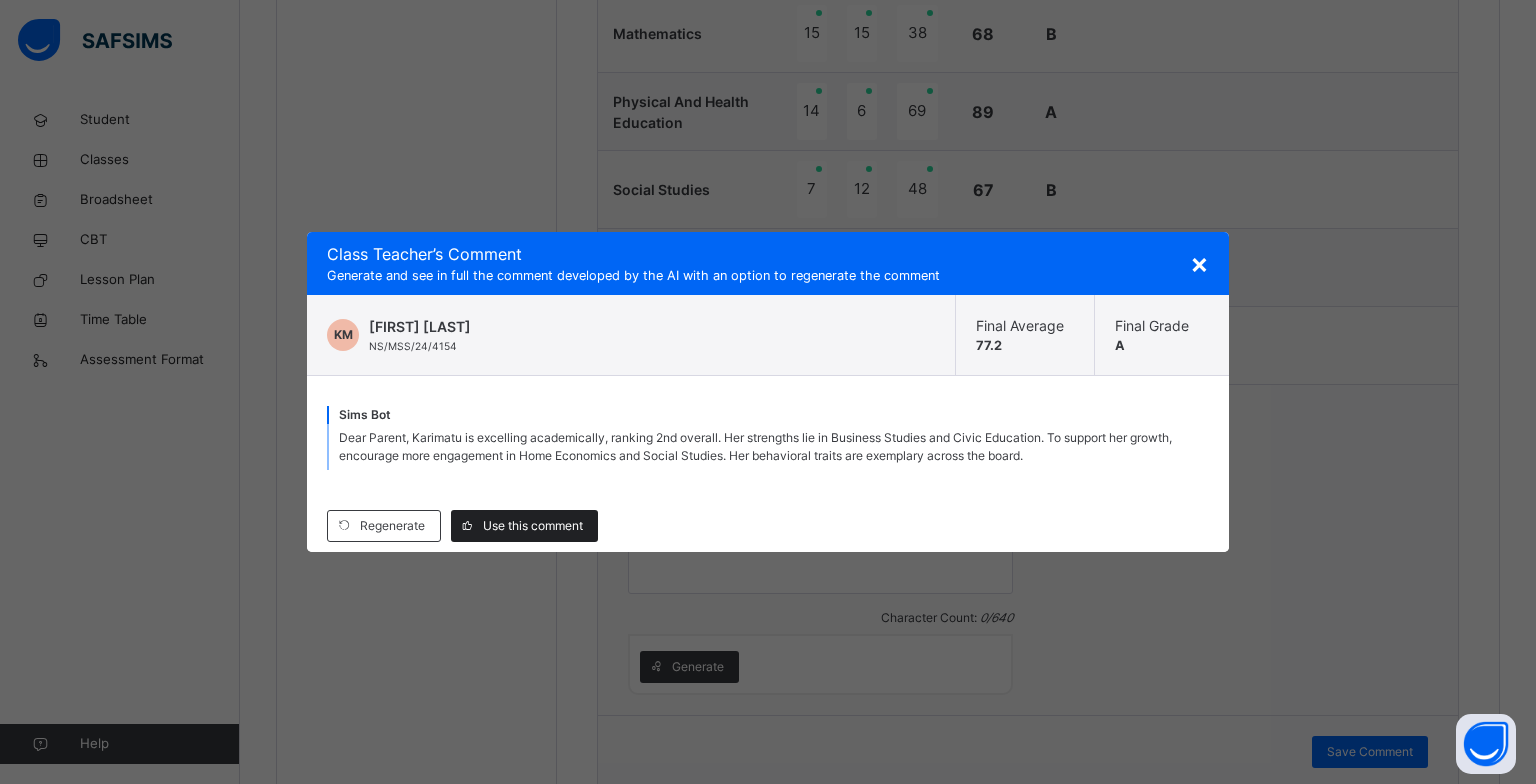 click on "Use this comment" at bounding box center [533, 526] 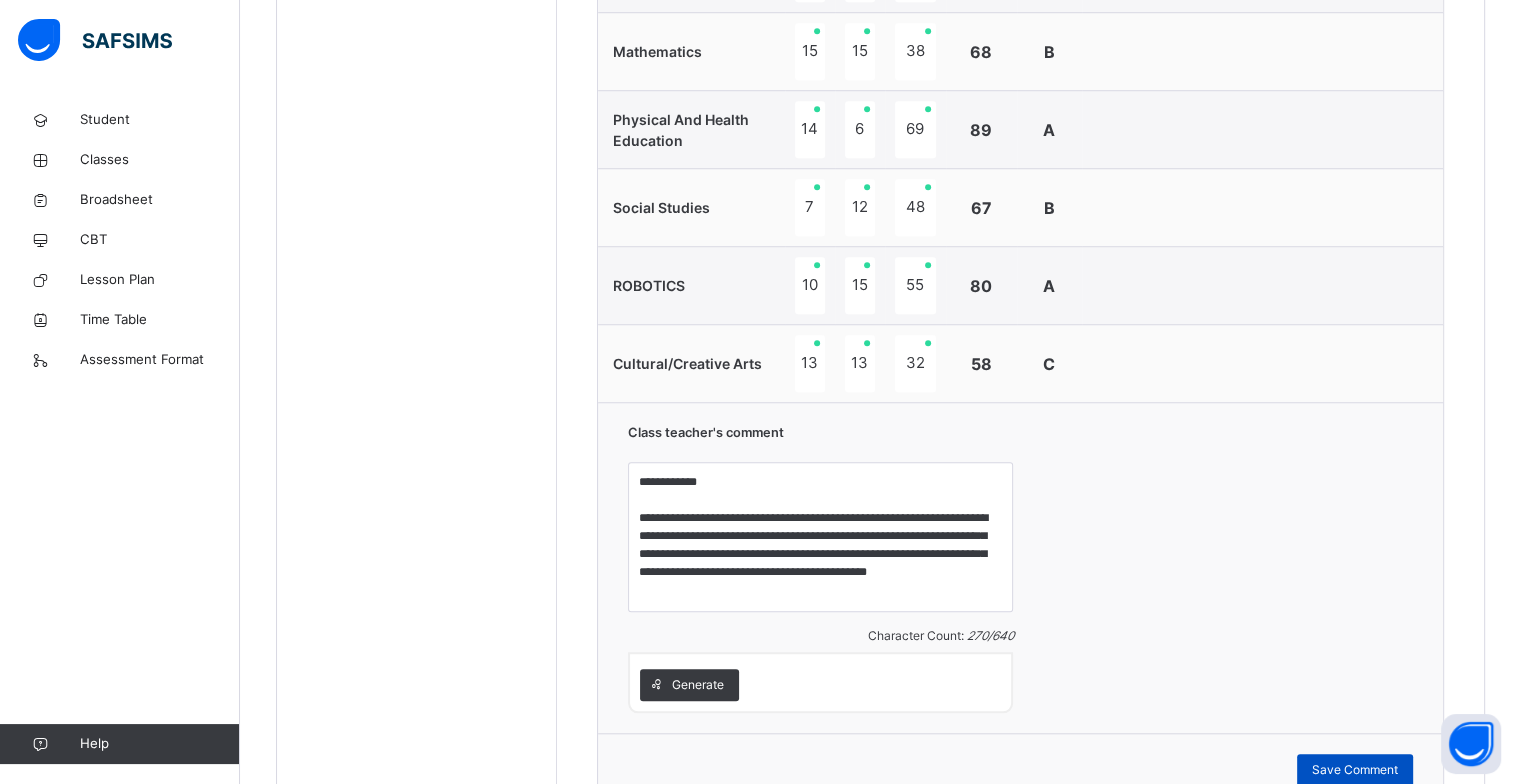 click on "Save Comment" at bounding box center (1355, 770) 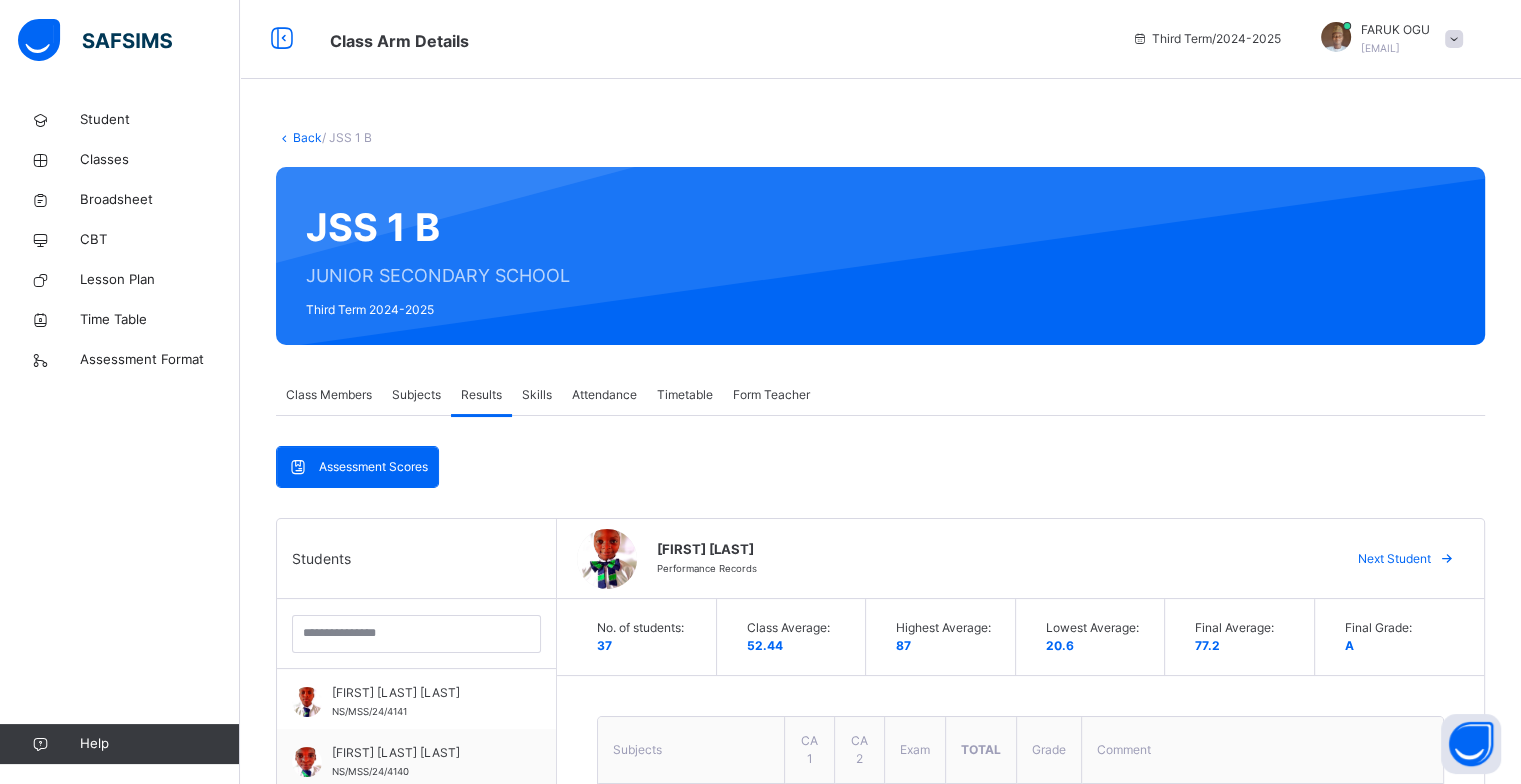 scroll, scrollTop: 0, scrollLeft: 0, axis: both 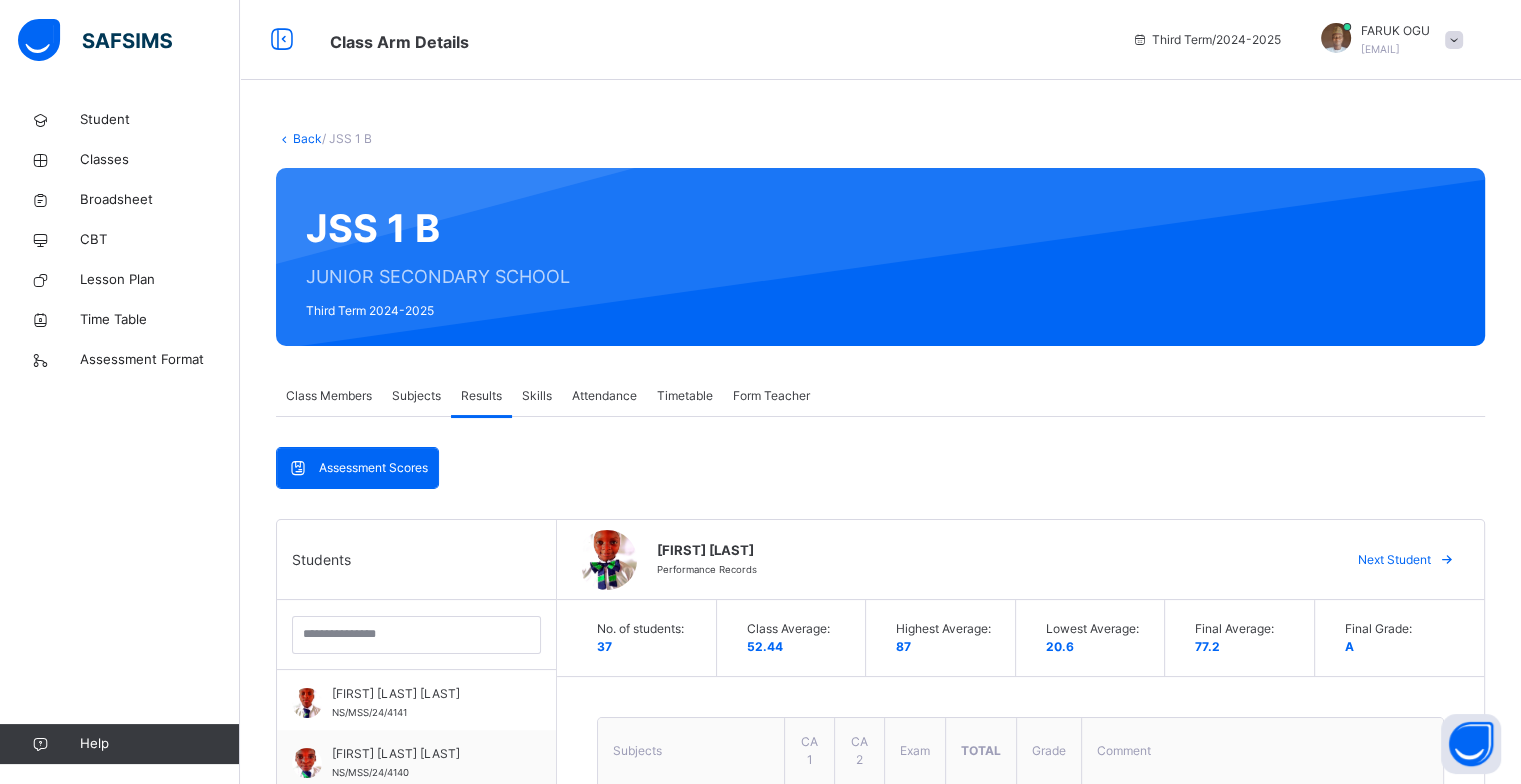click on "Next Student" at bounding box center (1394, 560) 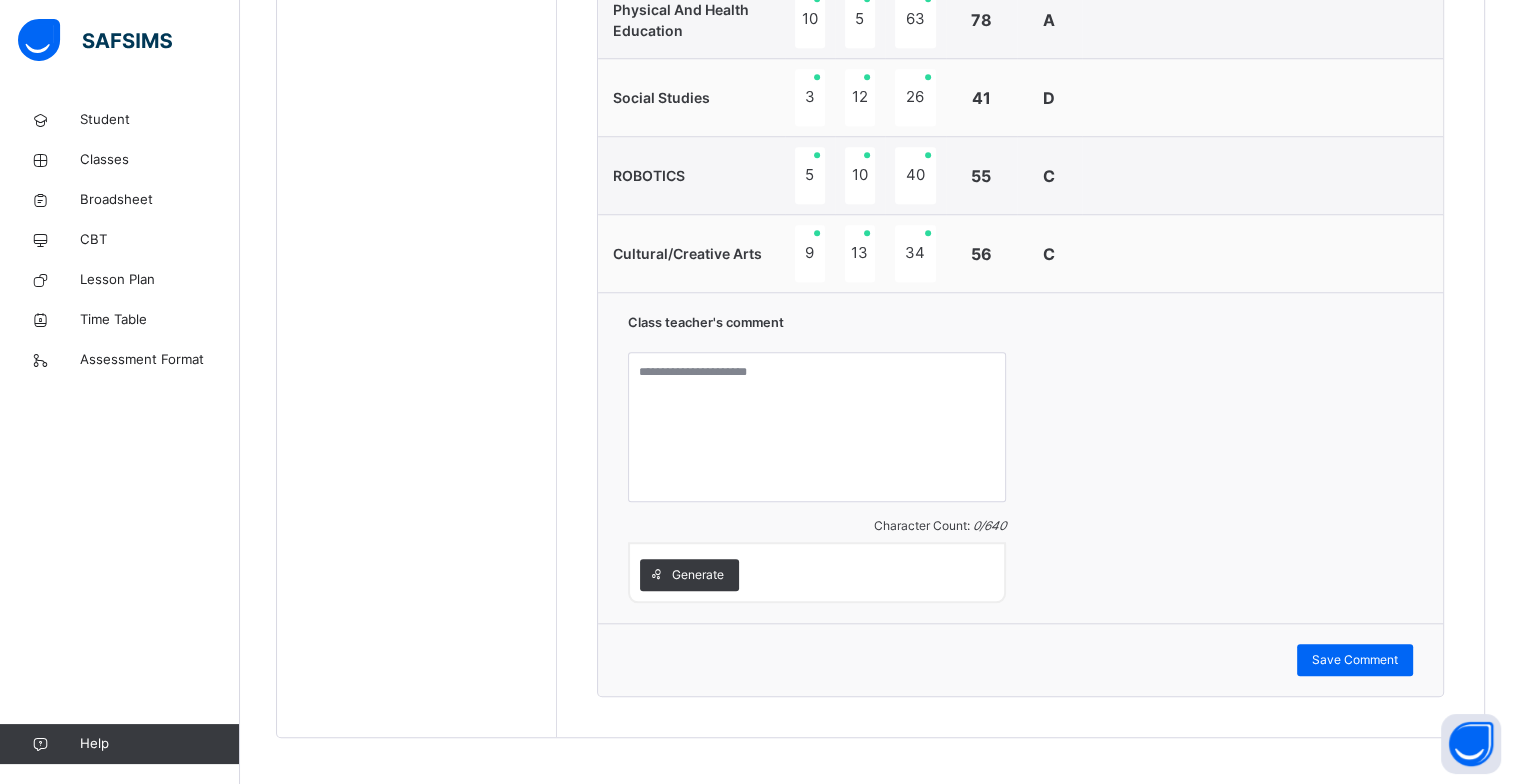 scroll, scrollTop: 1724, scrollLeft: 0, axis: vertical 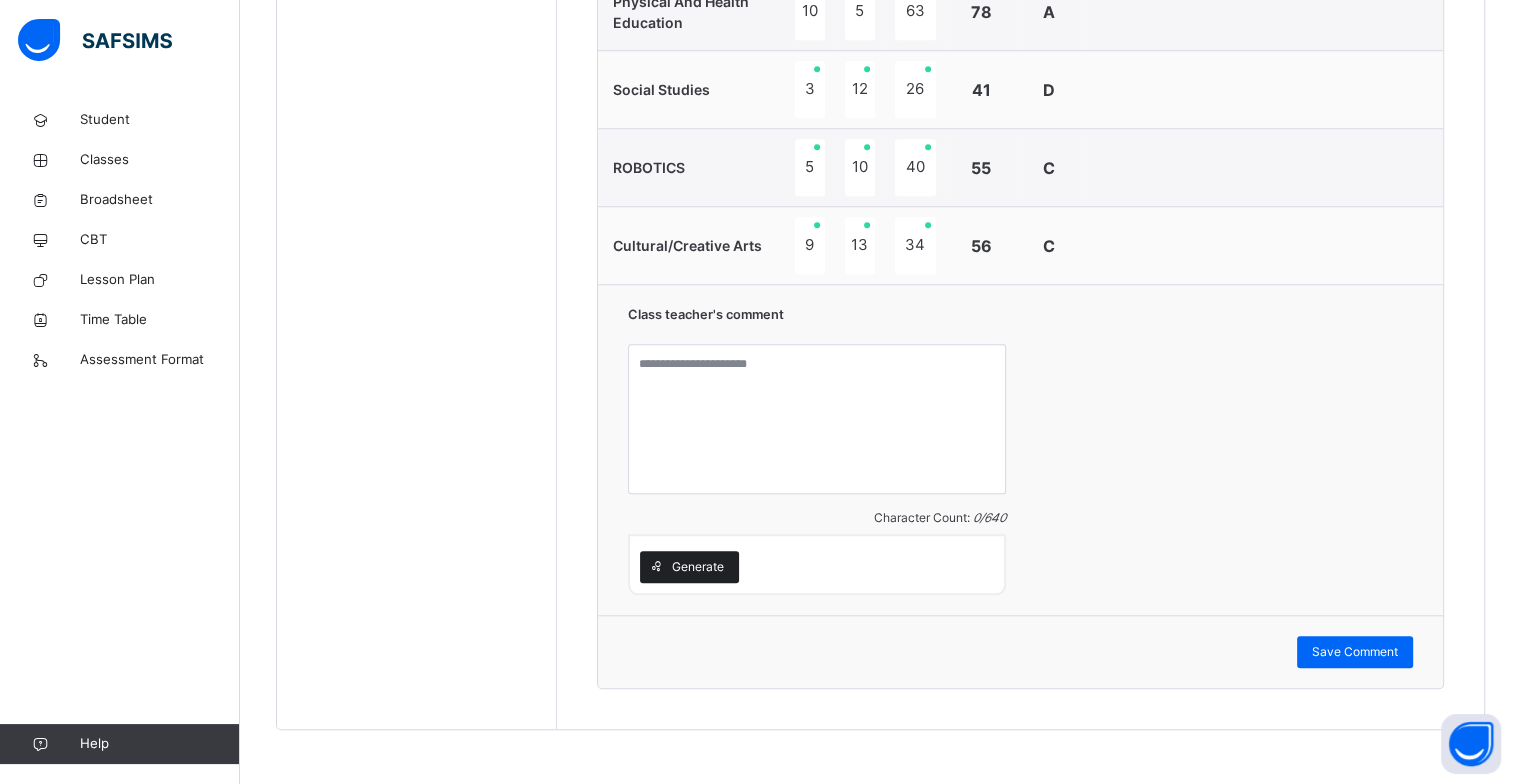 click on "Generate" at bounding box center [698, 567] 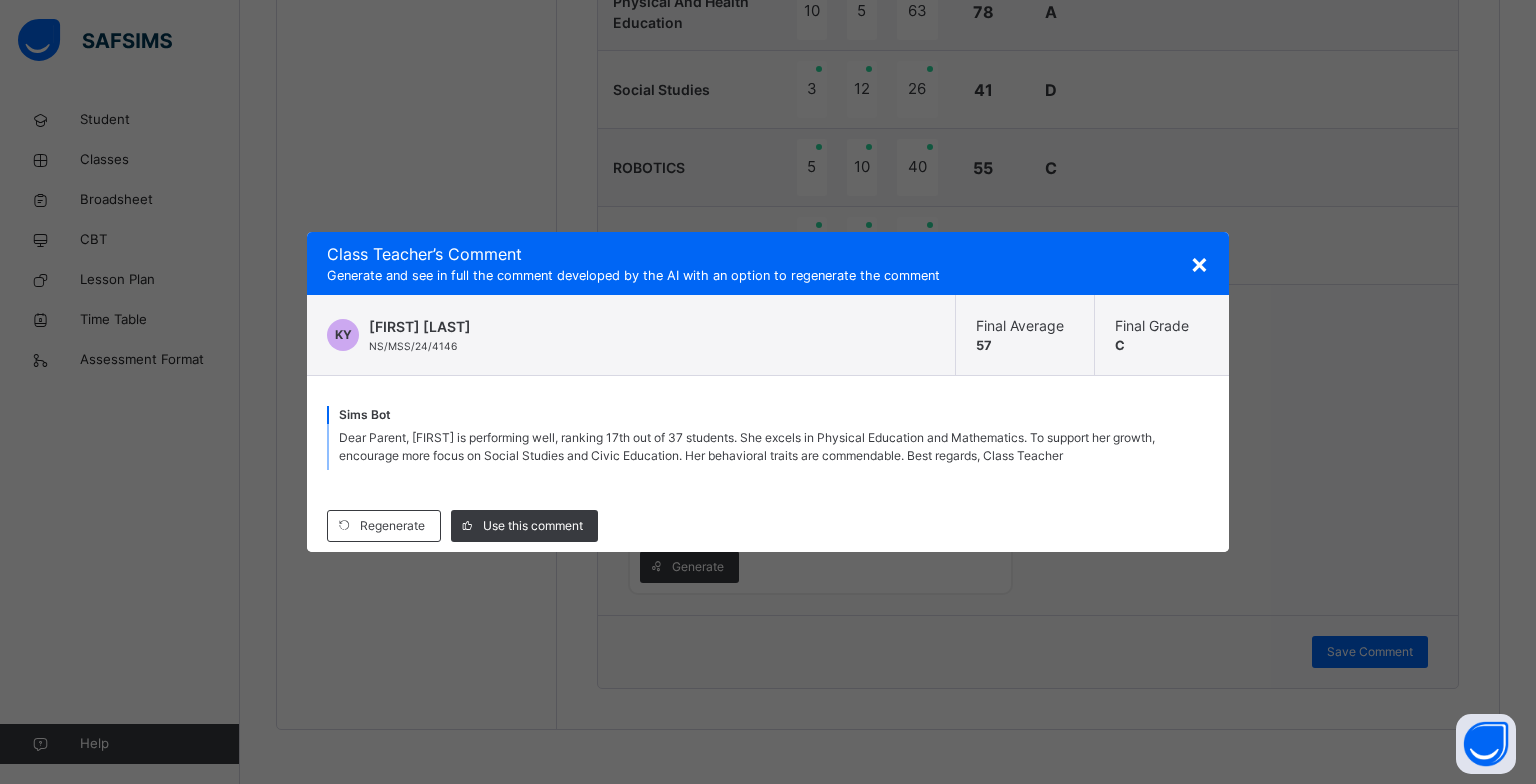 click on "Use this comment" at bounding box center [533, 526] 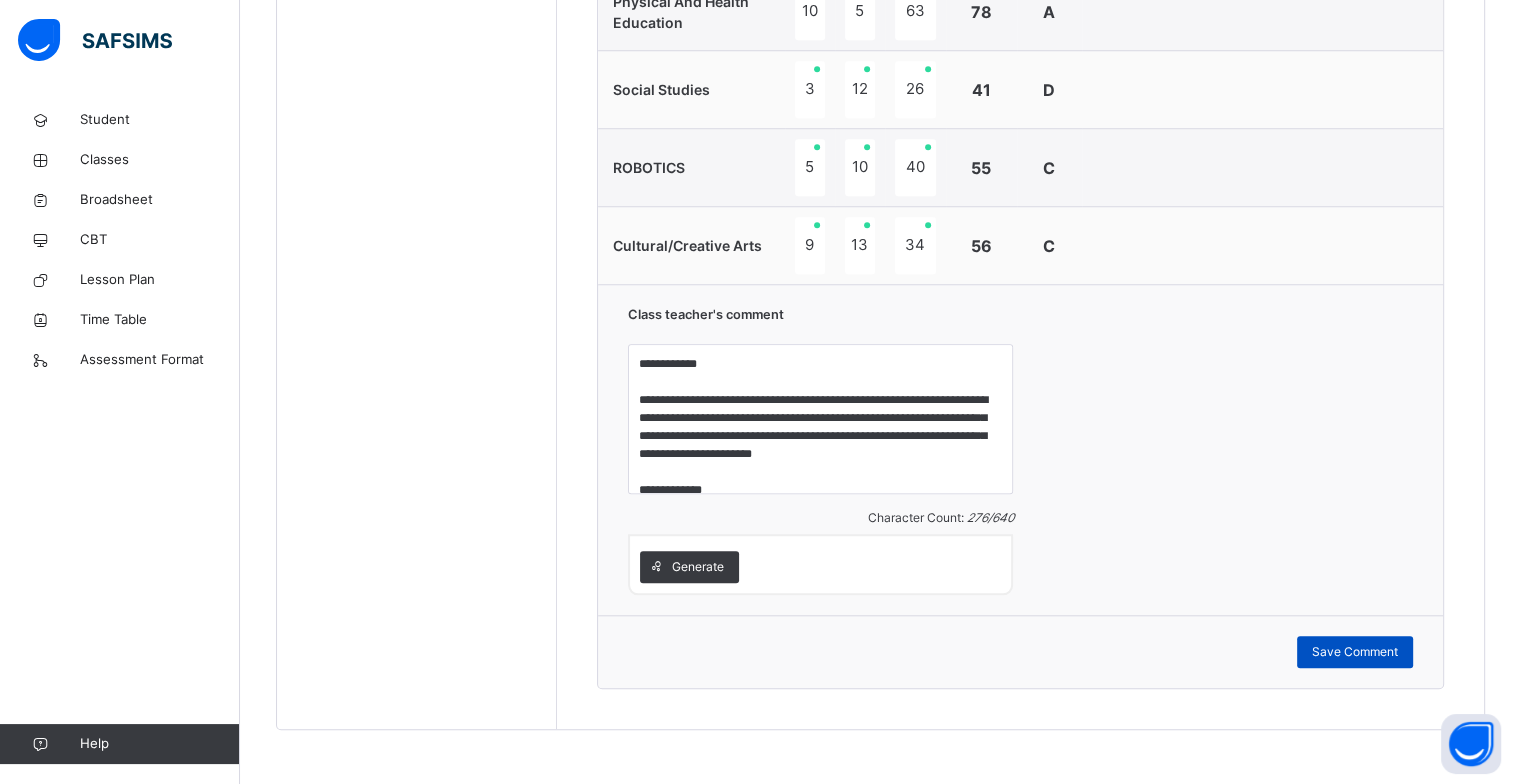 click on "Save Comment" at bounding box center [1355, 652] 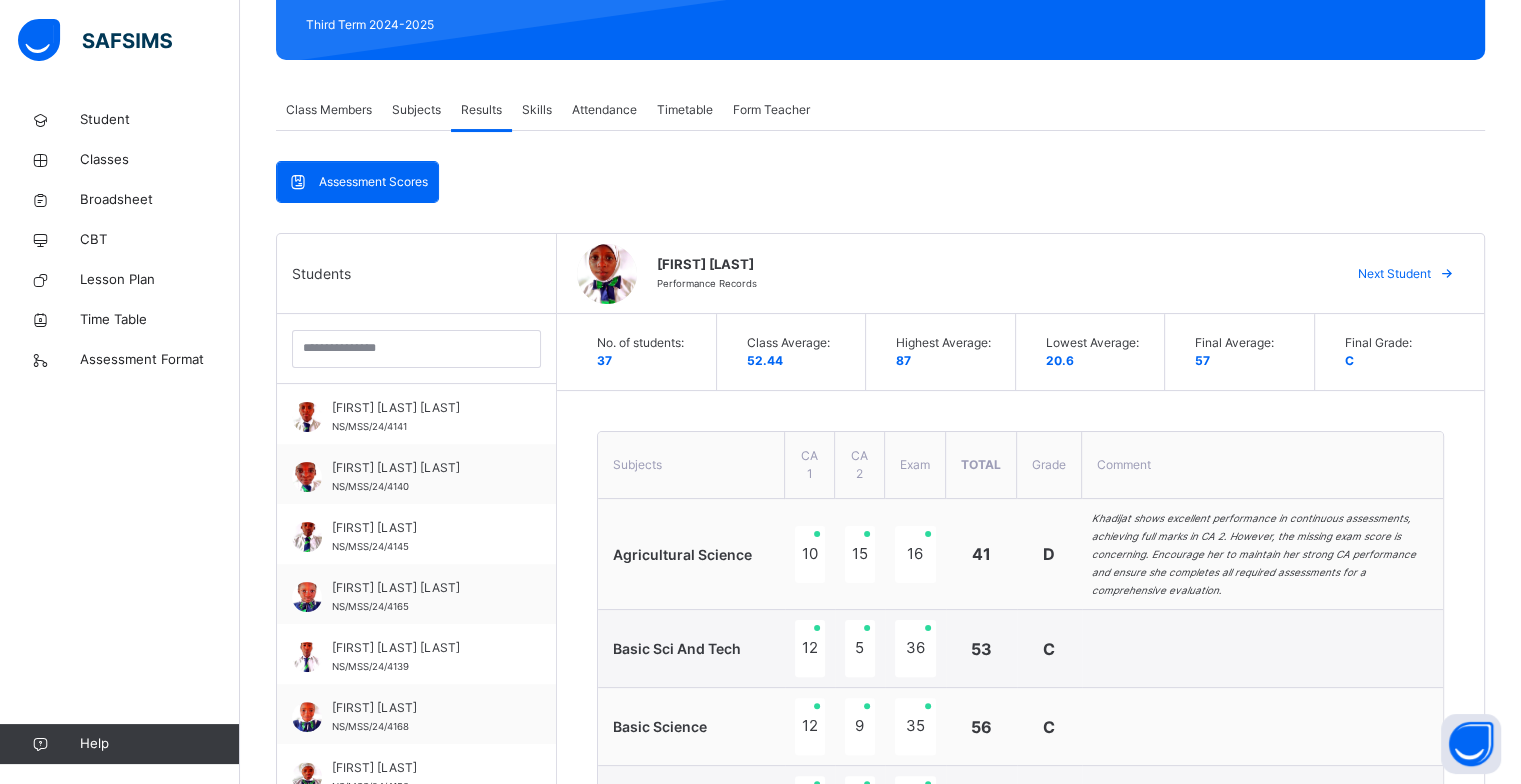 scroll, scrollTop: 224, scrollLeft: 0, axis: vertical 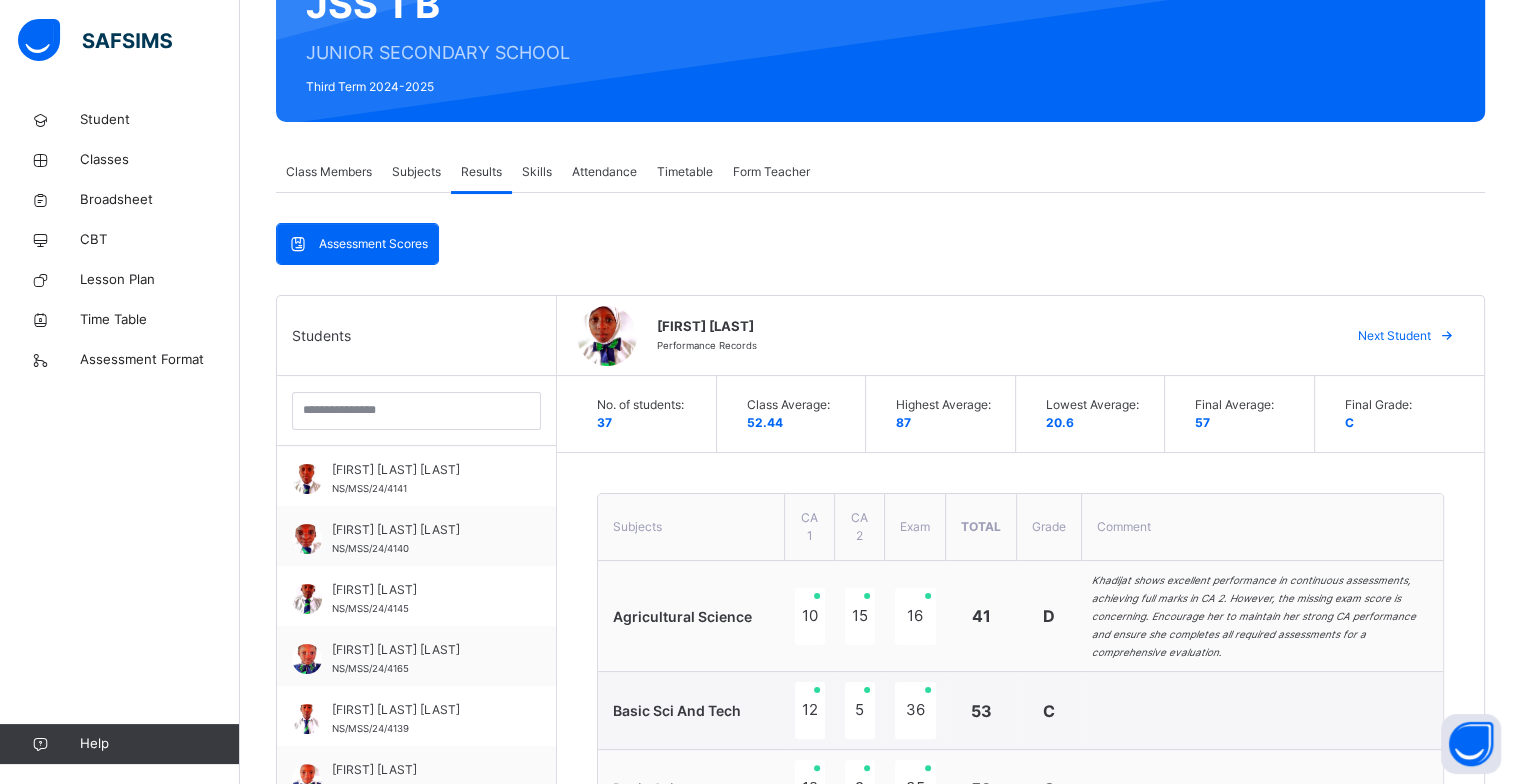 click on "Next Student" at bounding box center (1394, 336) 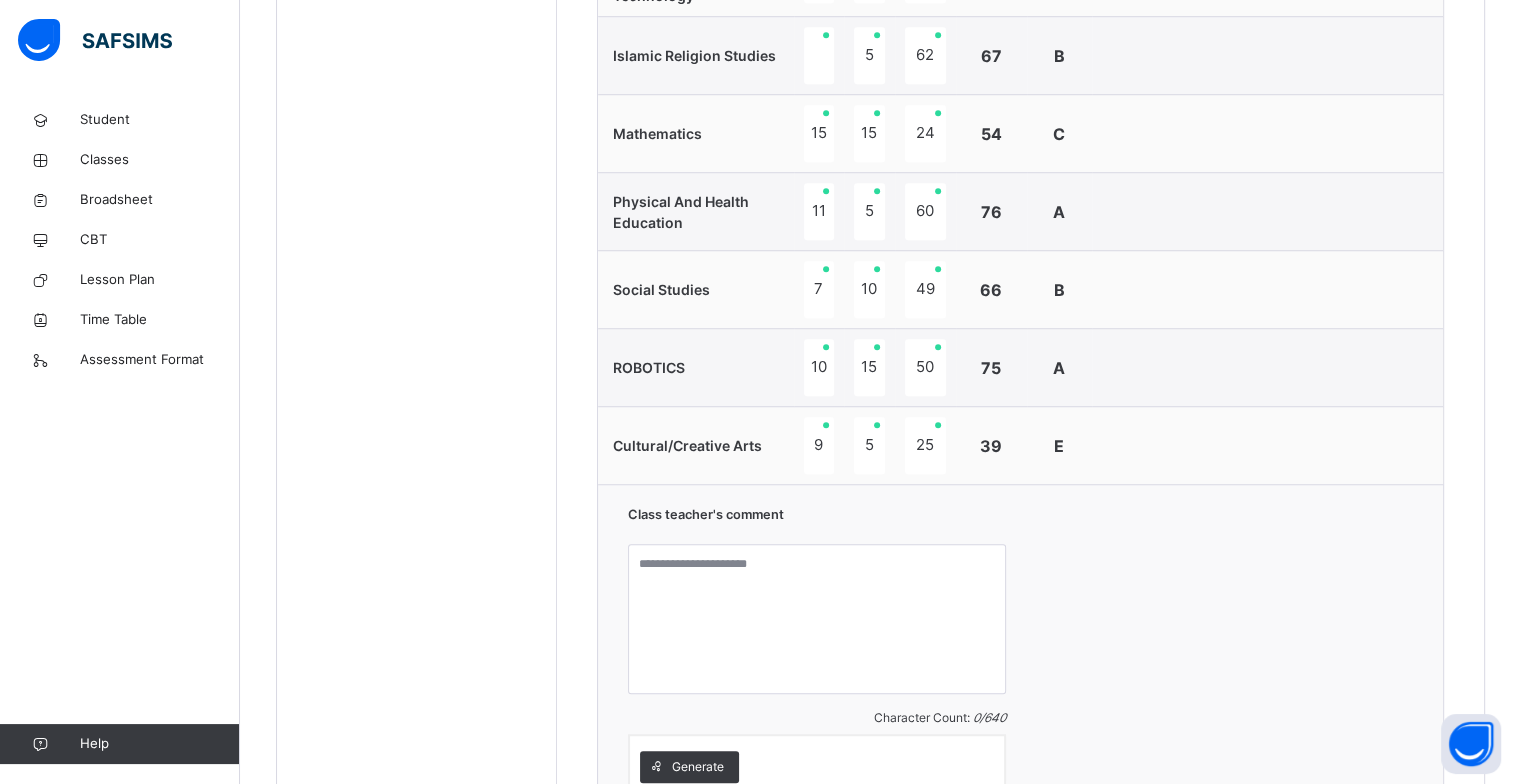 scroll, scrollTop: 1624, scrollLeft: 0, axis: vertical 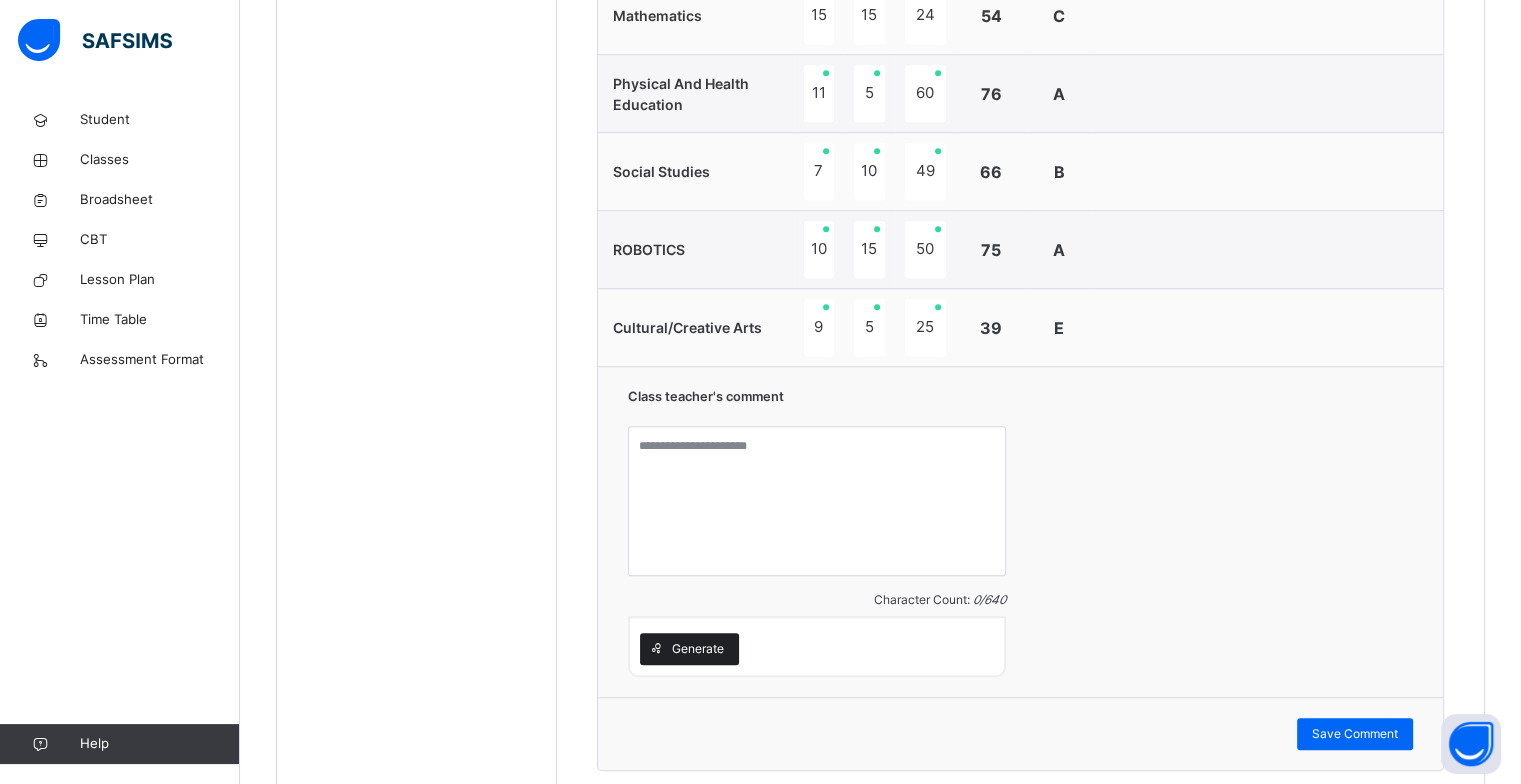 click on "Generate" at bounding box center [698, 649] 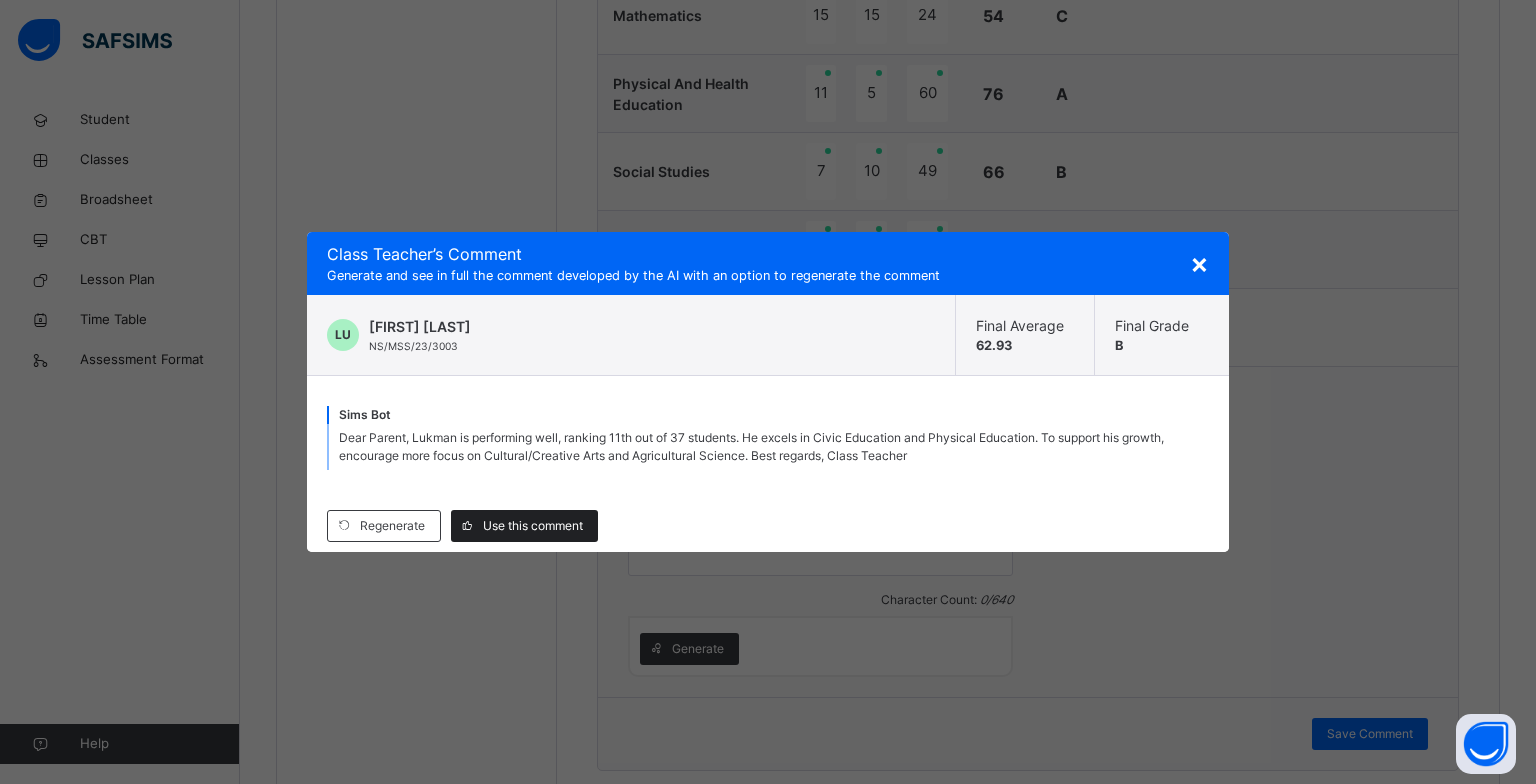 click on "Use this comment" at bounding box center (533, 526) 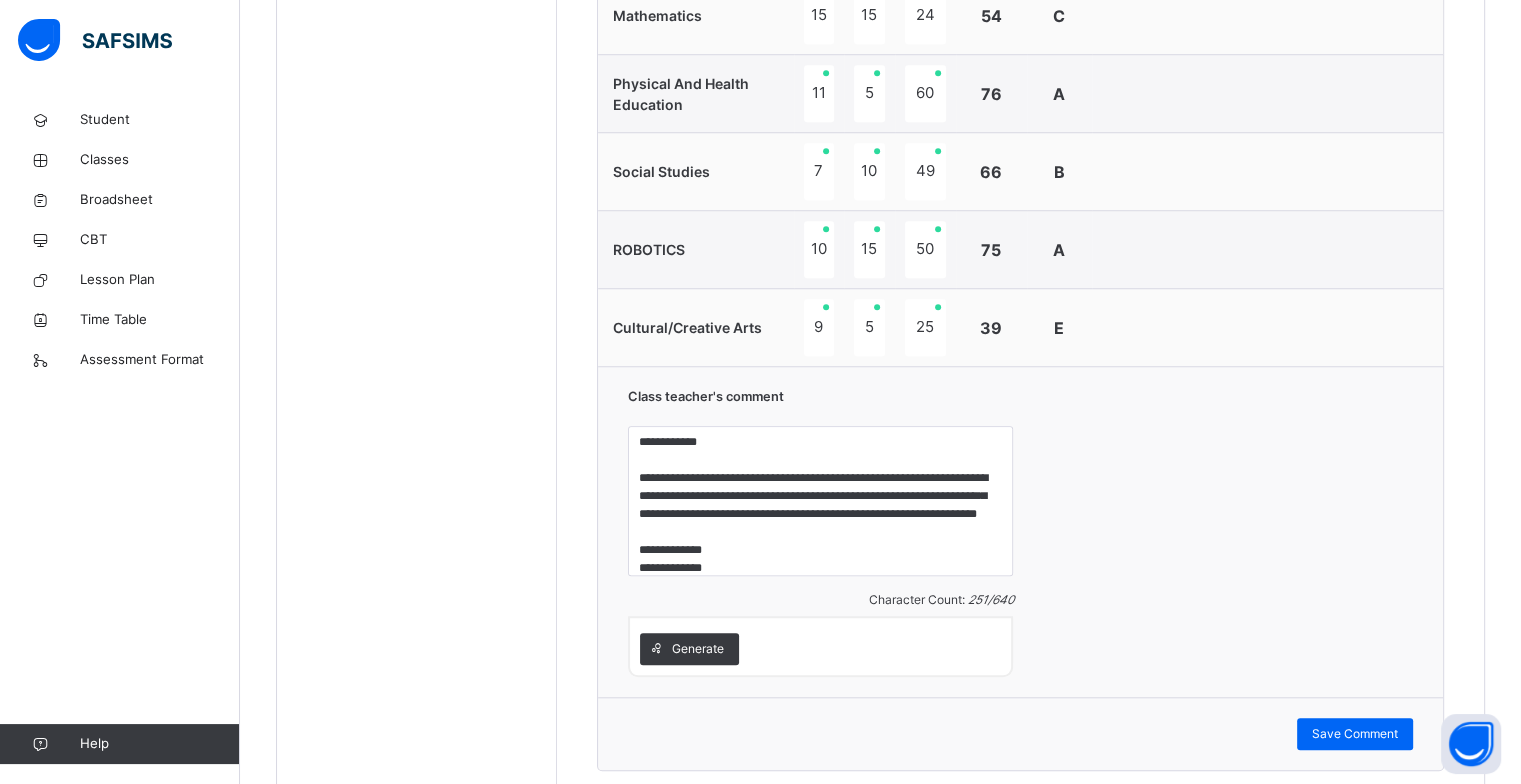 scroll, scrollTop: 0, scrollLeft: 0, axis: both 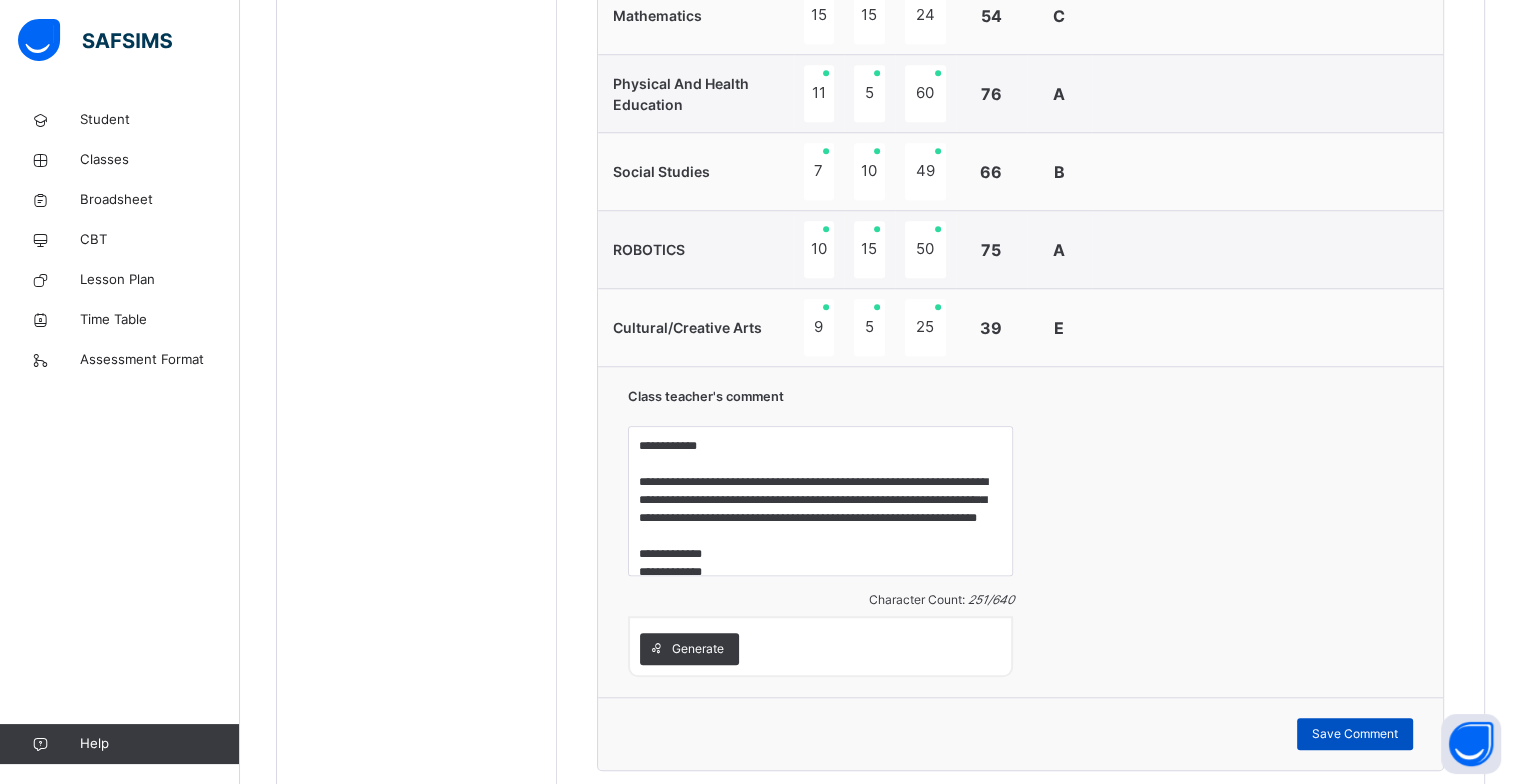 click on "Save Comment" at bounding box center (1355, 734) 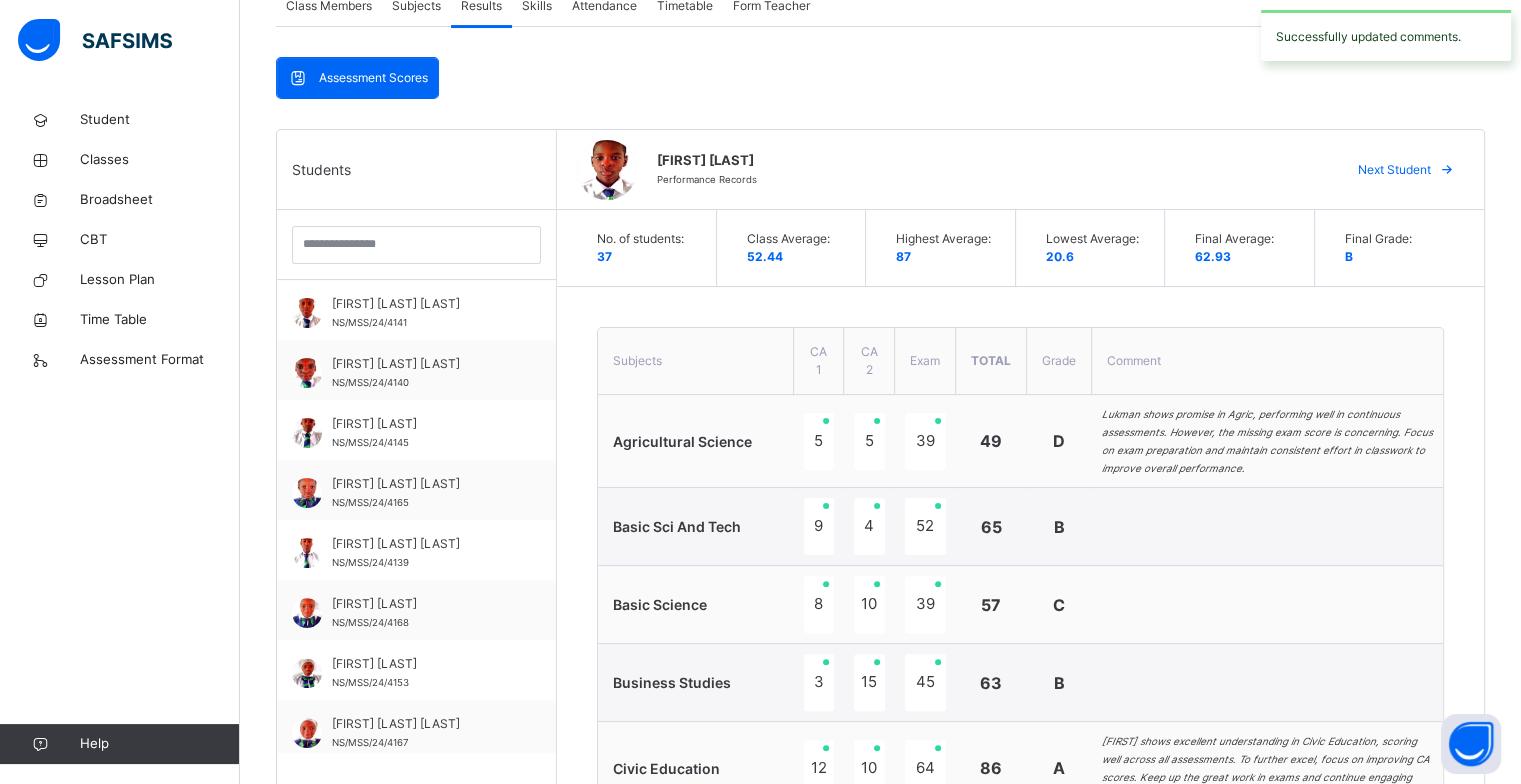 scroll, scrollTop: 324, scrollLeft: 0, axis: vertical 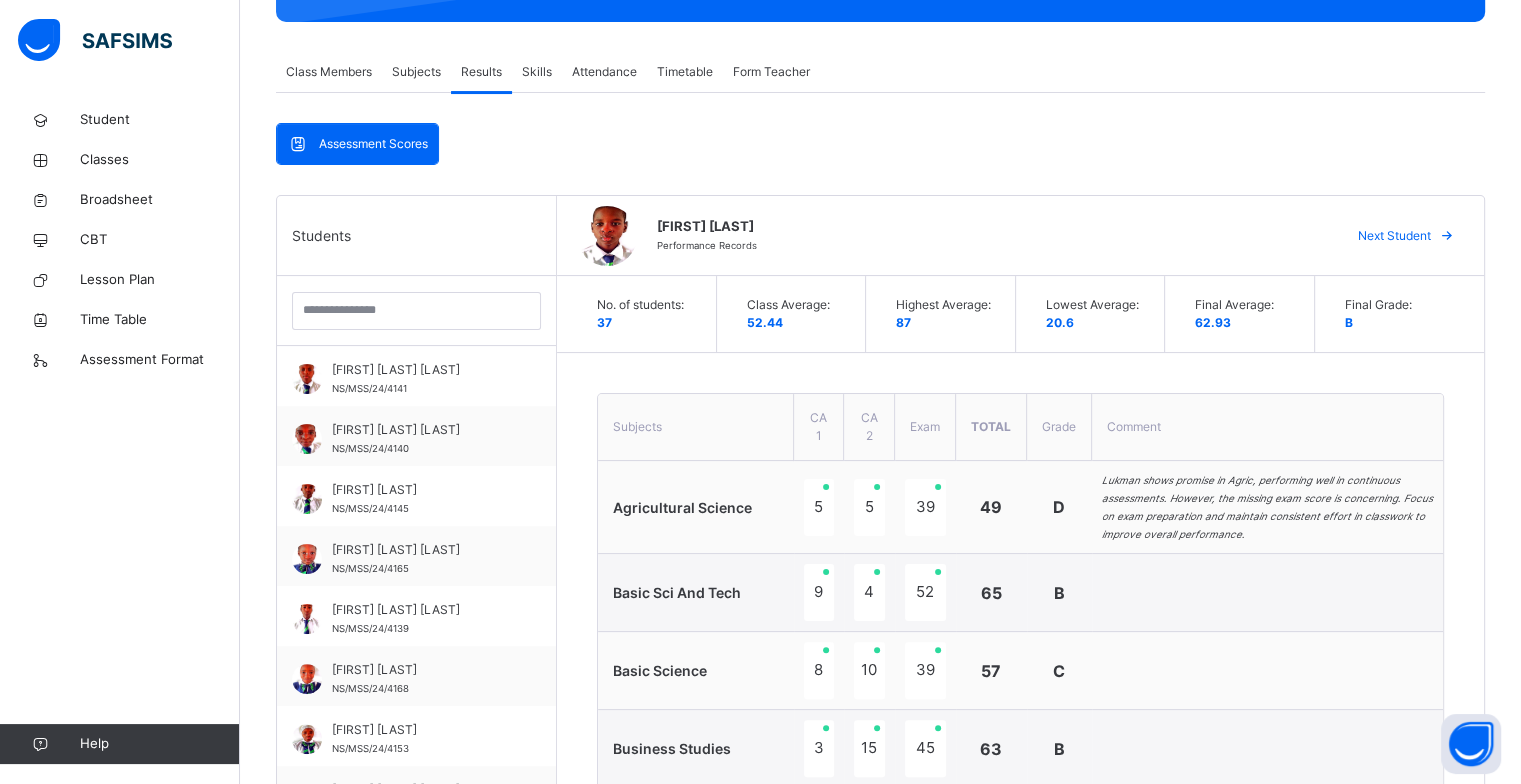 click on "Next Student" at bounding box center (1394, 236) 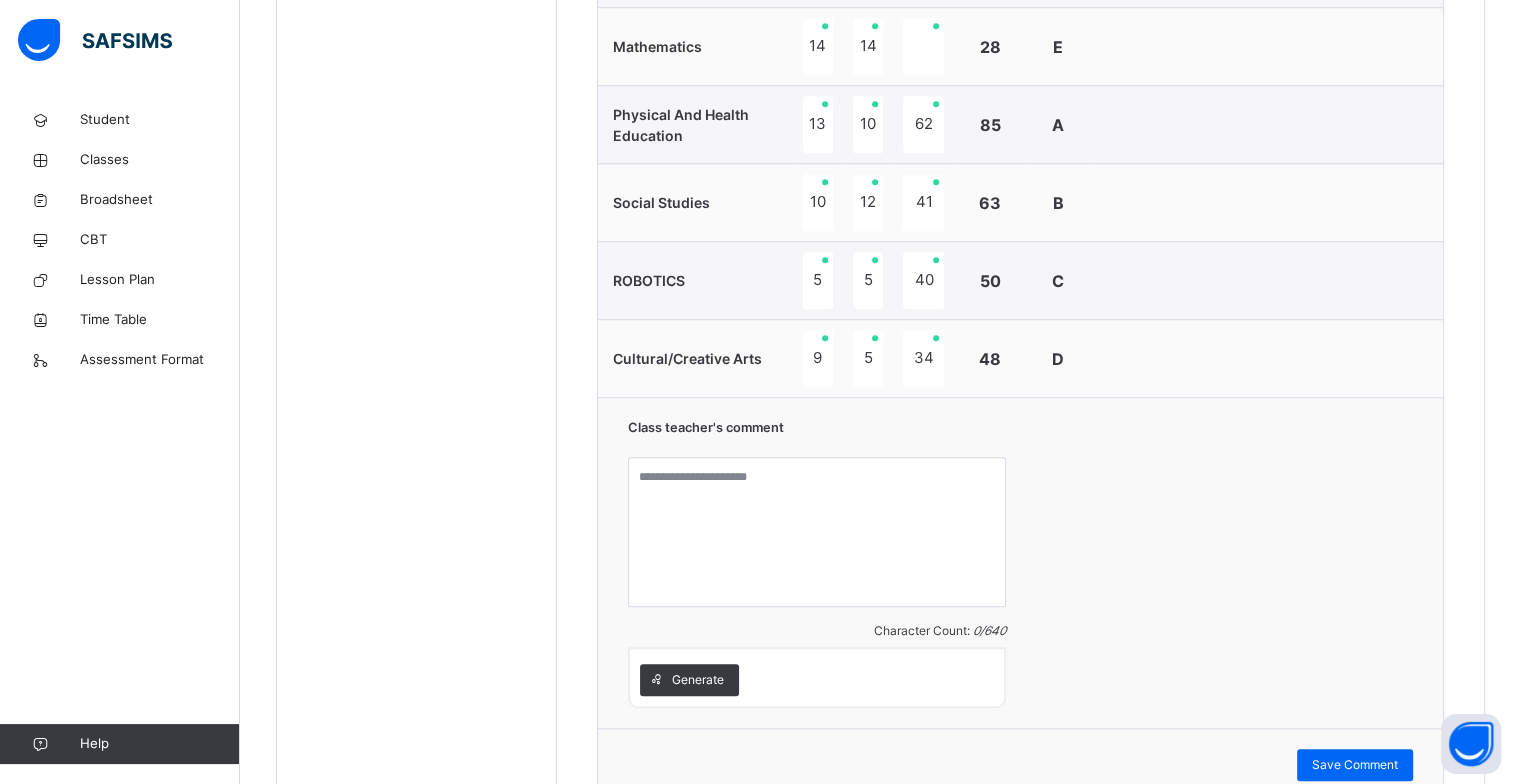 scroll, scrollTop: 1624, scrollLeft: 0, axis: vertical 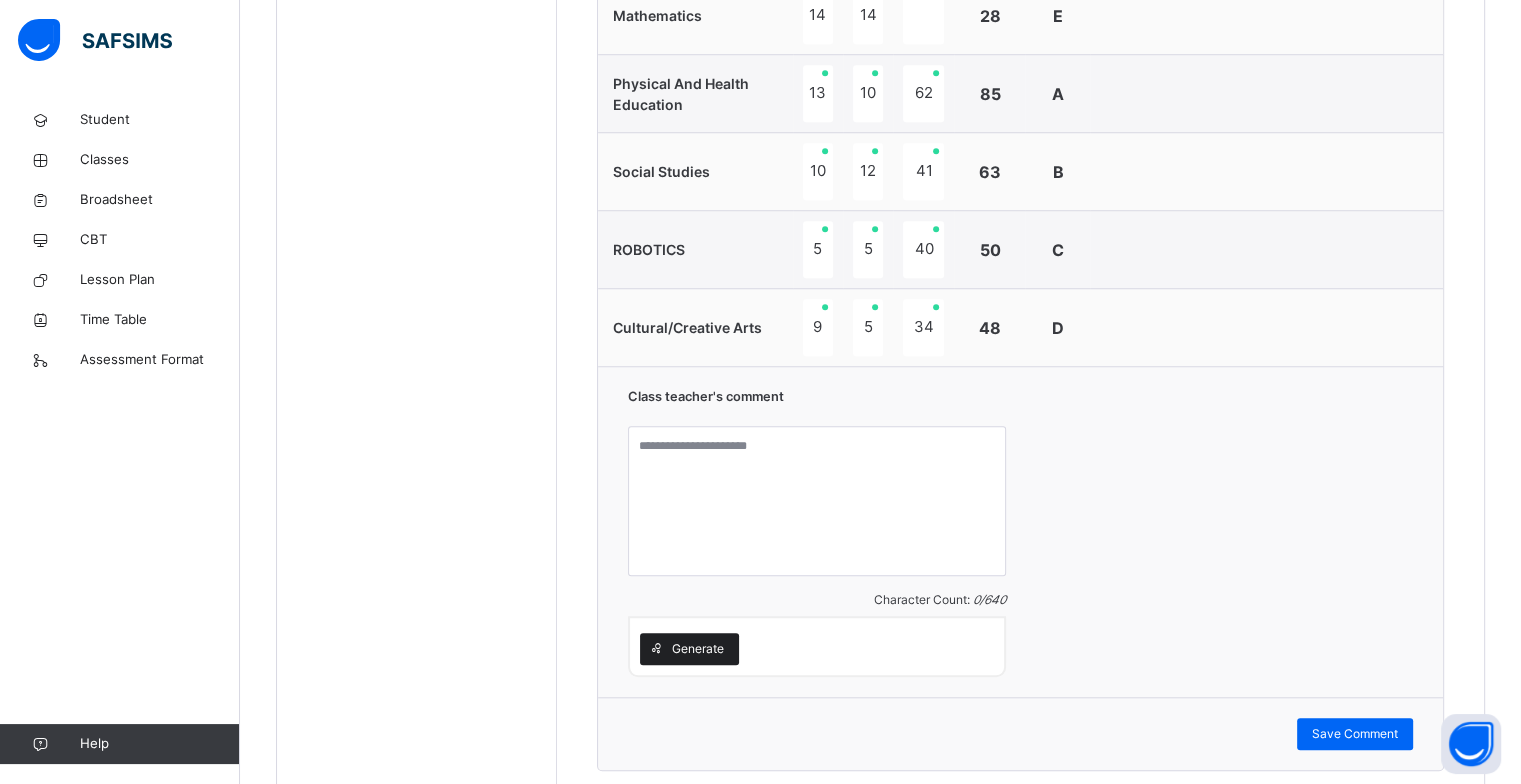click on "Generate" at bounding box center [698, 649] 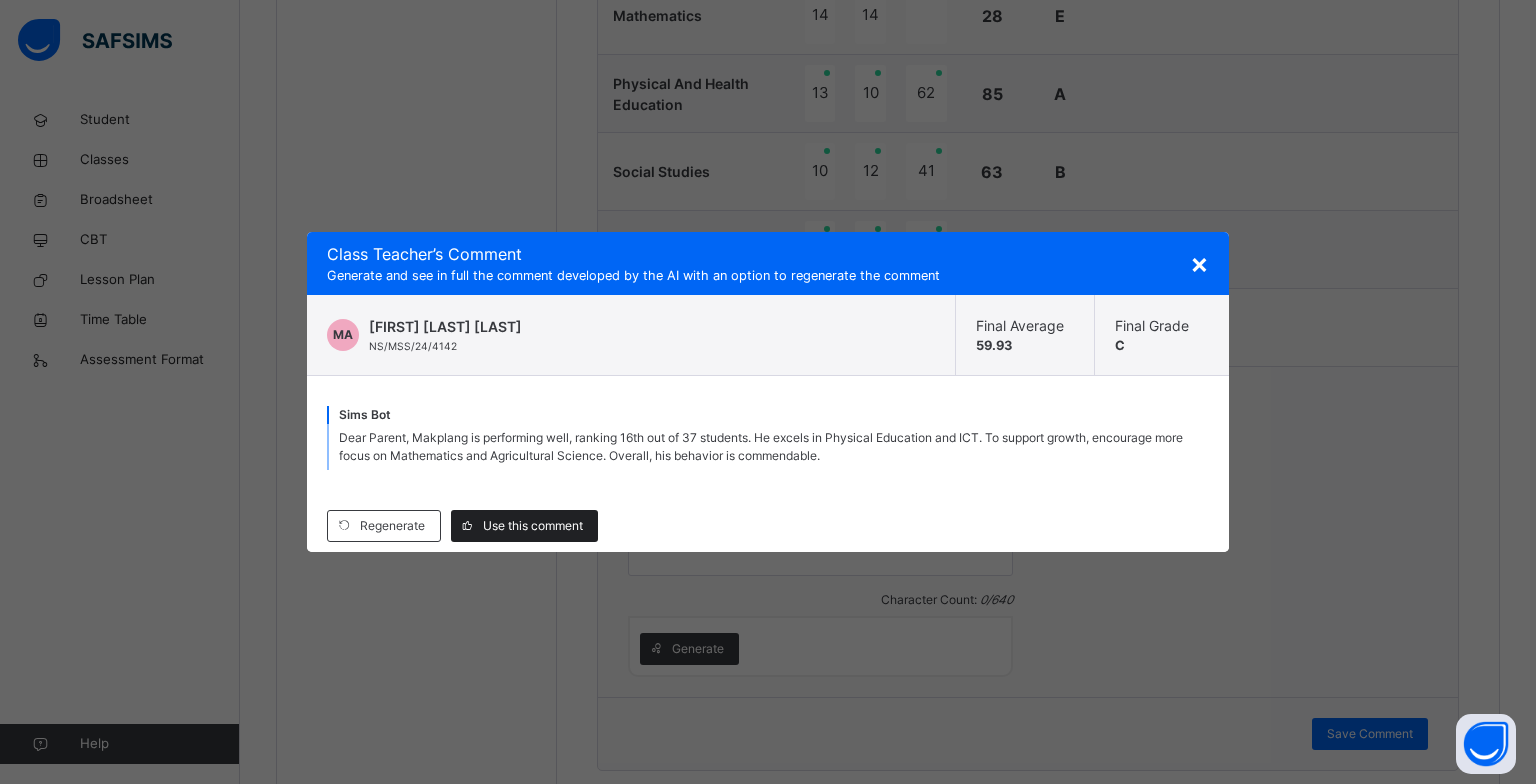 click on "Use this comment" at bounding box center (533, 526) 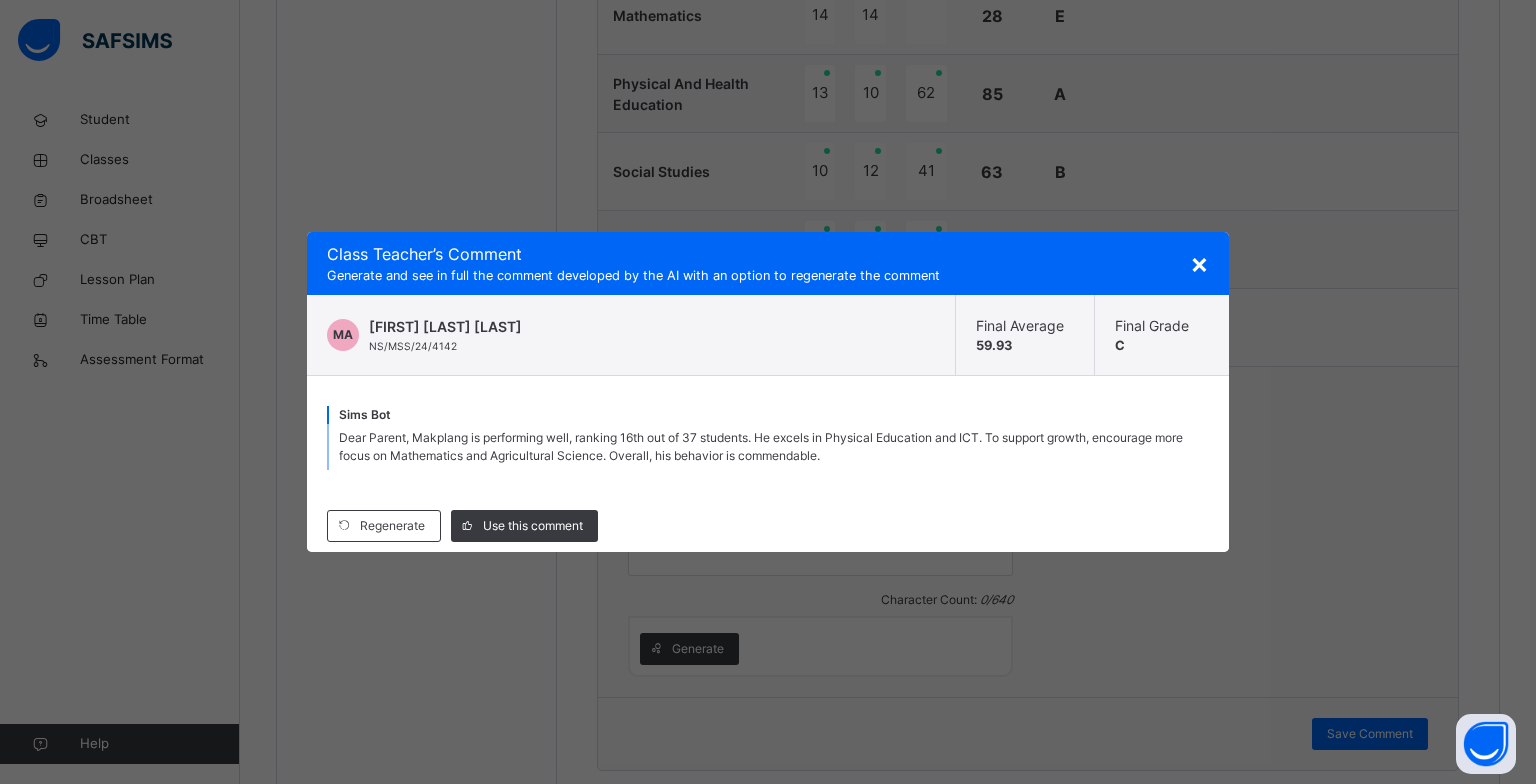 type on "**********" 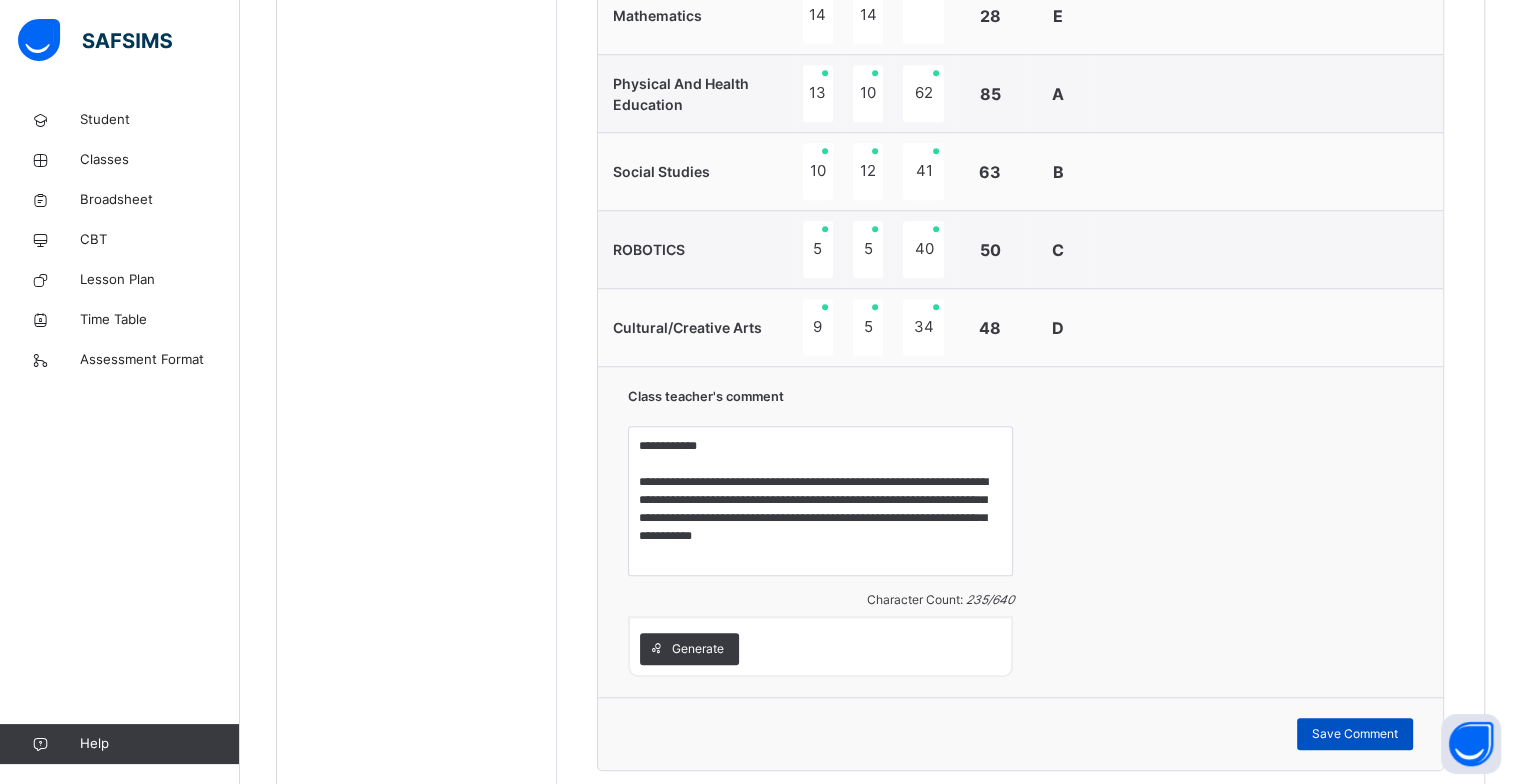 click on "Save Comment" at bounding box center (1355, 734) 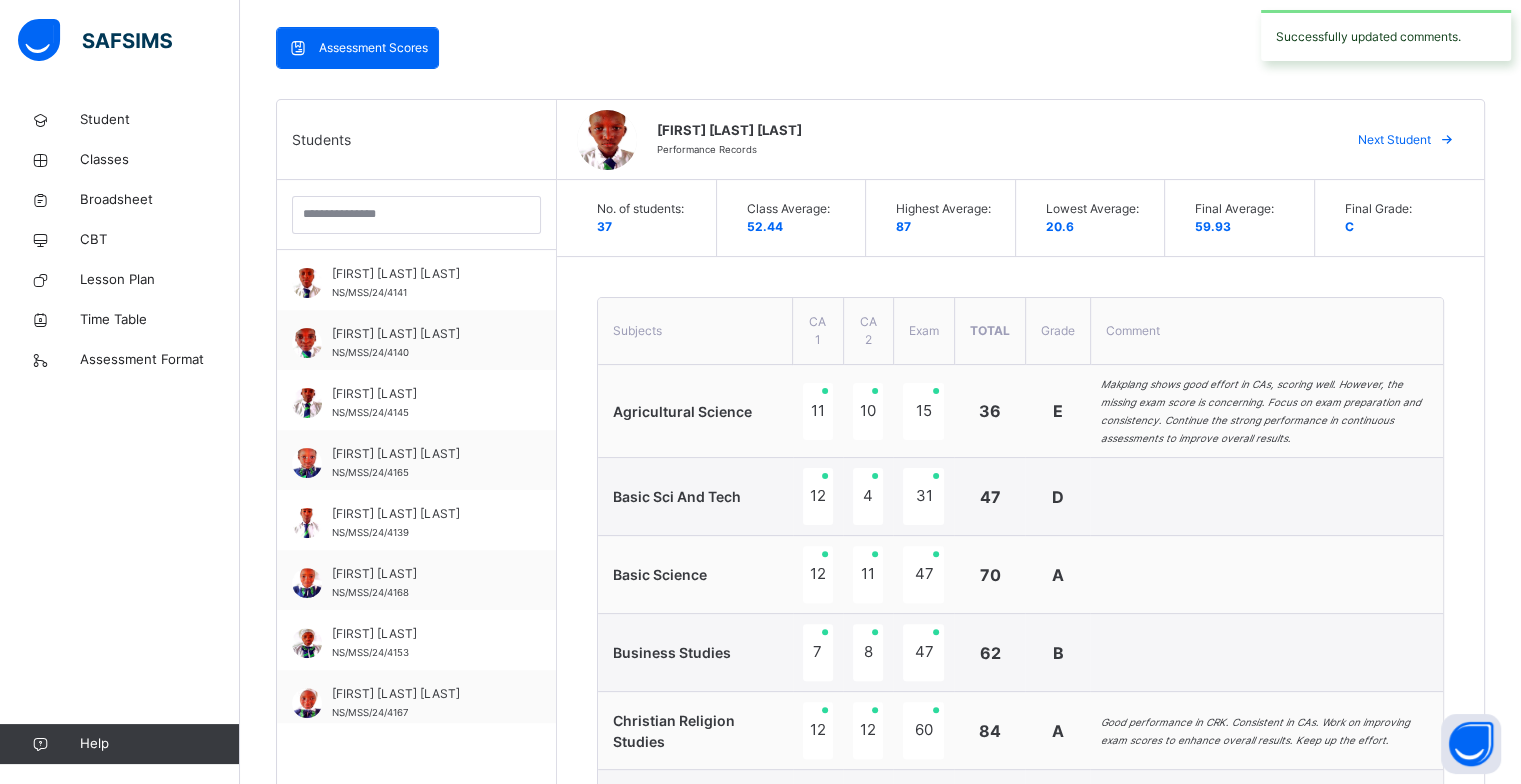 scroll, scrollTop: 124, scrollLeft: 0, axis: vertical 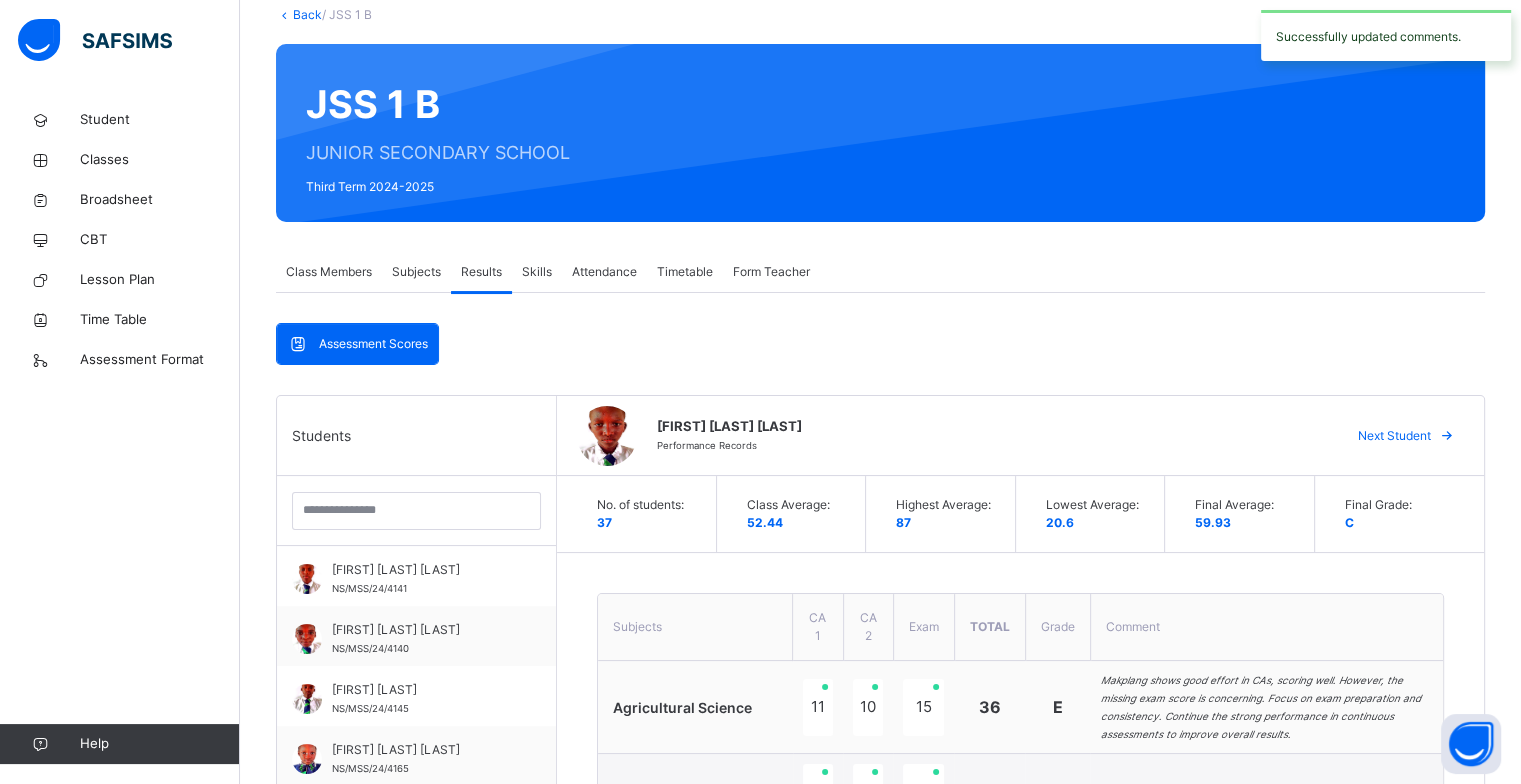 click on "Next Student" at bounding box center [1394, 436] 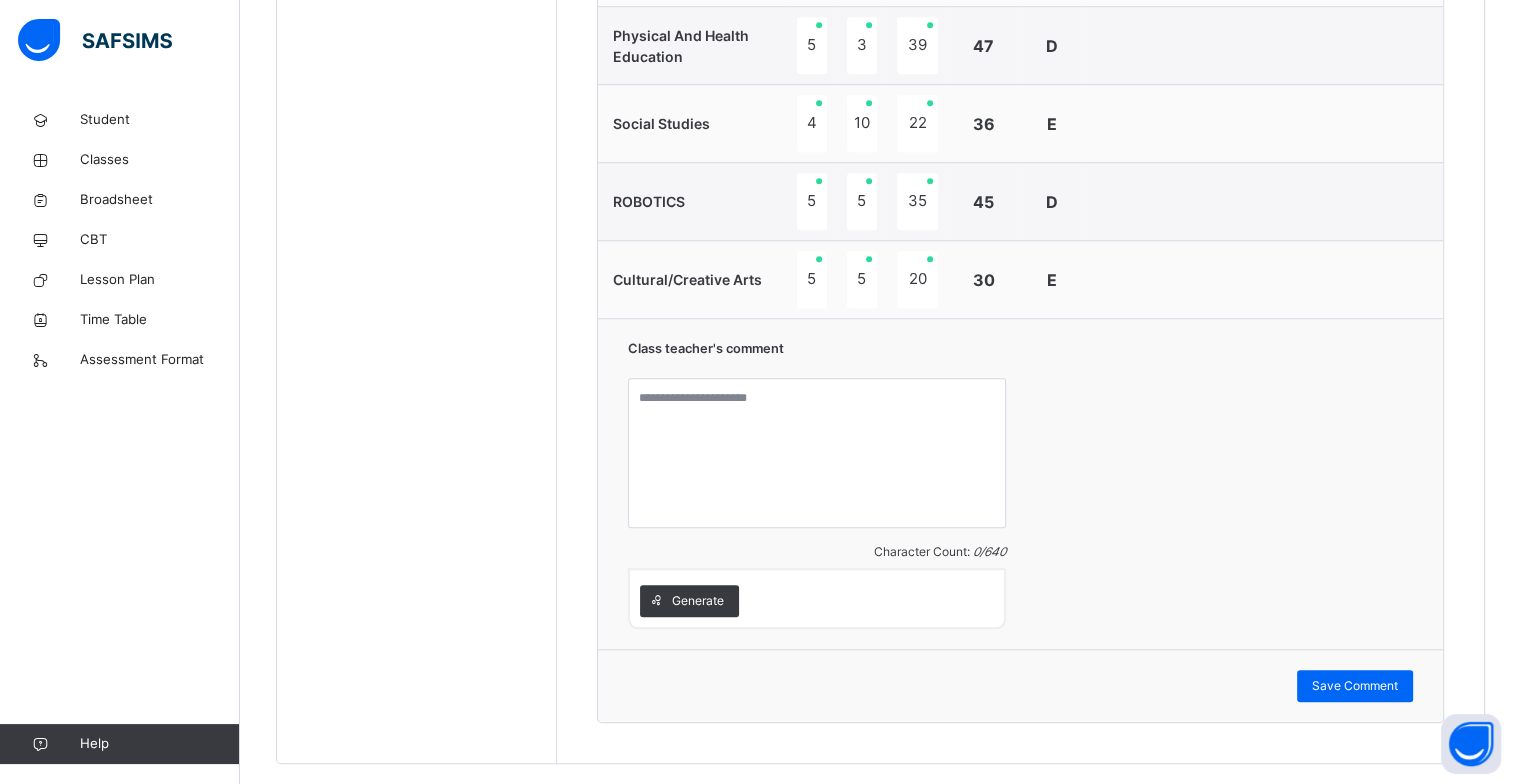 scroll, scrollTop: 1692, scrollLeft: 0, axis: vertical 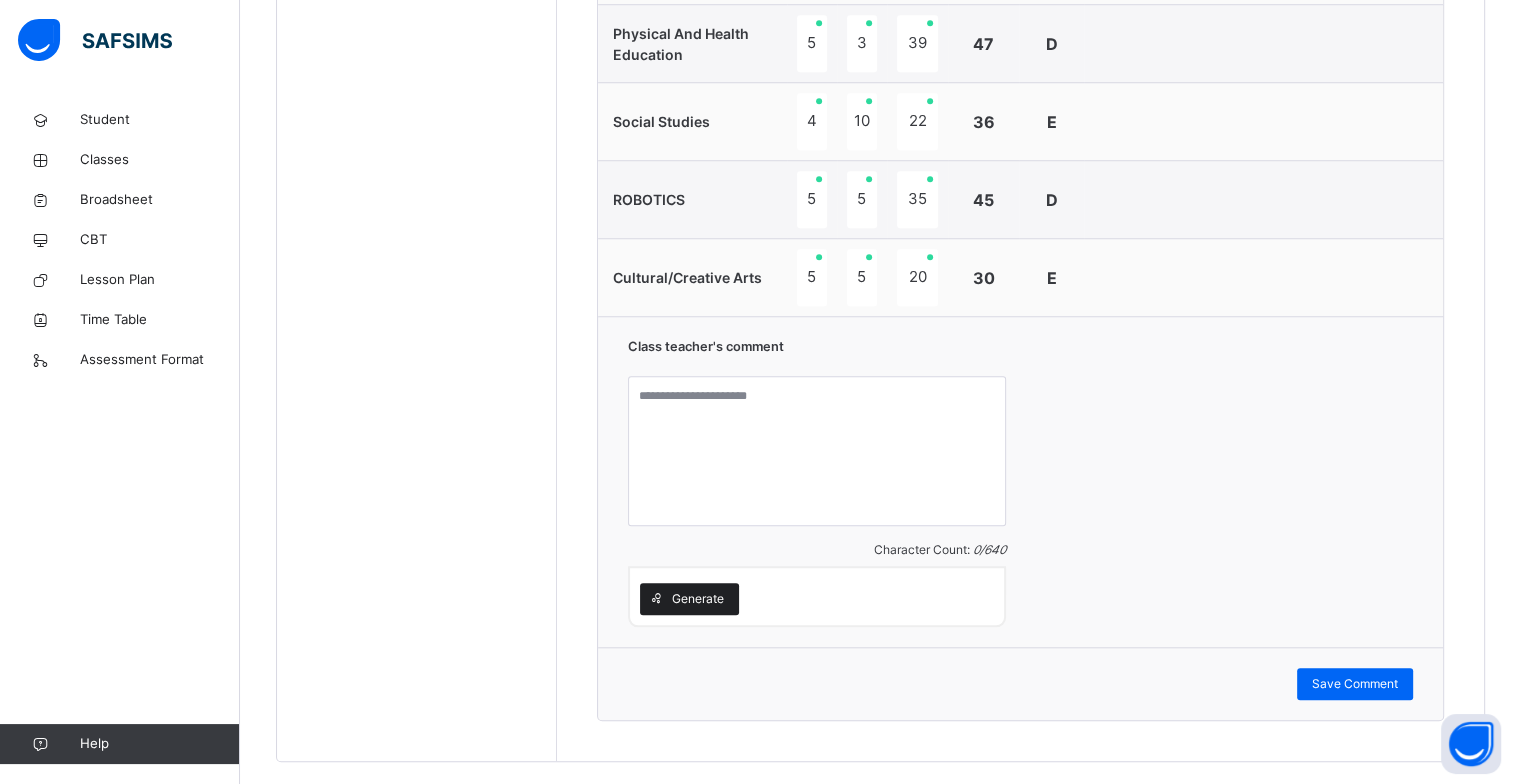 click on "Generate" at bounding box center [698, 599] 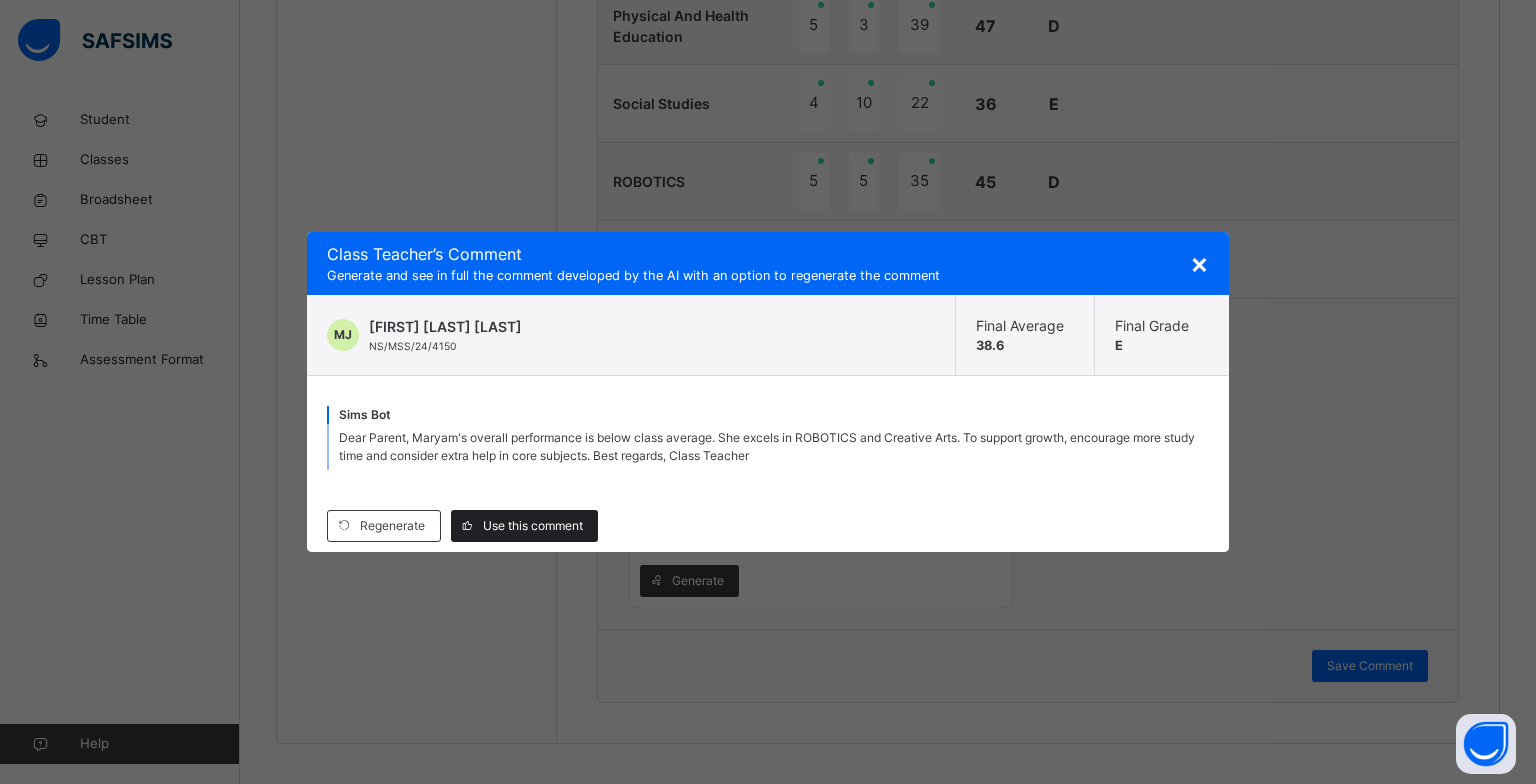 click on "Use this comment" at bounding box center [533, 526] 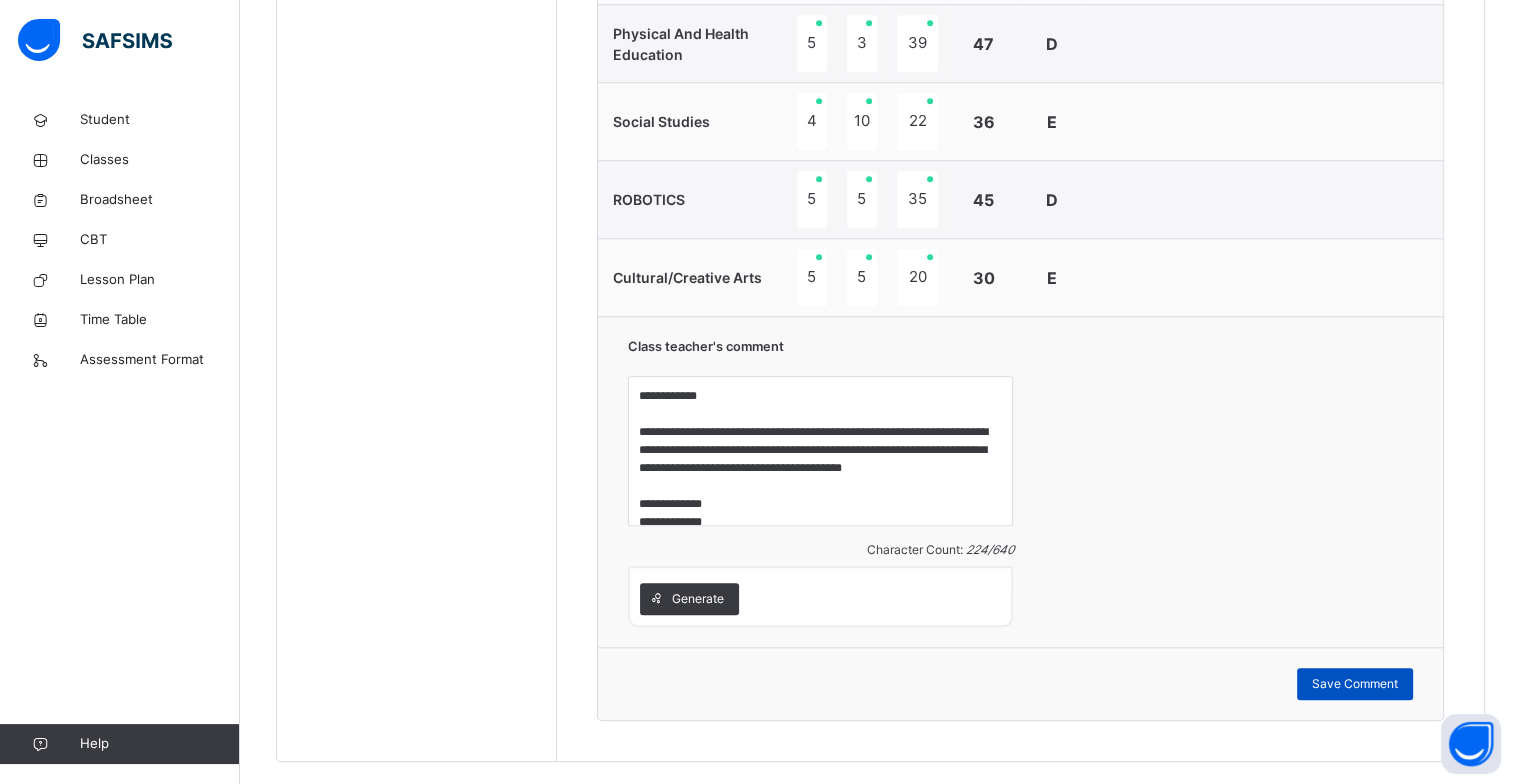 click on "Save Comment" at bounding box center [1355, 684] 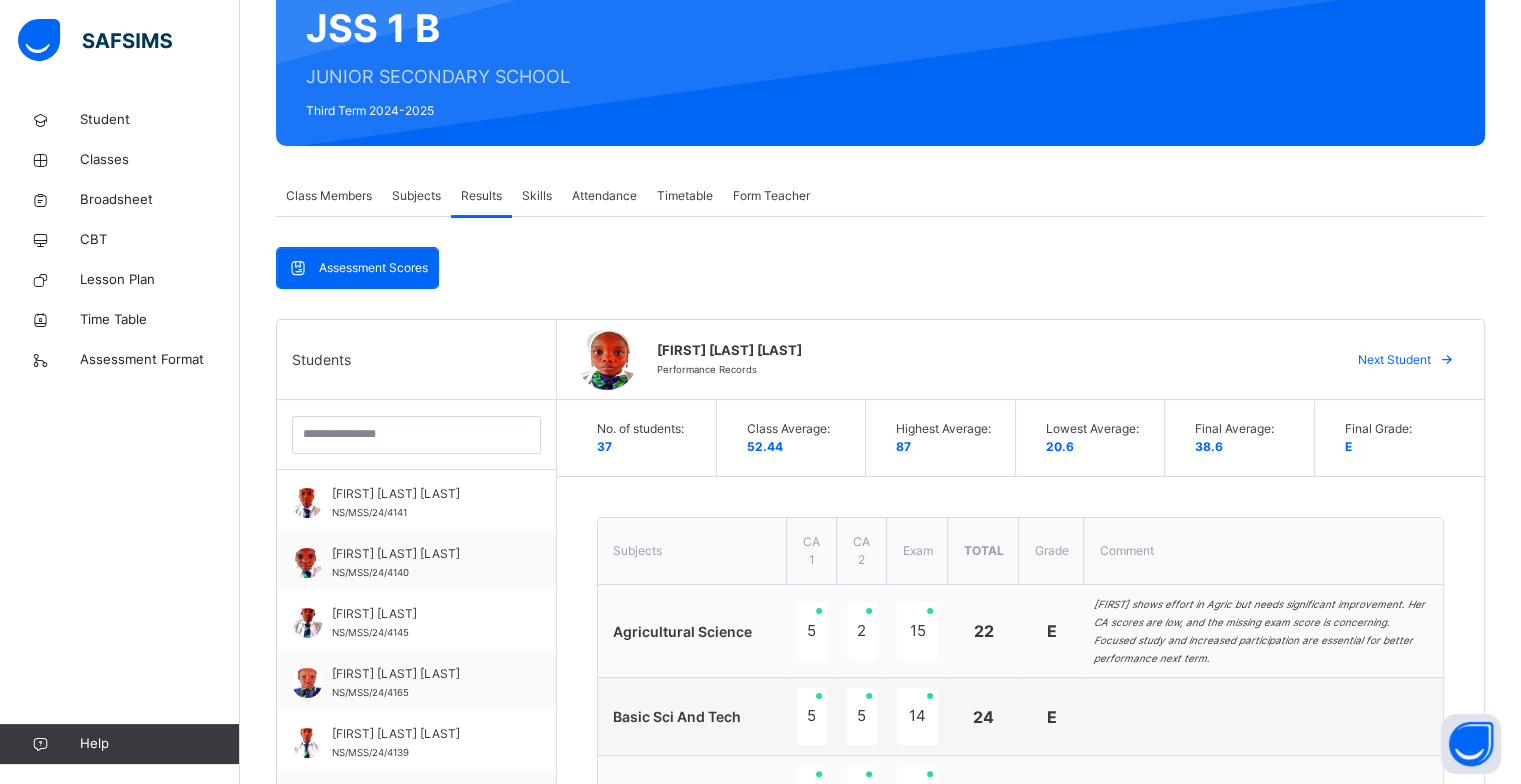 scroll, scrollTop: 192, scrollLeft: 0, axis: vertical 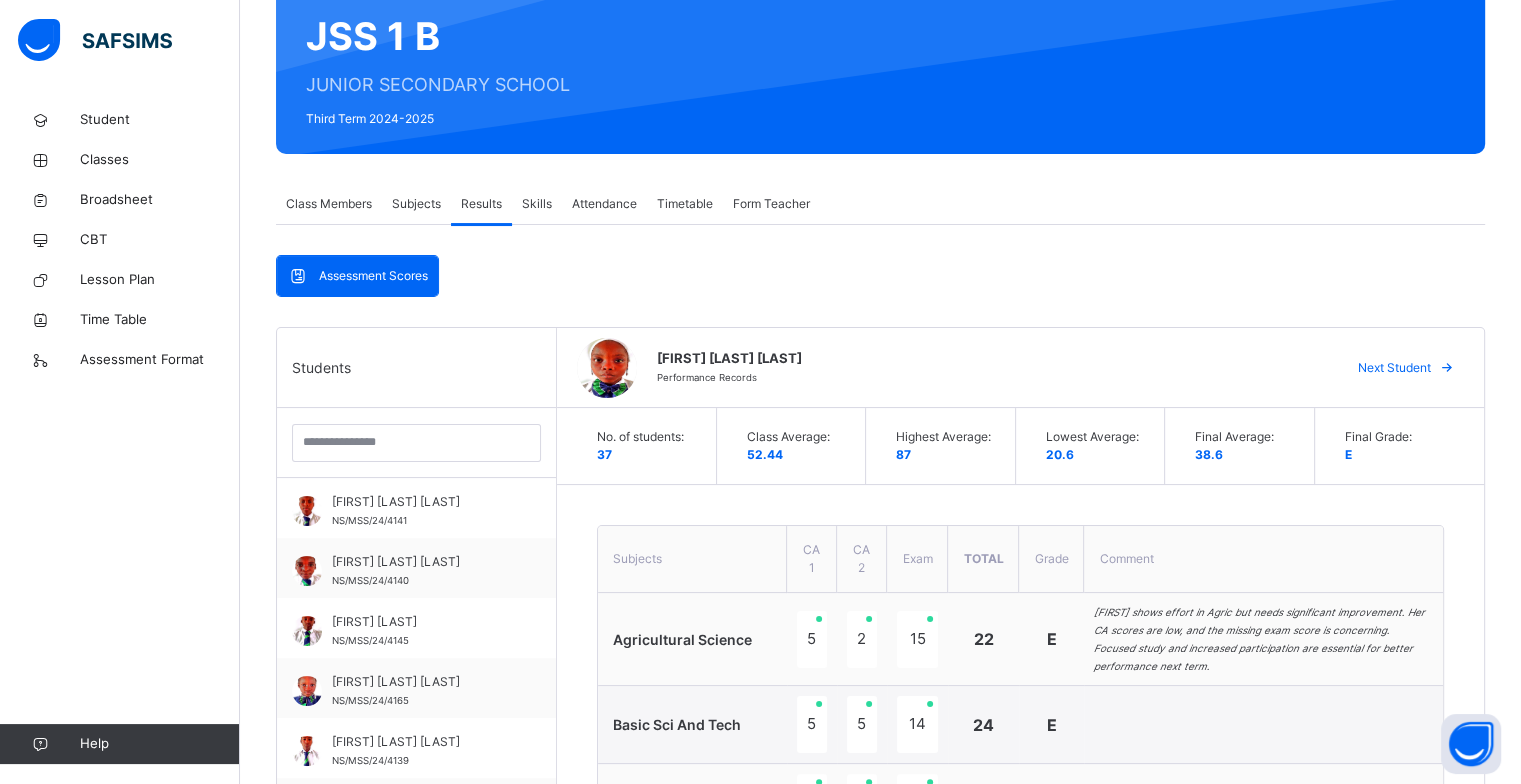 click on "Next Student" at bounding box center [1394, 368] 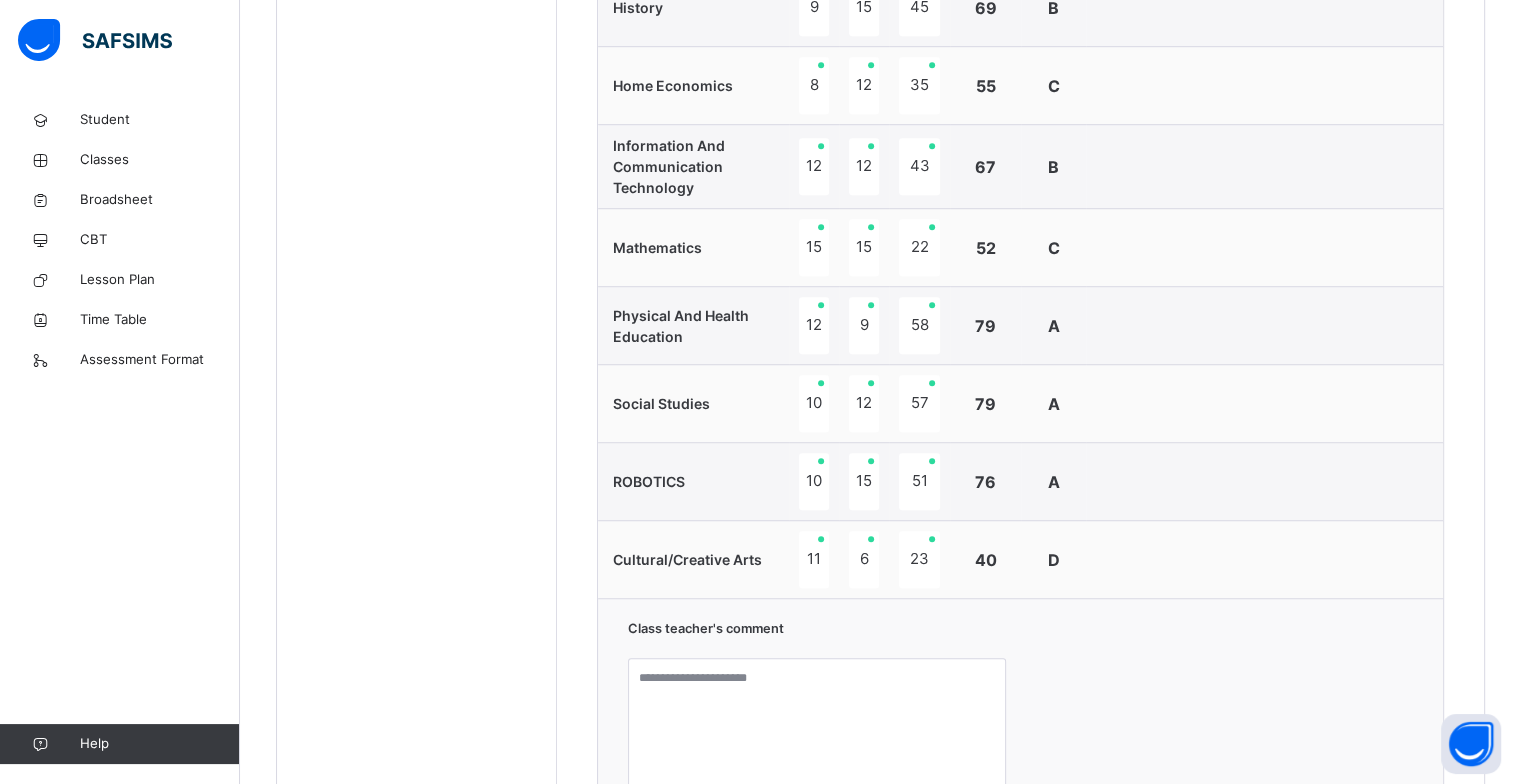 scroll, scrollTop: 1692, scrollLeft: 0, axis: vertical 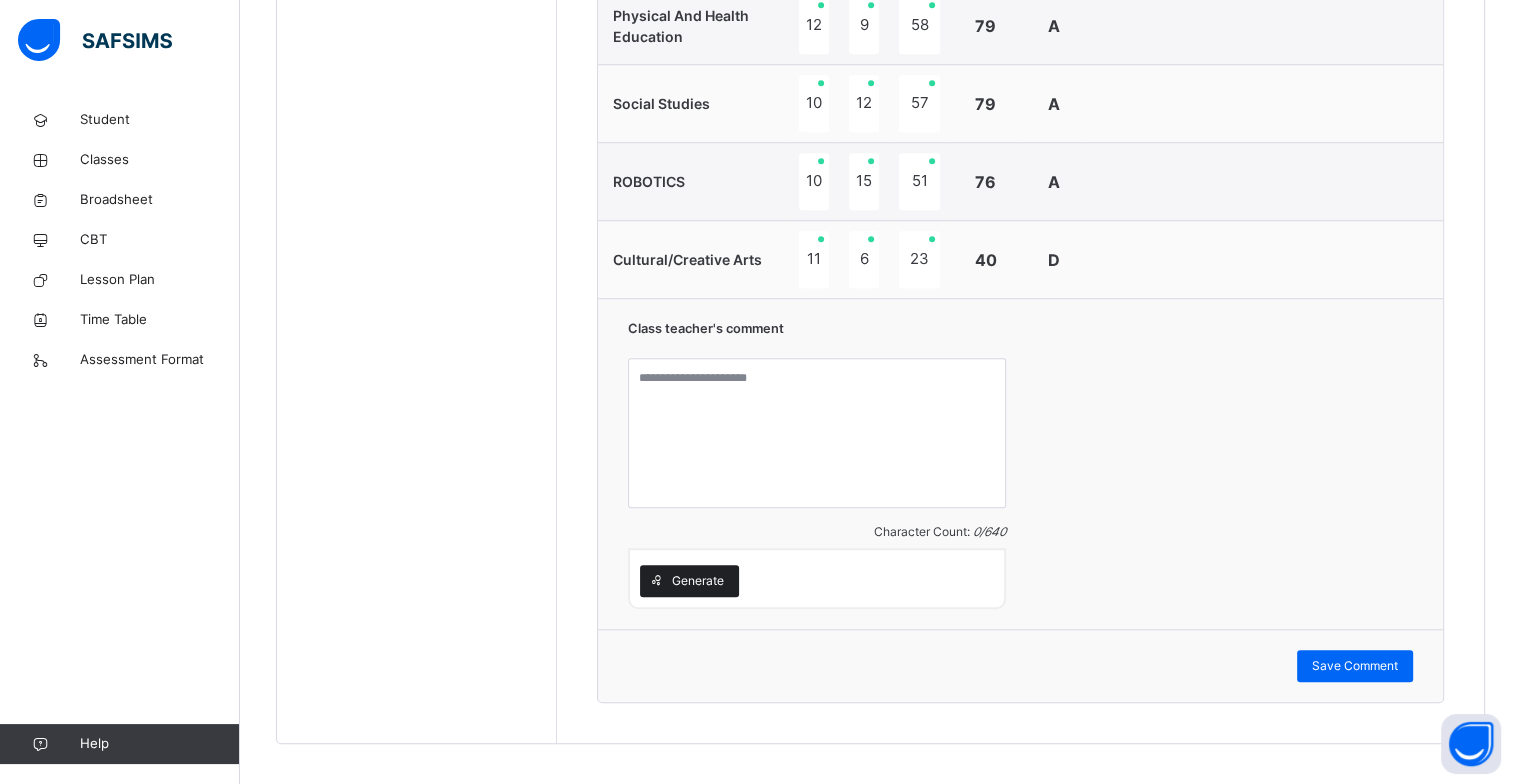 click on "Generate" at bounding box center (698, 581) 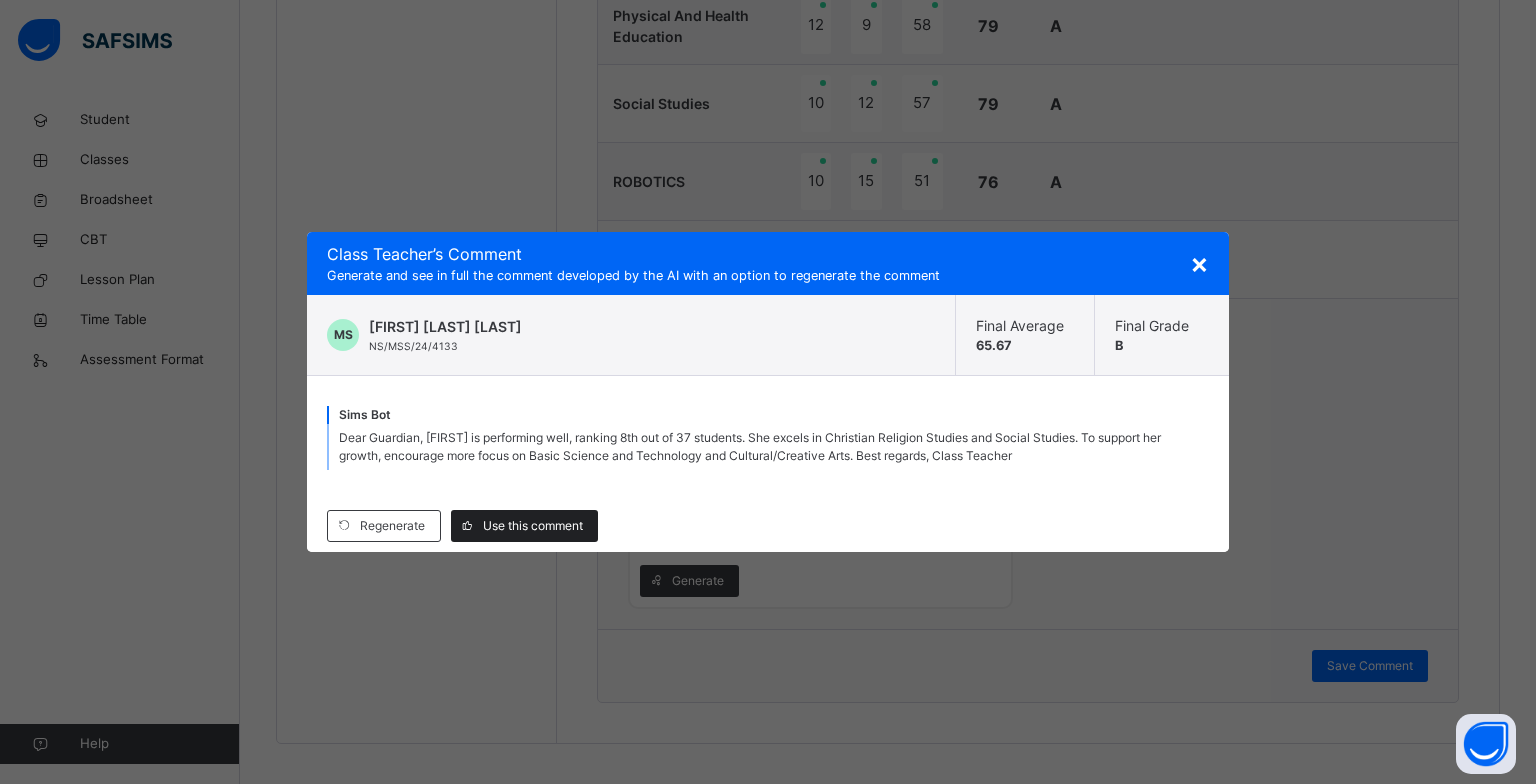 click on "Use this comment" at bounding box center (533, 526) 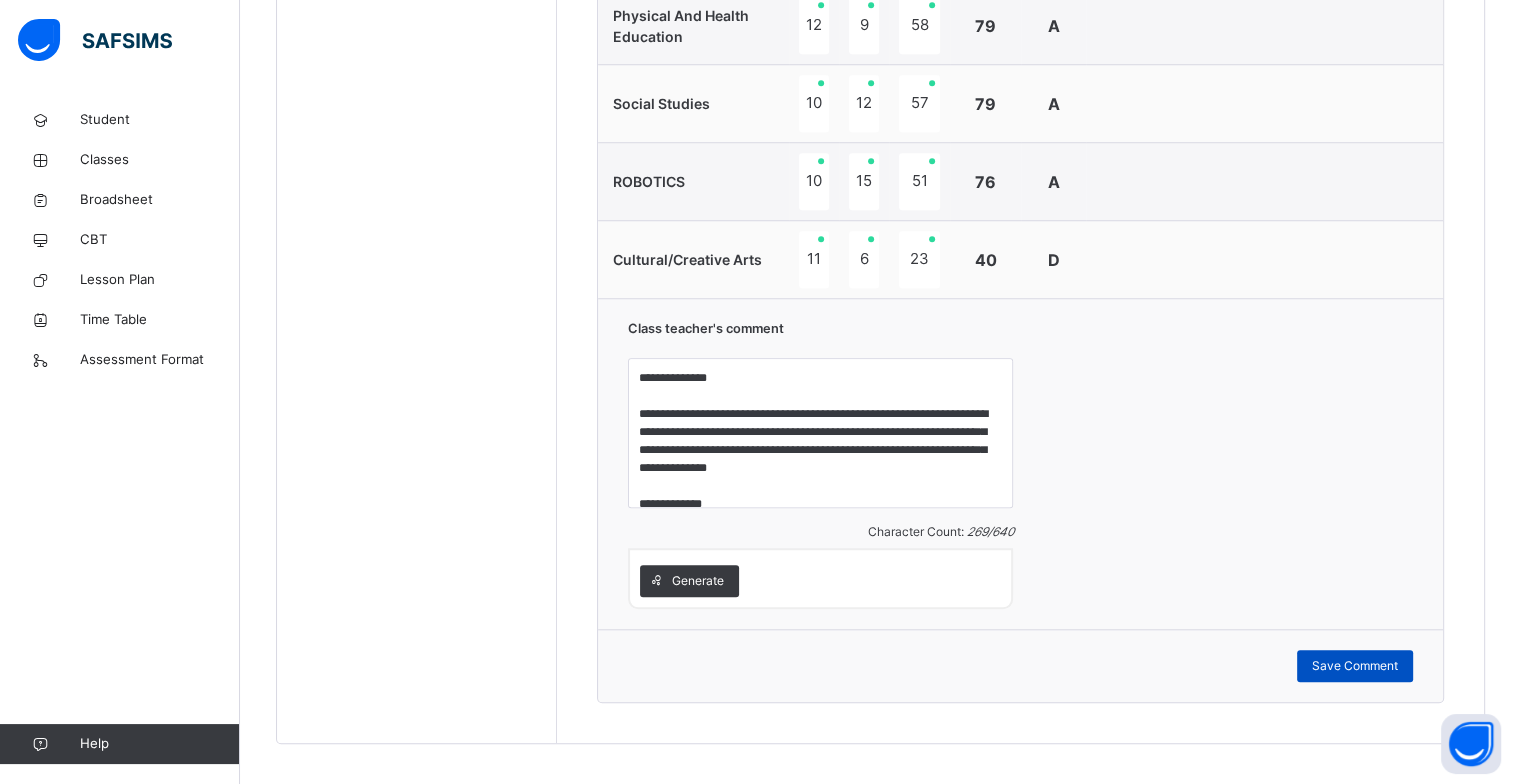 click on "Save Comment" at bounding box center (1355, 666) 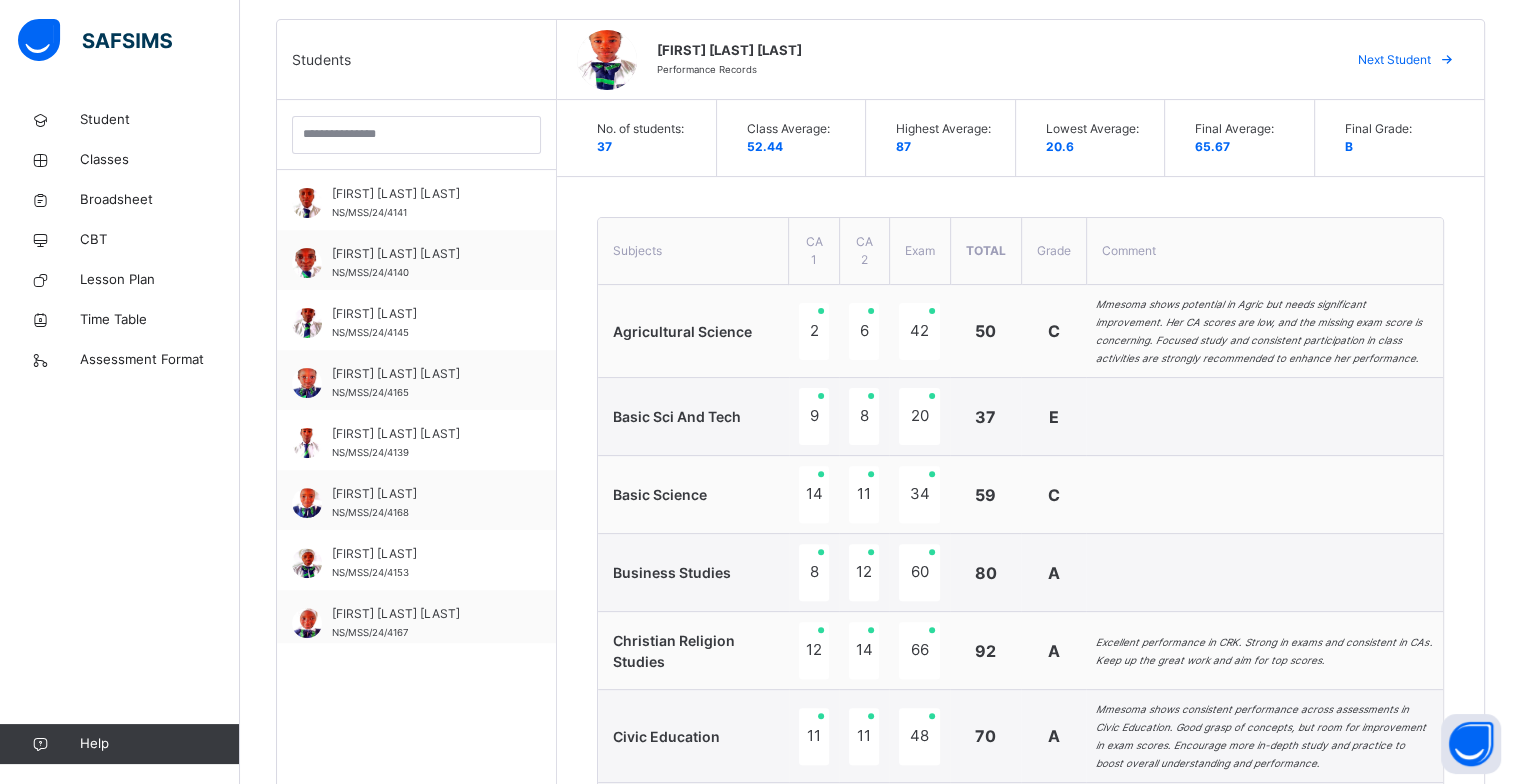 scroll, scrollTop: 0, scrollLeft: 0, axis: both 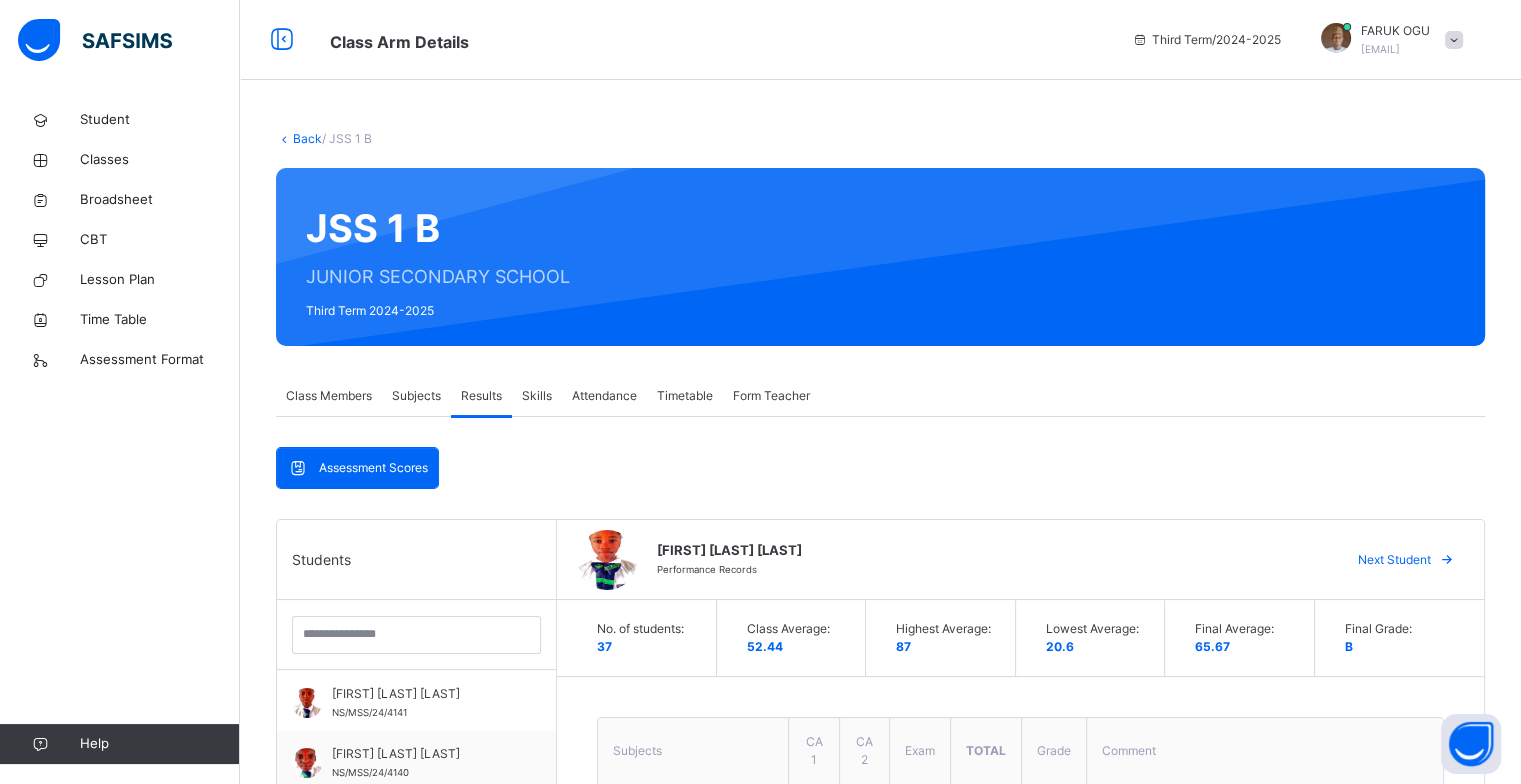 click on "Next Student" at bounding box center (1394, 560) 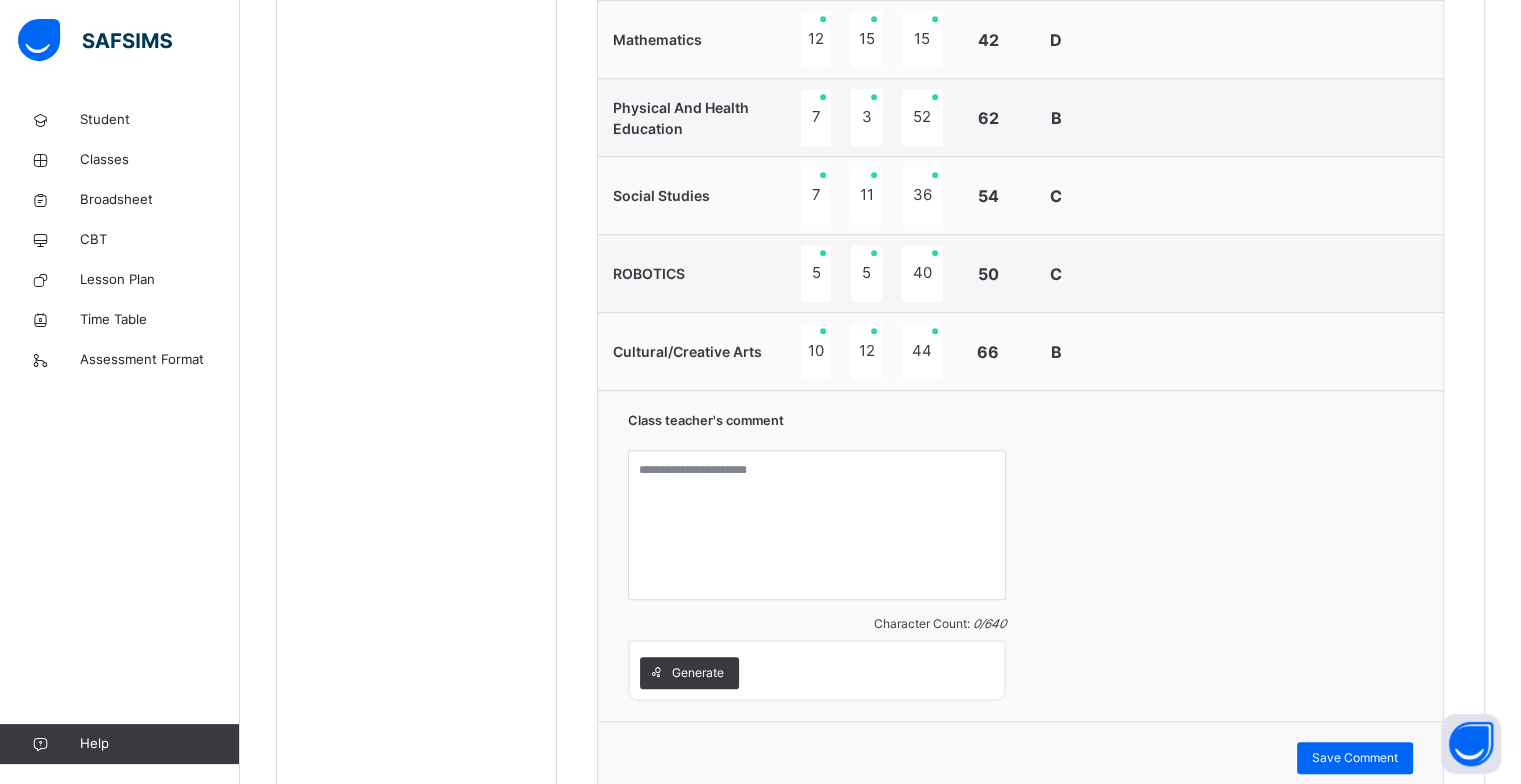 scroll, scrollTop: 1706, scrollLeft: 0, axis: vertical 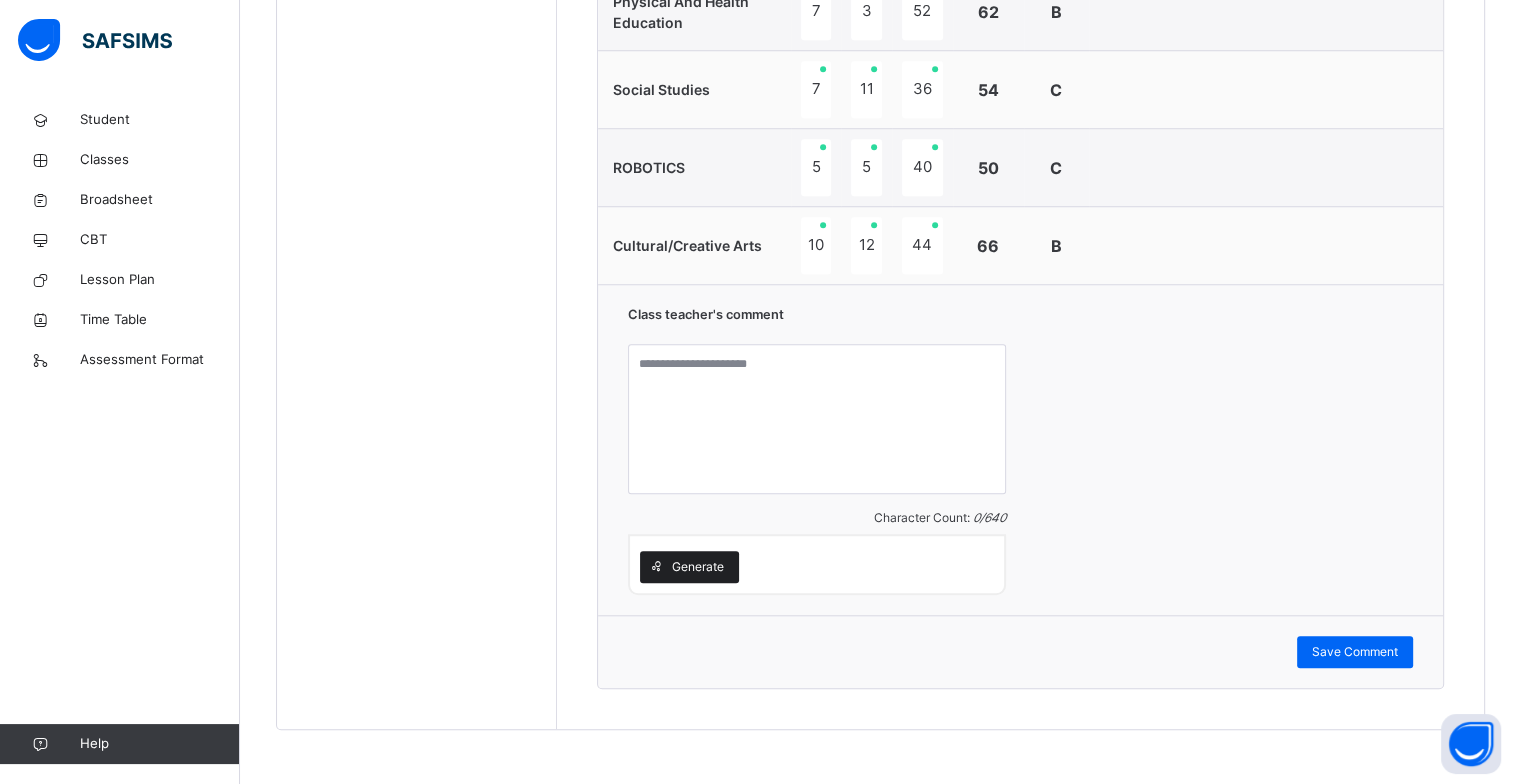 click on "Generate" at bounding box center (698, 567) 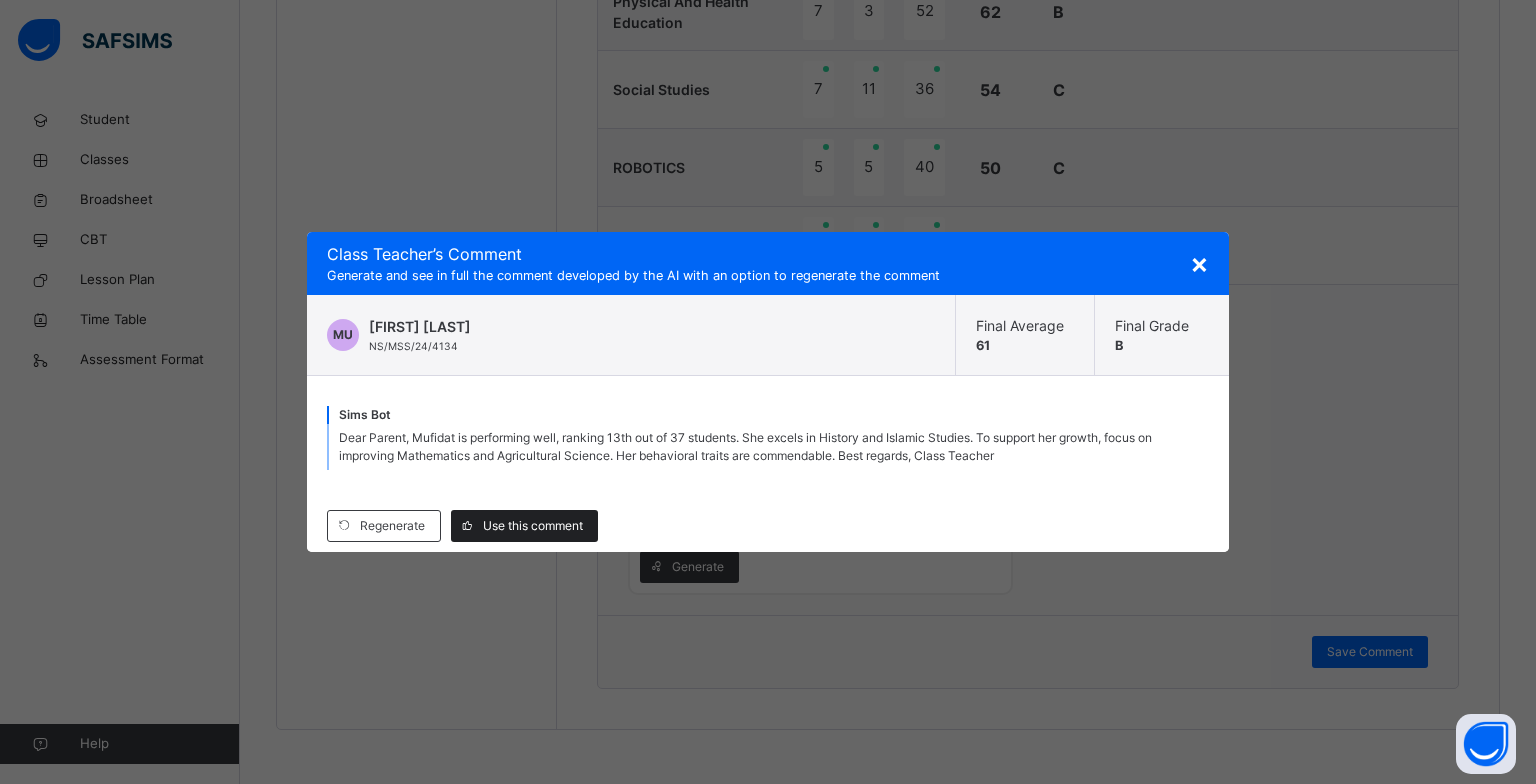 click on "Use this comment" at bounding box center (533, 526) 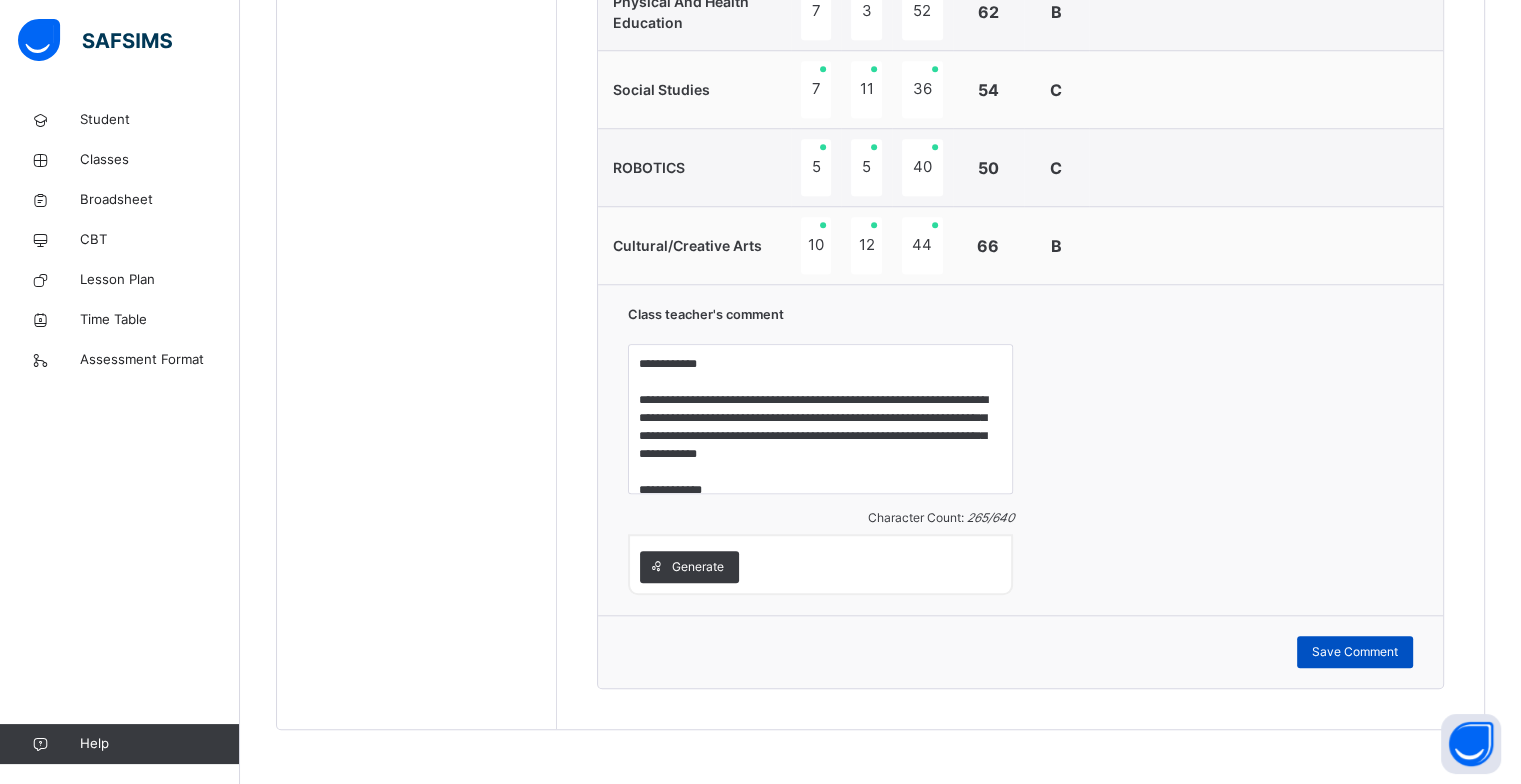 click on "Save Comment" at bounding box center (1355, 652) 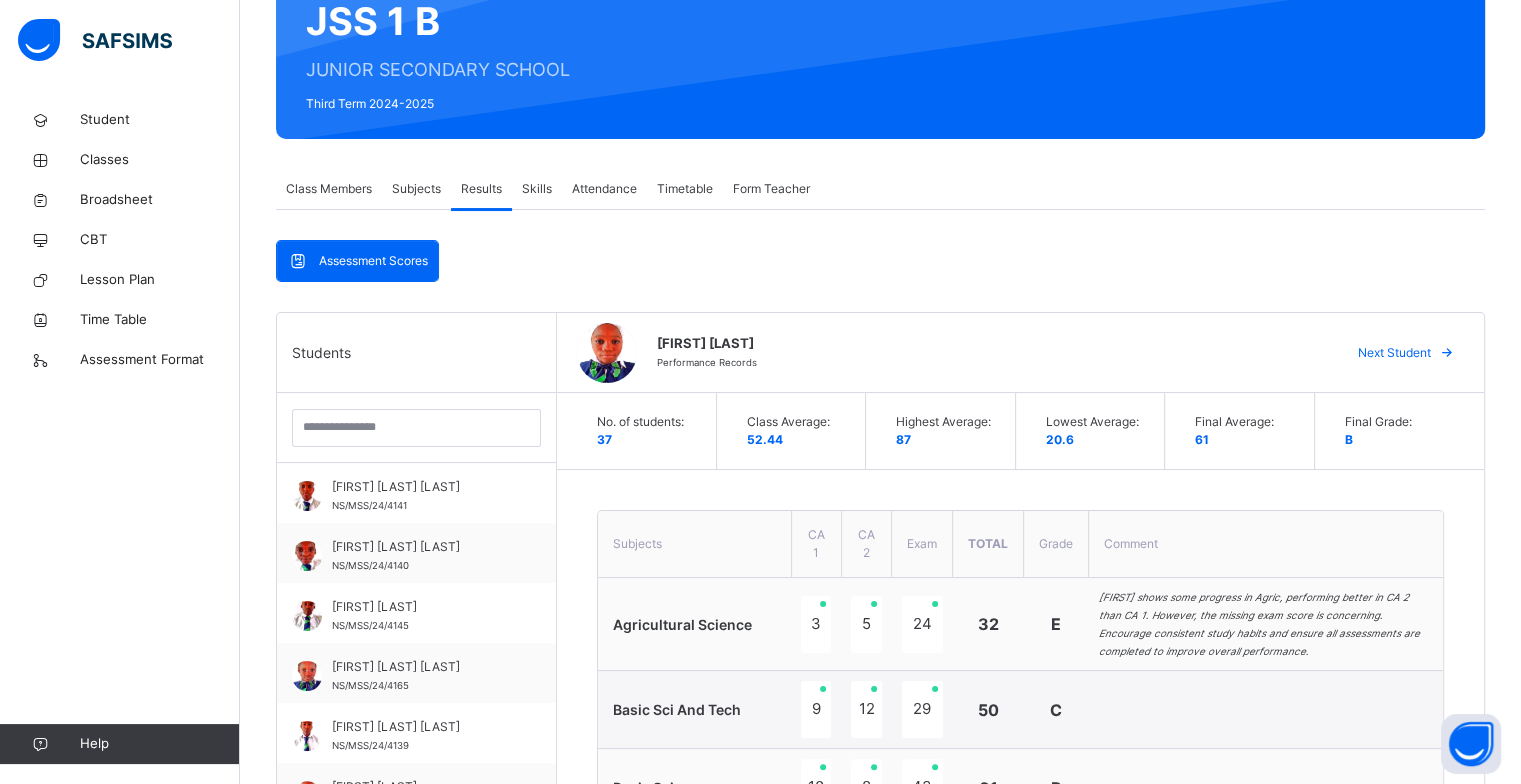 scroll, scrollTop: 206, scrollLeft: 0, axis: vertical 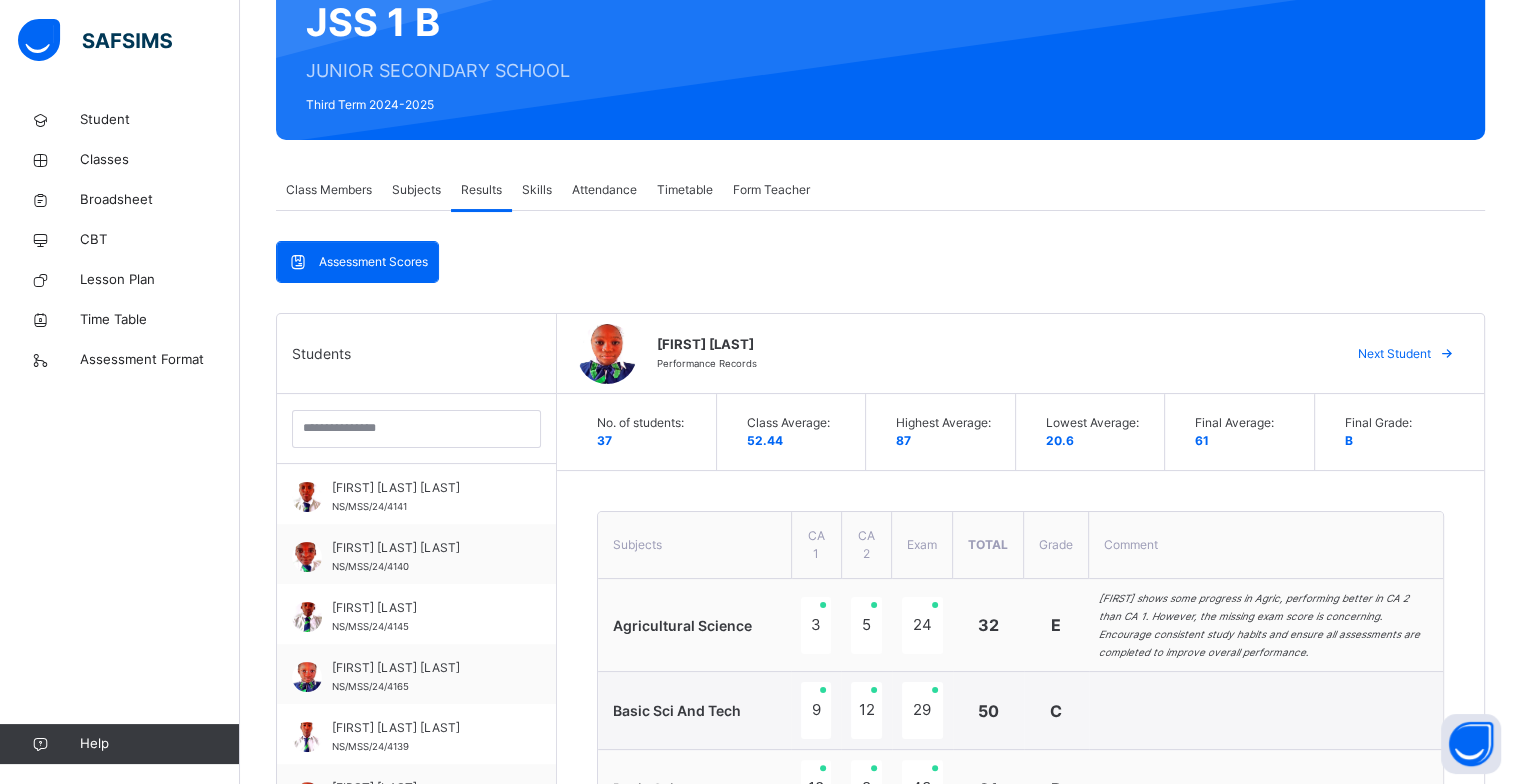 click on "Next Student" at bounding box center (1394, 354) 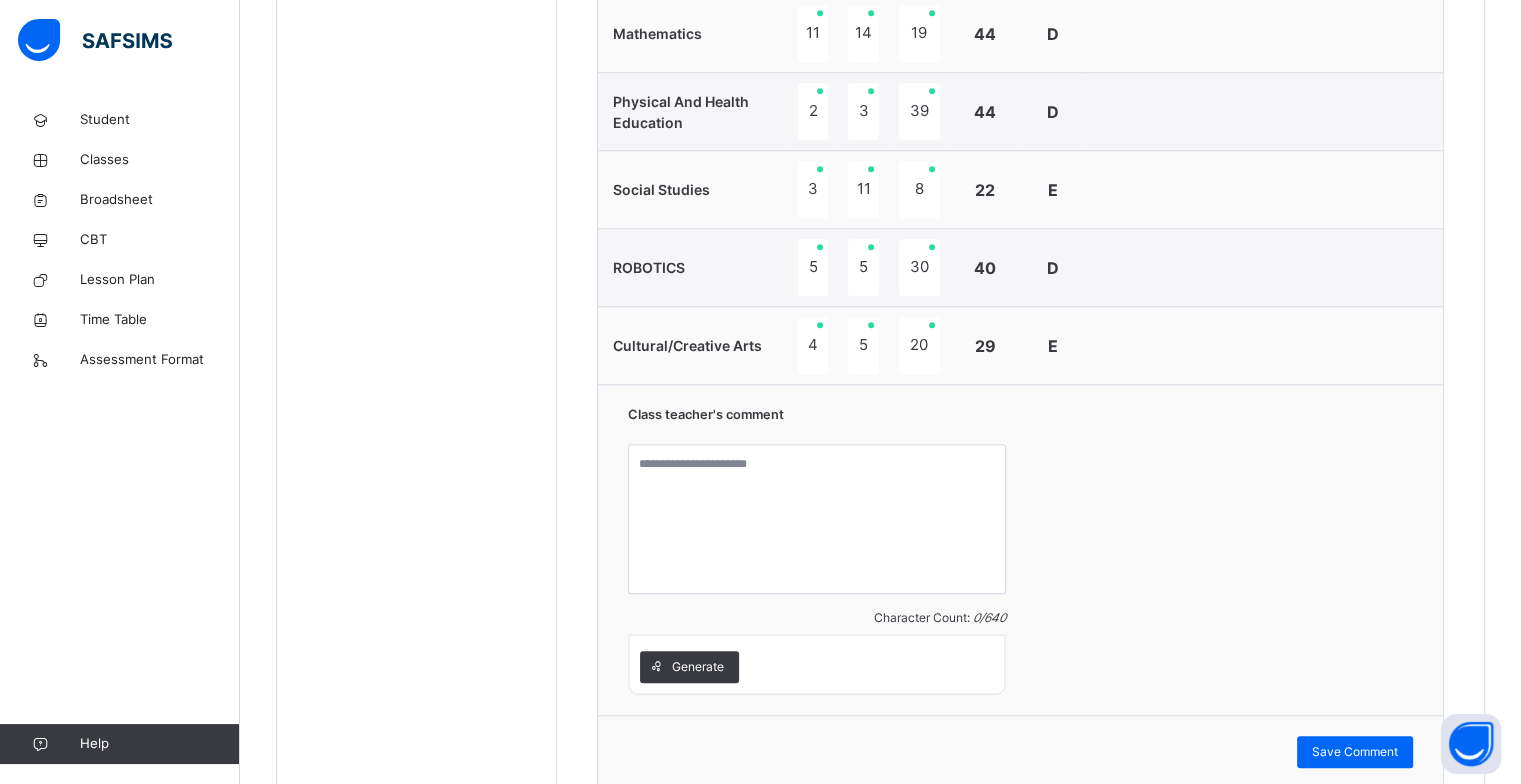 scroll, scrollTop: 1706, scrollLeft: 0, axis: vertical 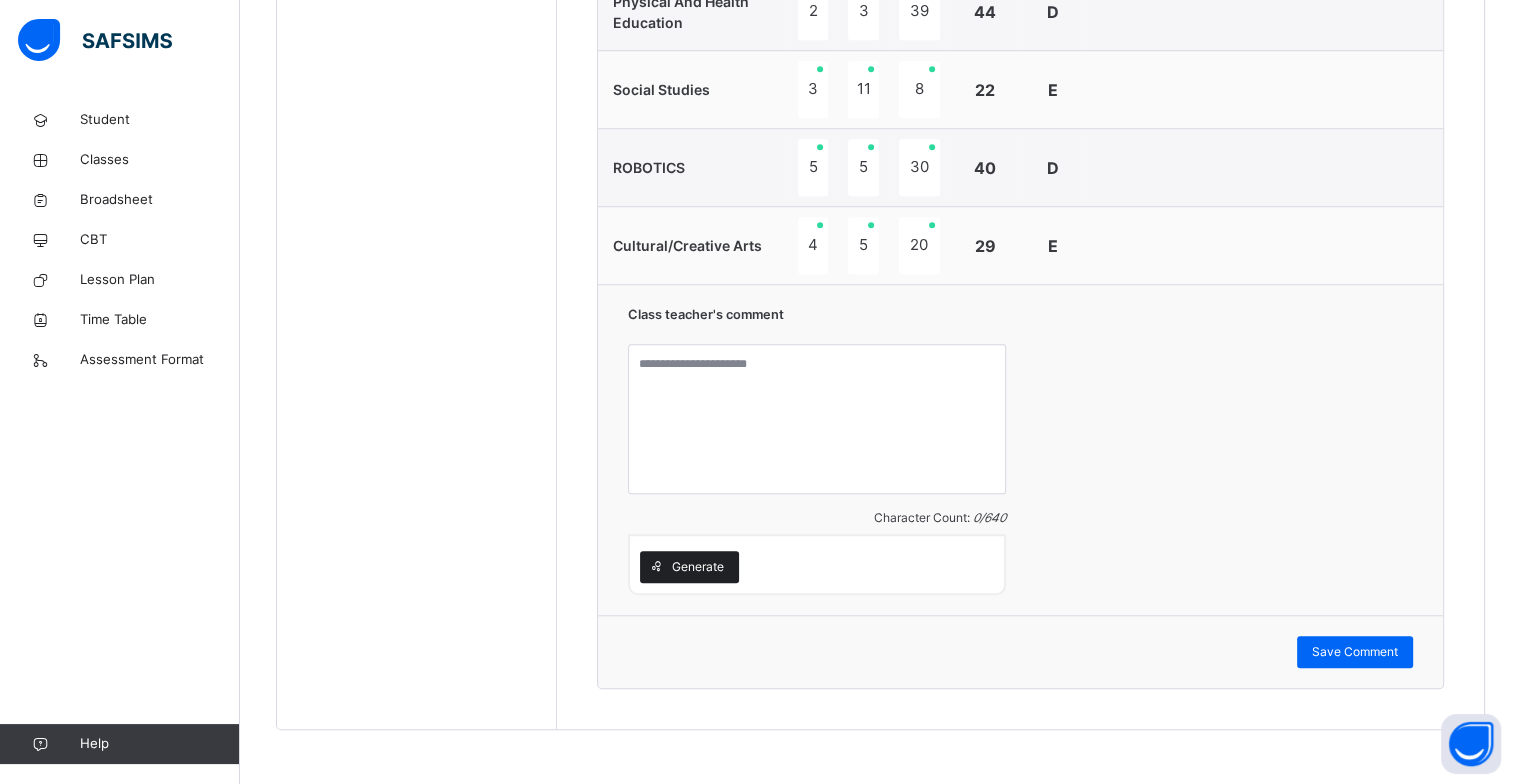 click on "Generate" at bounding box center [689, 567] 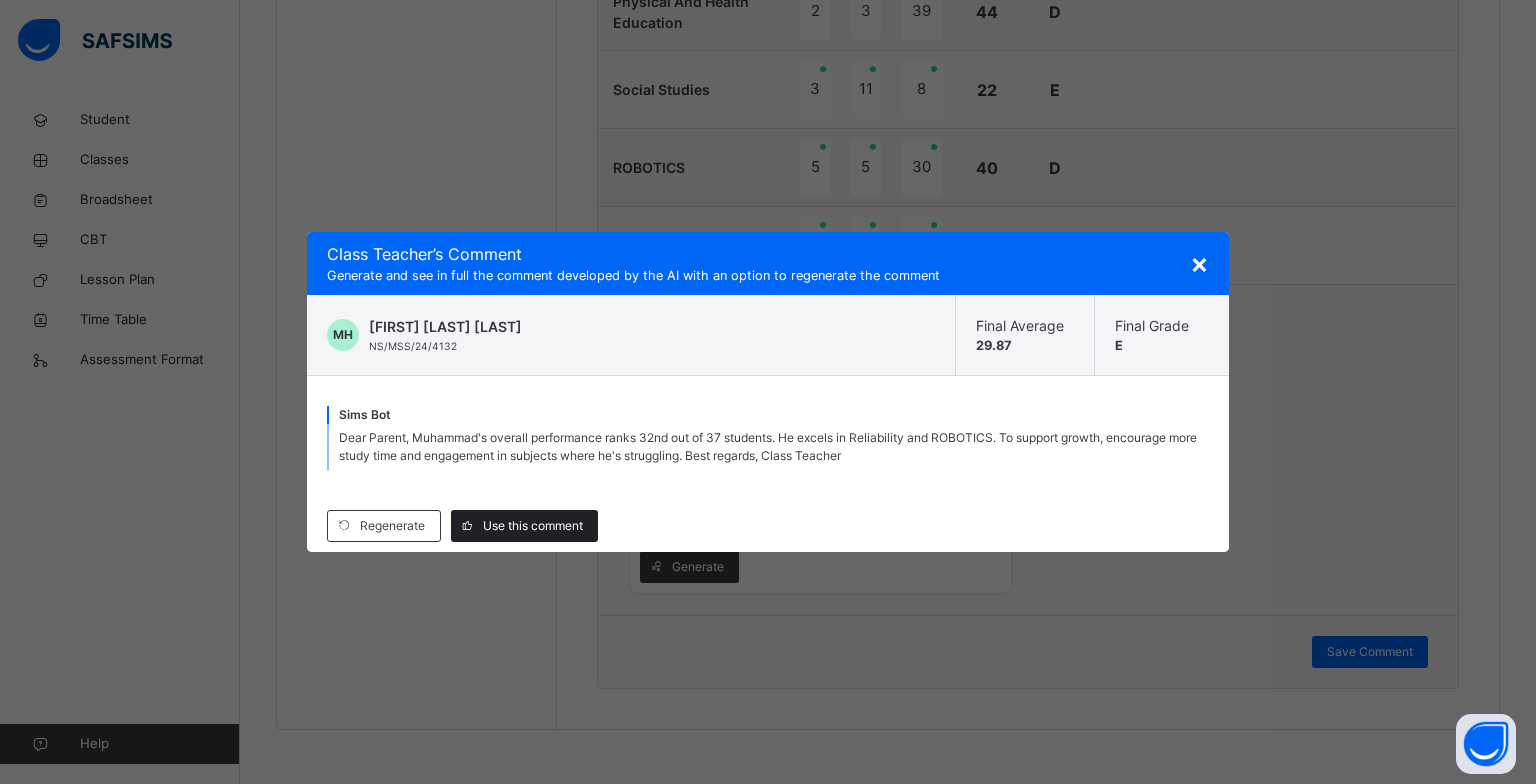 click on "Use this comment" at bounding box center [533, 526] 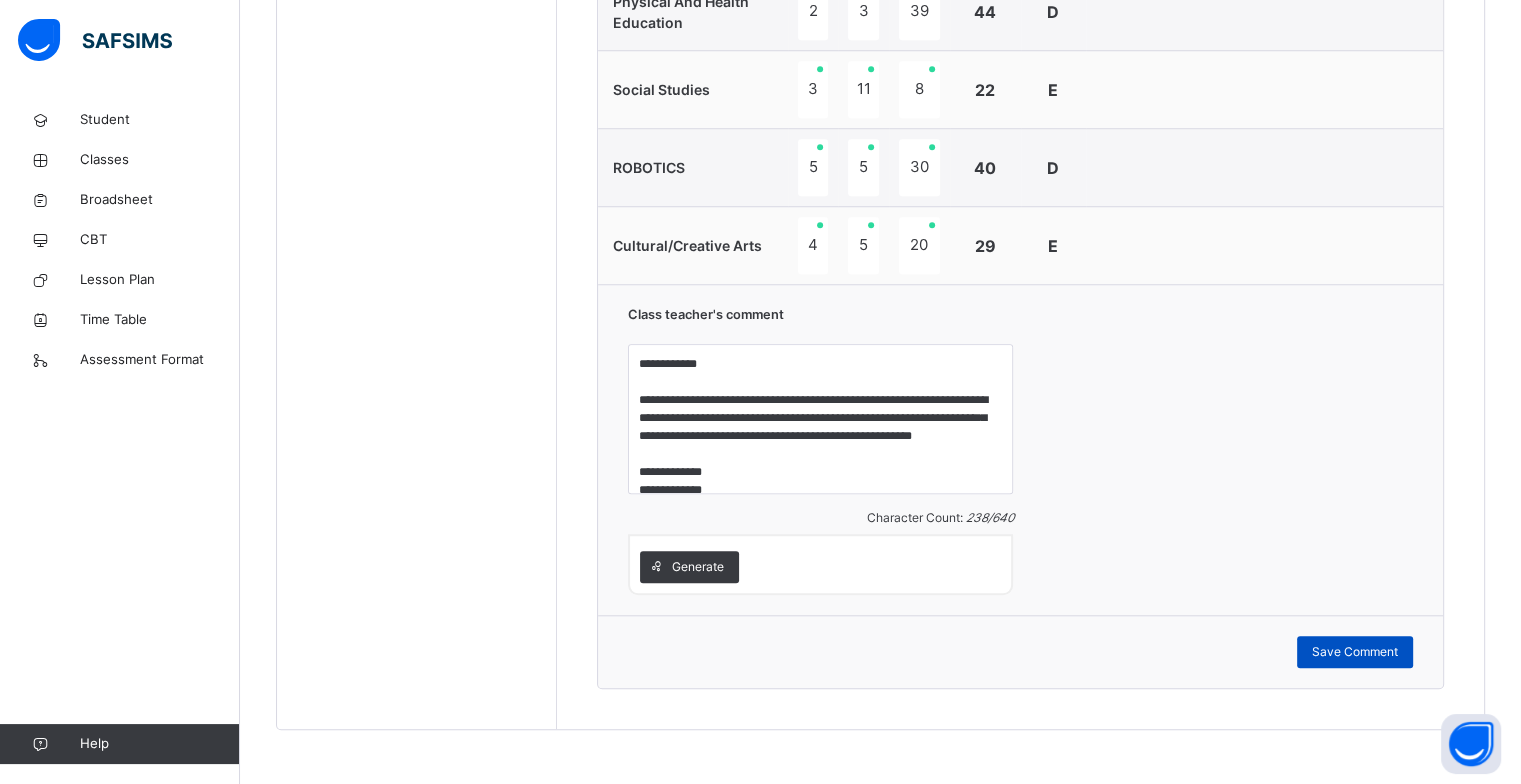 click on "Save Comment" at bounding box center [1355, 652] 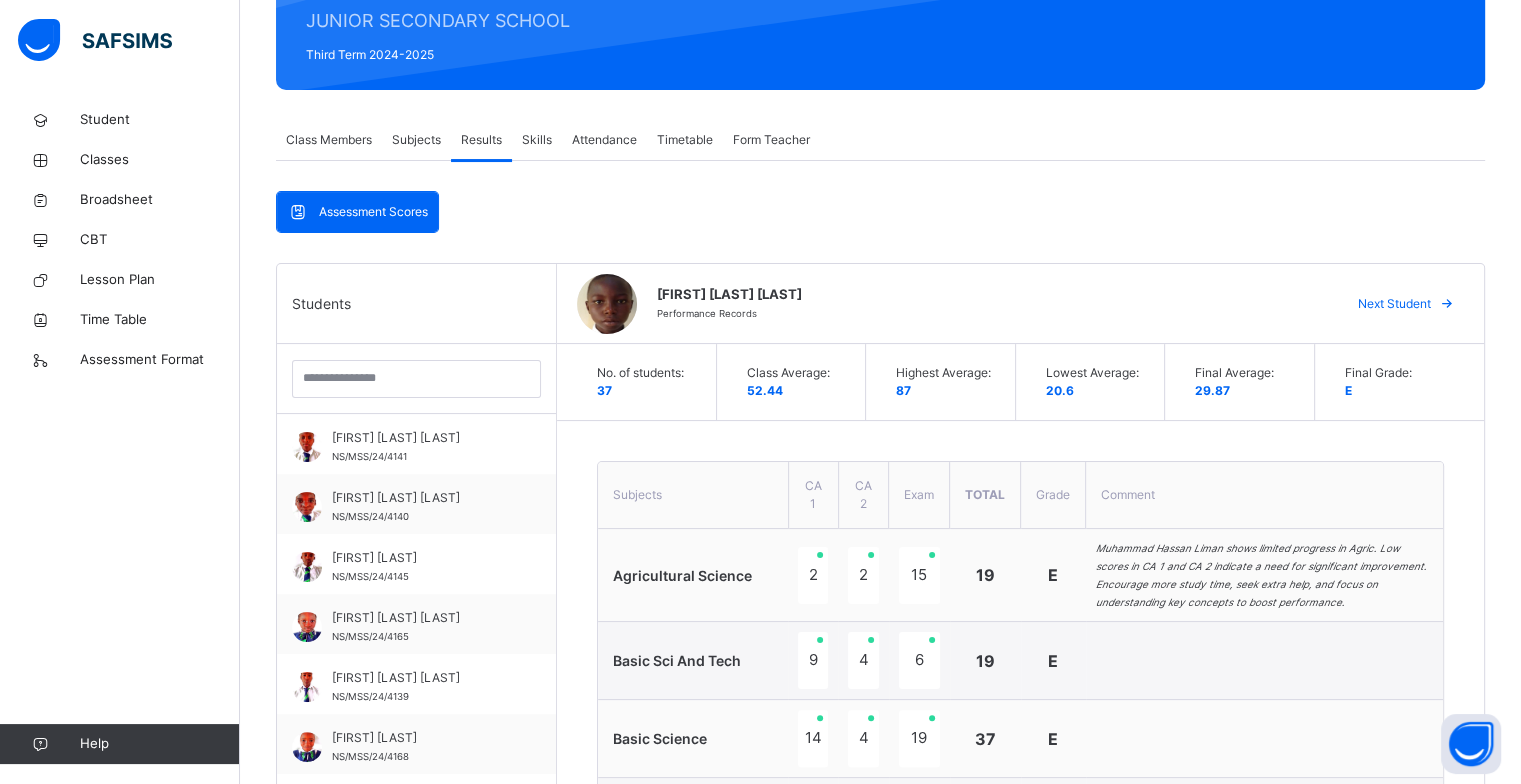scroll, scrollTop: 106, scrollLeft: 0, axis: vertical 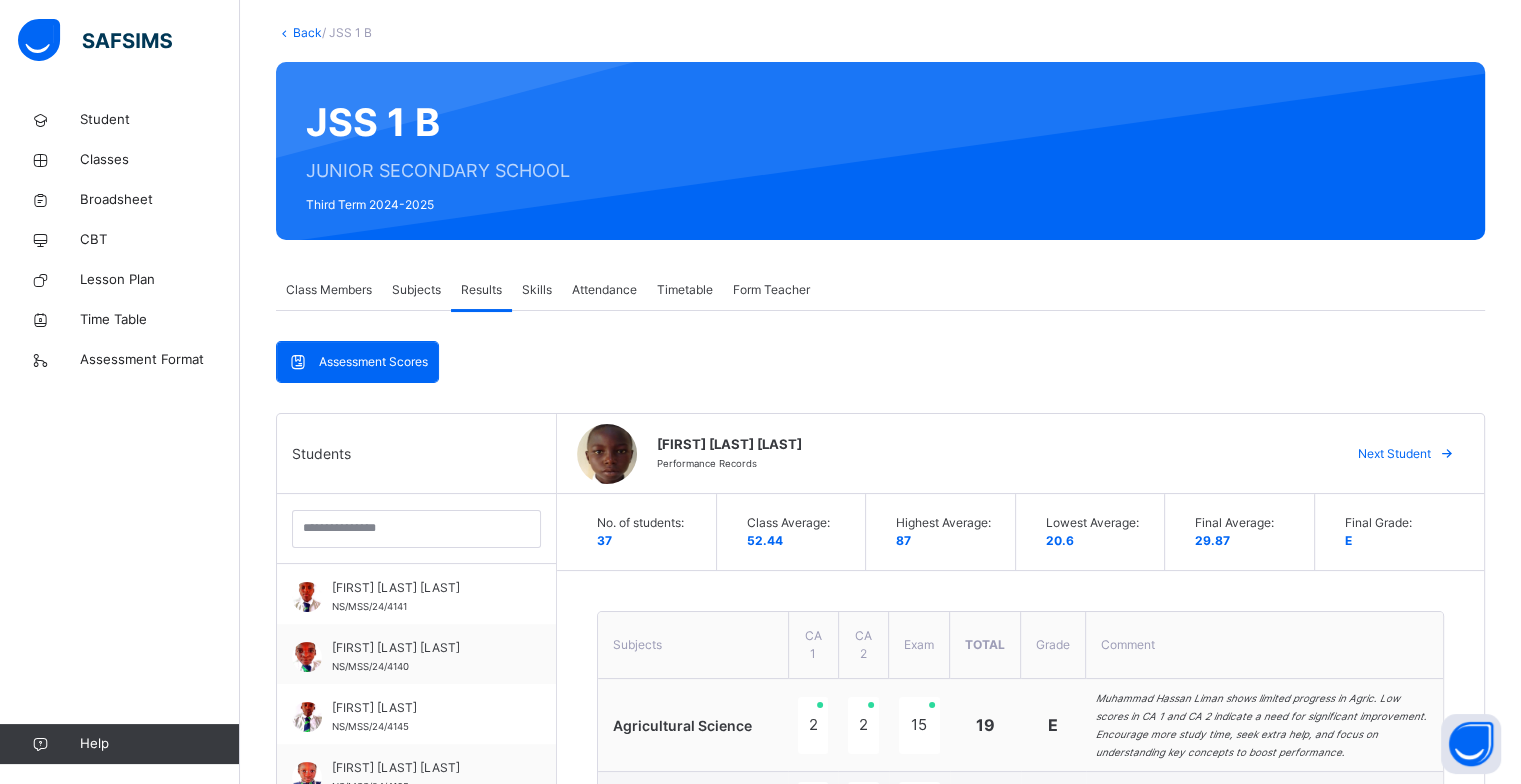 click on "Next Student" at bounding box center (1394, 454) 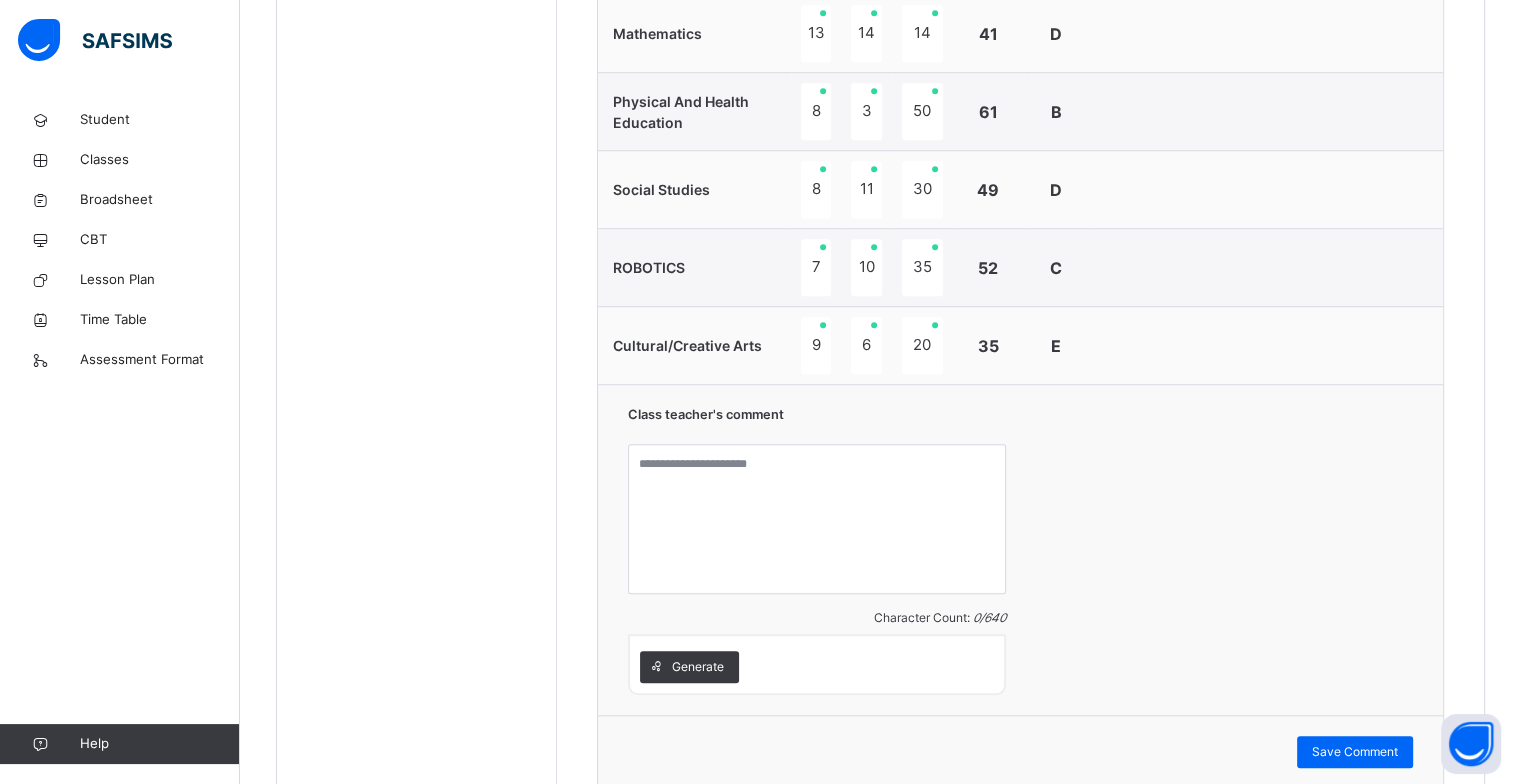 scroll, scrollTop: 1706, scrollLeft: 0, axis: vertical 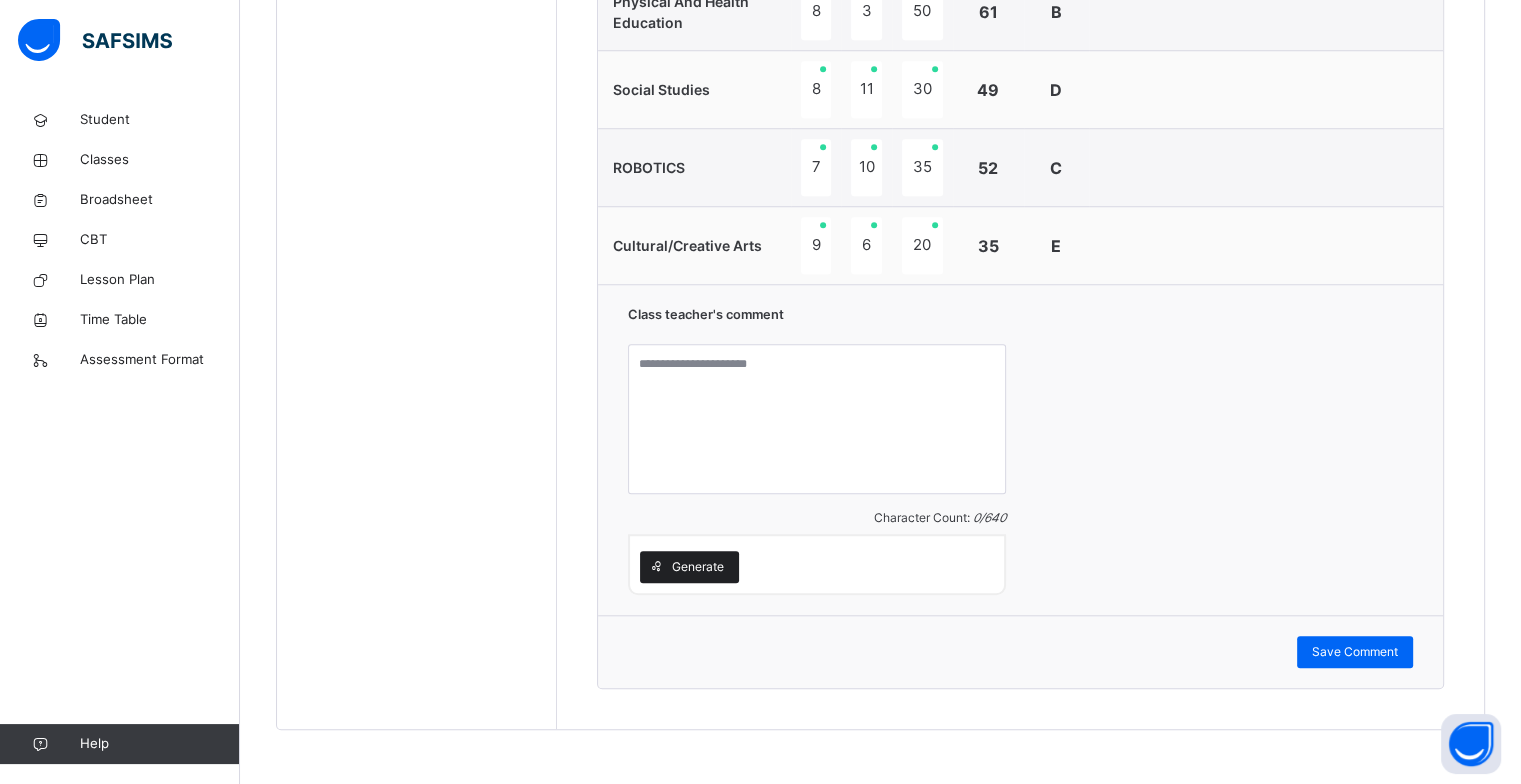 click on "Generate" at bounding box center [698, 567] 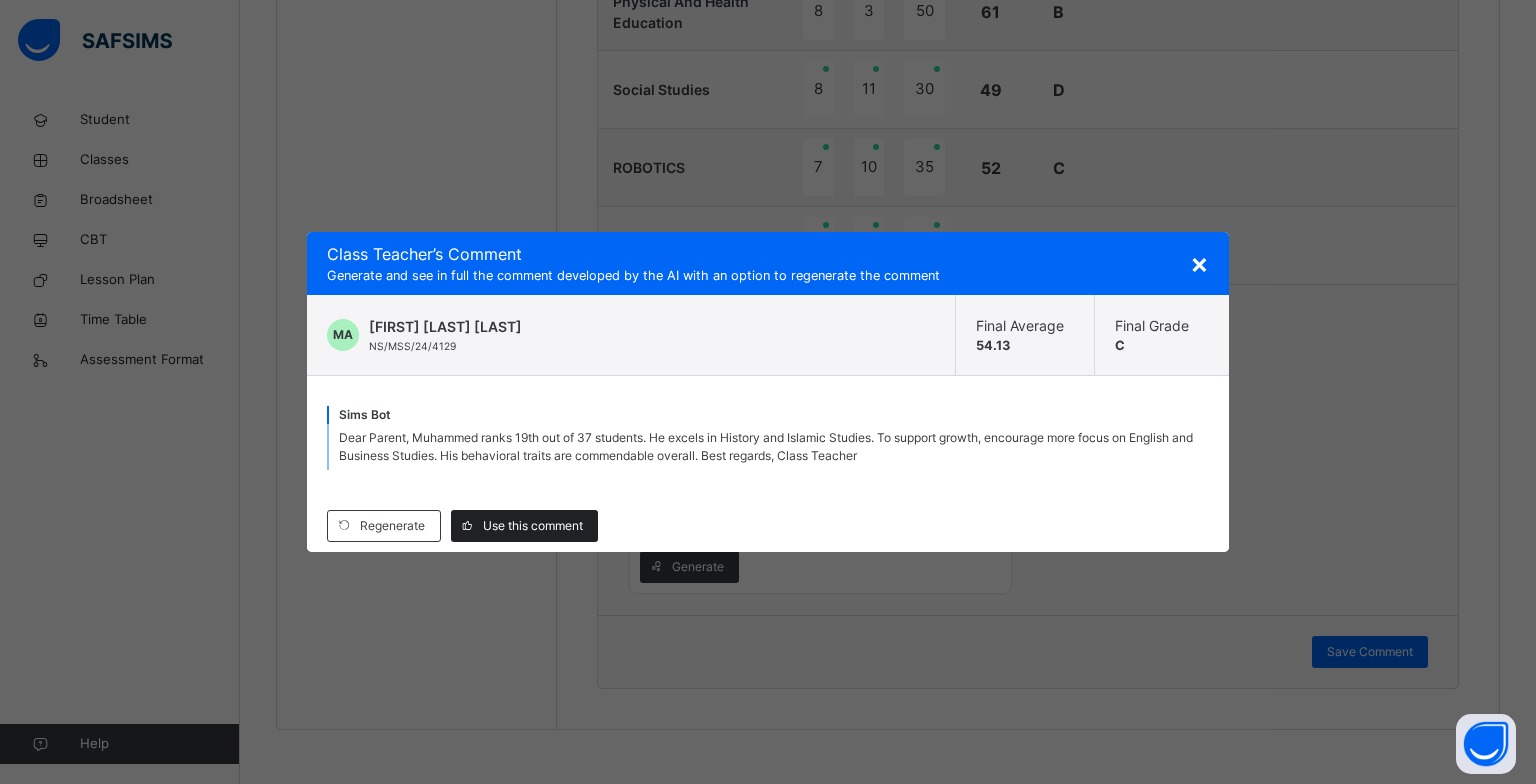 click on "Use this comment" at bounding box center [533, 526] 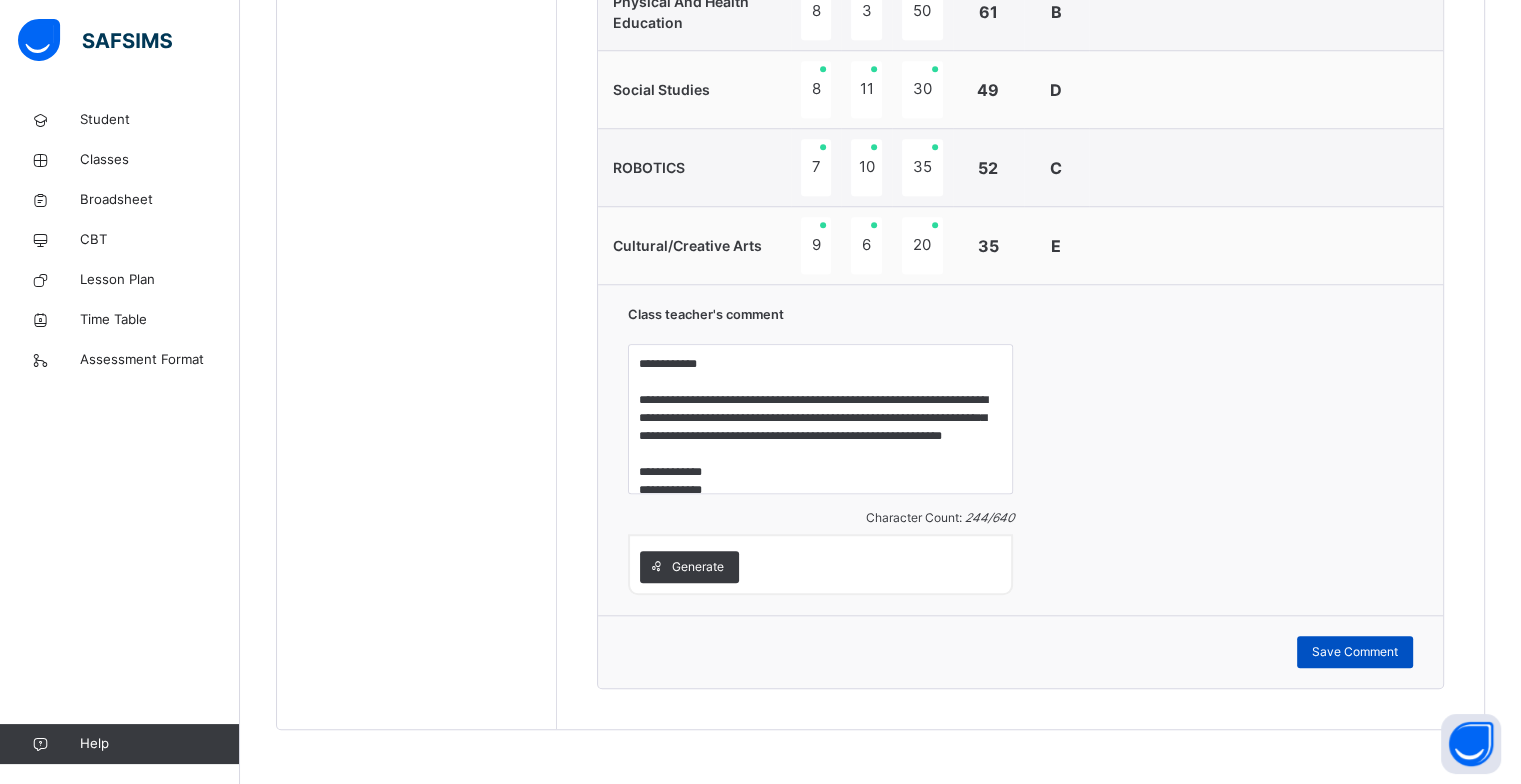 click on "Save Comment" at bounding box center [1355, 652] 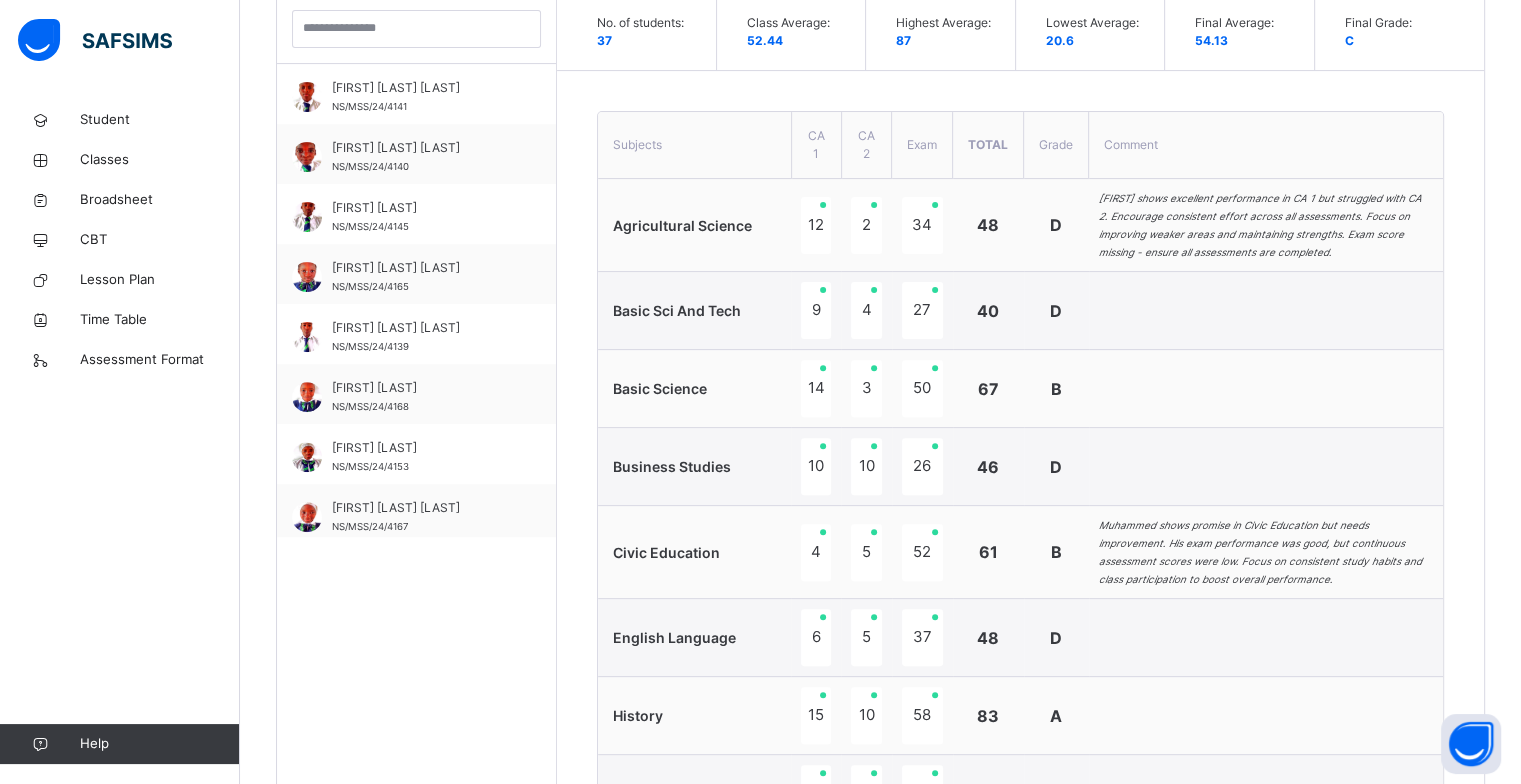 scroll, scrollTop: 106, scrollLeft: 0, axis: vertical 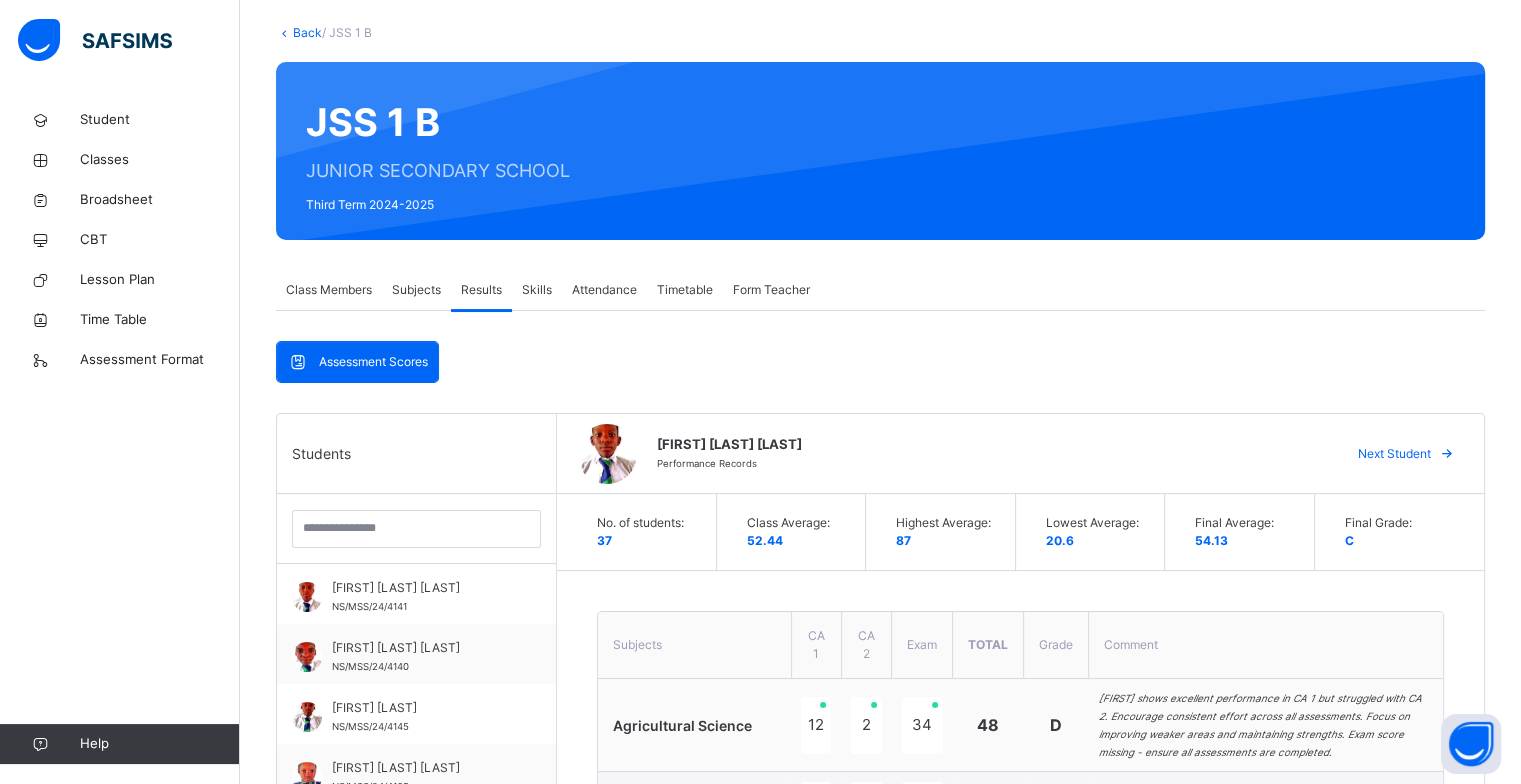 click on "Next Student" at bounding box center [1394, 454] 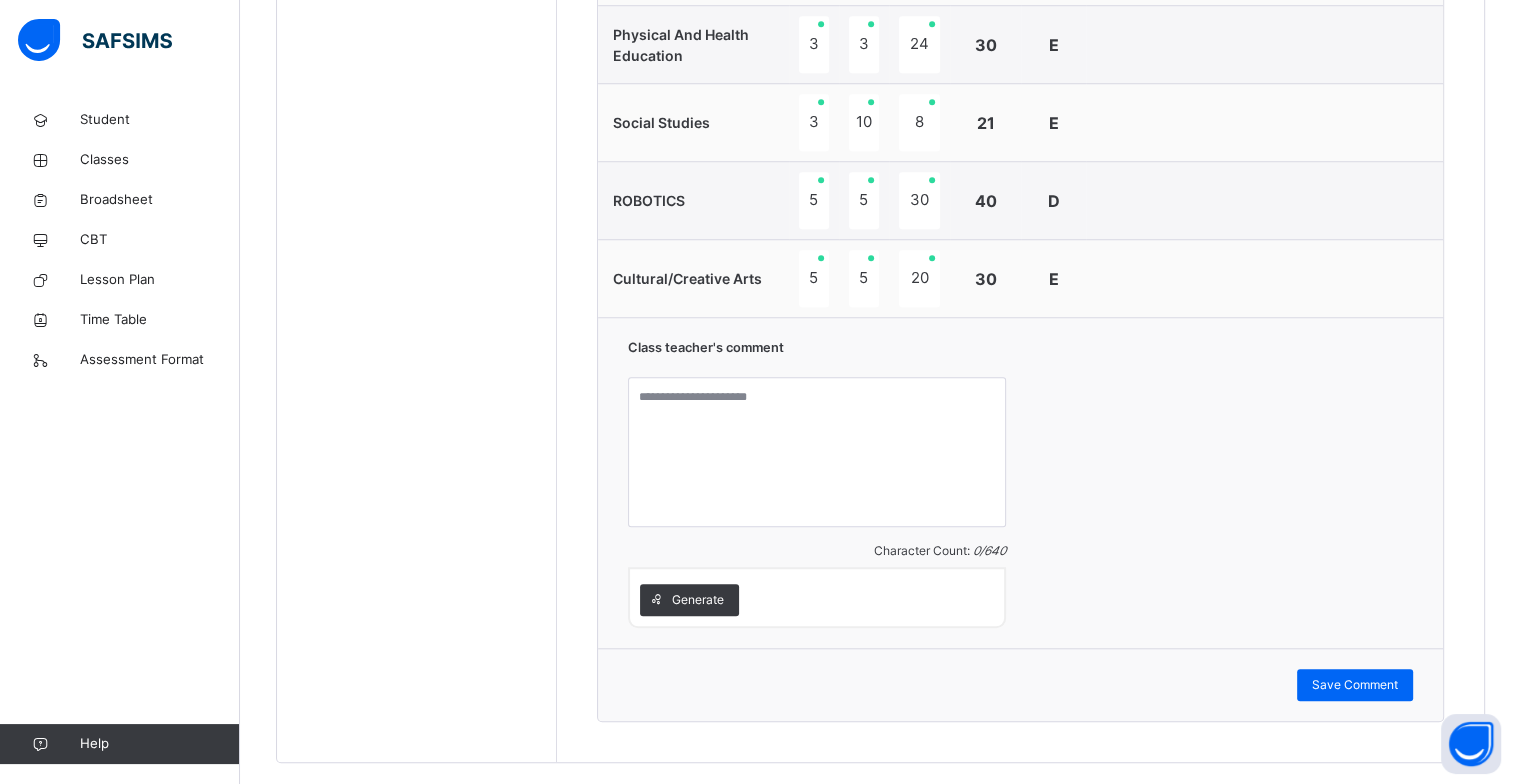 scroll, scrollTop: 1706, scrollLeft: 0, axis: vertical 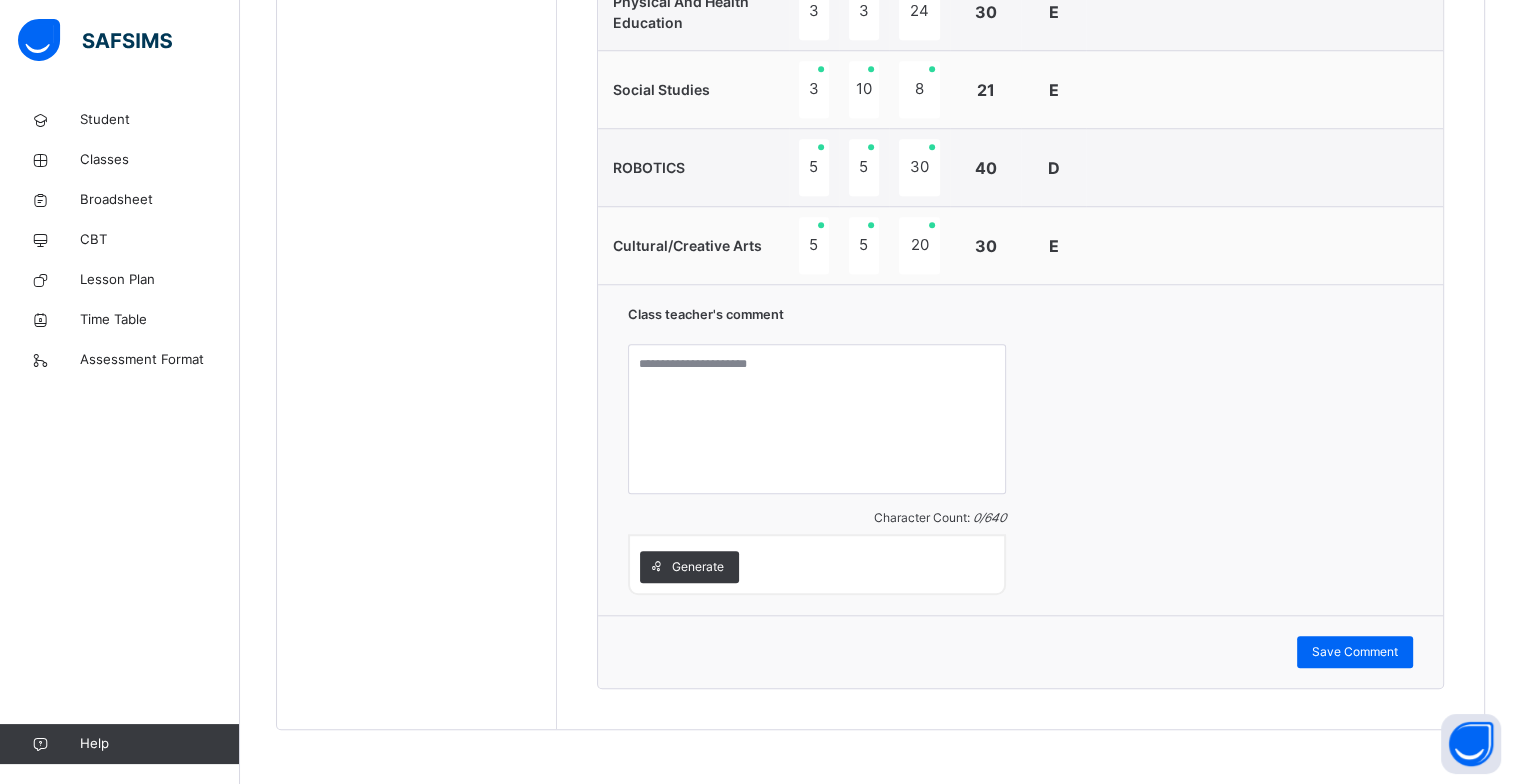 click on "Generate" at bounding box center (698, 567) 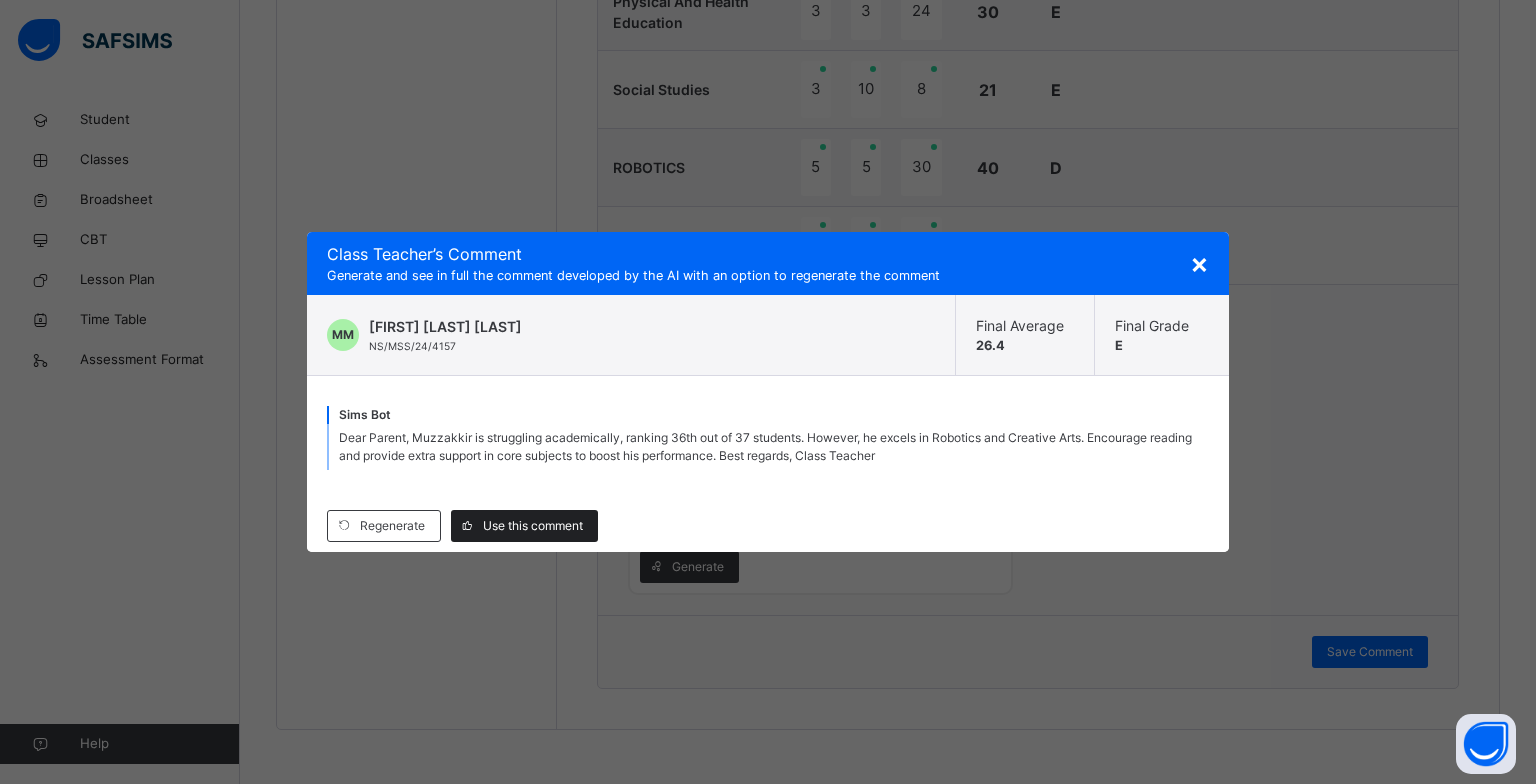 click on "Use this comment" at bounding box center [533, 526] 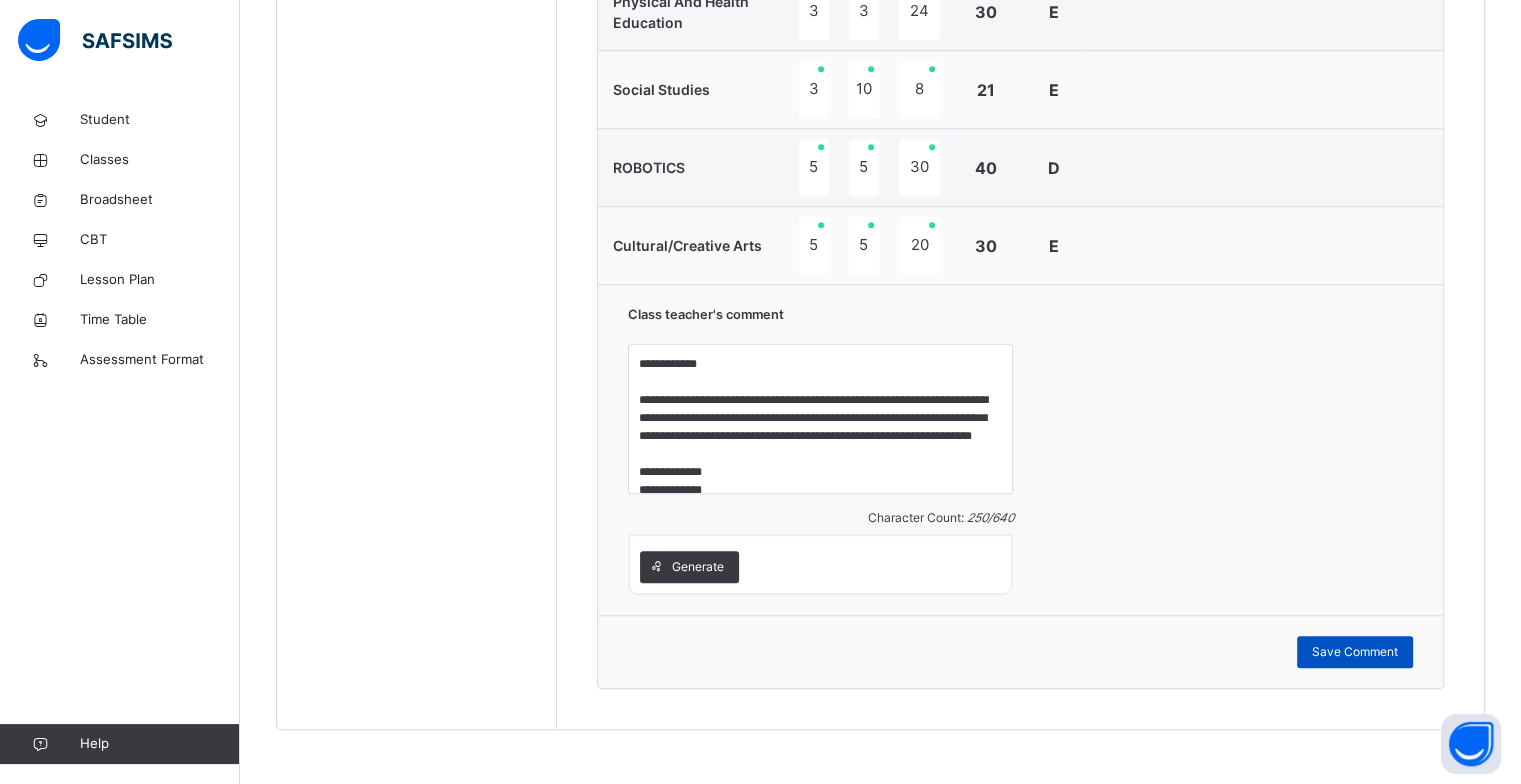 click on "Save Comment" at bounding box center (1355, 652) 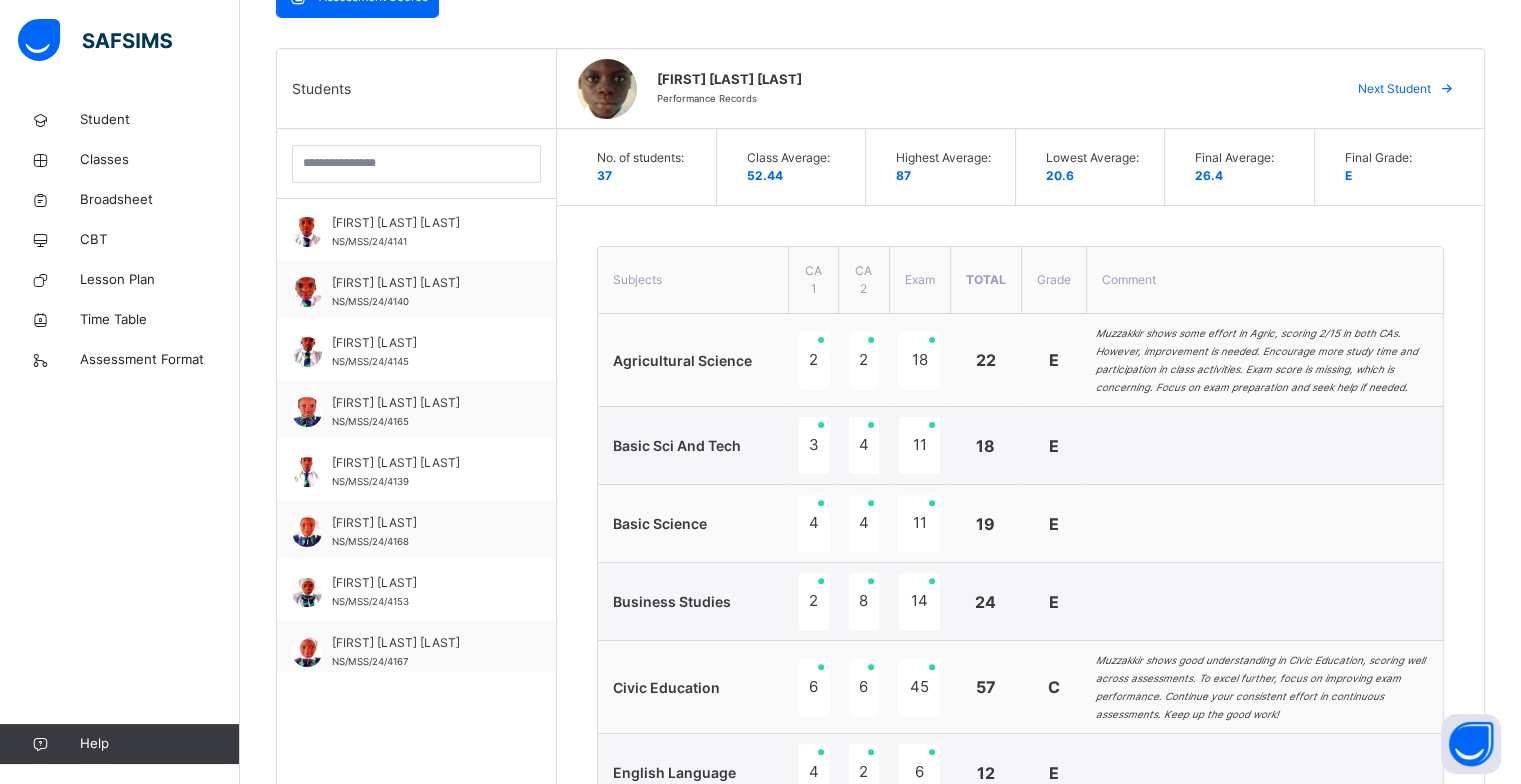 scroll, scrollTop: 306, scrollLeft: 0, axis: vertical 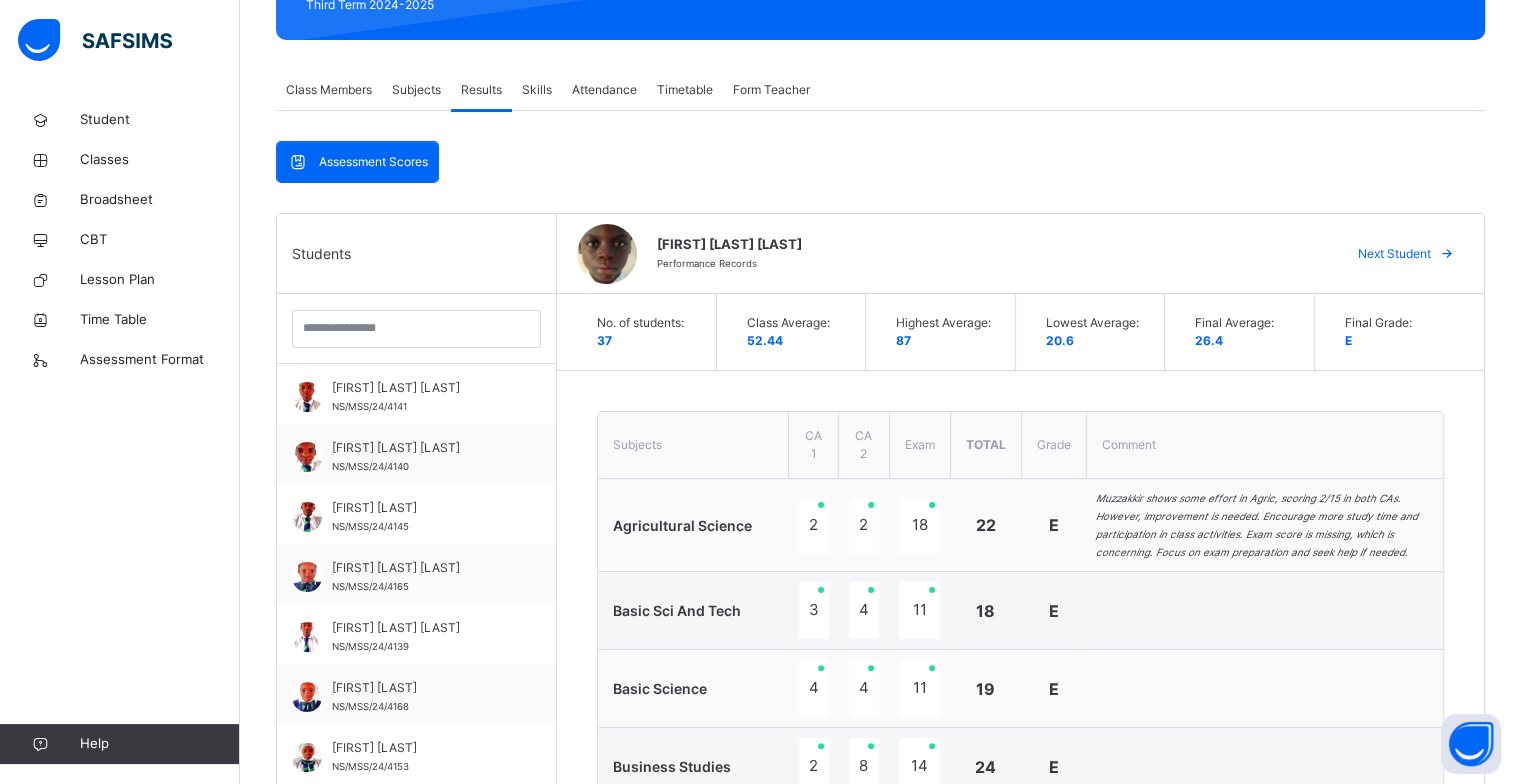 click on "Next Student" at bounding box center (1394, 254) 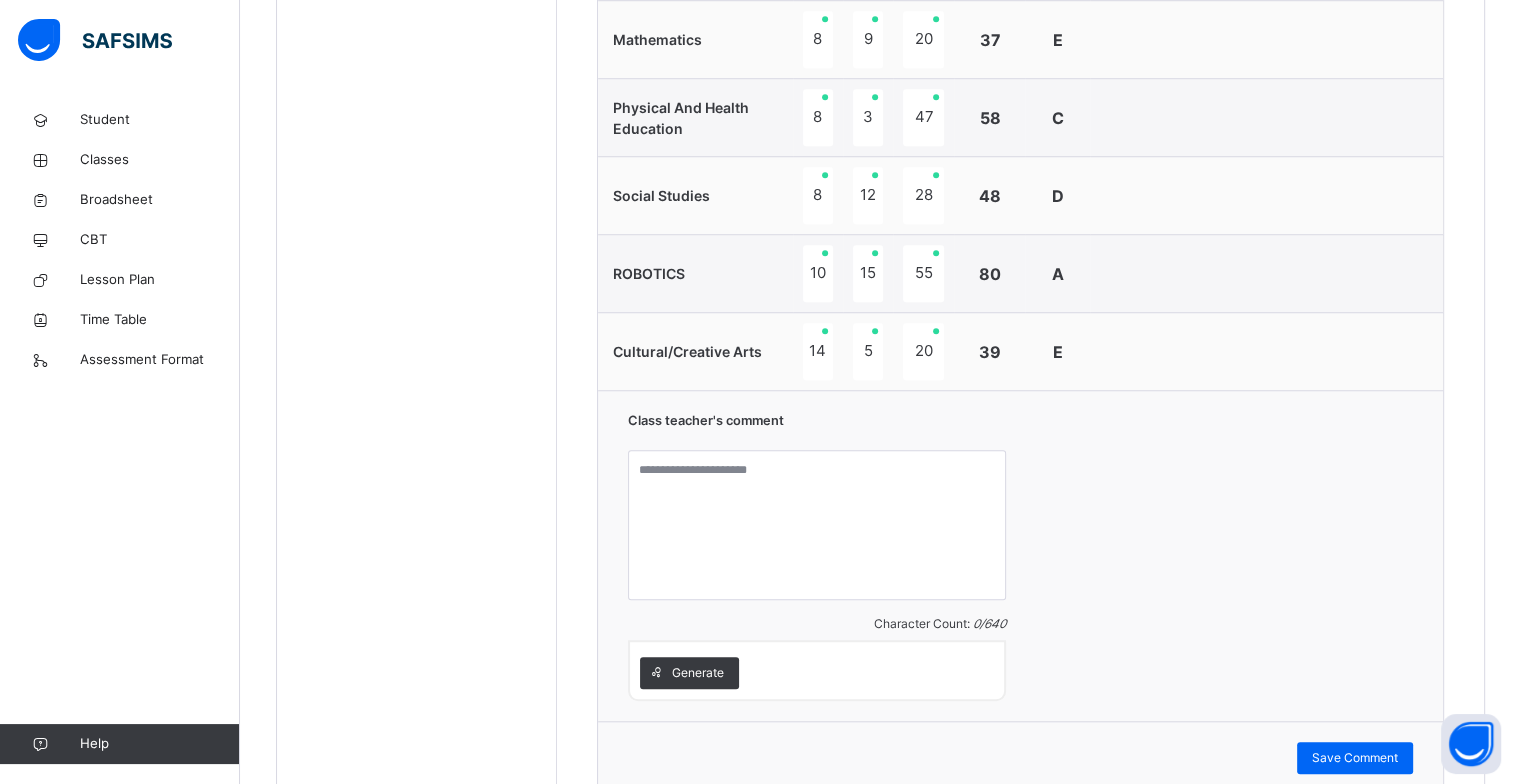 scroll, scrollTop: 1706, scrollLeft: 0, axis: vertical 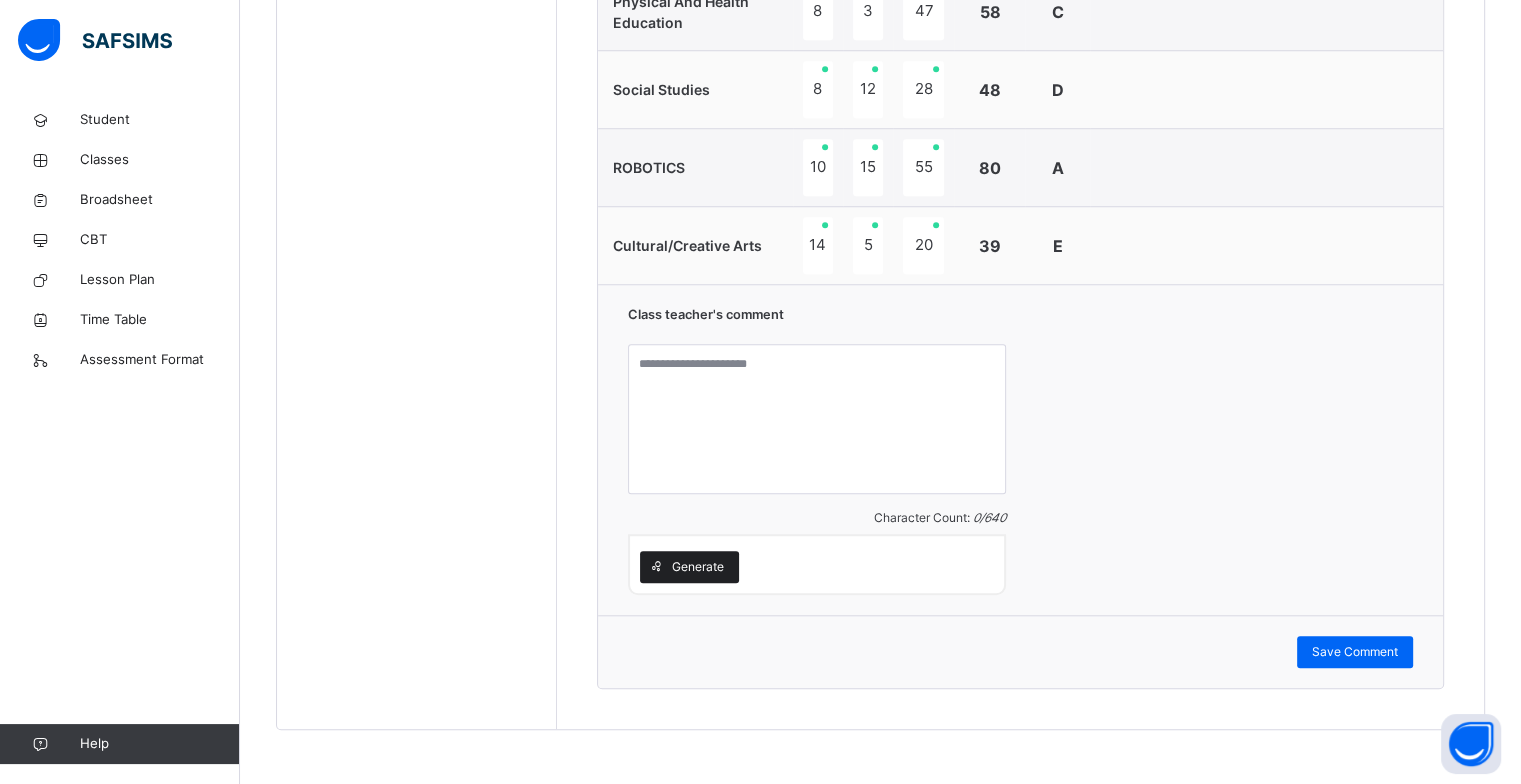click on "Generate" at bounding box center [698, 567] 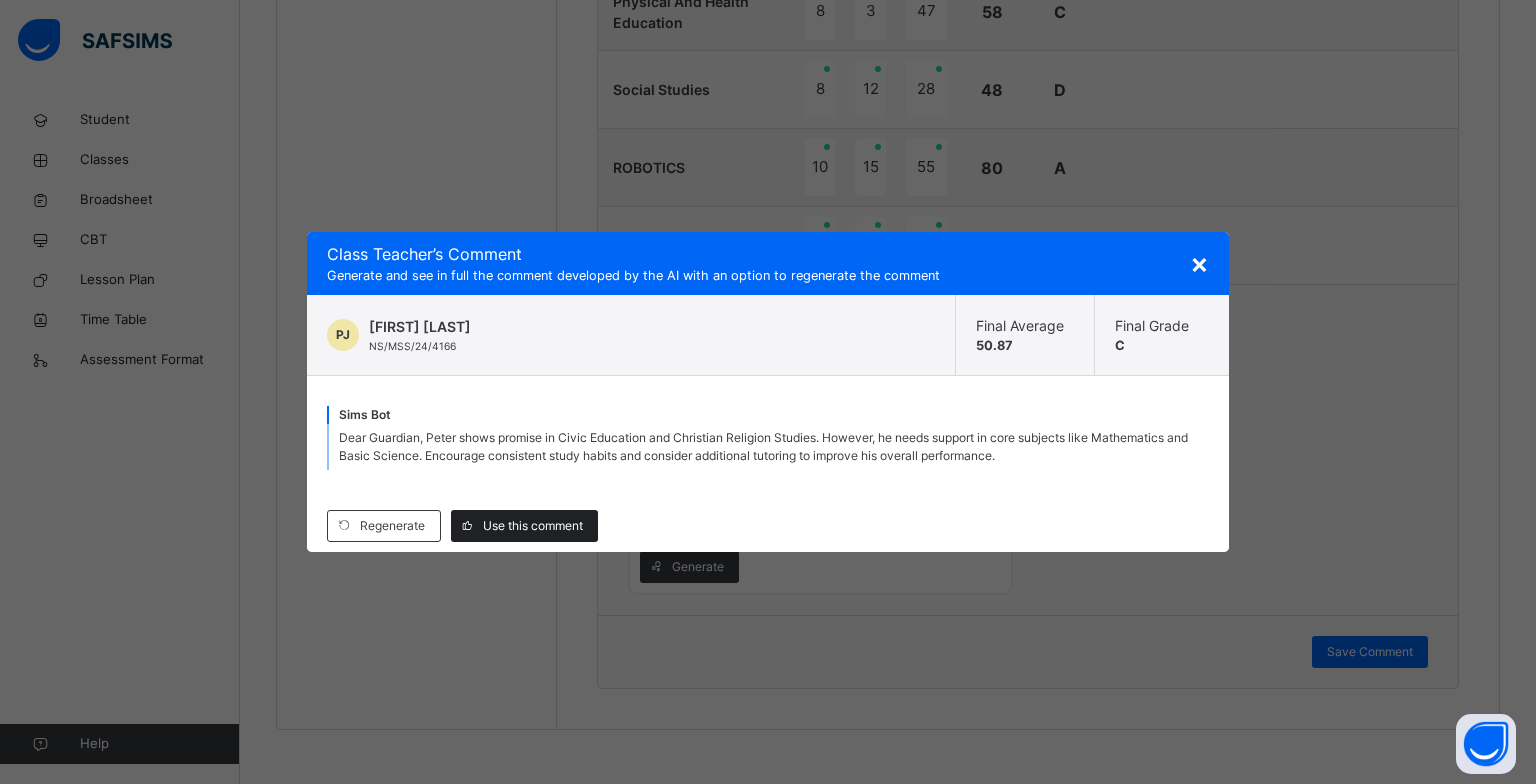 click on "Use this comment" at bounding box center (533, 526) 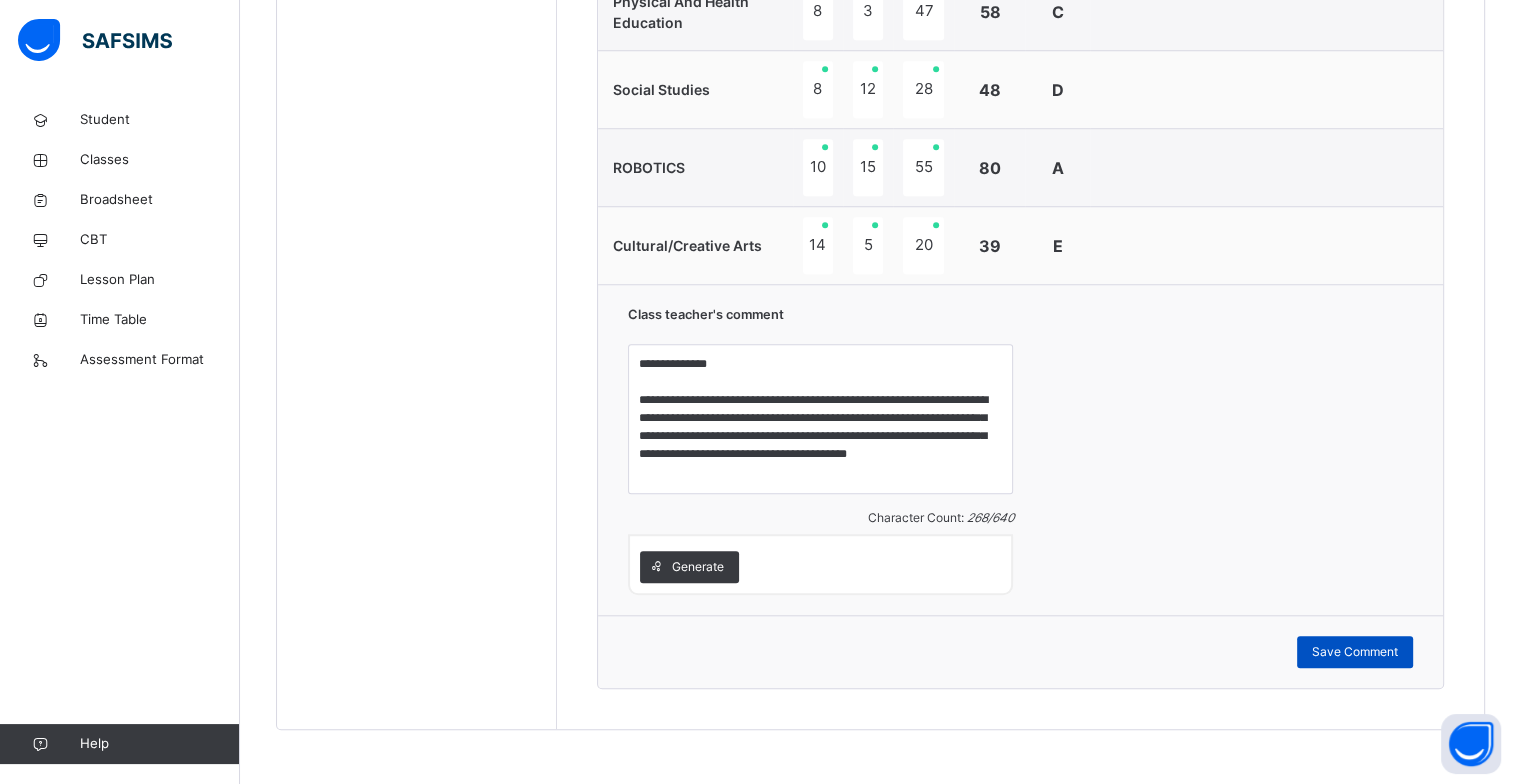 click on "Save Comment" at bounding box center (1355, 652) 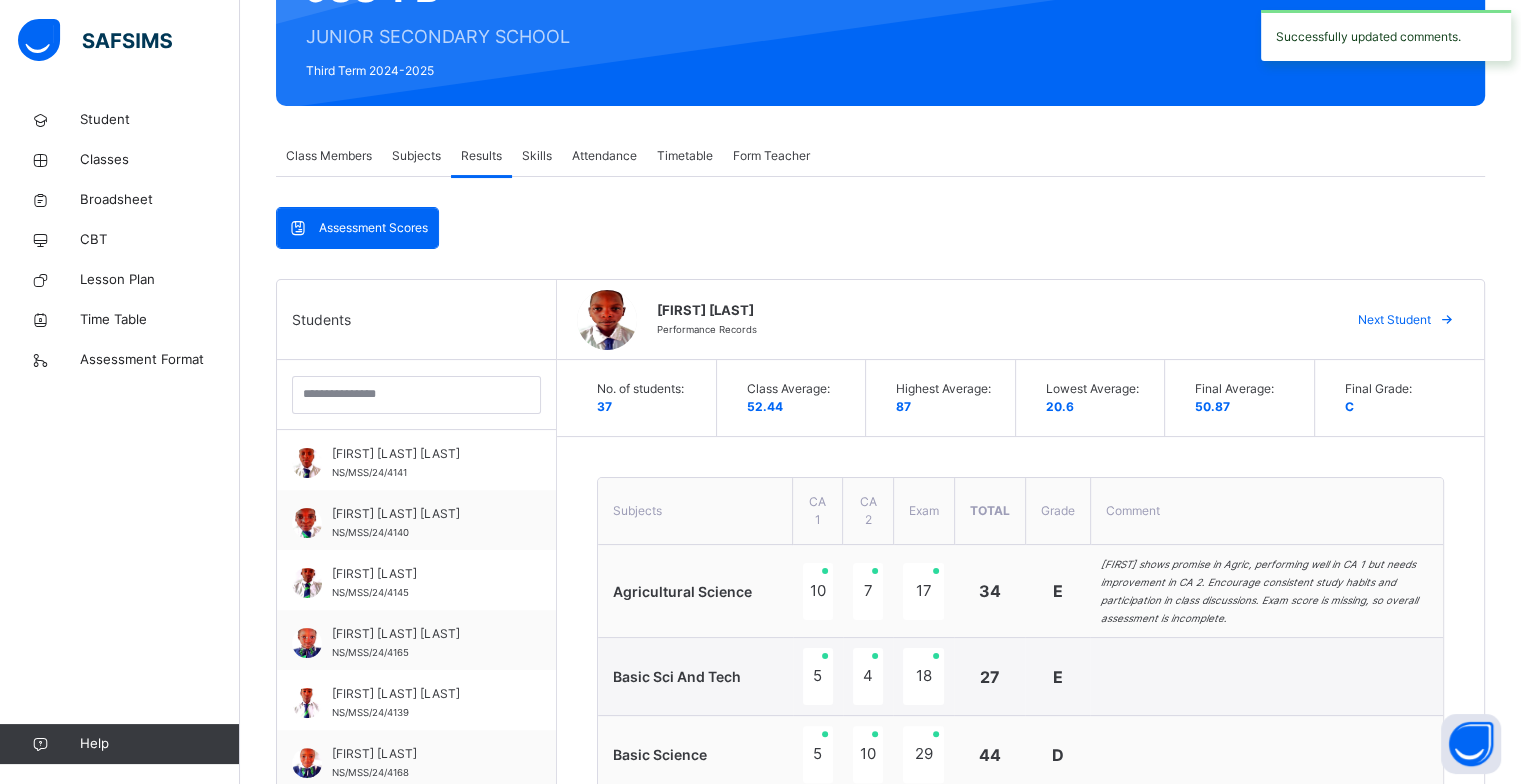 scroll, scrollTop: 106, scrollLeft: 0, axis: vertical 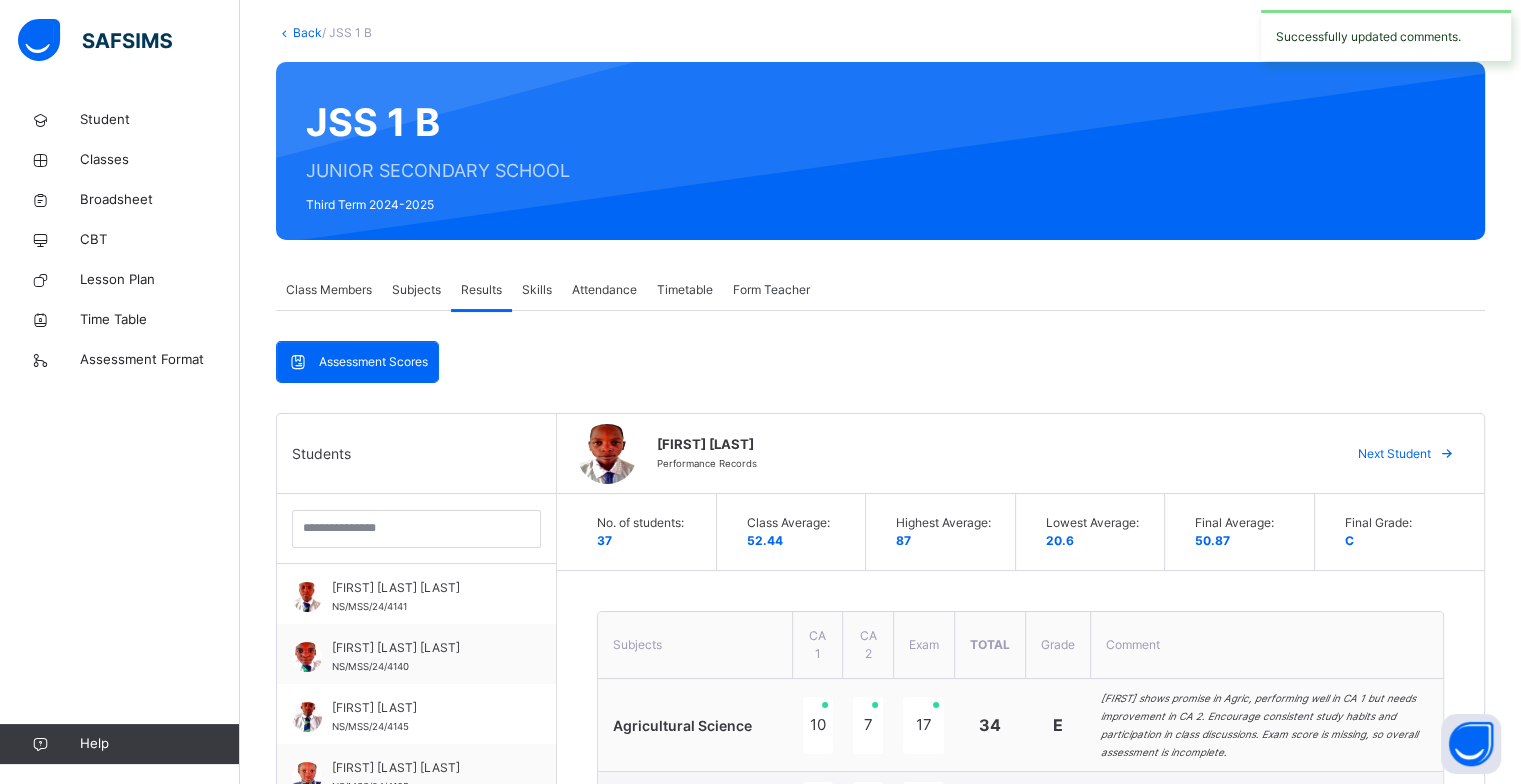 click on "Next Student" at bounding box center (1394, 454) 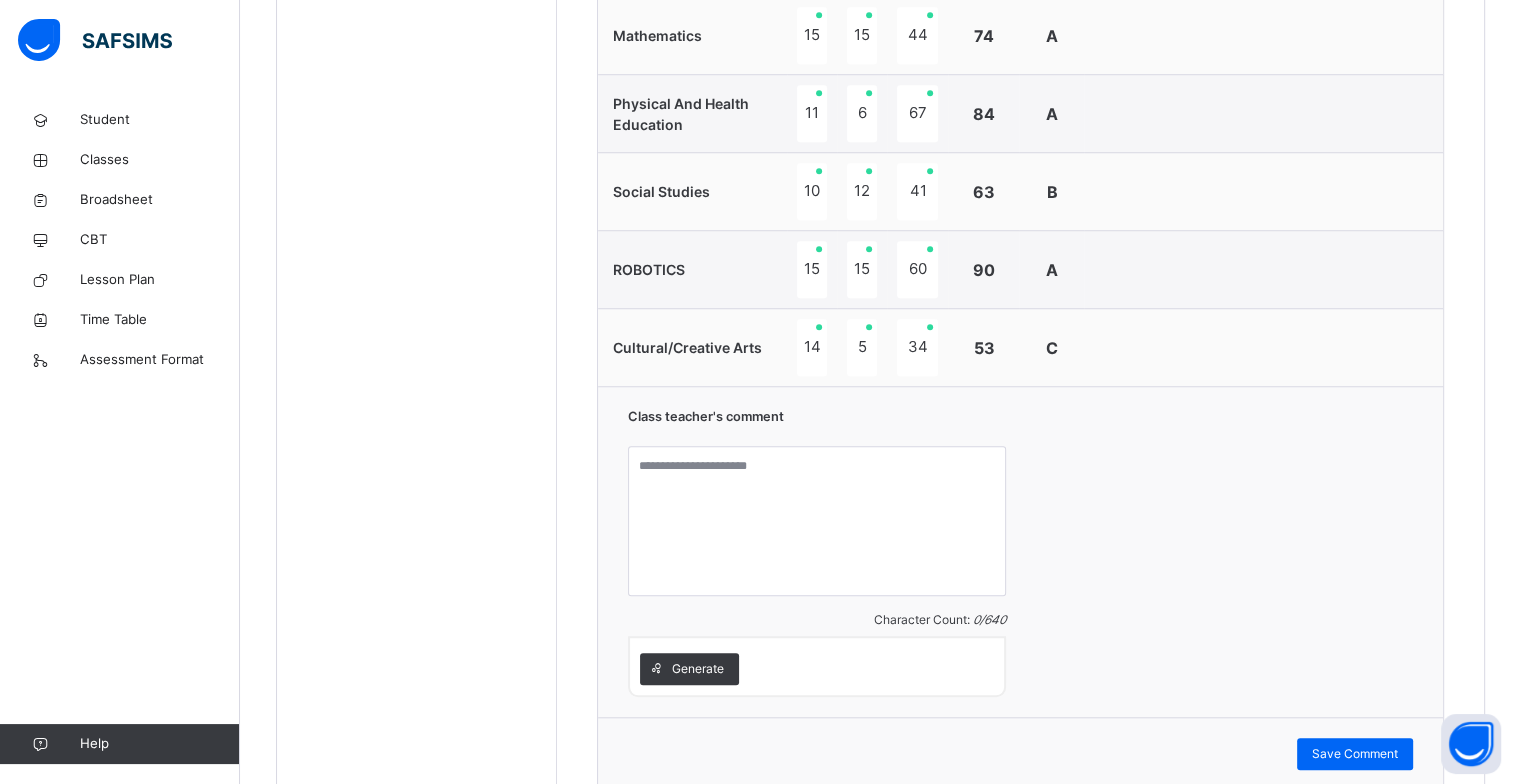 scroll, scrollTop: 1606, scrollLeft: 0, axis: vertical 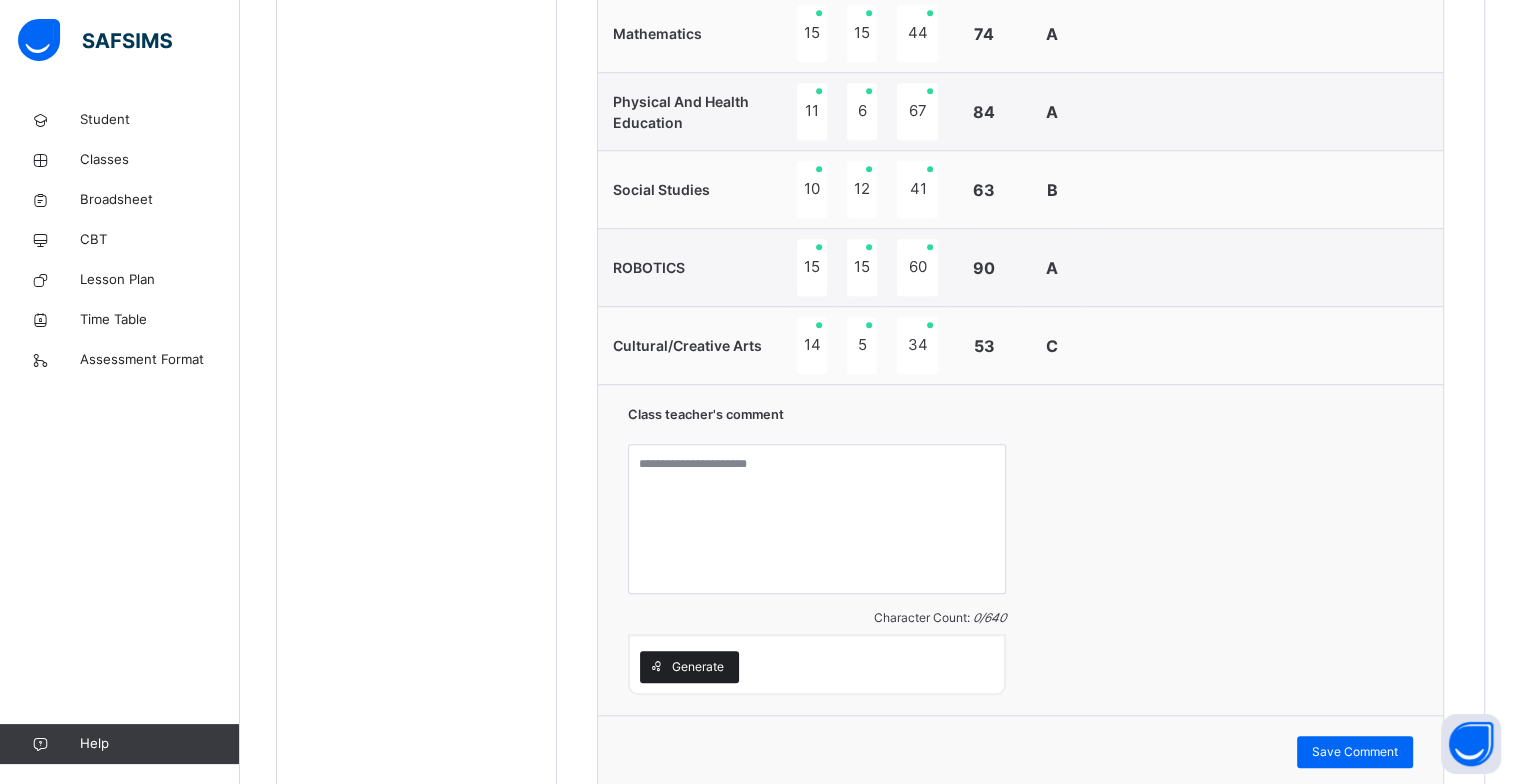 click on "Generate" at bounding box center (698, 667) 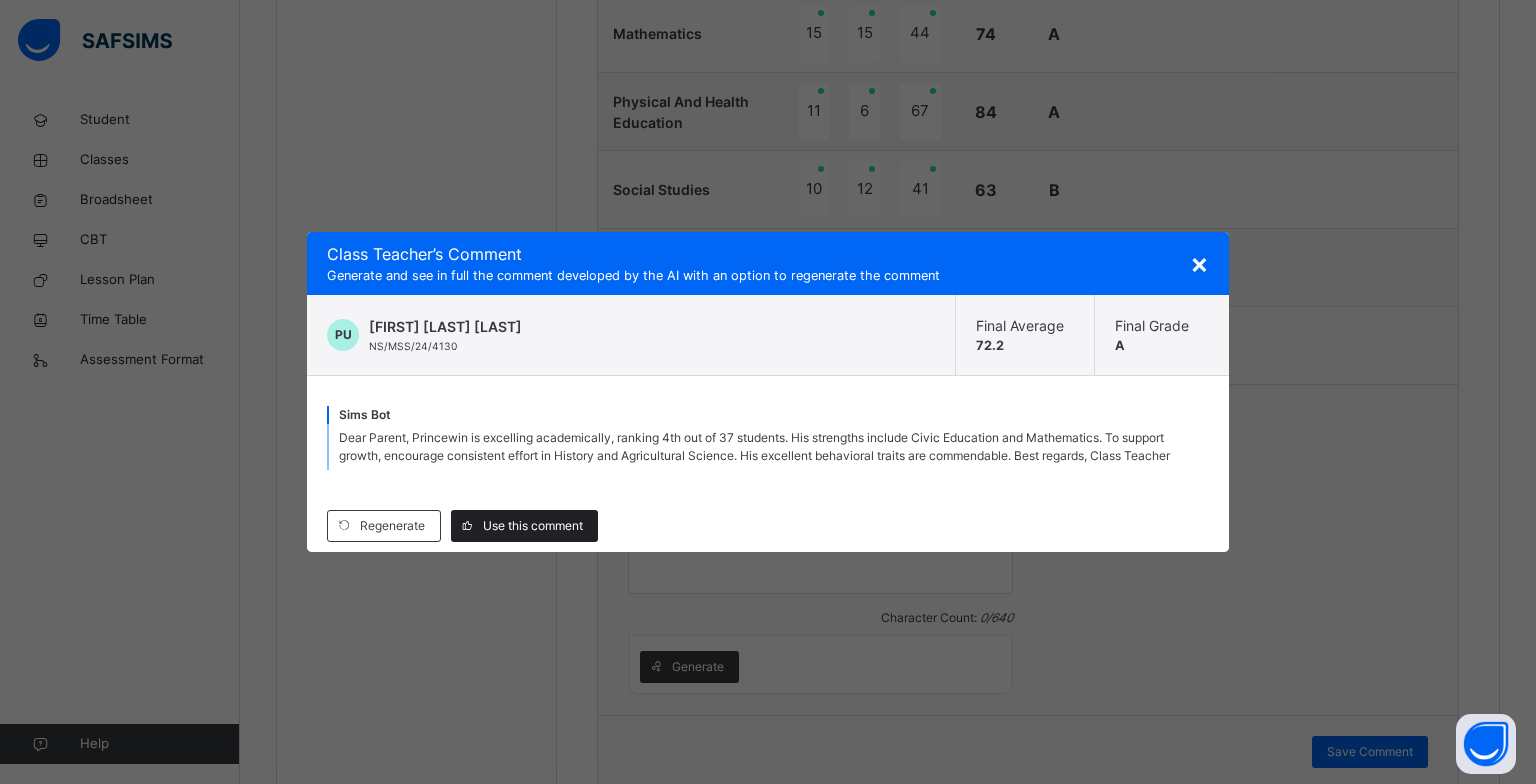 click on "Use this comment" at bounding box center [533, 526] 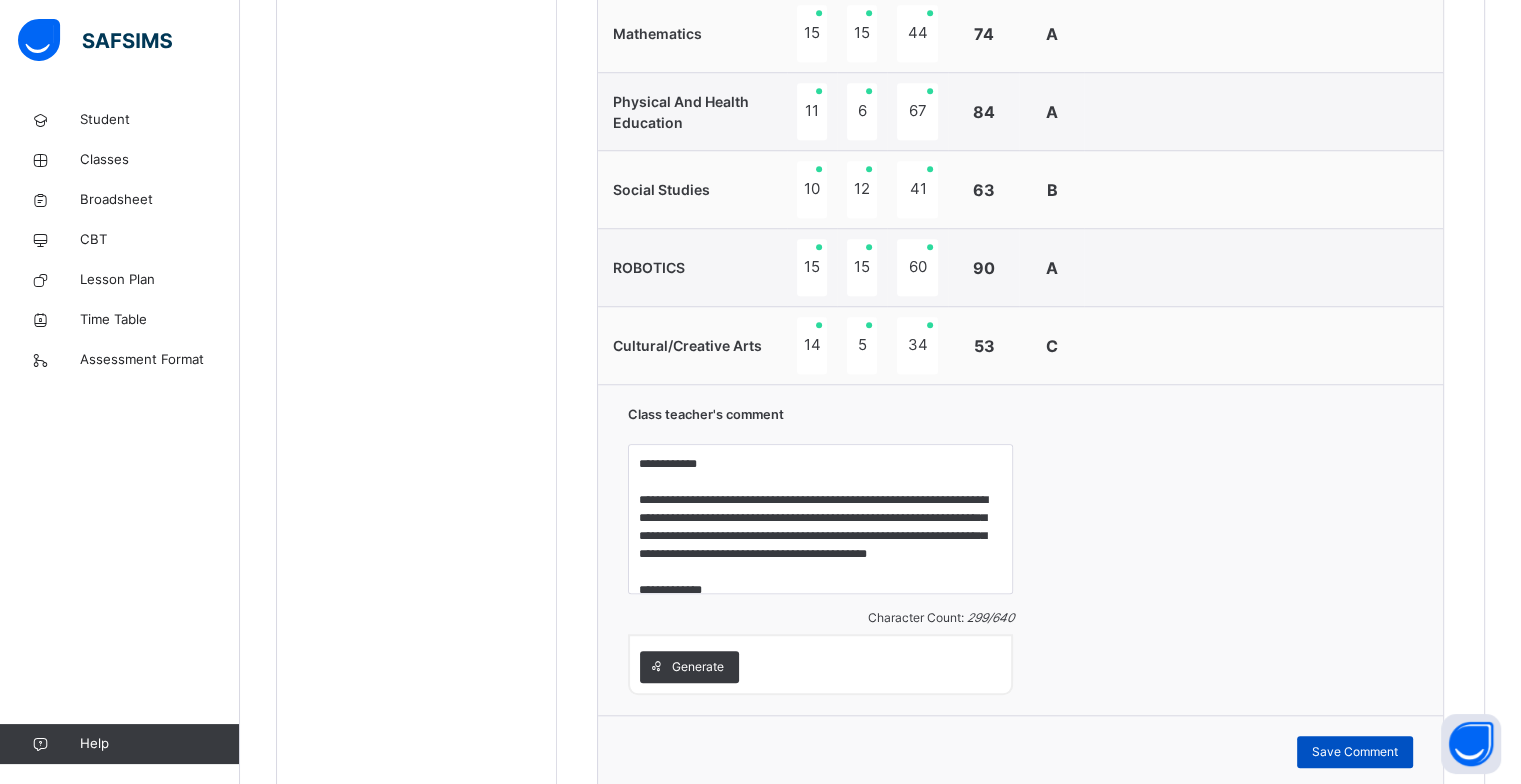 click on "Save Comment" at bounding box center [1355, 752] 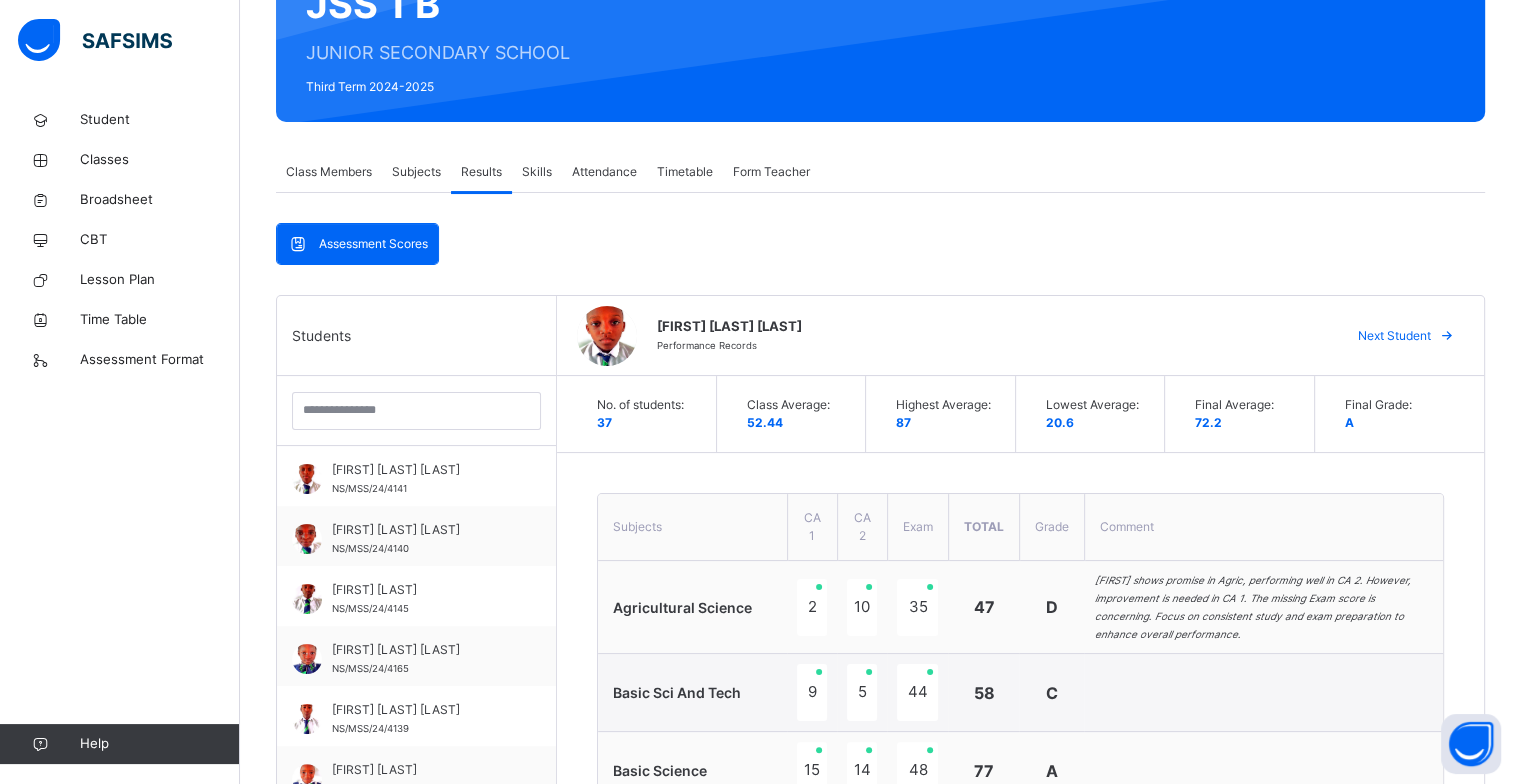 scroll, scrollTop: 206, scrollLeft: 0, axis: vertical 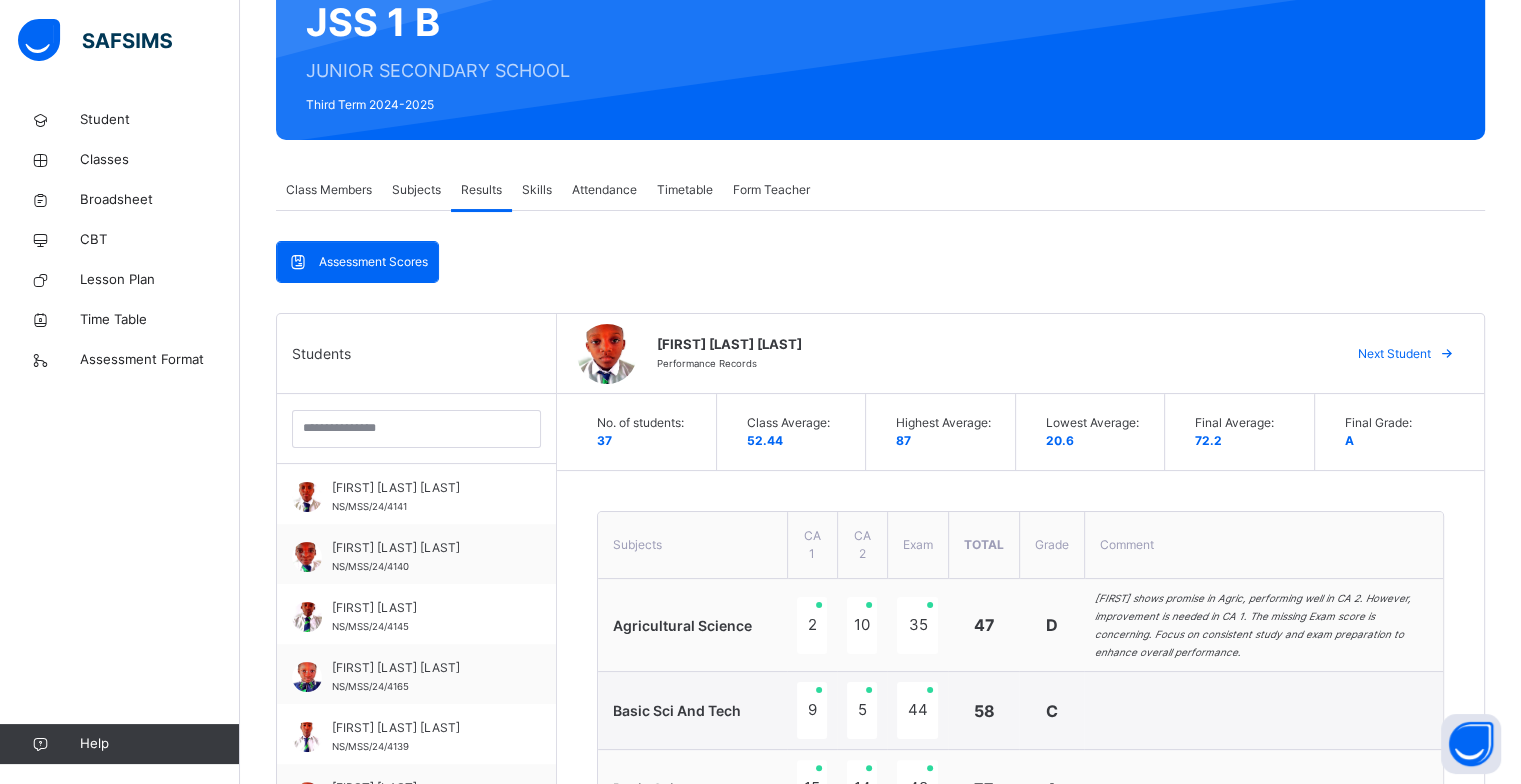 click on "Next Student" at bounding box center [1394, 354] 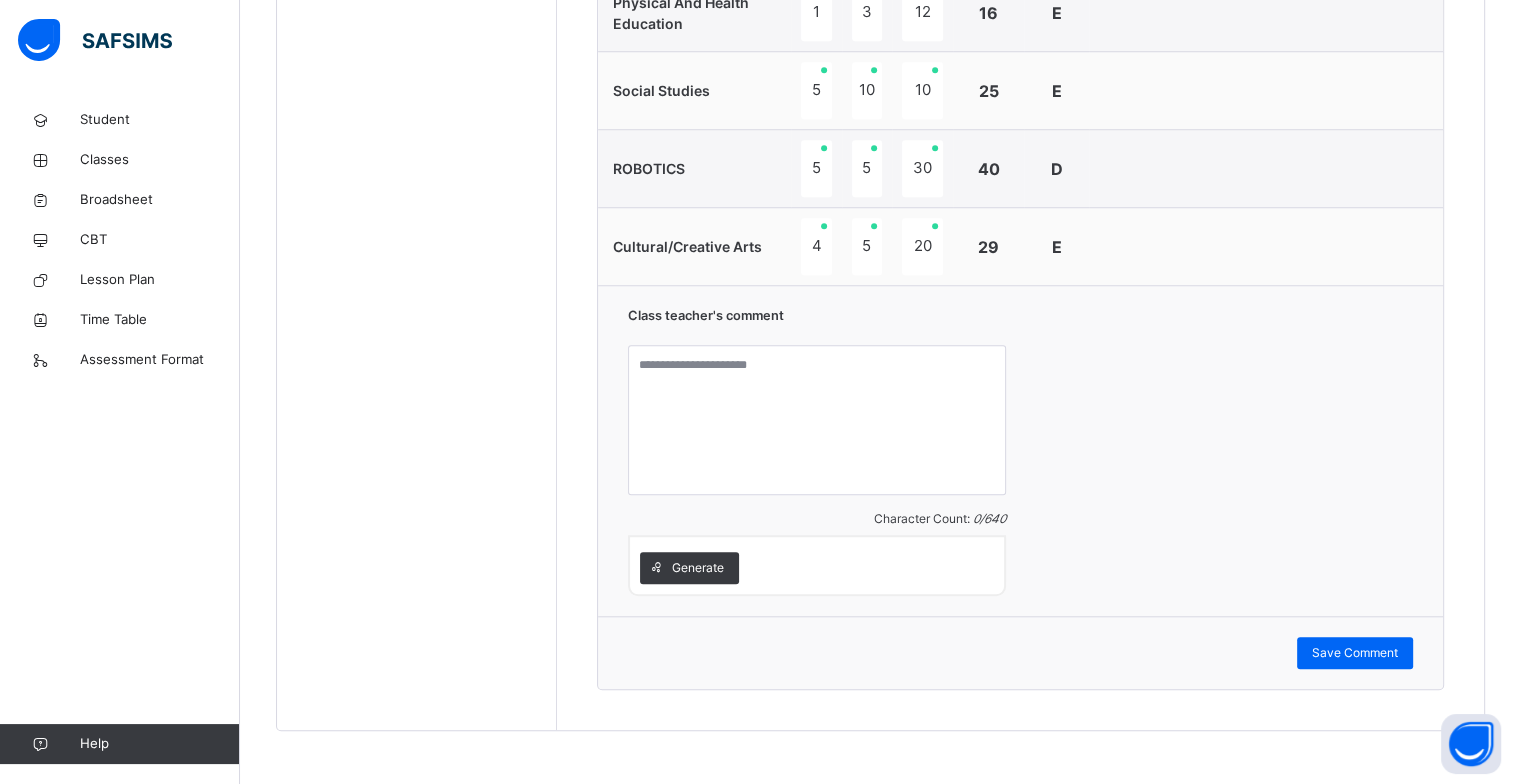 scroll, scrollTop: 1706, scrollLeft: 0, axis: vertical 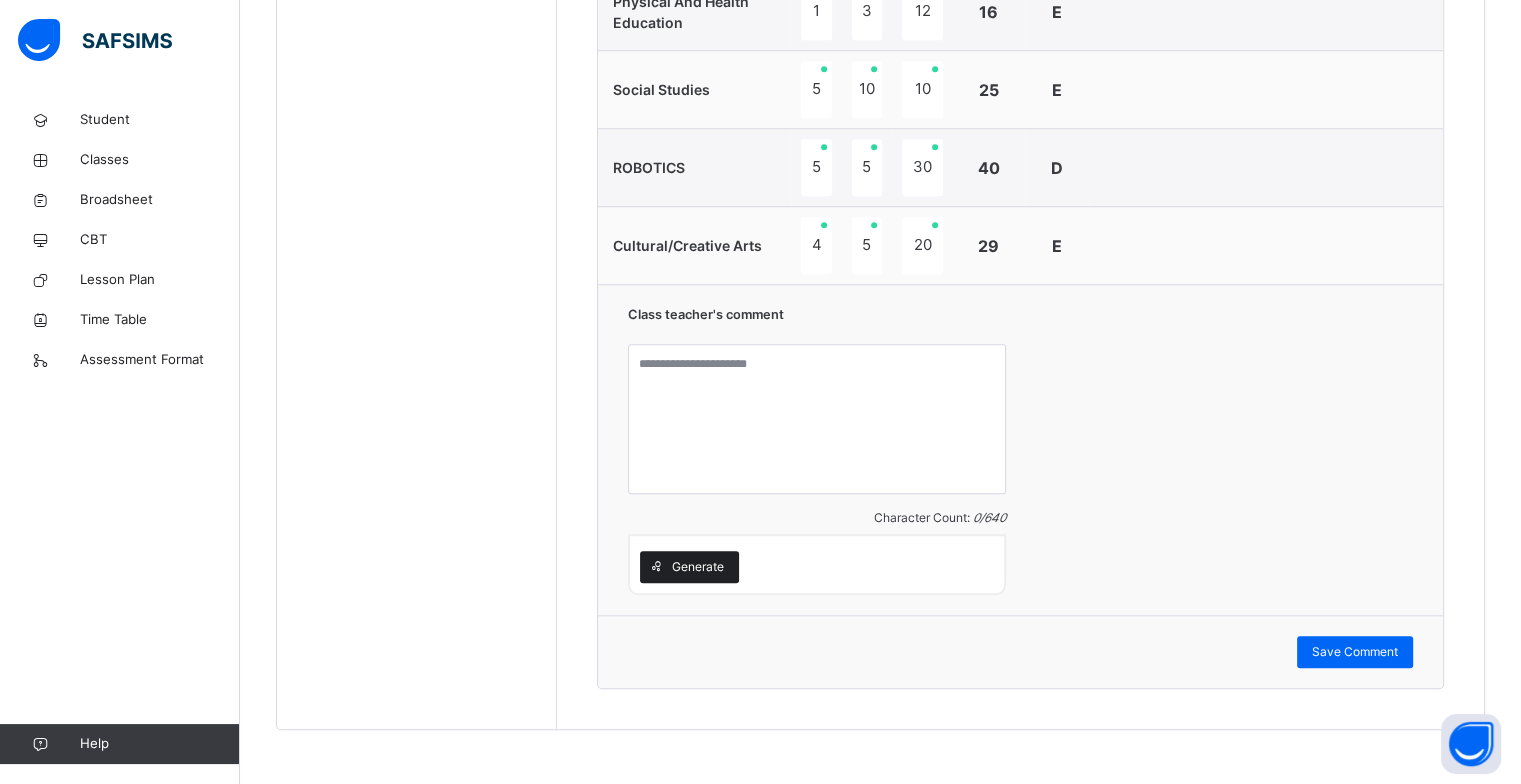 click on "Generate" at bounding box center (698, 567) 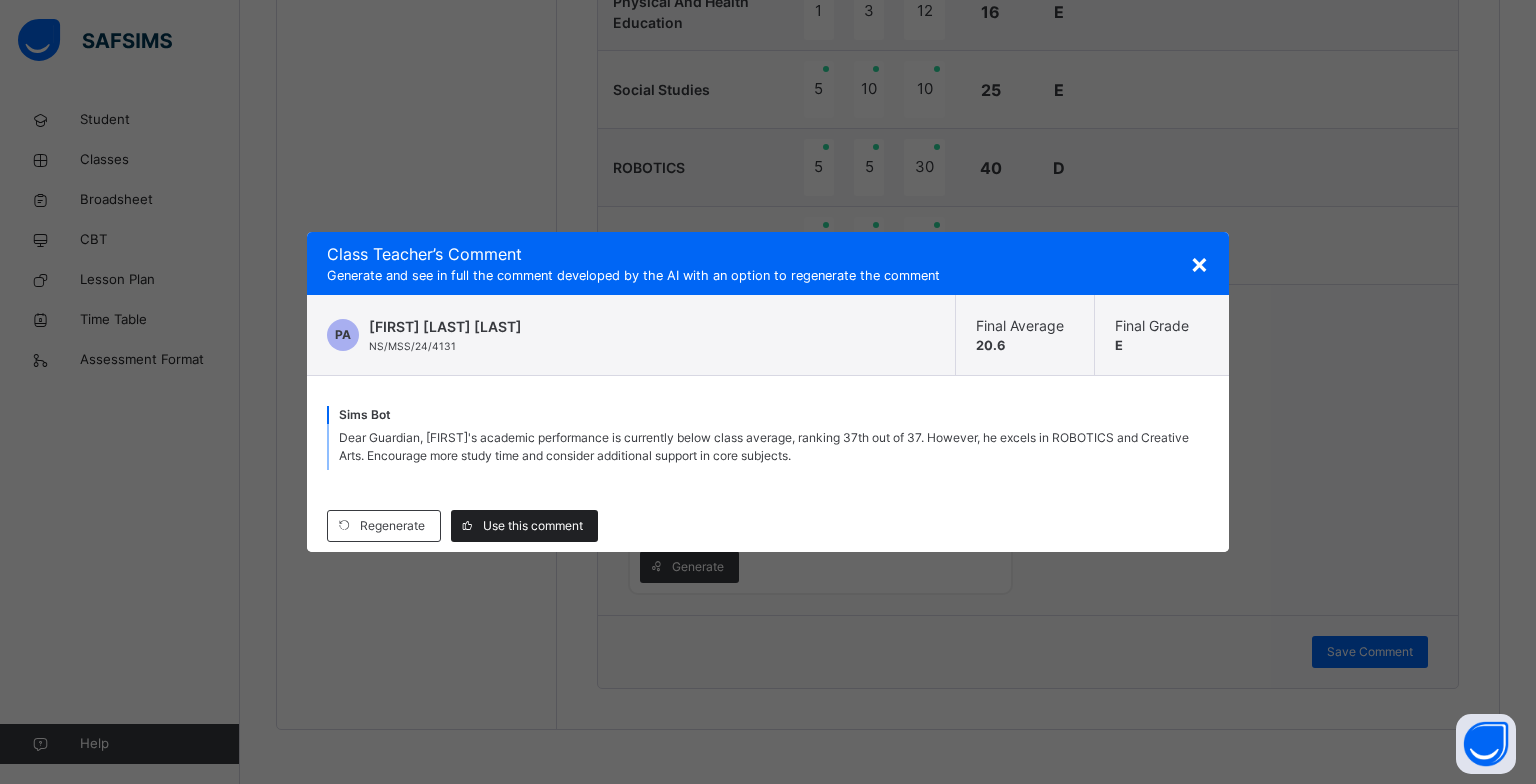 click on "Use this comment" at bounding box center [533, 526] 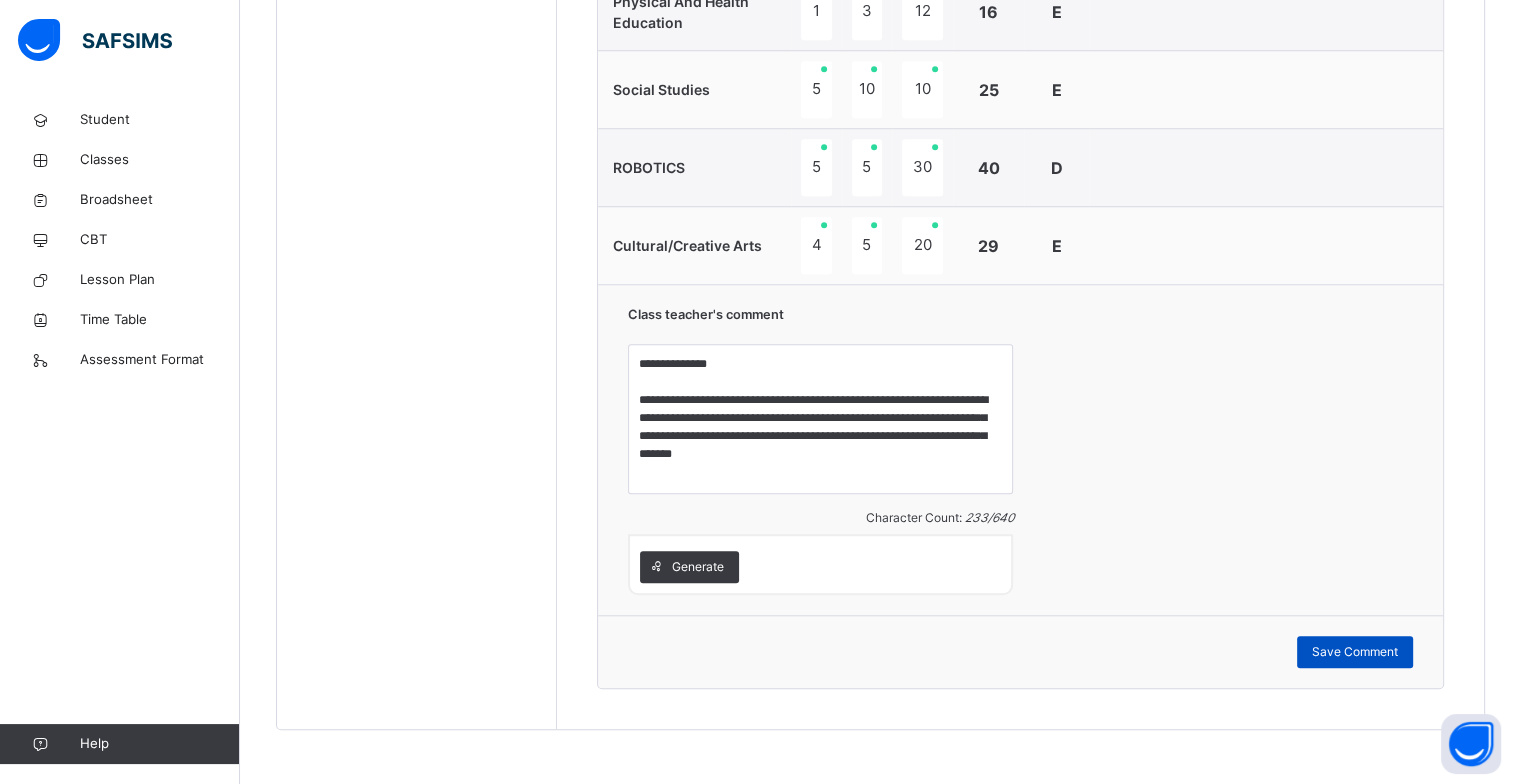click on "Save Comment" at bounding box center (1355, 652) 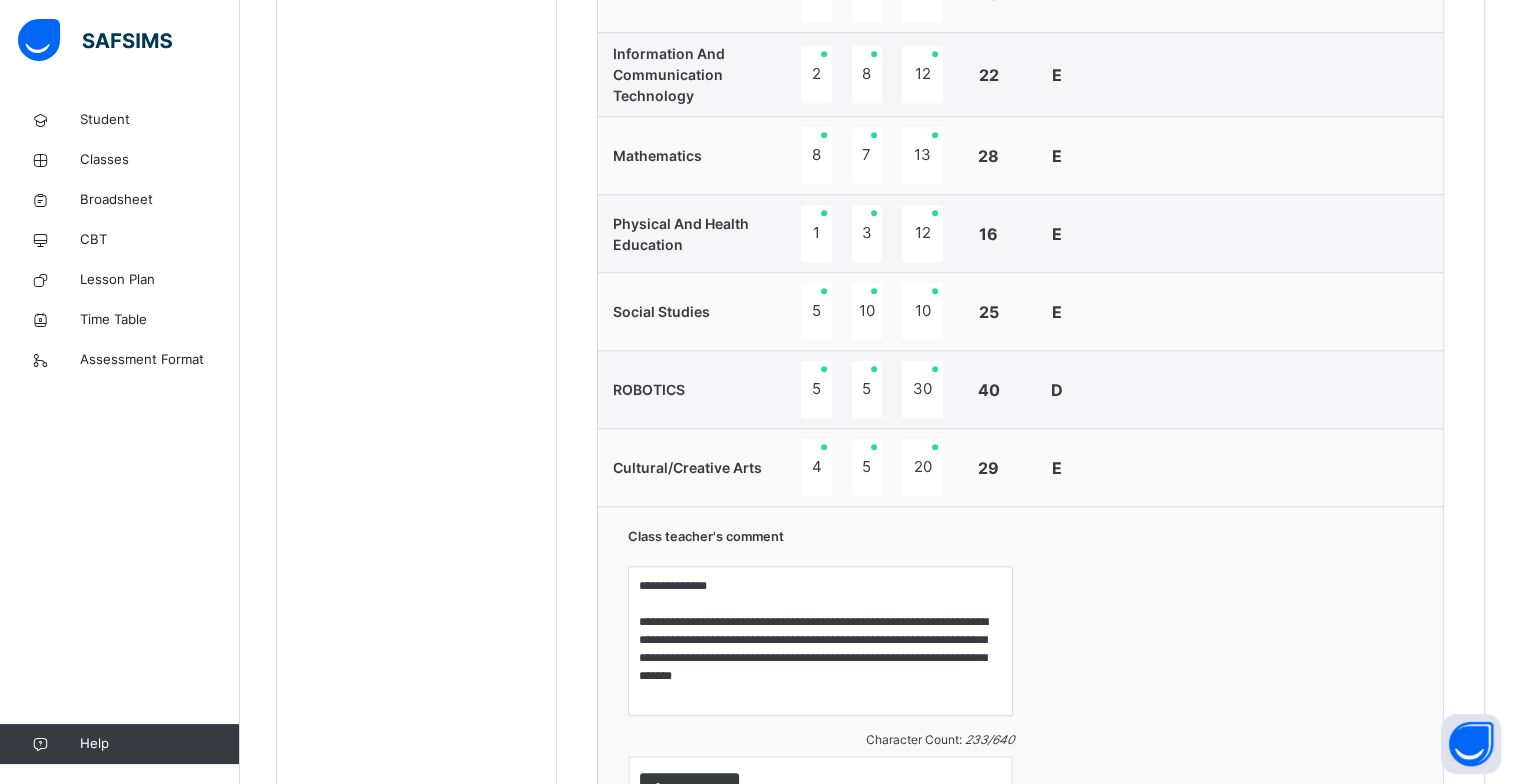 scroll, scrollTop: 1706, scrollLeft: 0, axis: vertical 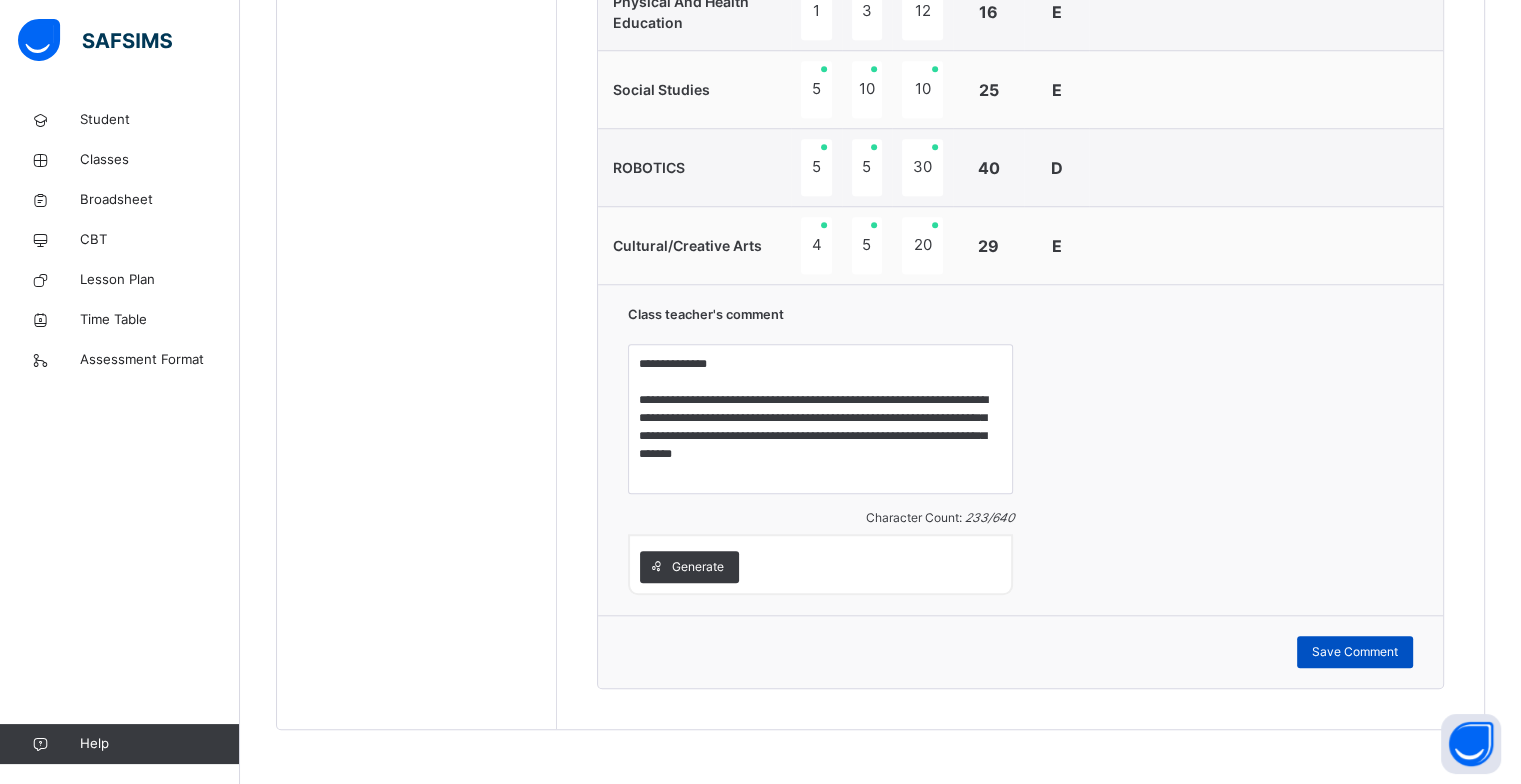 click on "Save Comment" at bounding box center (1355, 652) 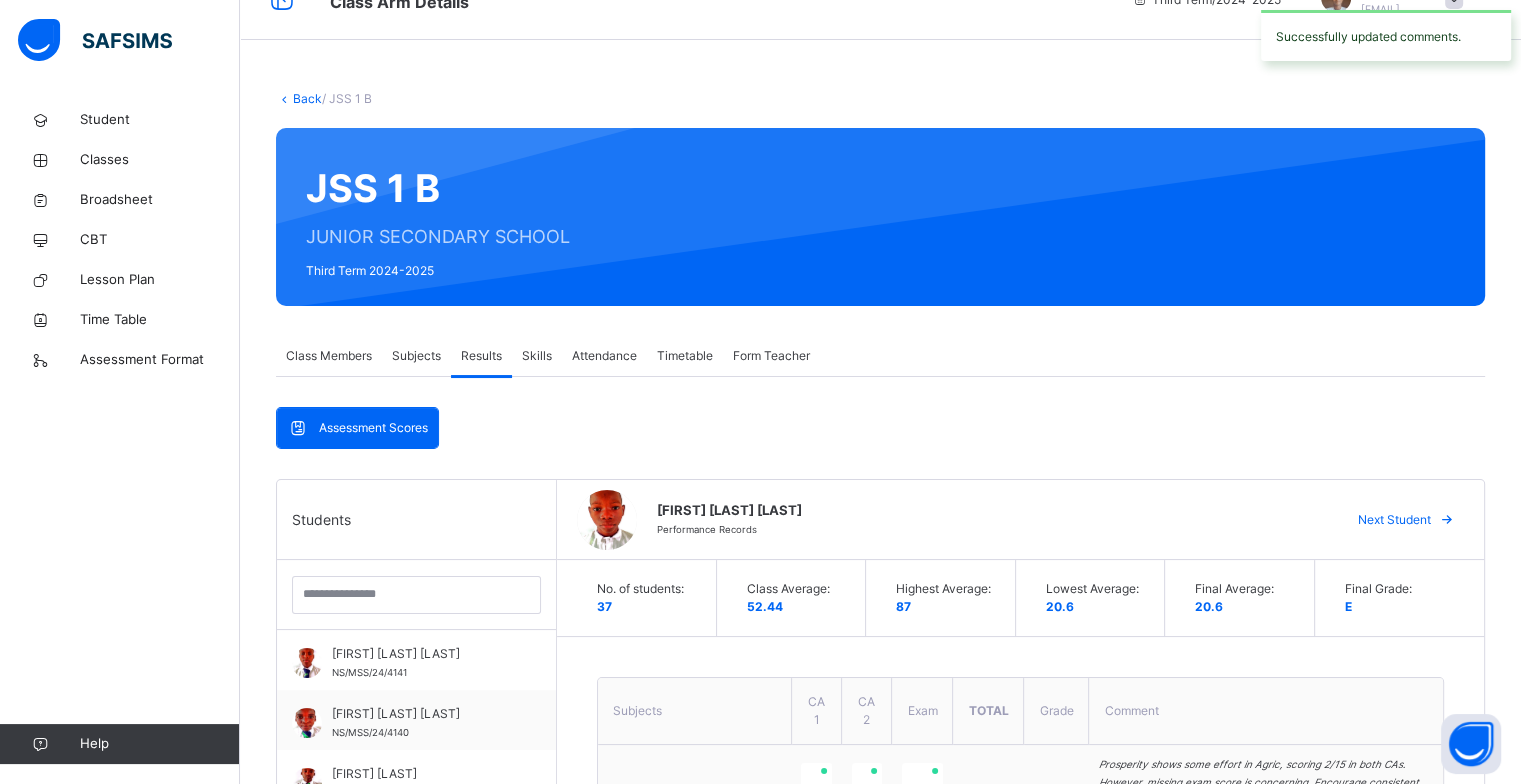 scroll, scrollTop: 6, scrollLeft: 0, axis: vertical 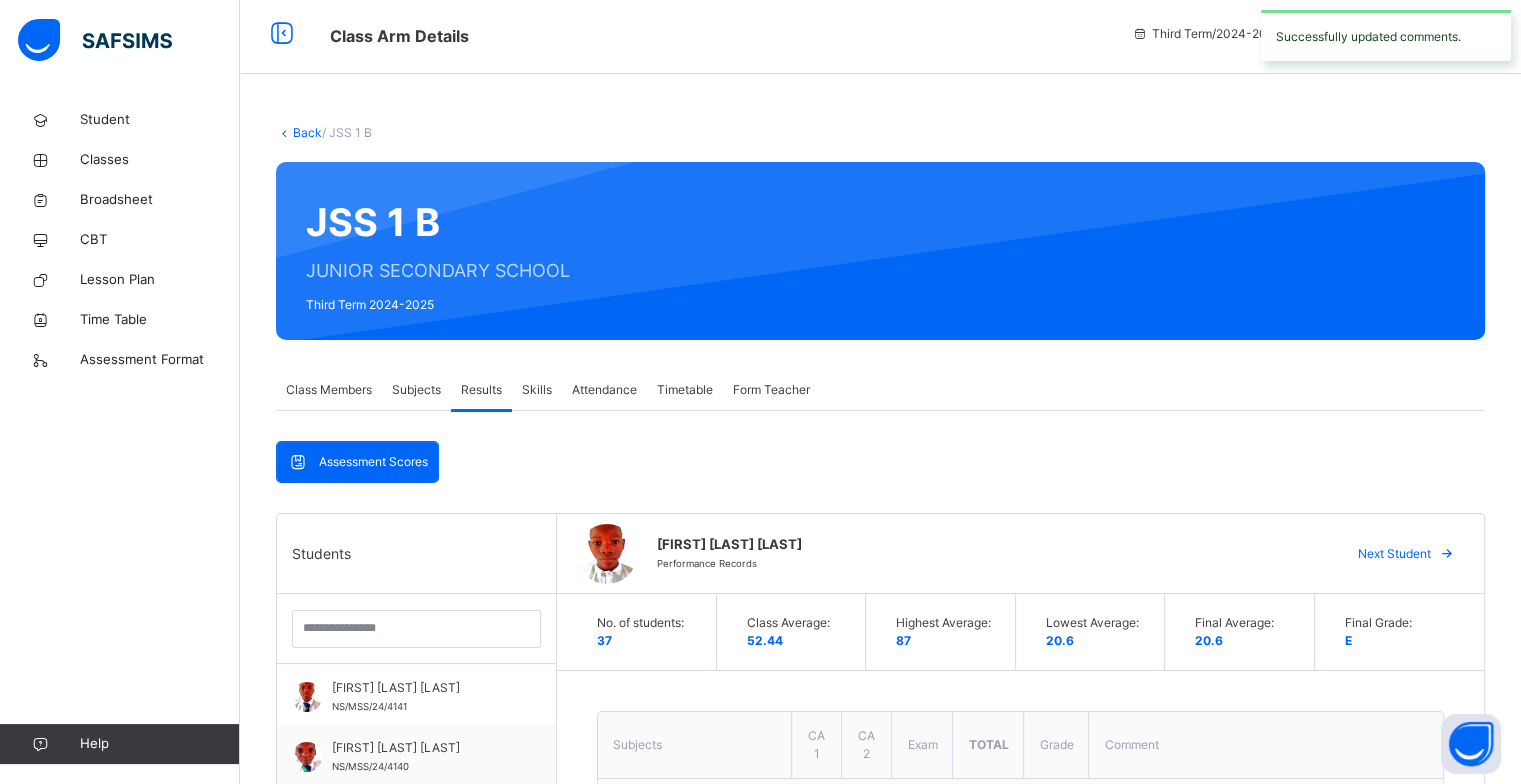 click on "Next Student" at bounding box center (1403, 554) 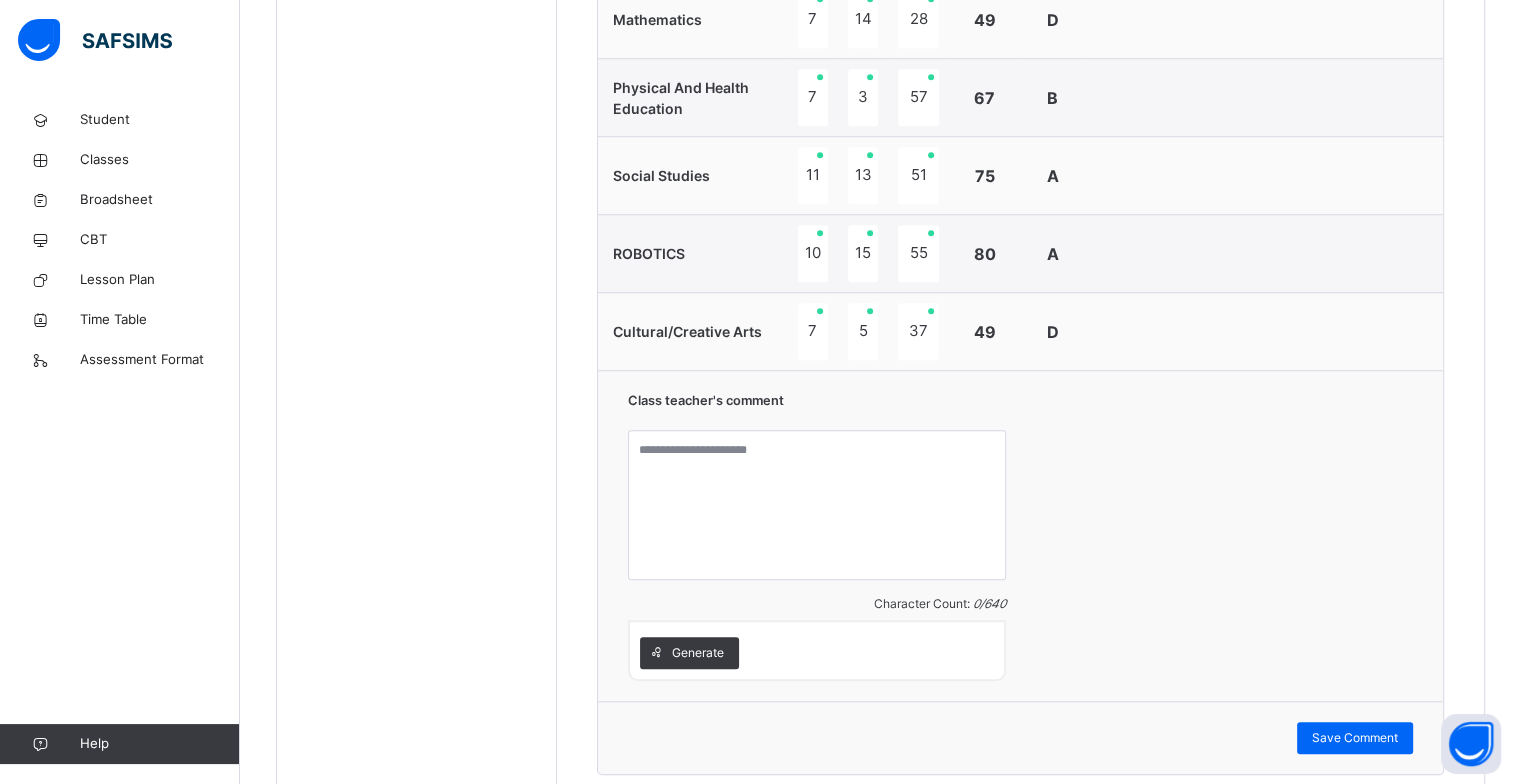 scroll, scrollTop: 1706, scrollLeft: 0, axis: vertical 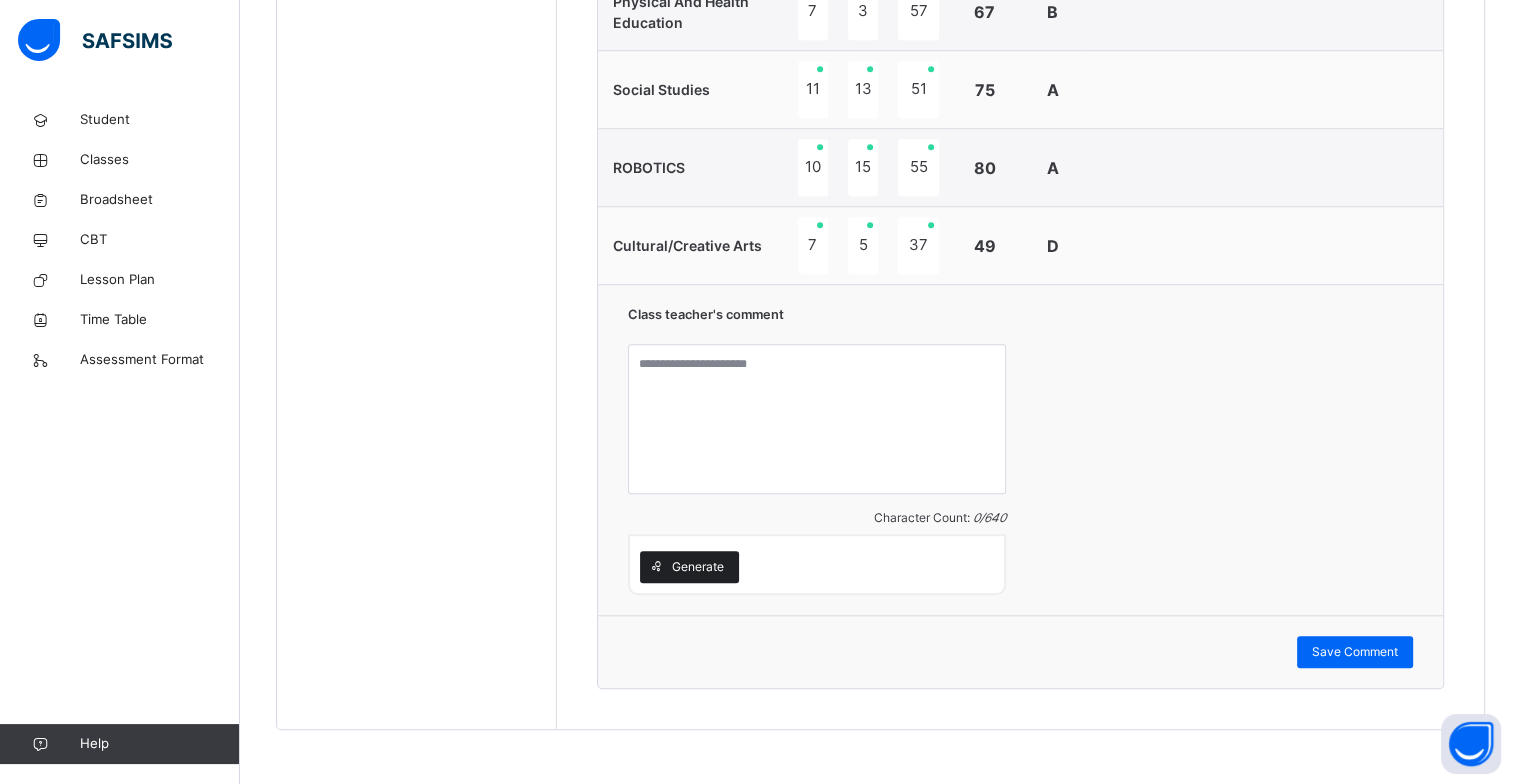 click on "Generate" at bounding box center (698, 567) 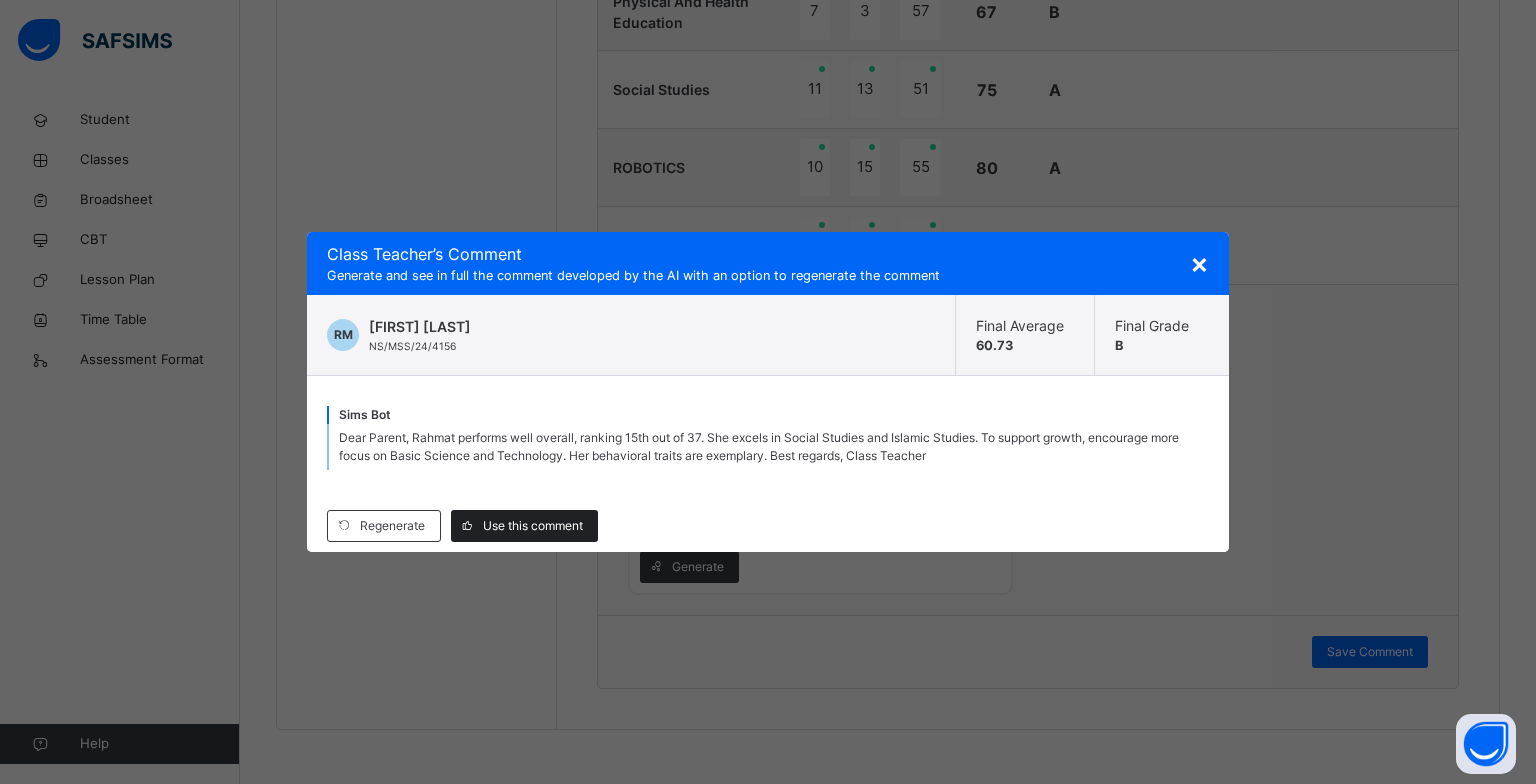 click on "Use this comment" at bounding box center (533, 526) 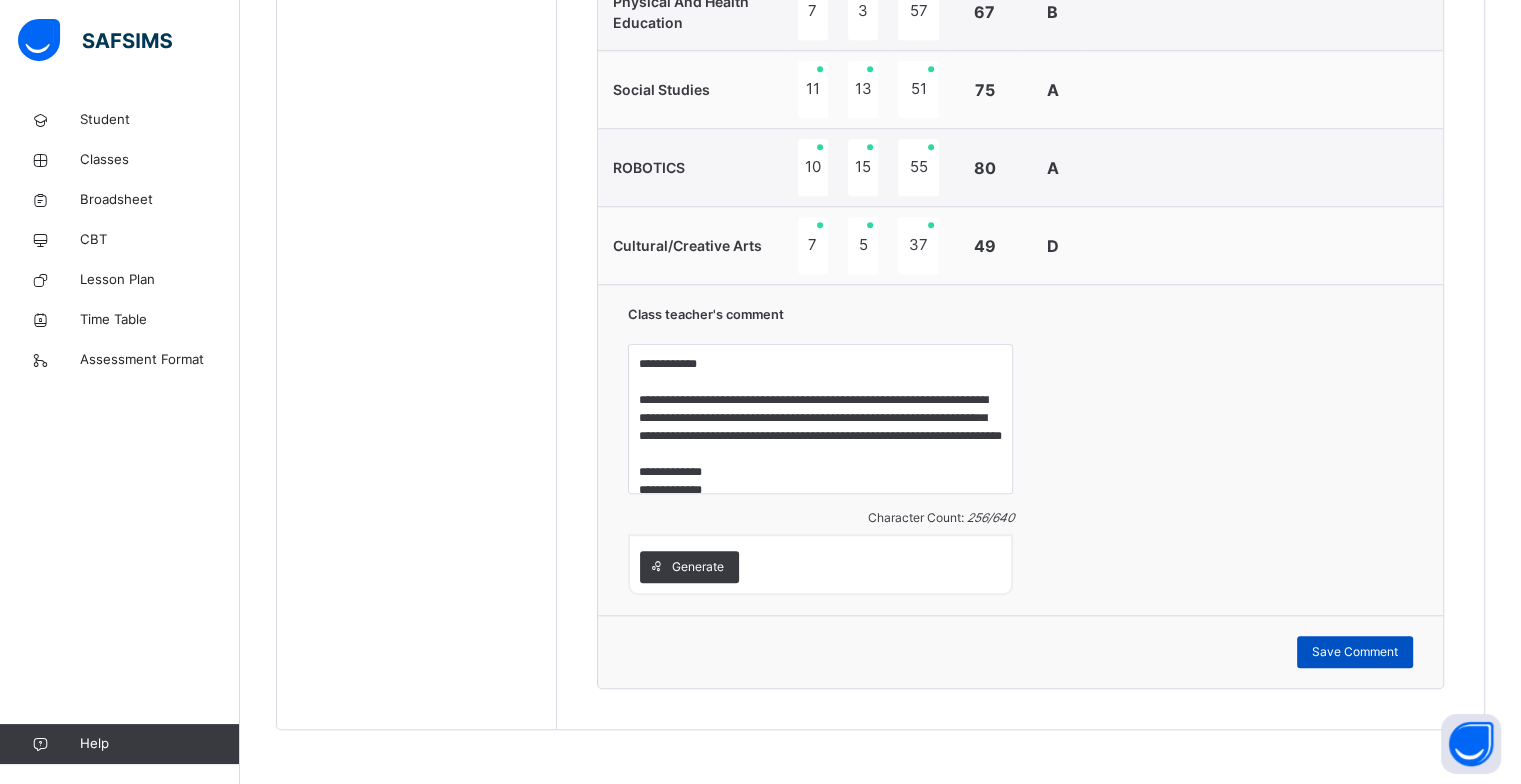 click on "Save Comment" at bounding box center (1355, 652) 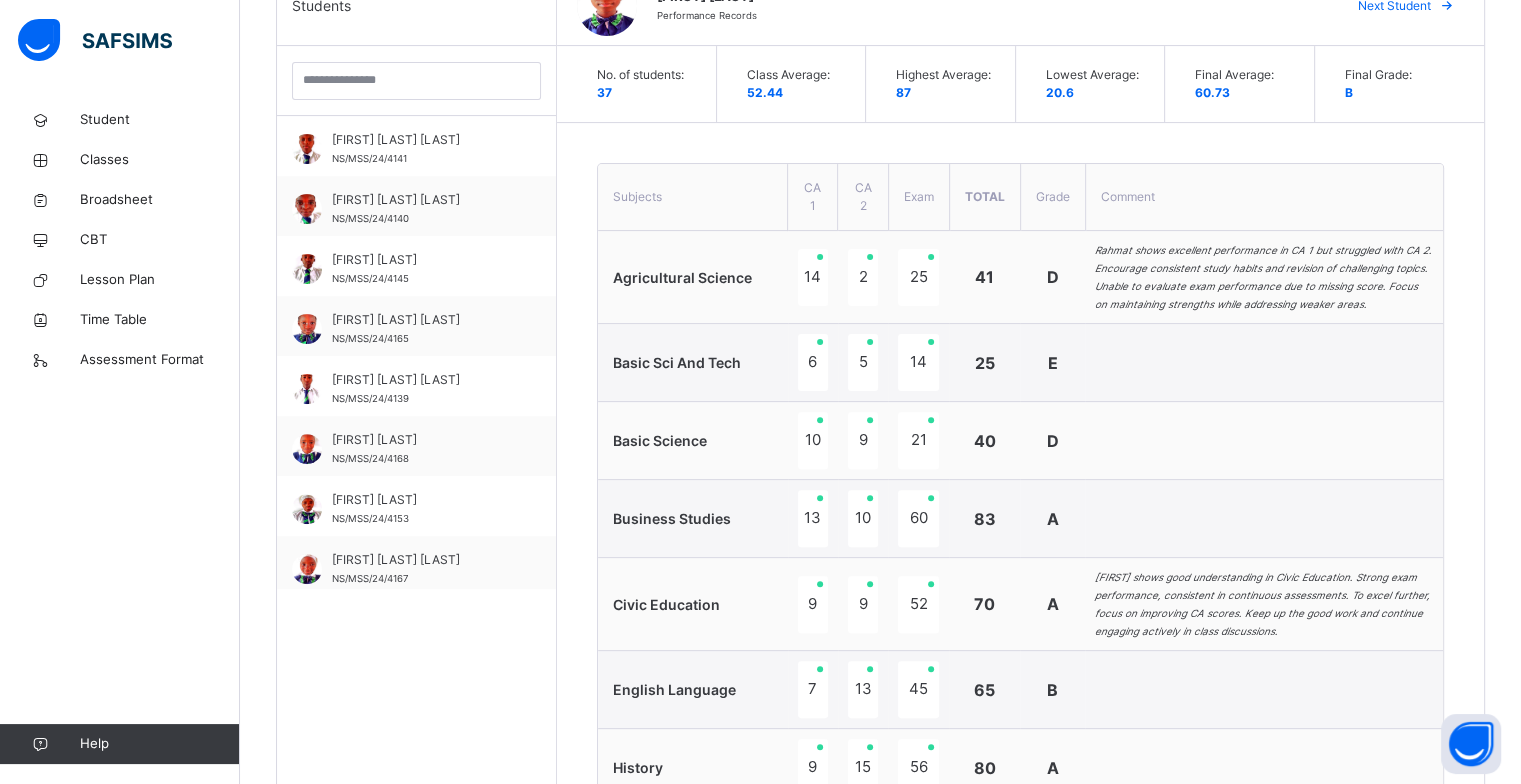 scroll, scrollTop: 406, scrollLeft: 0, axis: vertical 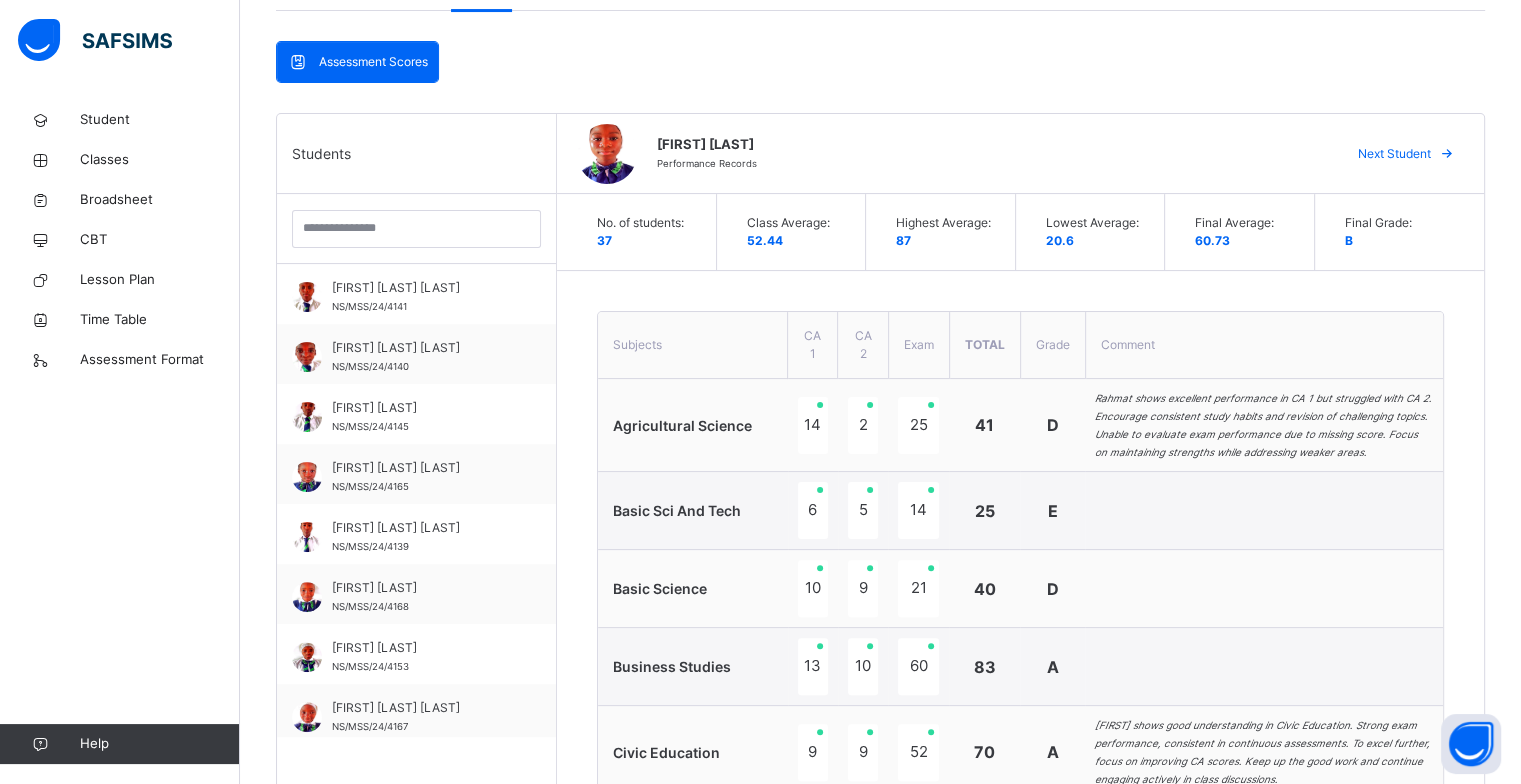 click on "Next Student" at bounding box center (1394, 154) 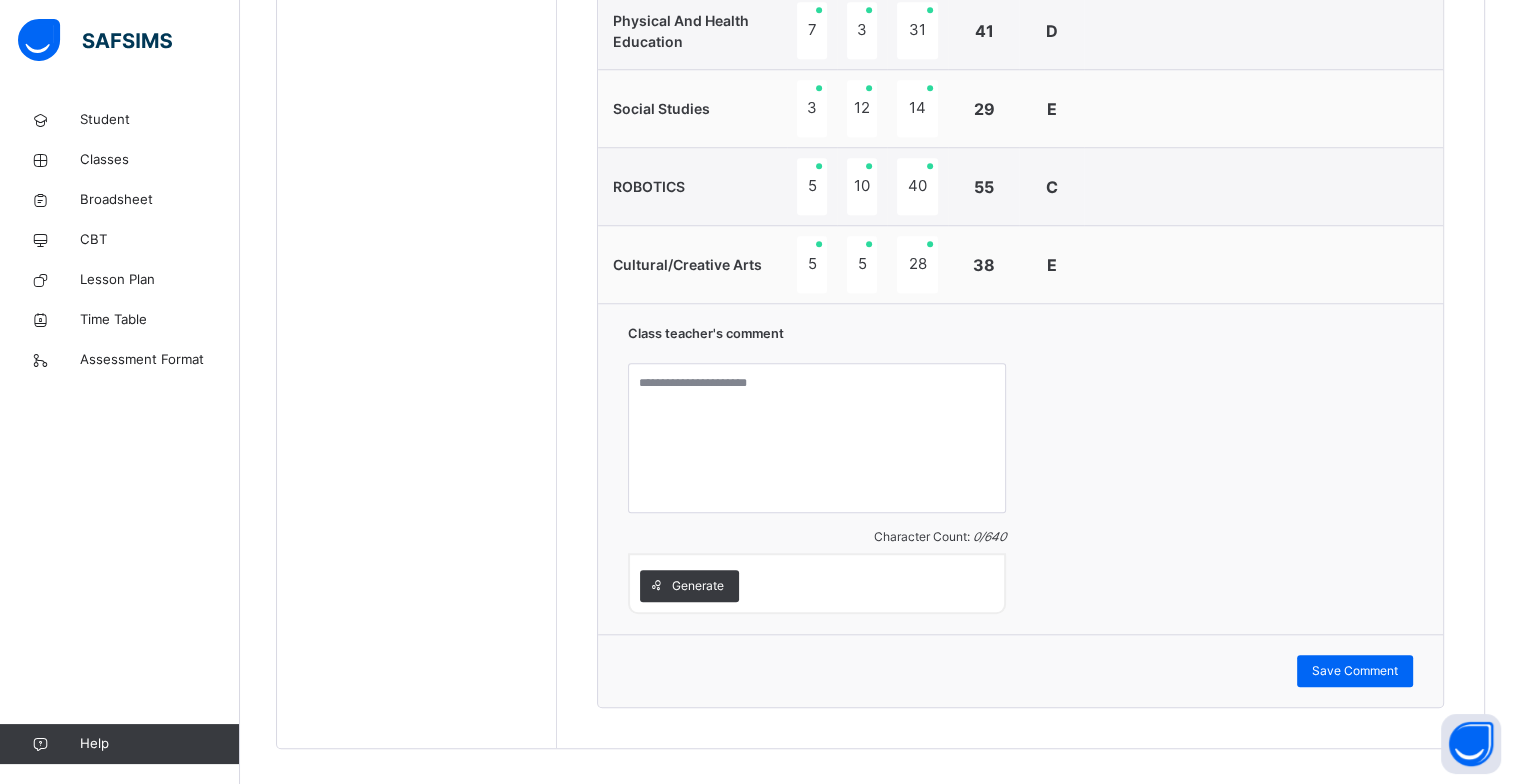 scroll, scrollTop: 1706, scrollLeft: 0, axis: vertical 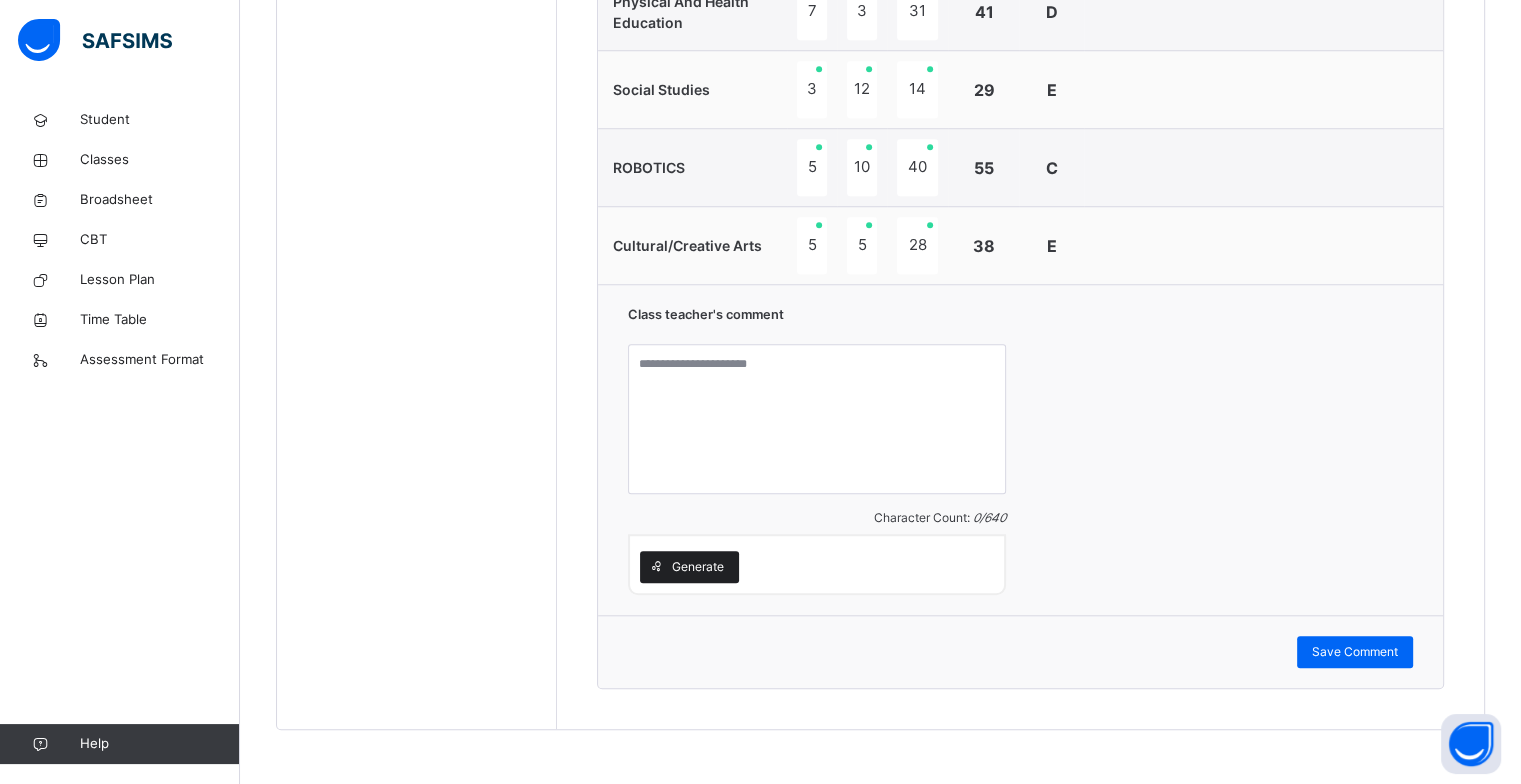 click on "Generate" at bounding box center [689, 567] 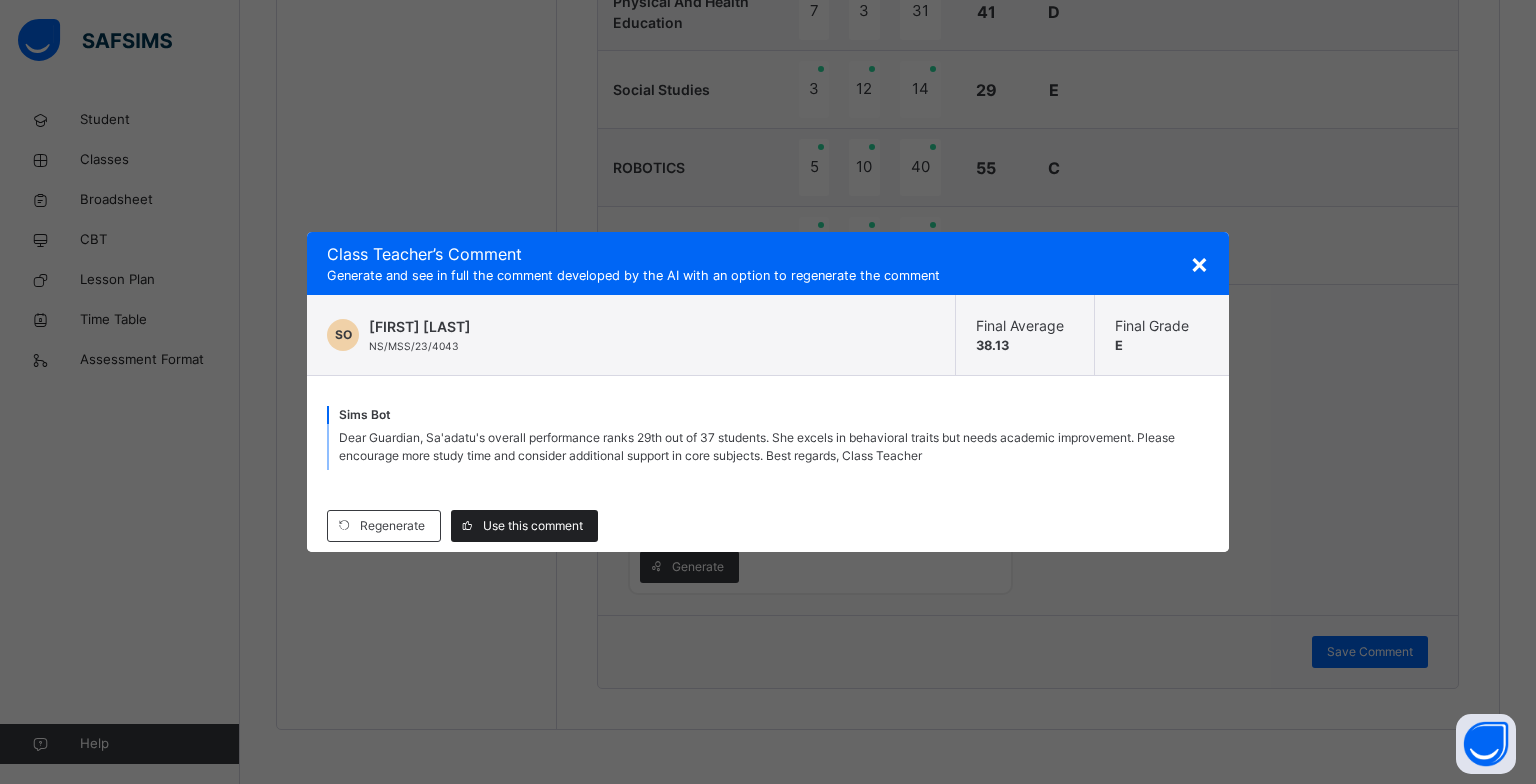 click on "Use this comment" at bounding box center (524, 526) 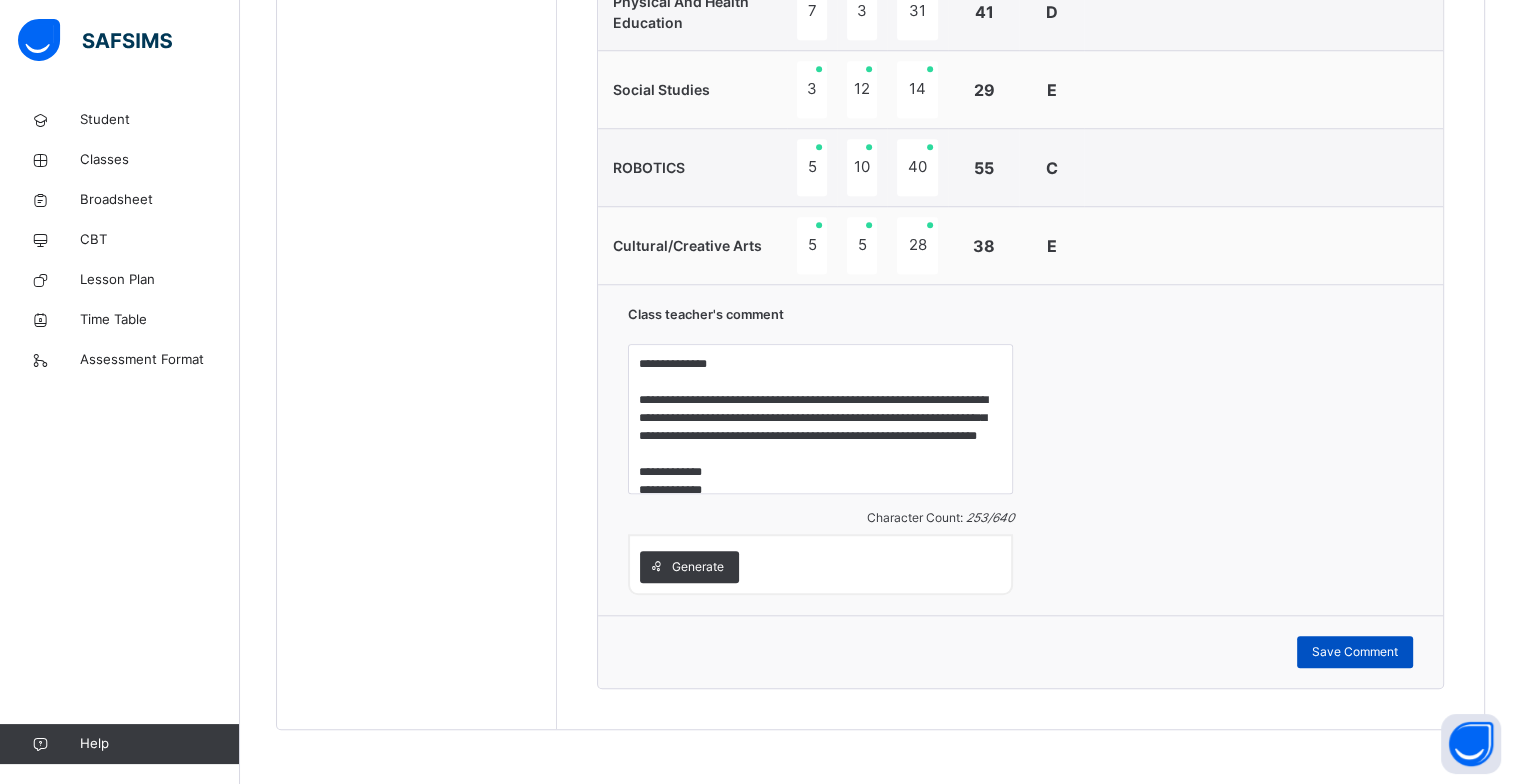 click on "Save Comment" at bounding box center [1355, 652] 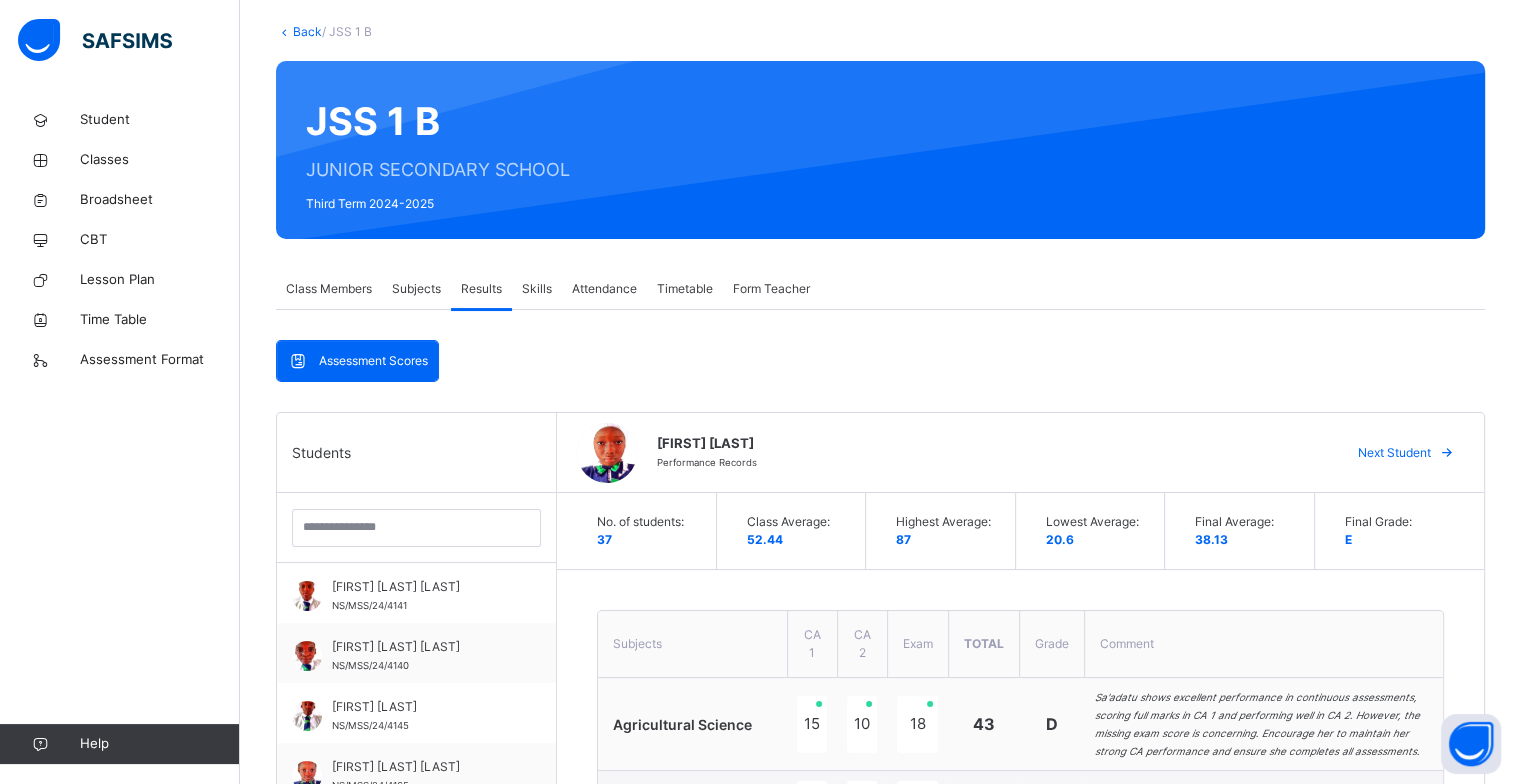 scroll, scrollTop: 106, scrollLeft: 0, axis: vertical 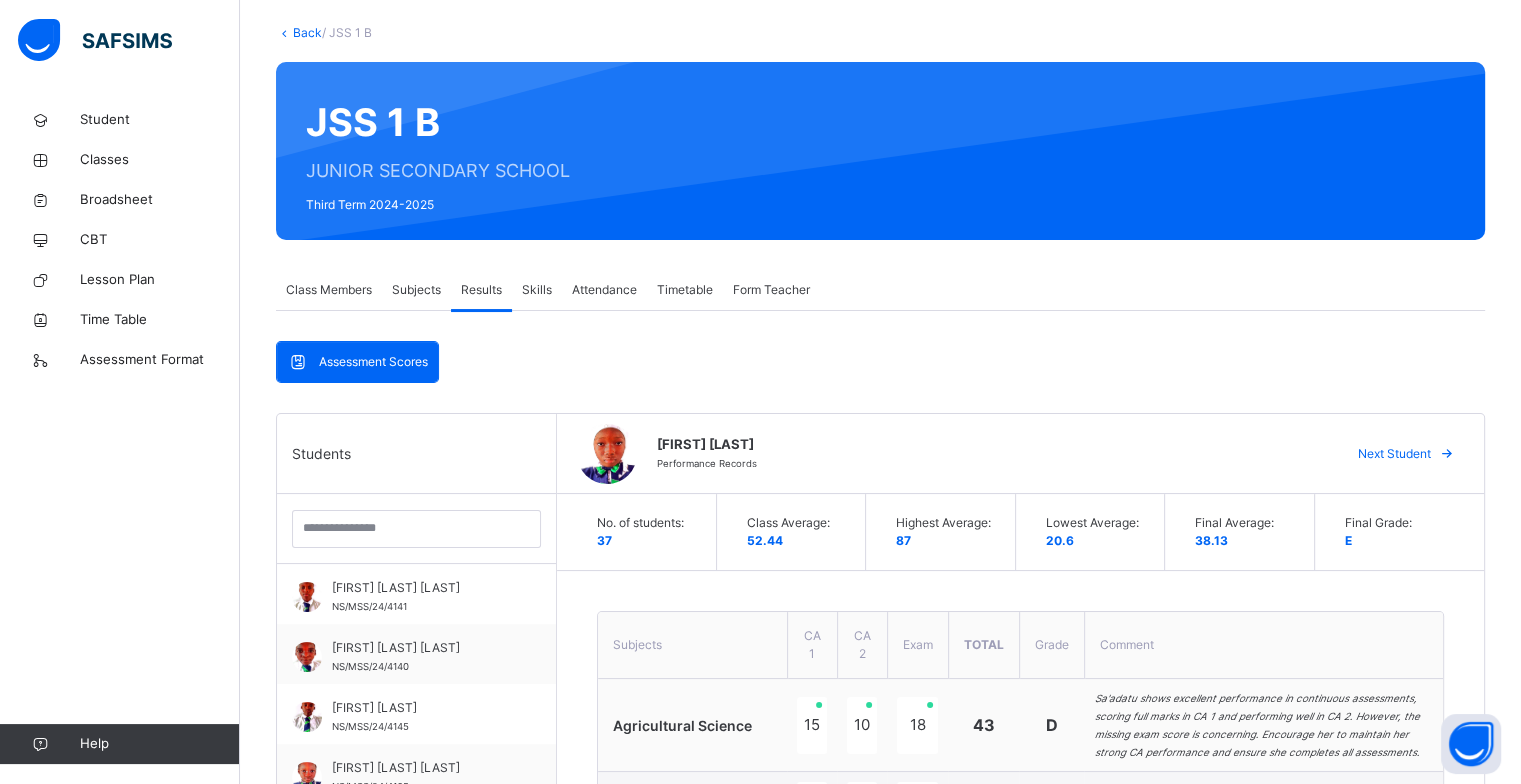 click on "Next Student" at bounding box center (1394, 454) 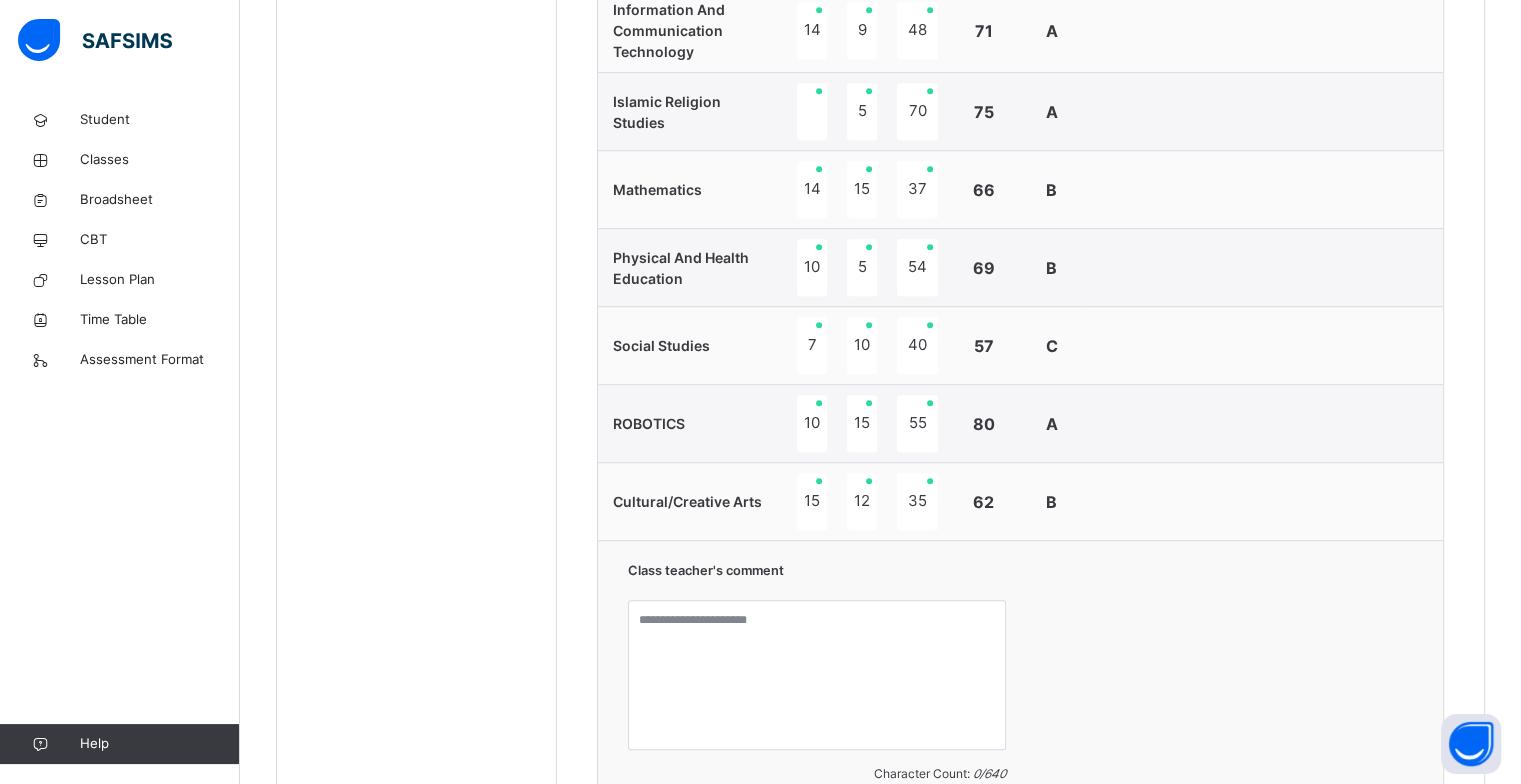 scroll, scrollTop: 1692, scrollLeft: 0, axis: vertical 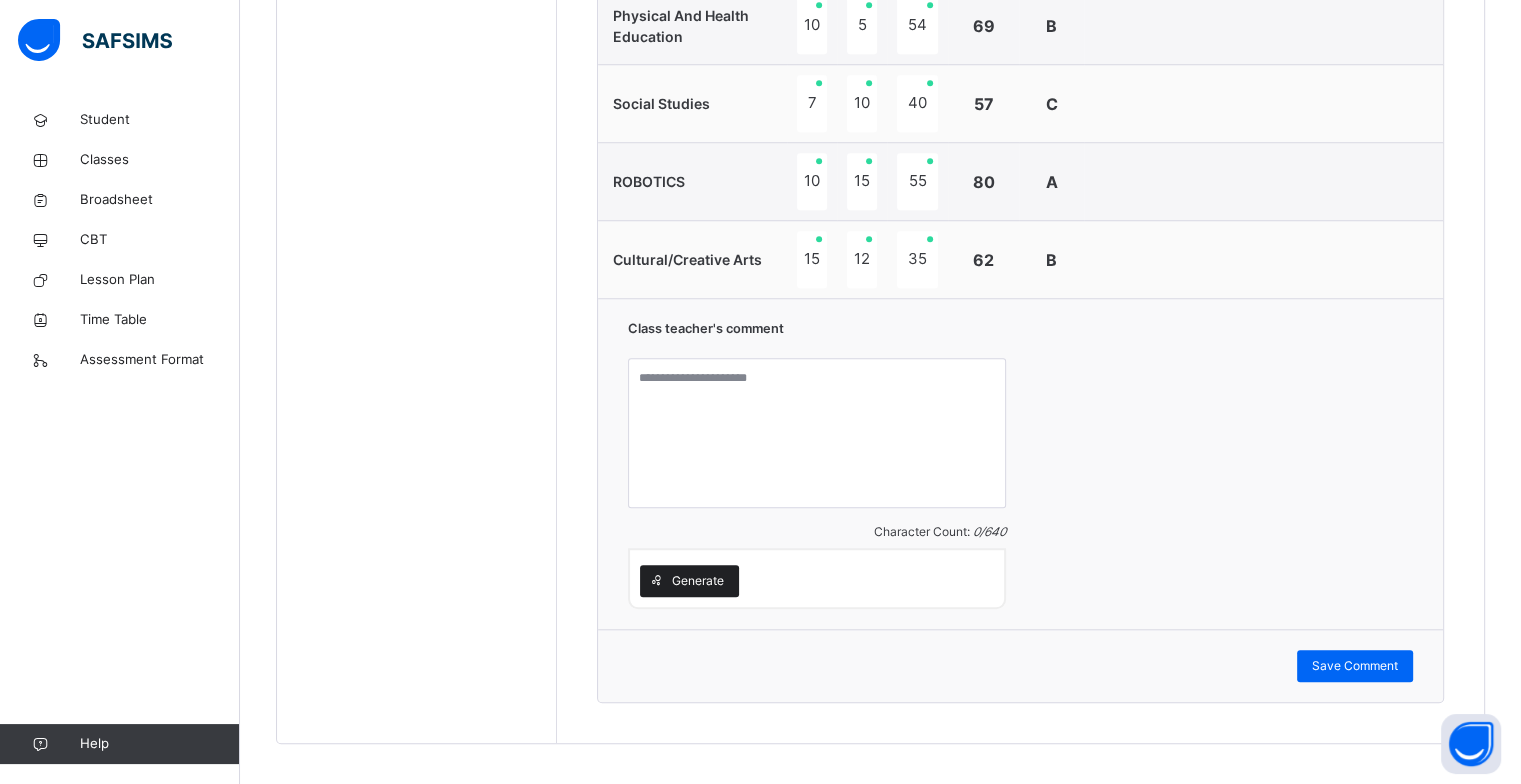 click on "Generate" at bounding box center (698, 581) 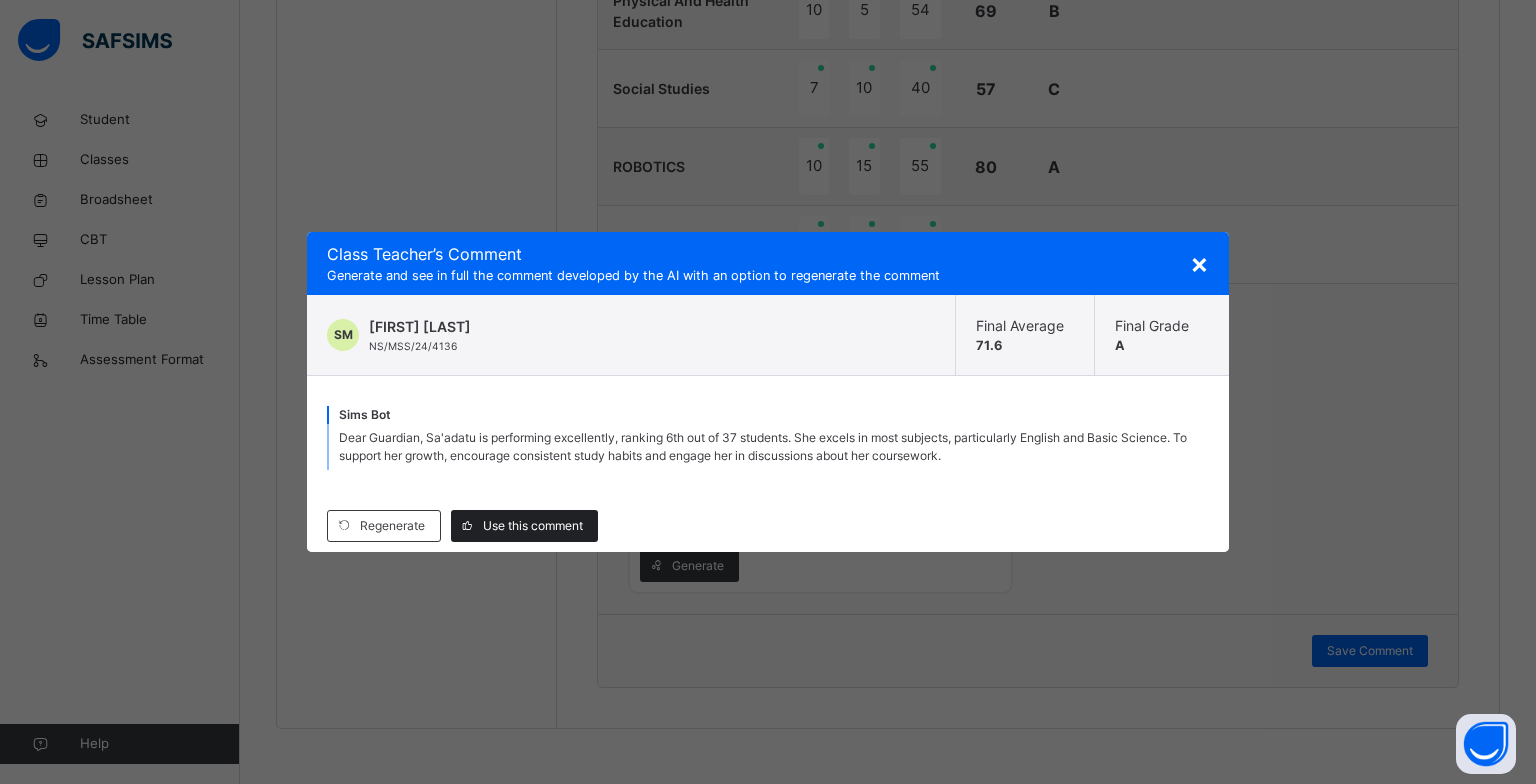 click on "Use this comment" at bounding box center (533, 526) 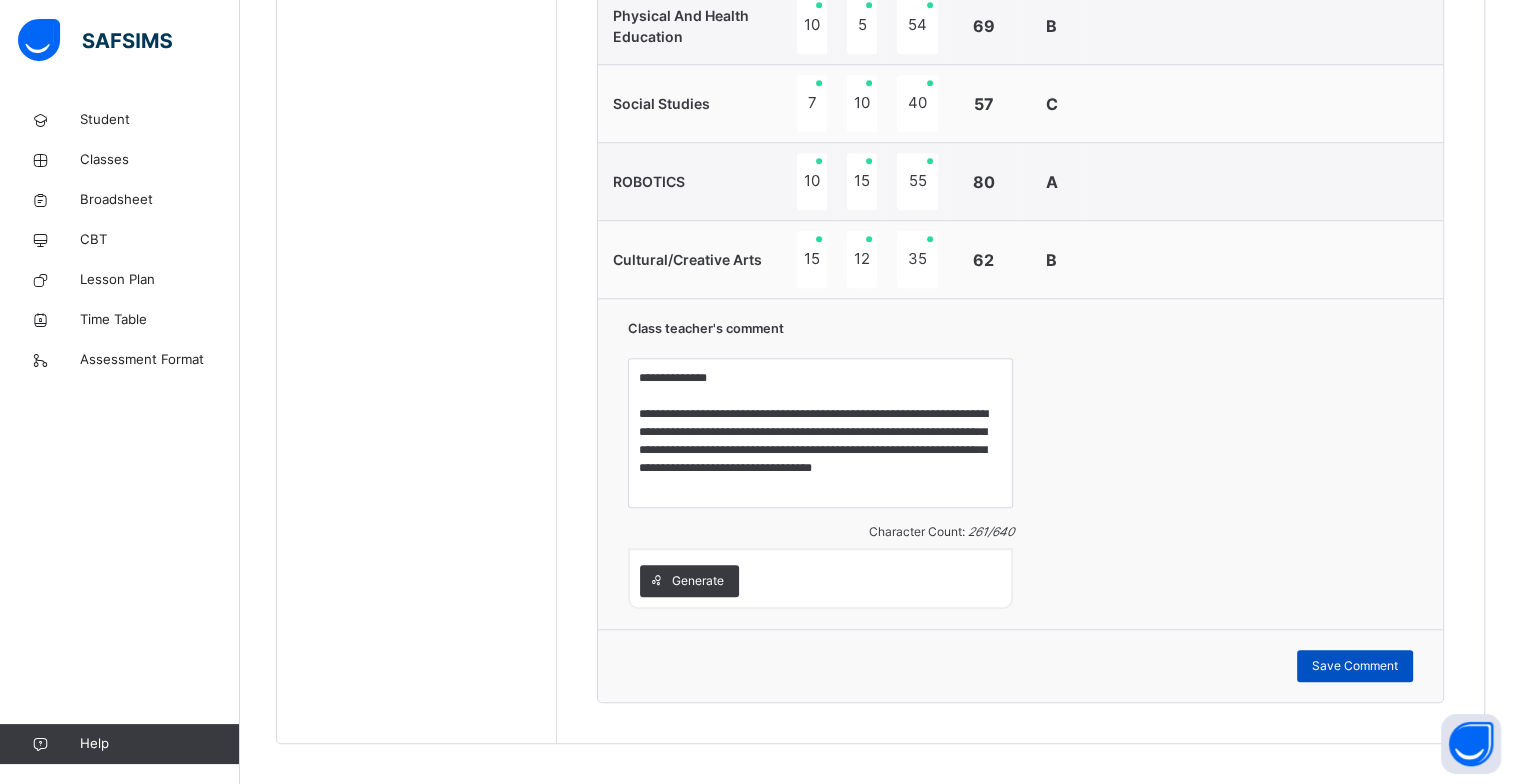 click on "Save Comment" at bounding box center [1355, 666] 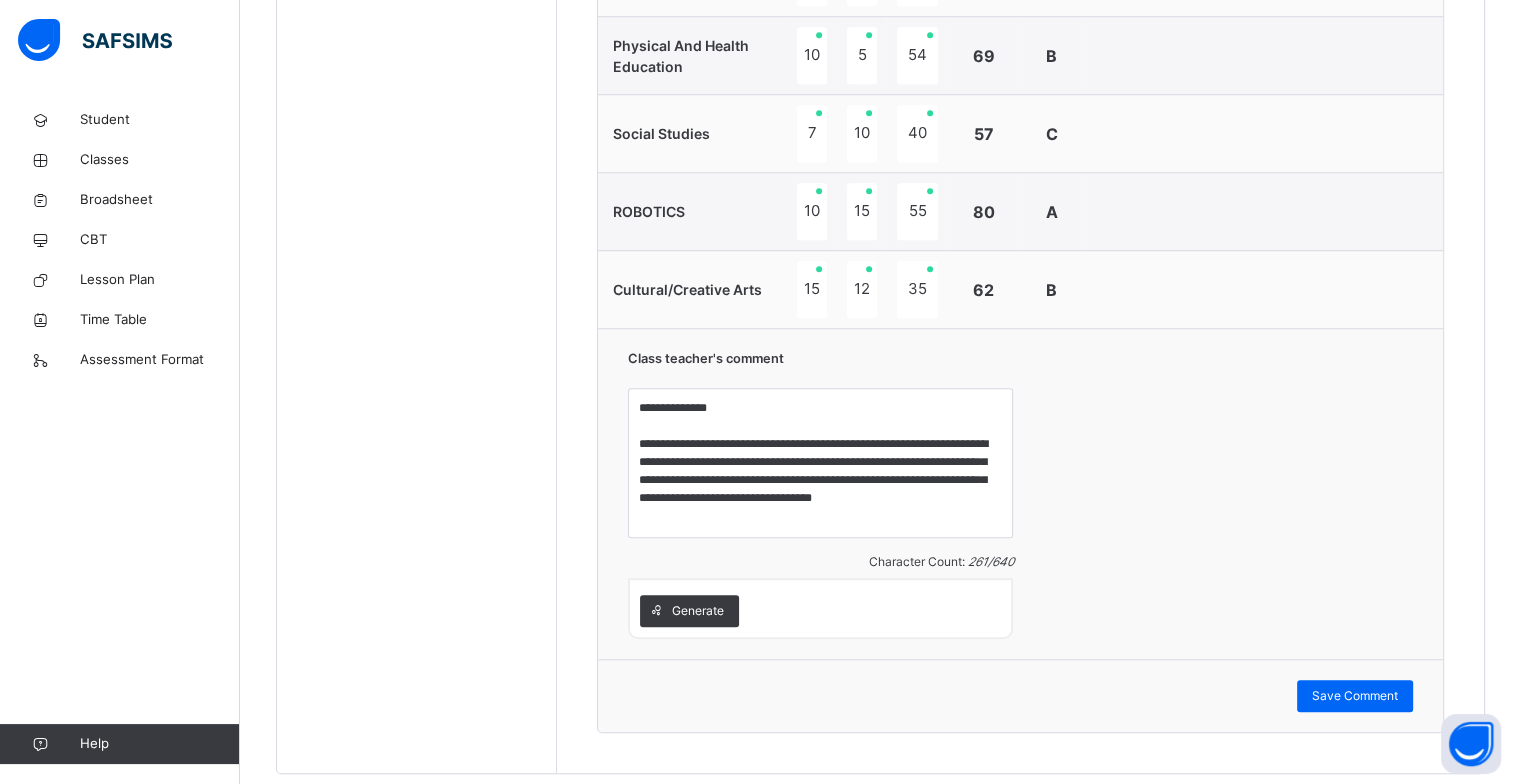 scroll, scrollTop: 1692, scrollLeft: 0, axis: vertical 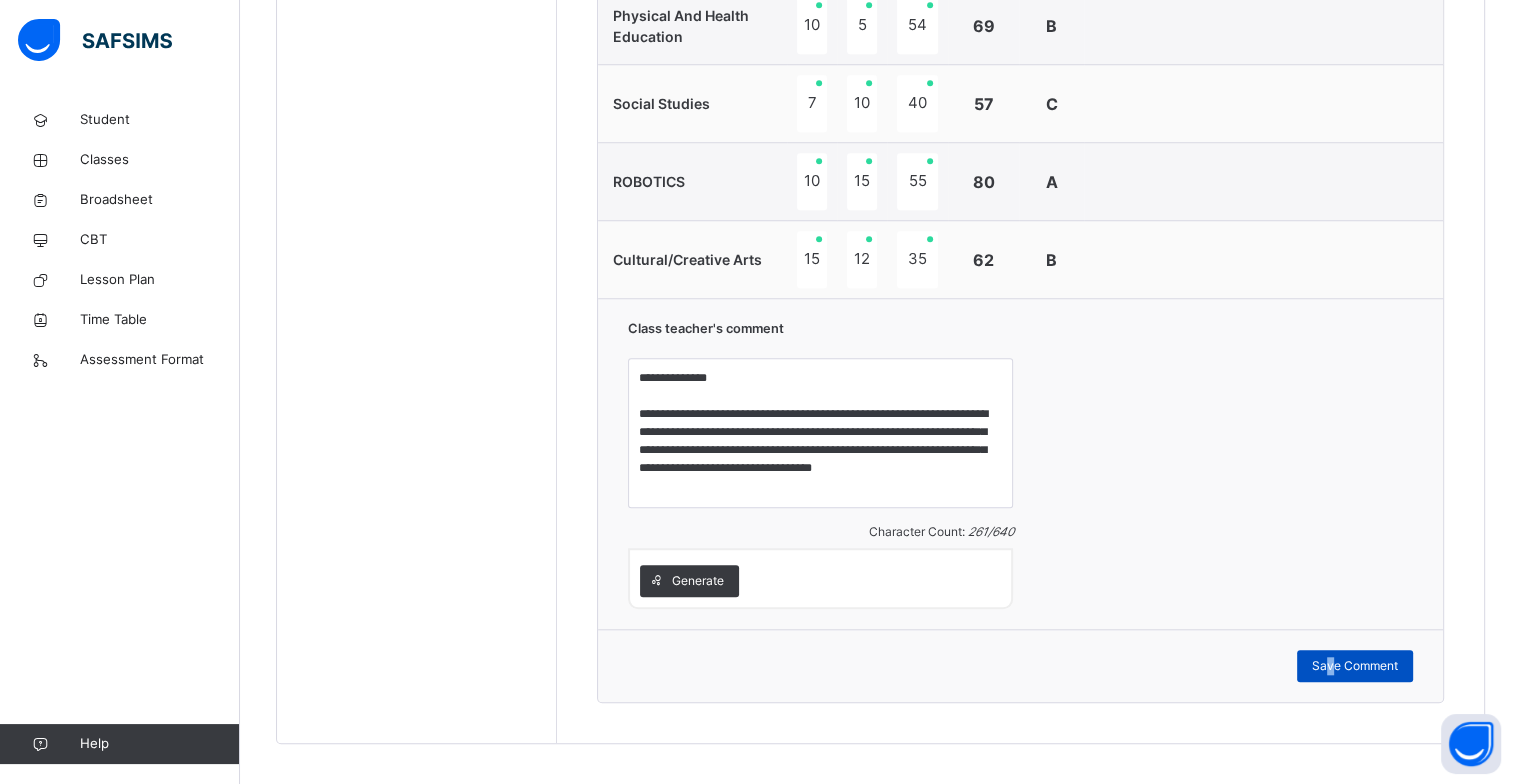 click on "Save Comment" at bounding box center (1355, 666) 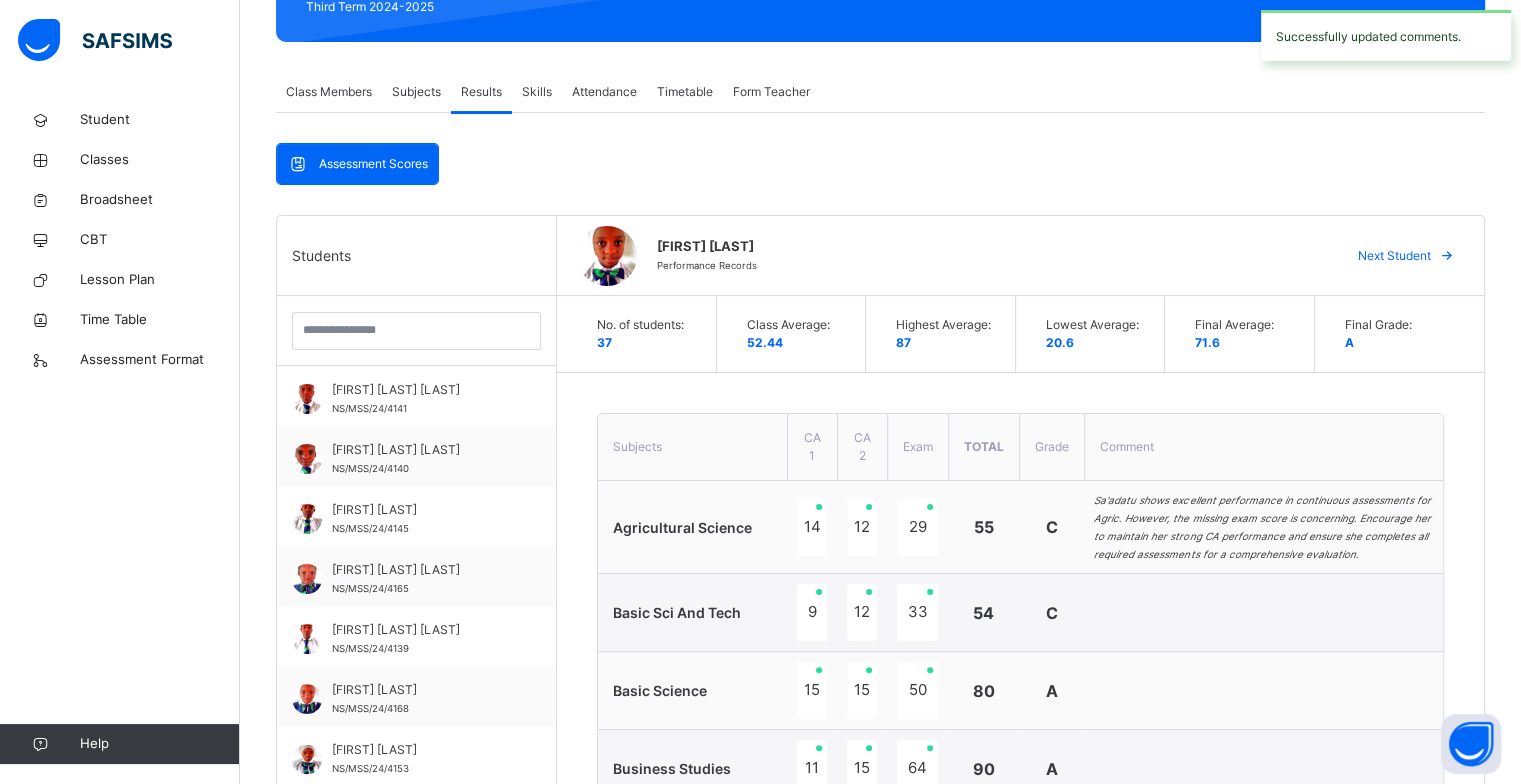 scroll, scrollTop: 292, scrollLeft: 0, axis: vertical 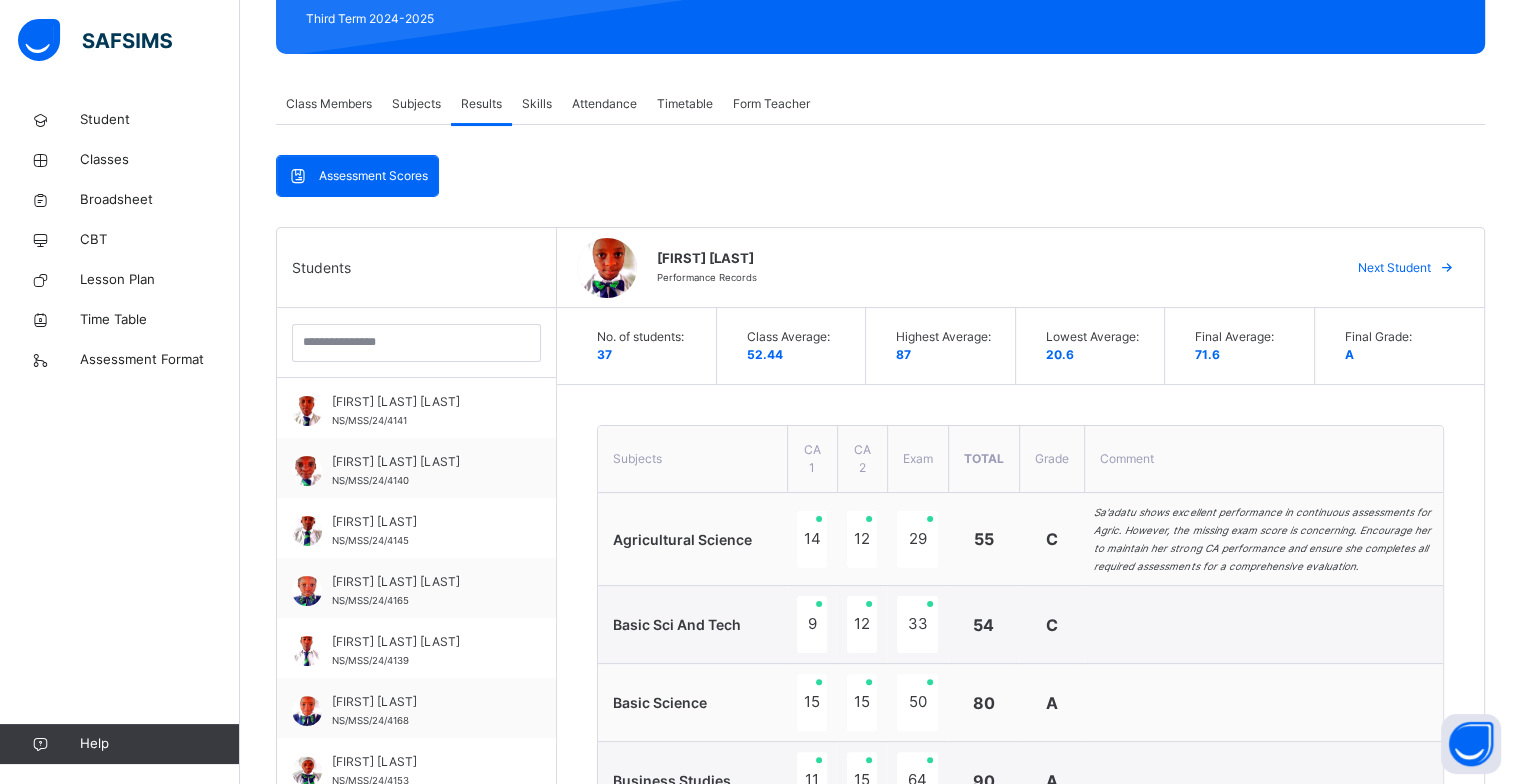 click on "Next Student" at bounding box center (1394, 268) 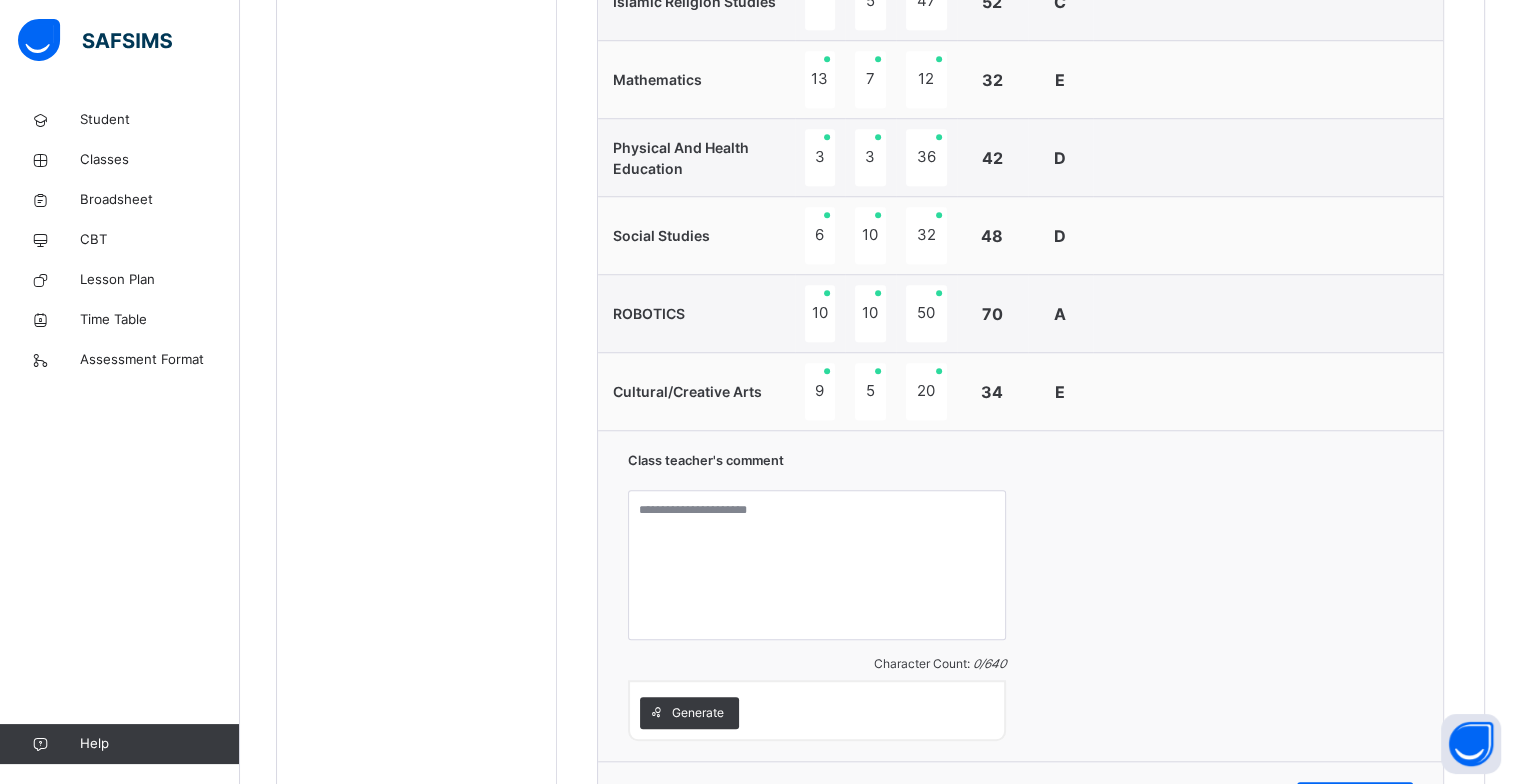 scroll, scrollTop: 1592, scrollLeft: 0, axis: vertical 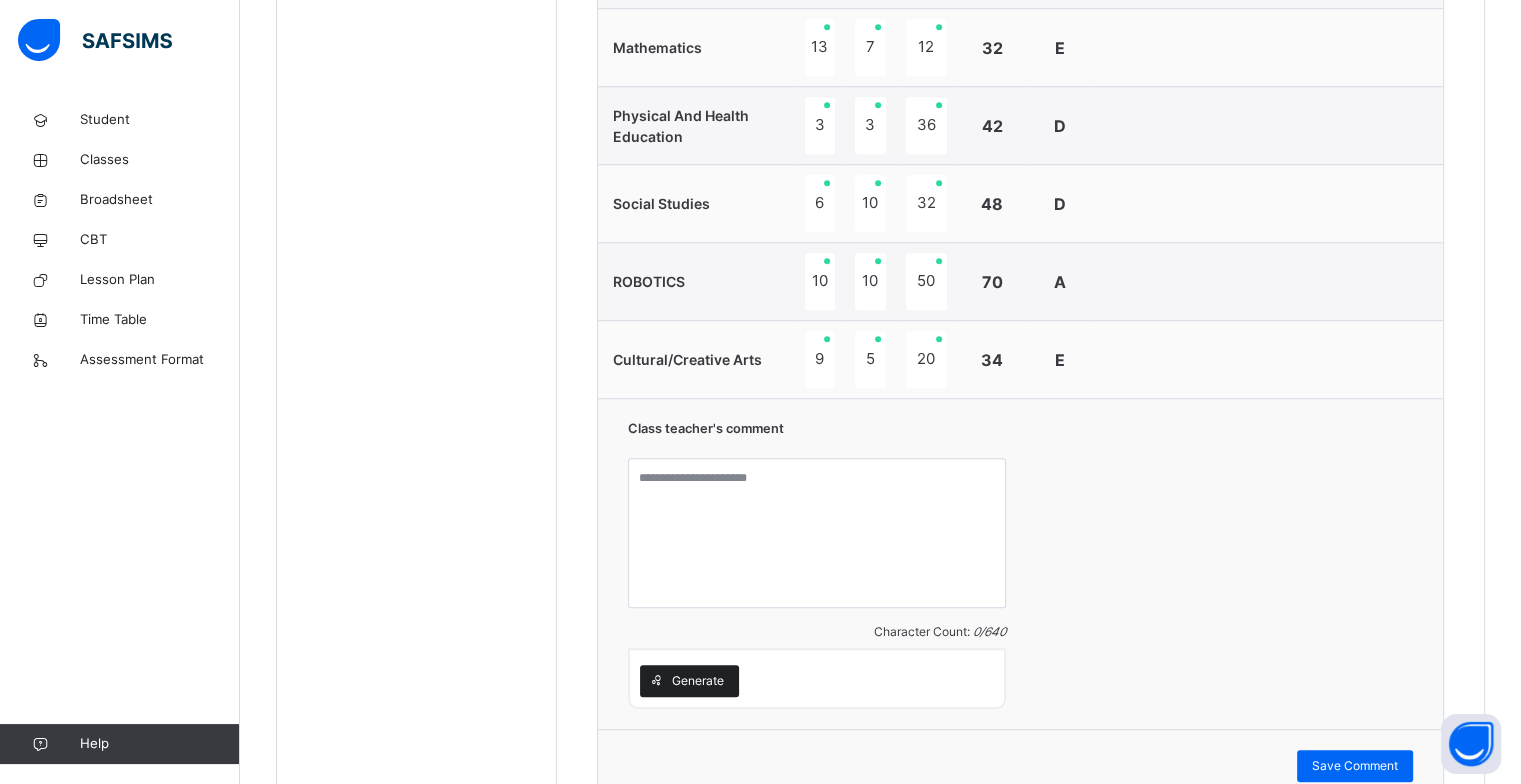 click on "Generate" at bounding box center [698, 681] 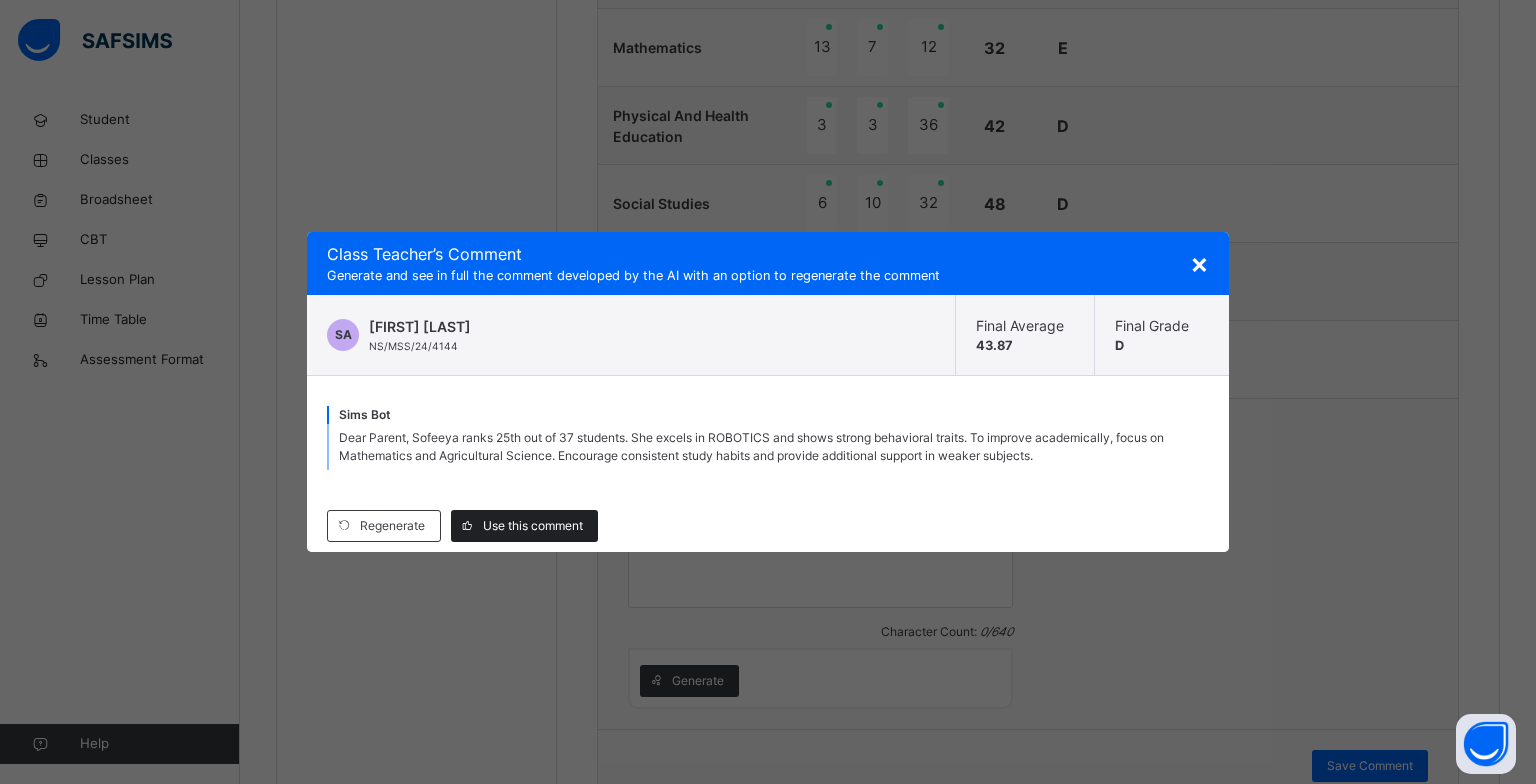 click on "Use this comment" at bounding box center [533, 526] 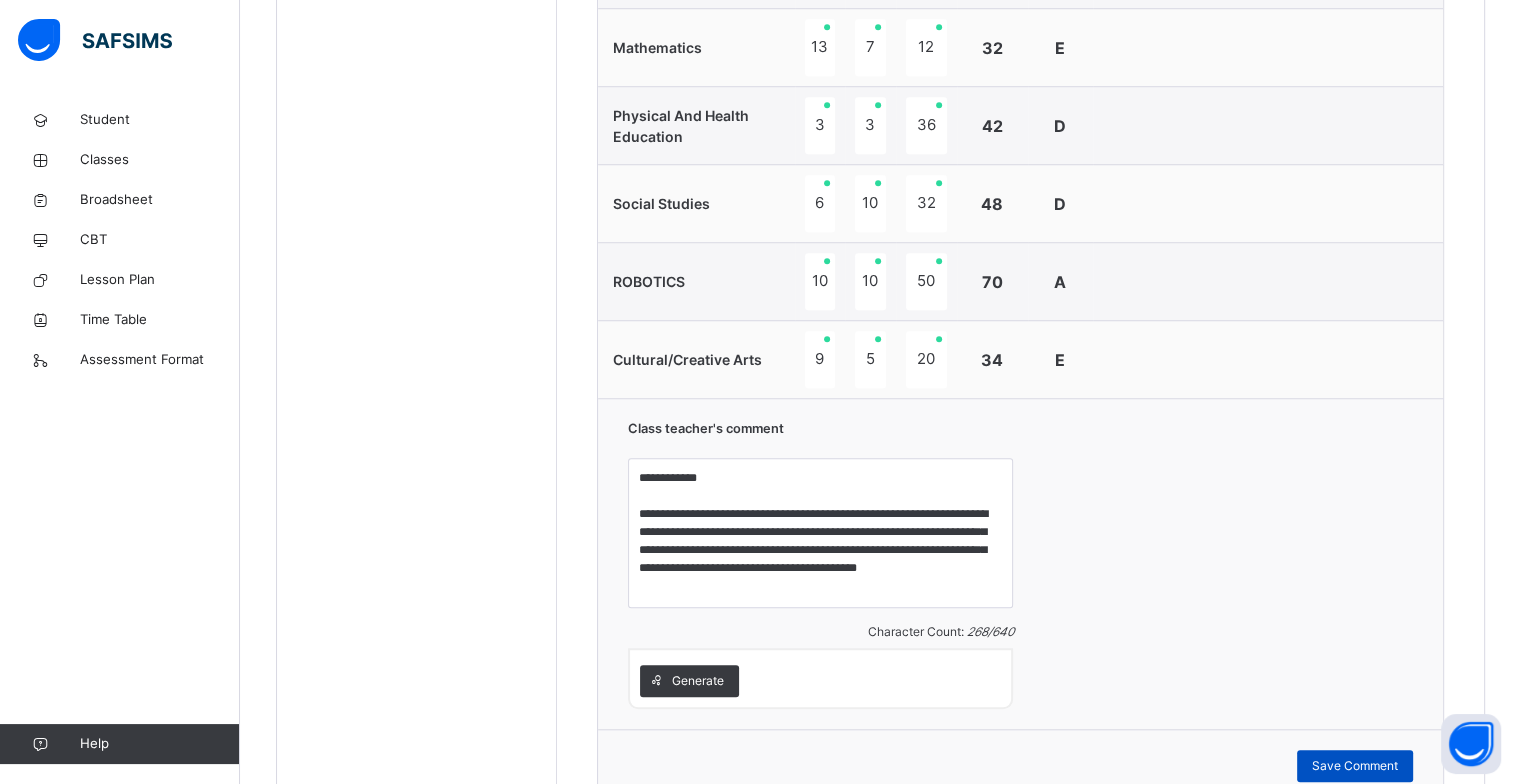 click on "Save Comment" at bounding box center (1355, 766) 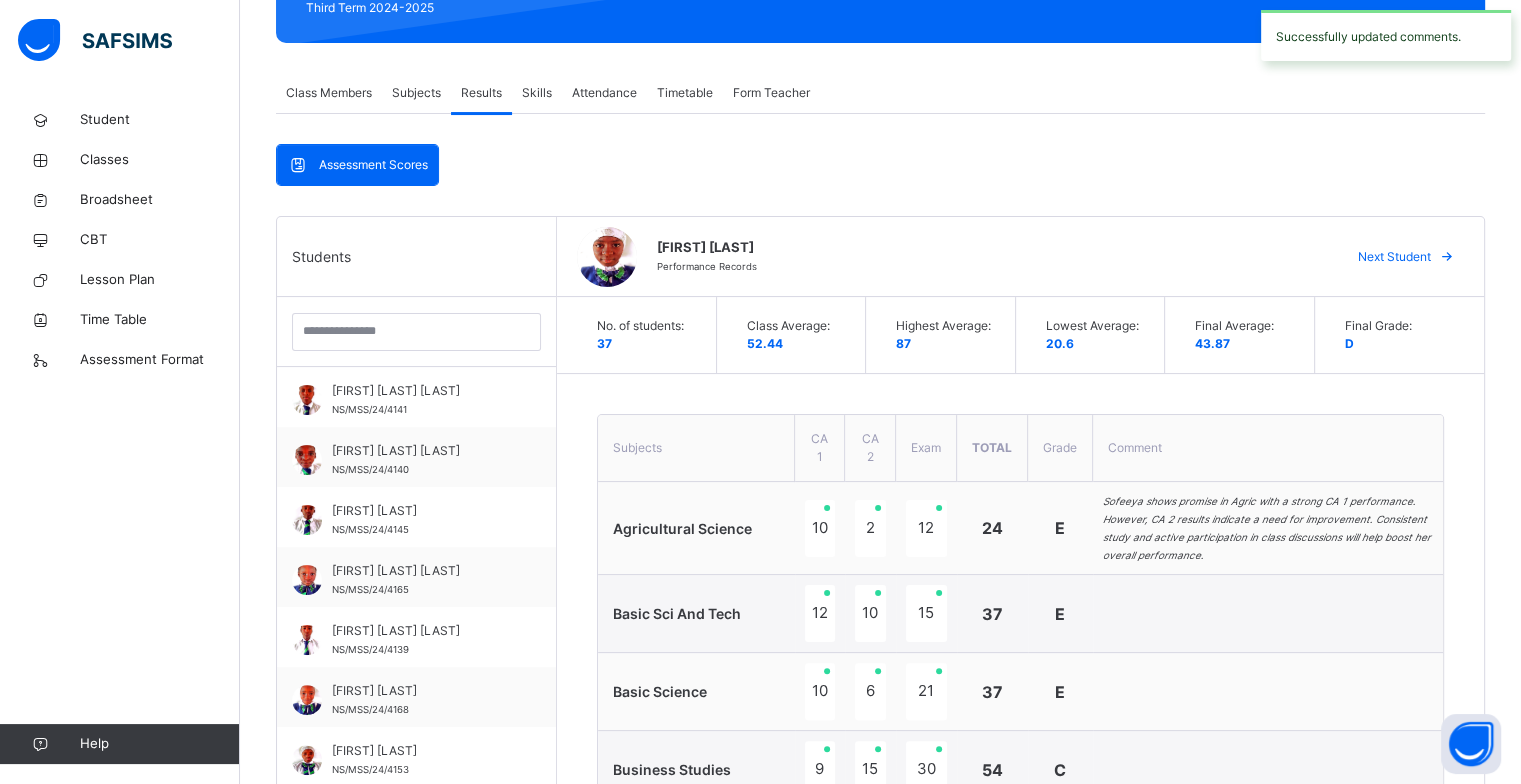 scroll, scrollTop: 292, scrollLeft: 0, axis: vertical 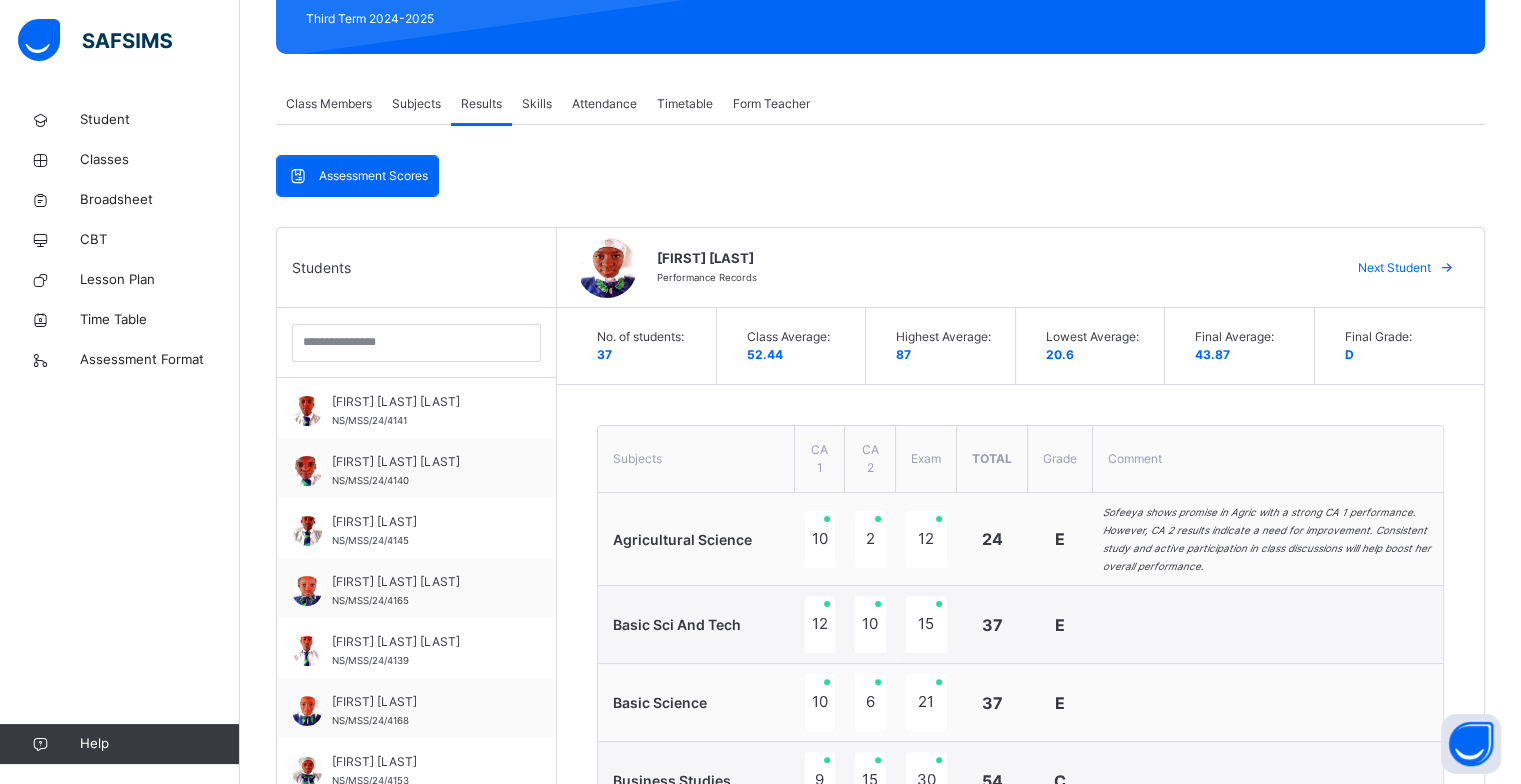 click on "Next Student" at bounding box center (1394, 268) 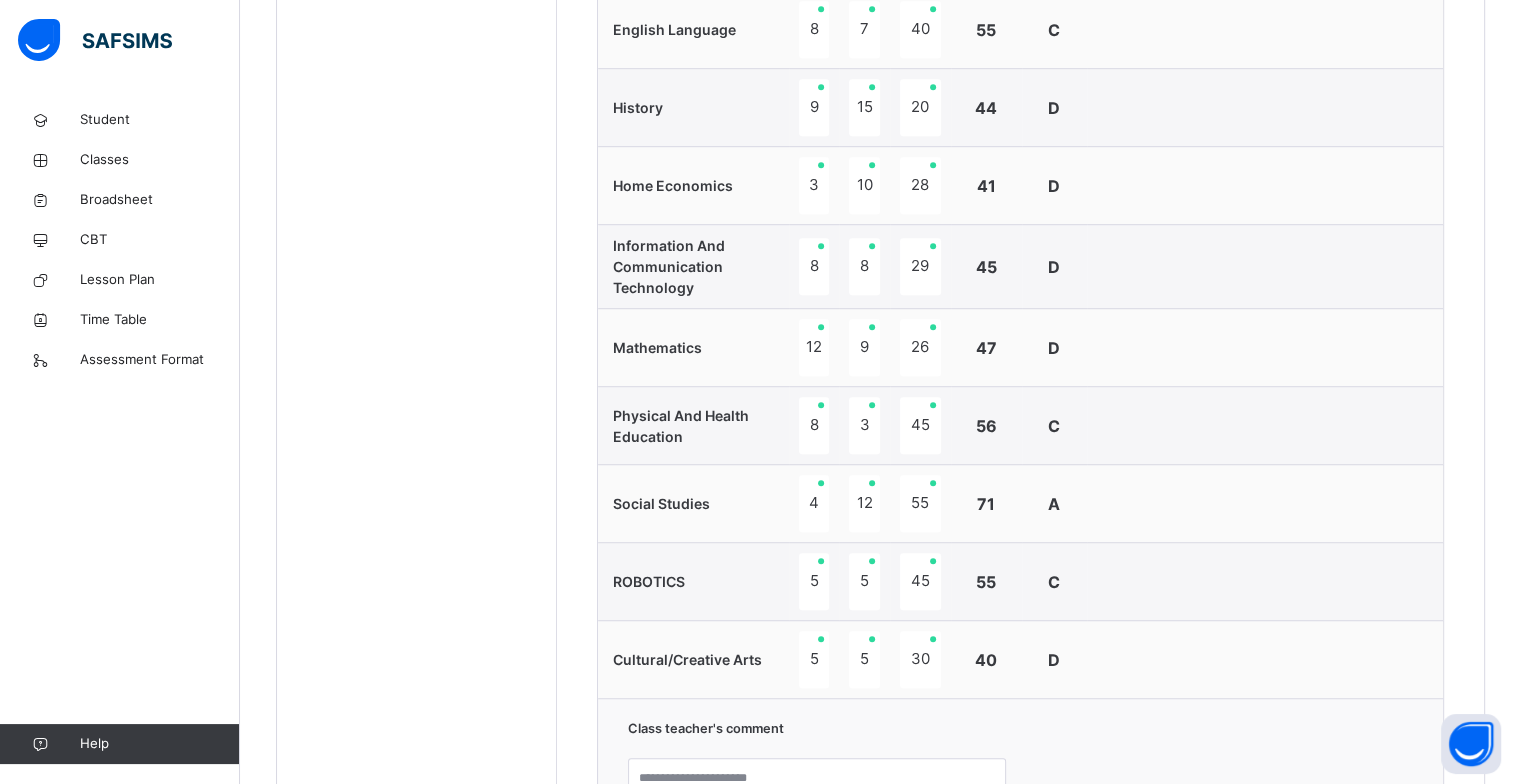 scroll, scrollTop: 1592, scrollLeft: 0, axis: vertical 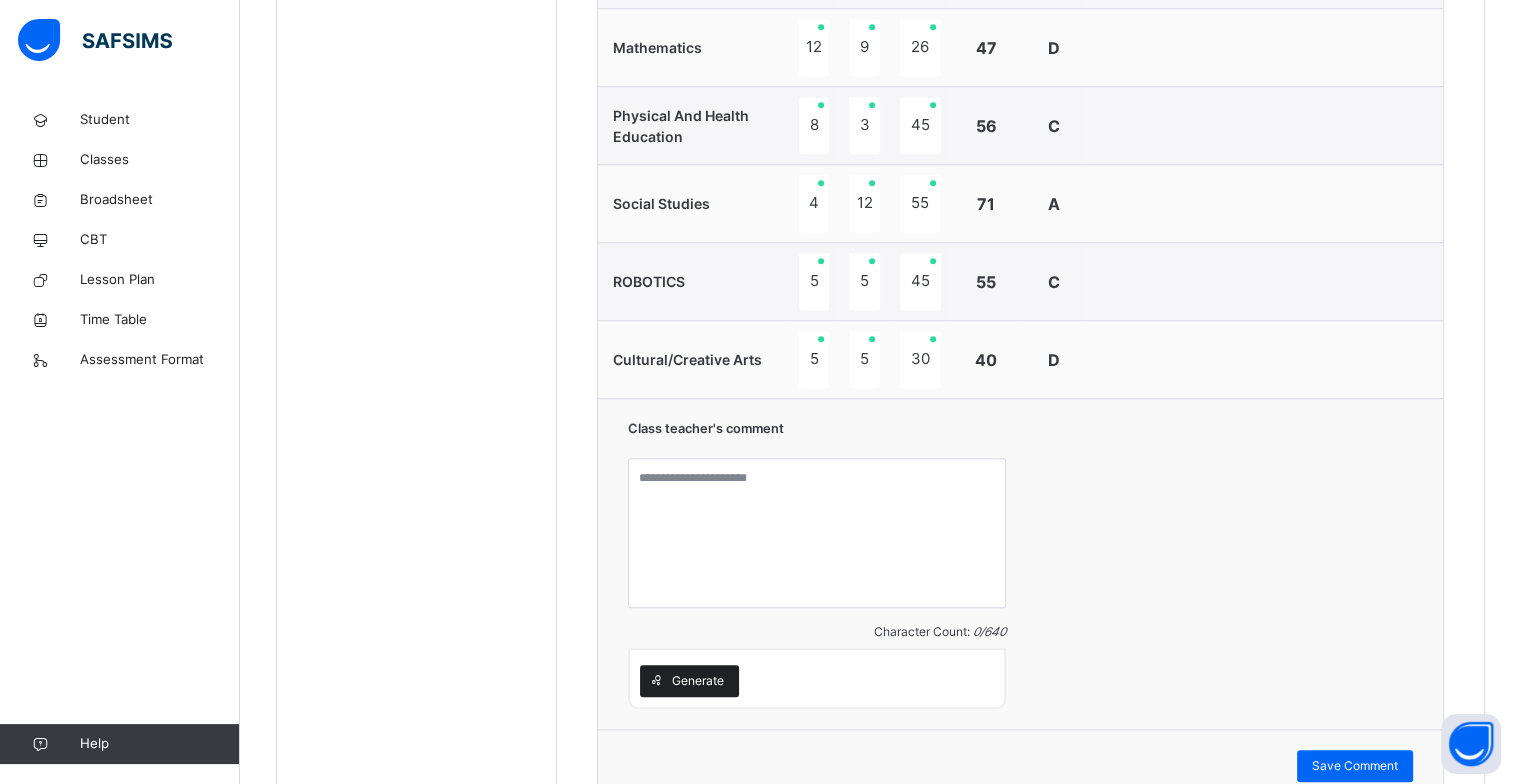 click on "Generate" at bounding box center (698, 681) 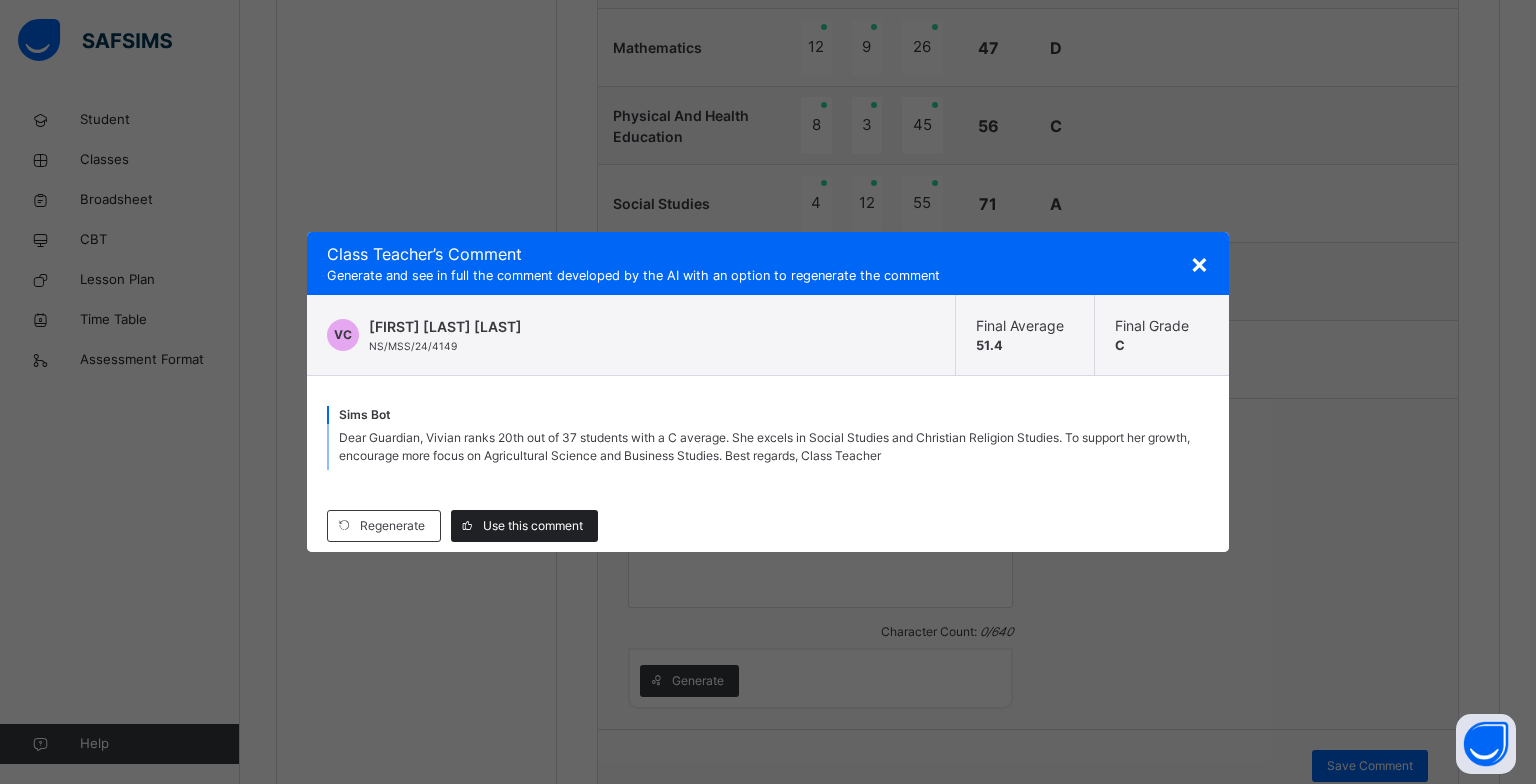 click on "Use this comment" at bounding box center [533, 526] 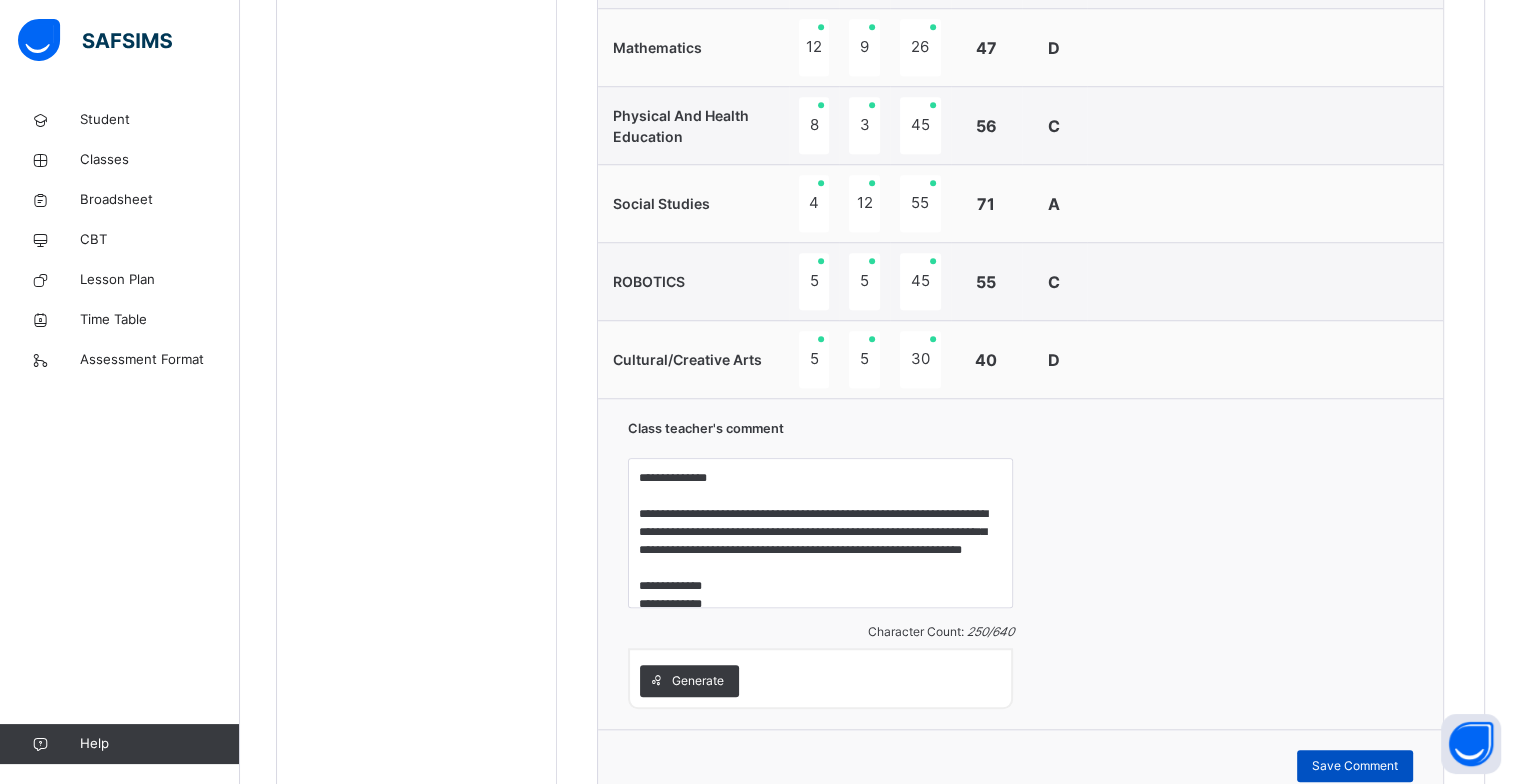 click on "Save Comment" at bounding box center [1355, 766] 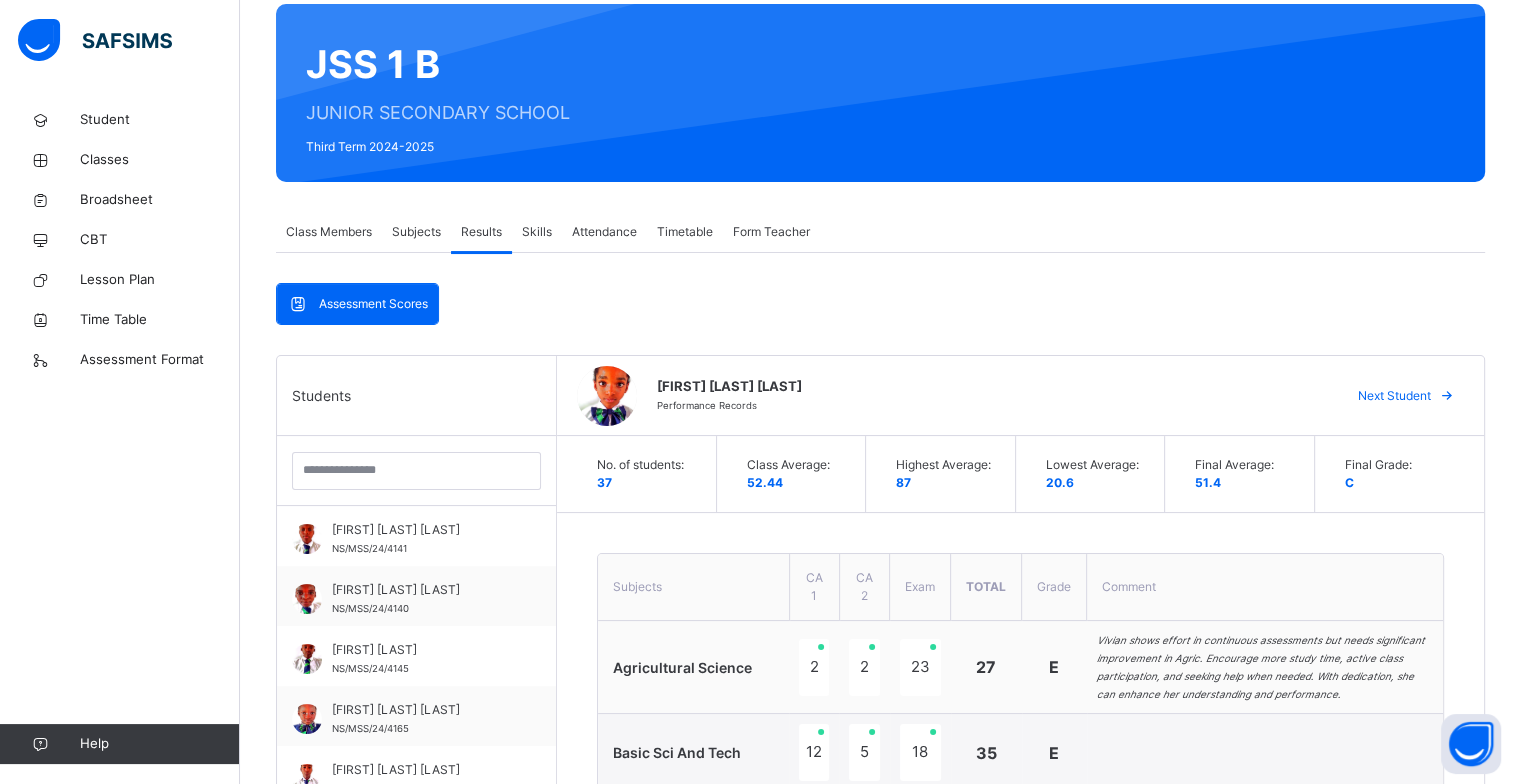 scroll, scrollTop: 0, scrollLeft: 0, axis: both 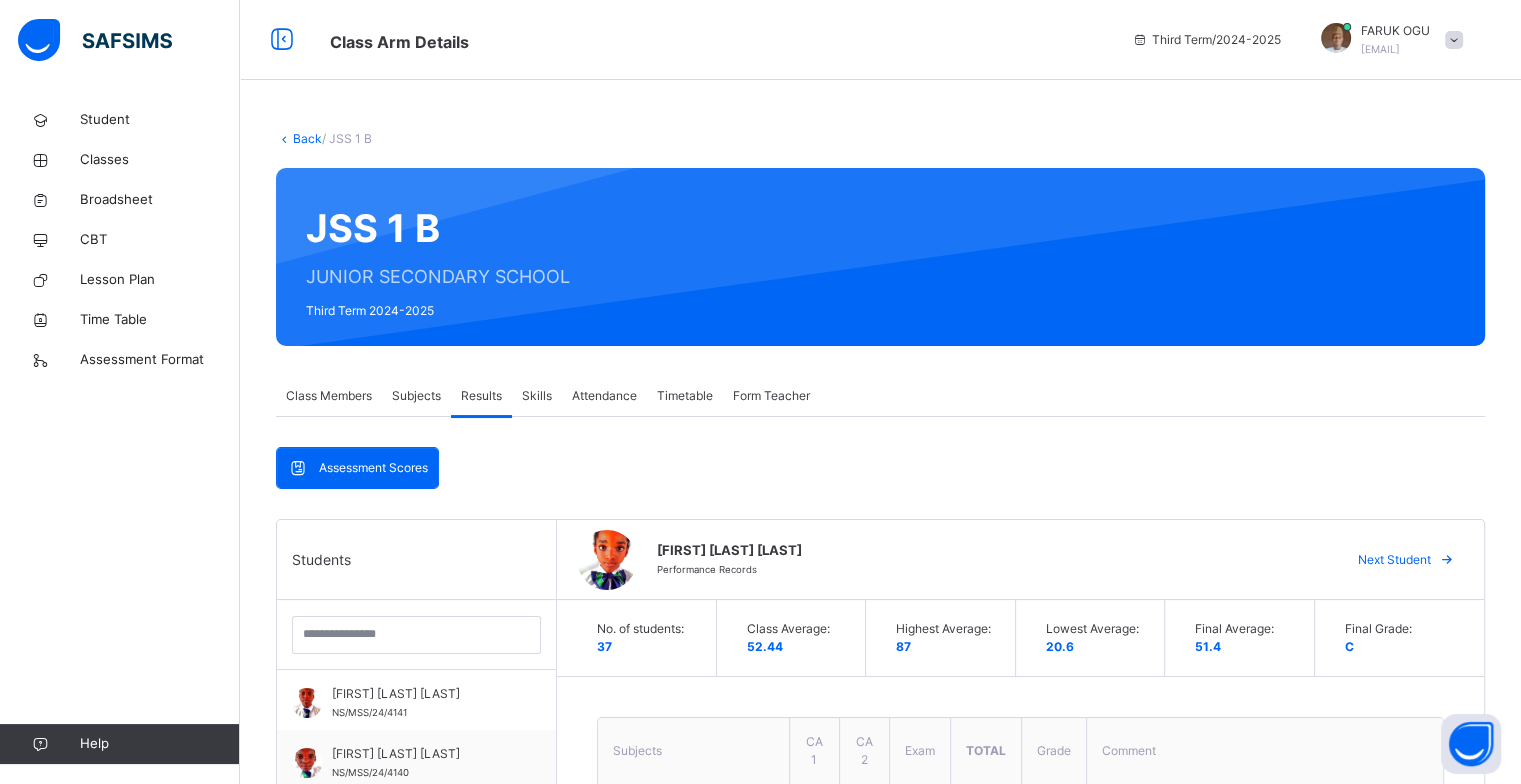 click on "Next Student" at bounding box center [1394, 560] 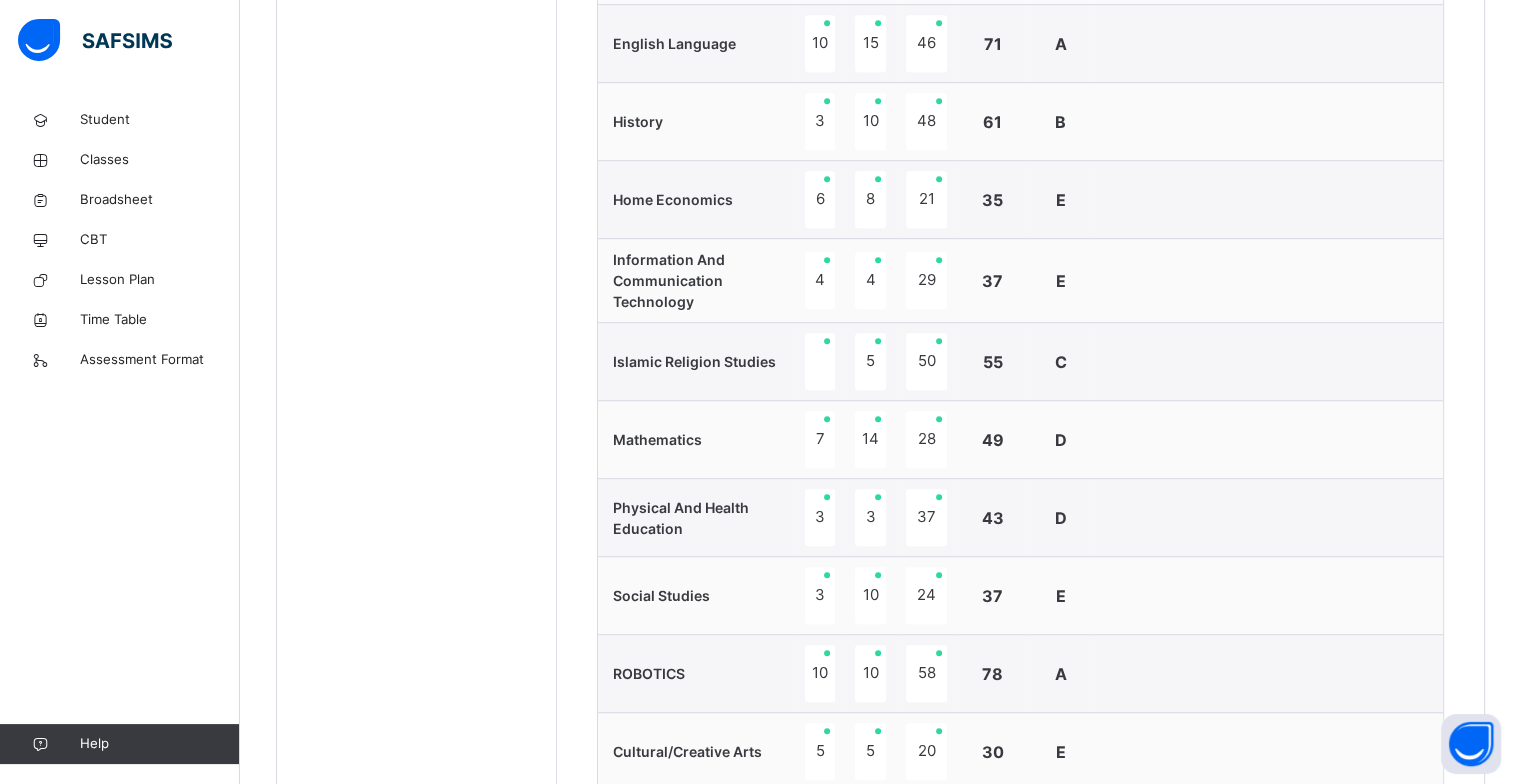 scroll, scrollTop: 1500, scrollLeft: 0, axis: vertical 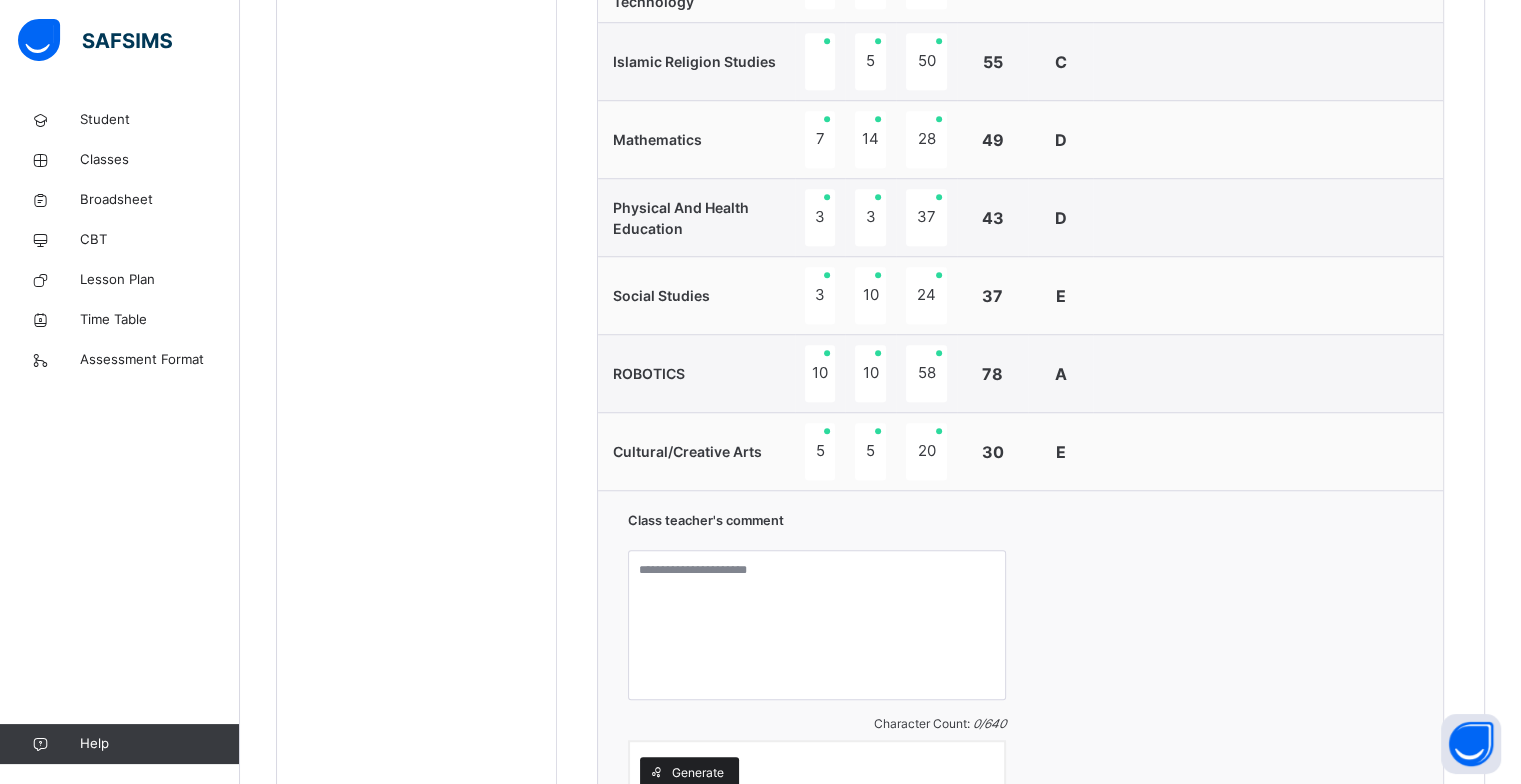 click on "Generate" at bounding box center [698, 773] 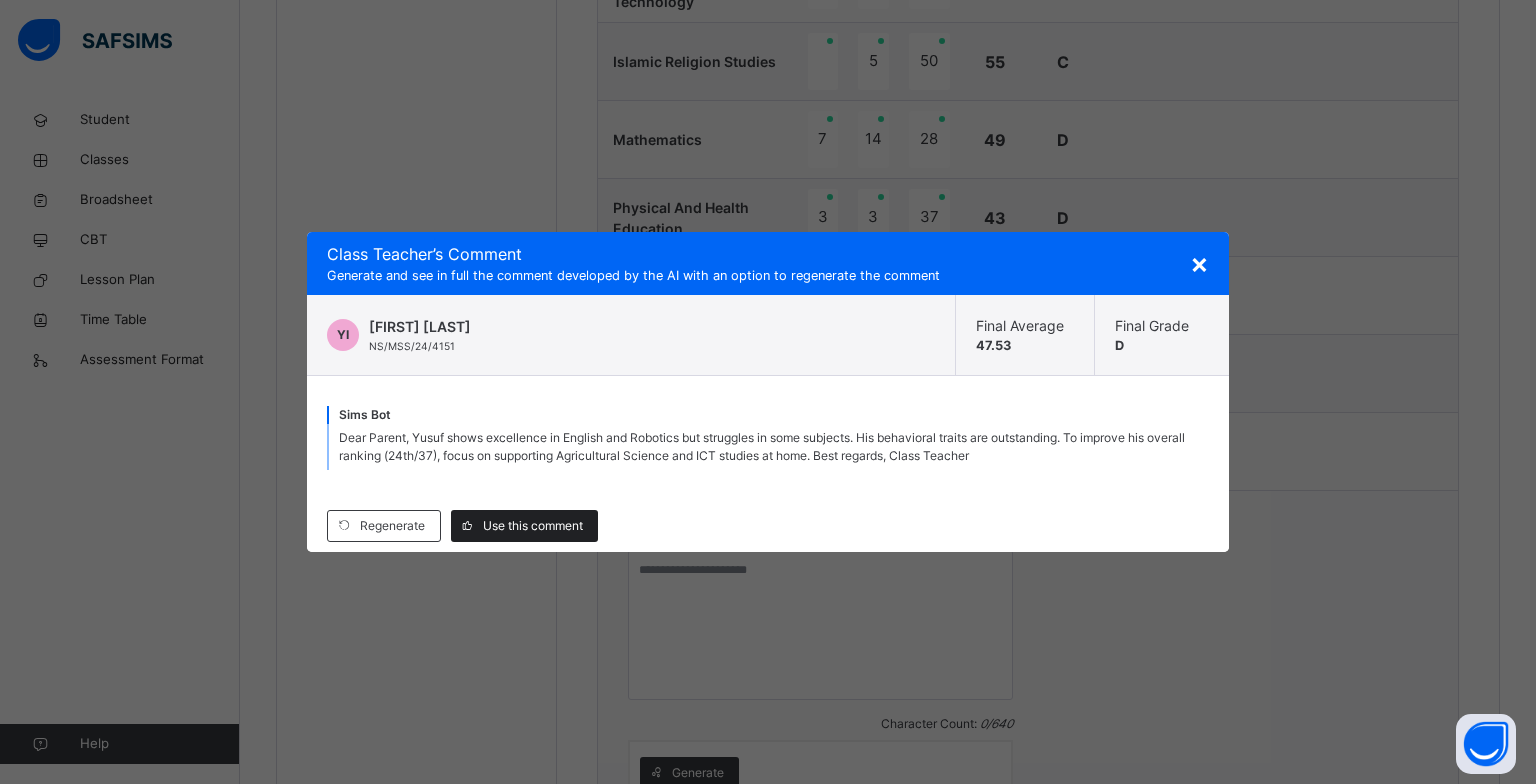 click on "Use this comment" at bounding box center (533, 526) 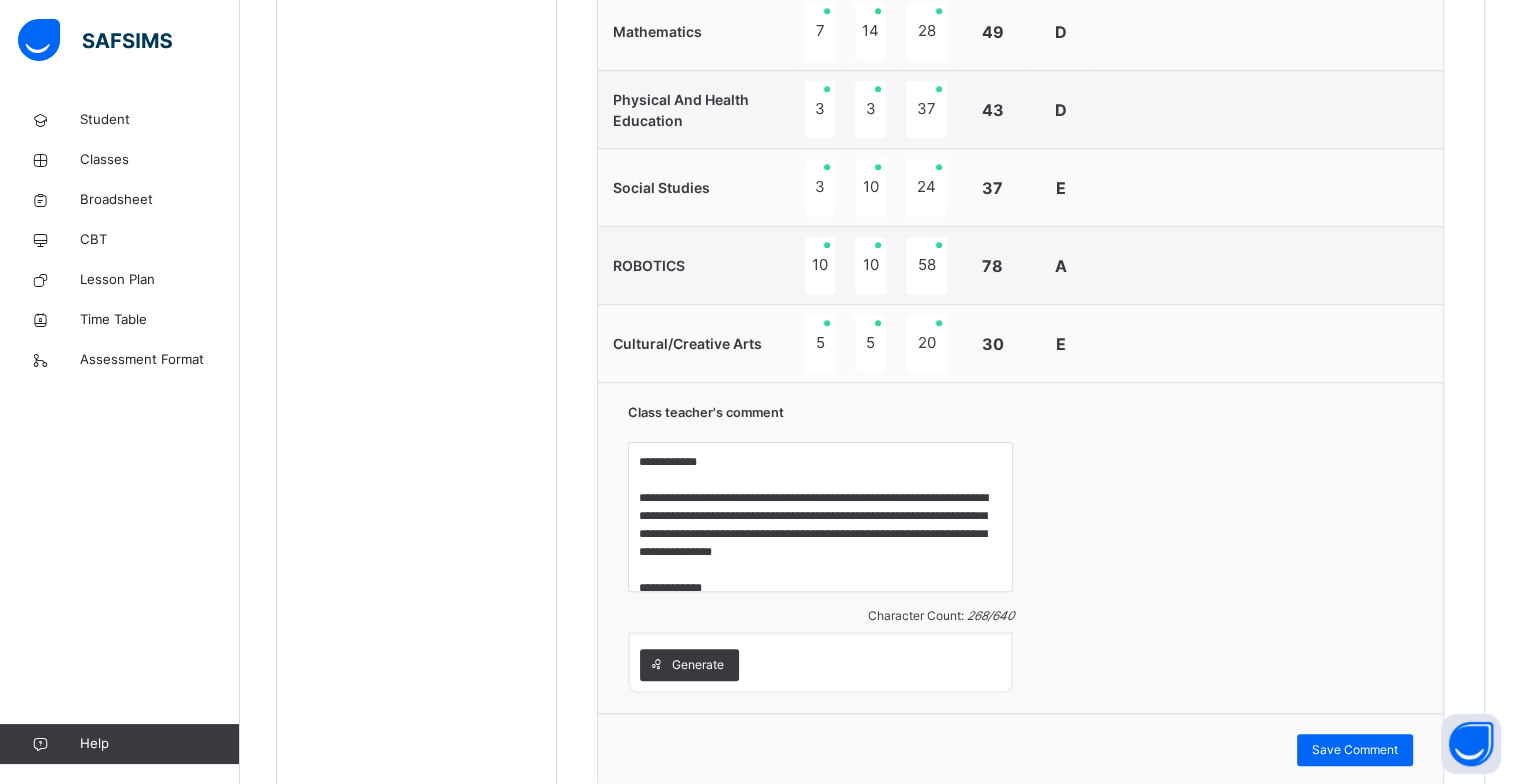 scroll, scrollTop: 1692, scrollLeft: 0, axis: vertical 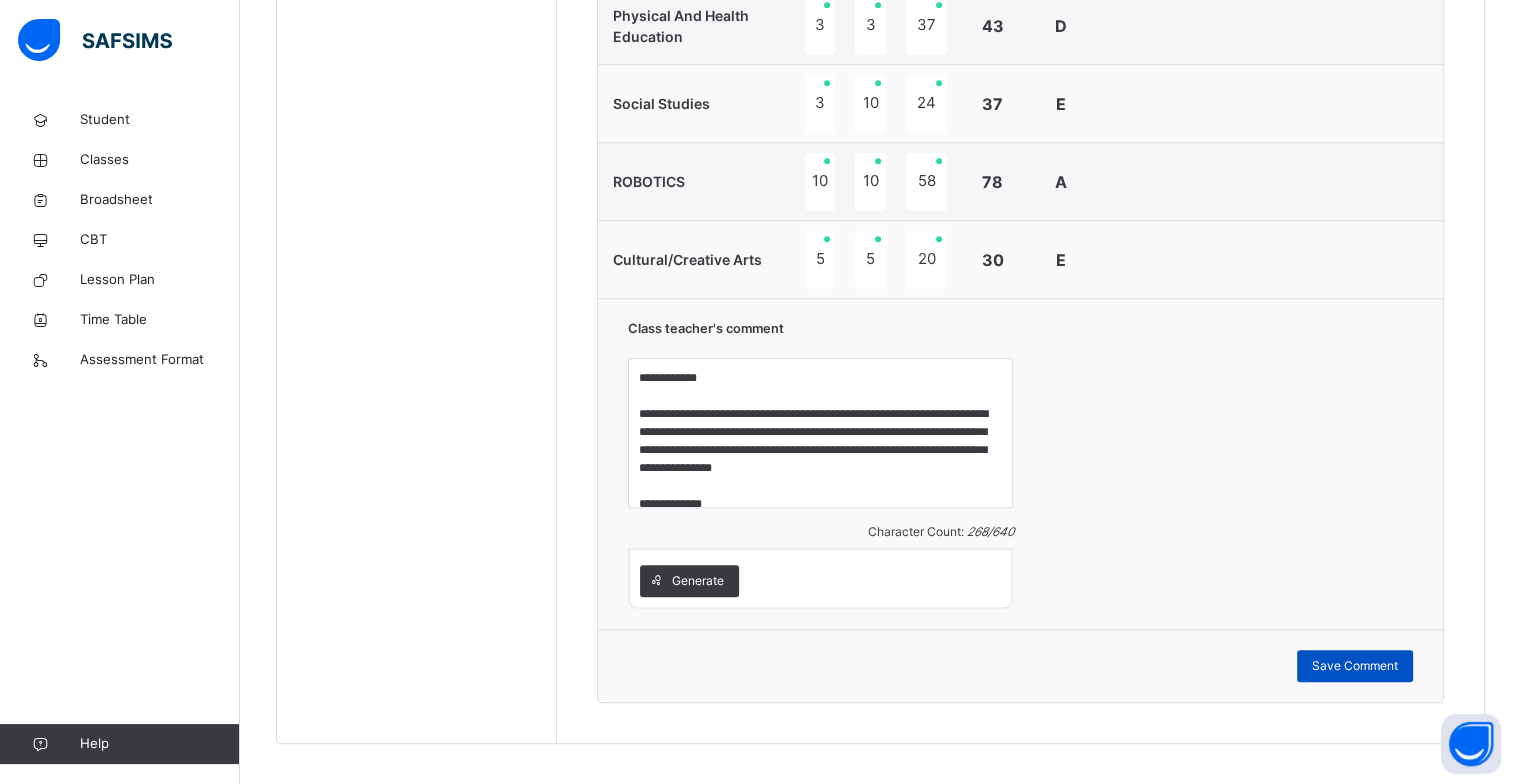 click on "Save Comment" at bounding box center [1355, 666] 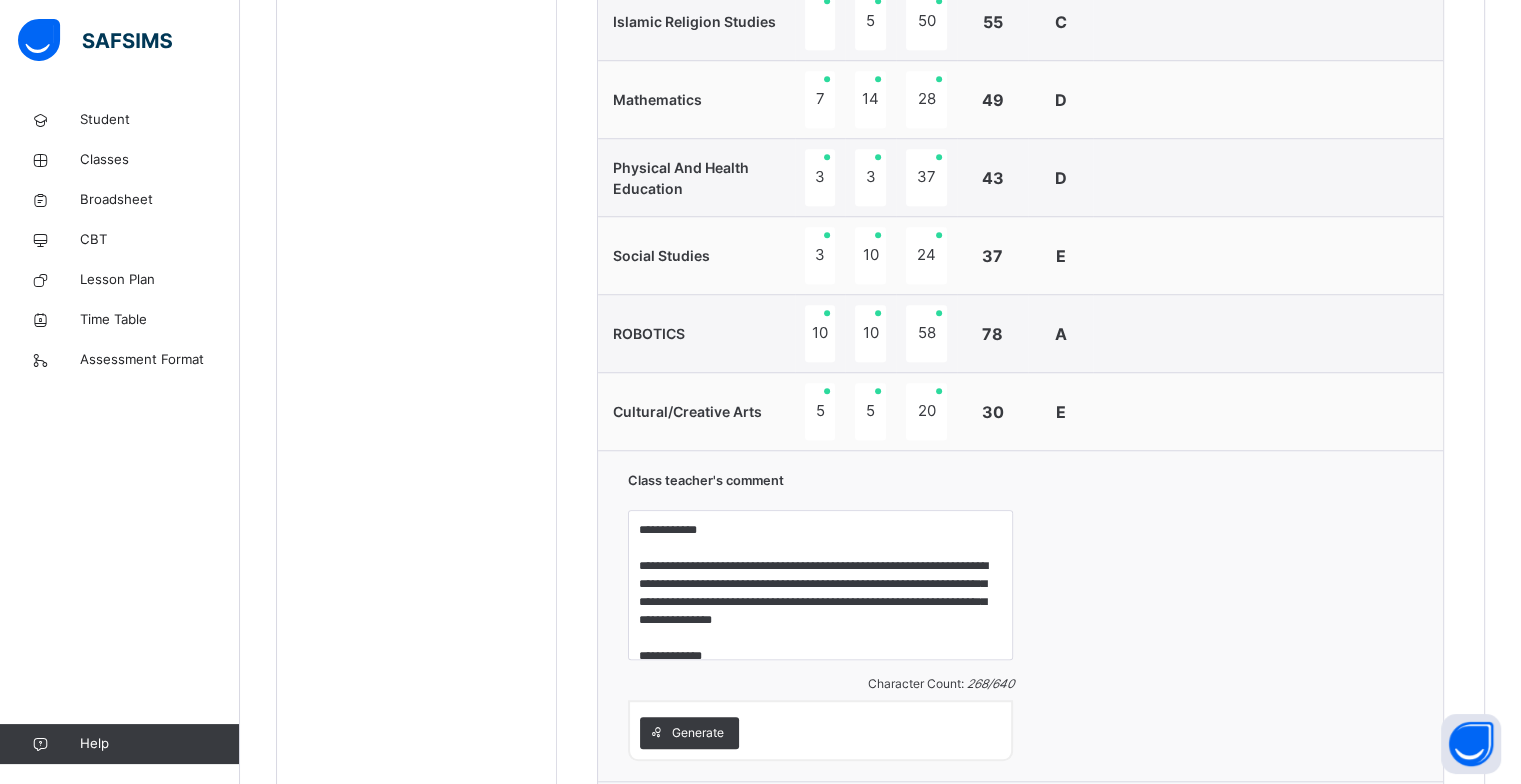 scroll, scrollTop: 1692, scrollLeft: 0, axis: vertical 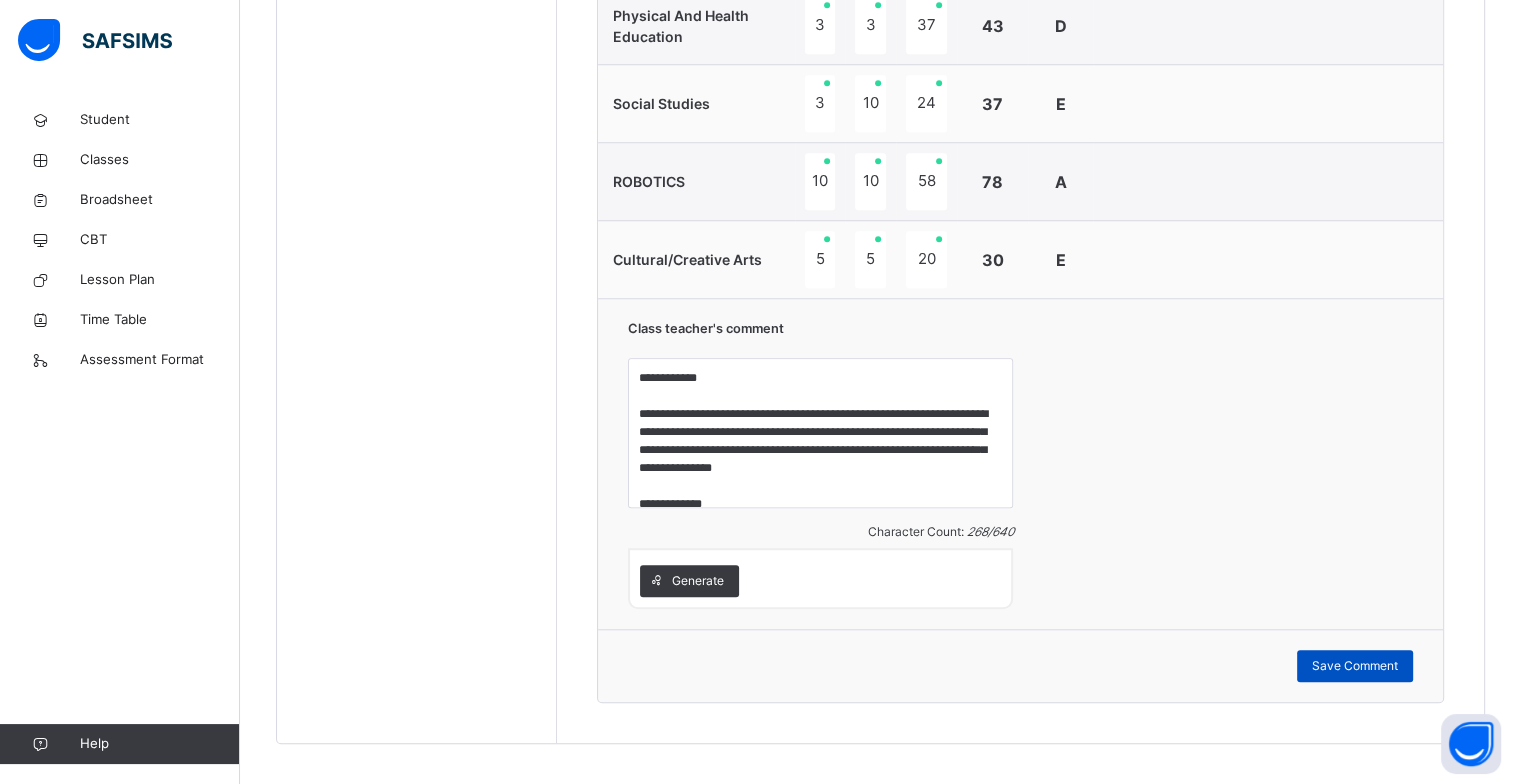 click on "Save Comment" at bounding box center (1355, 666) 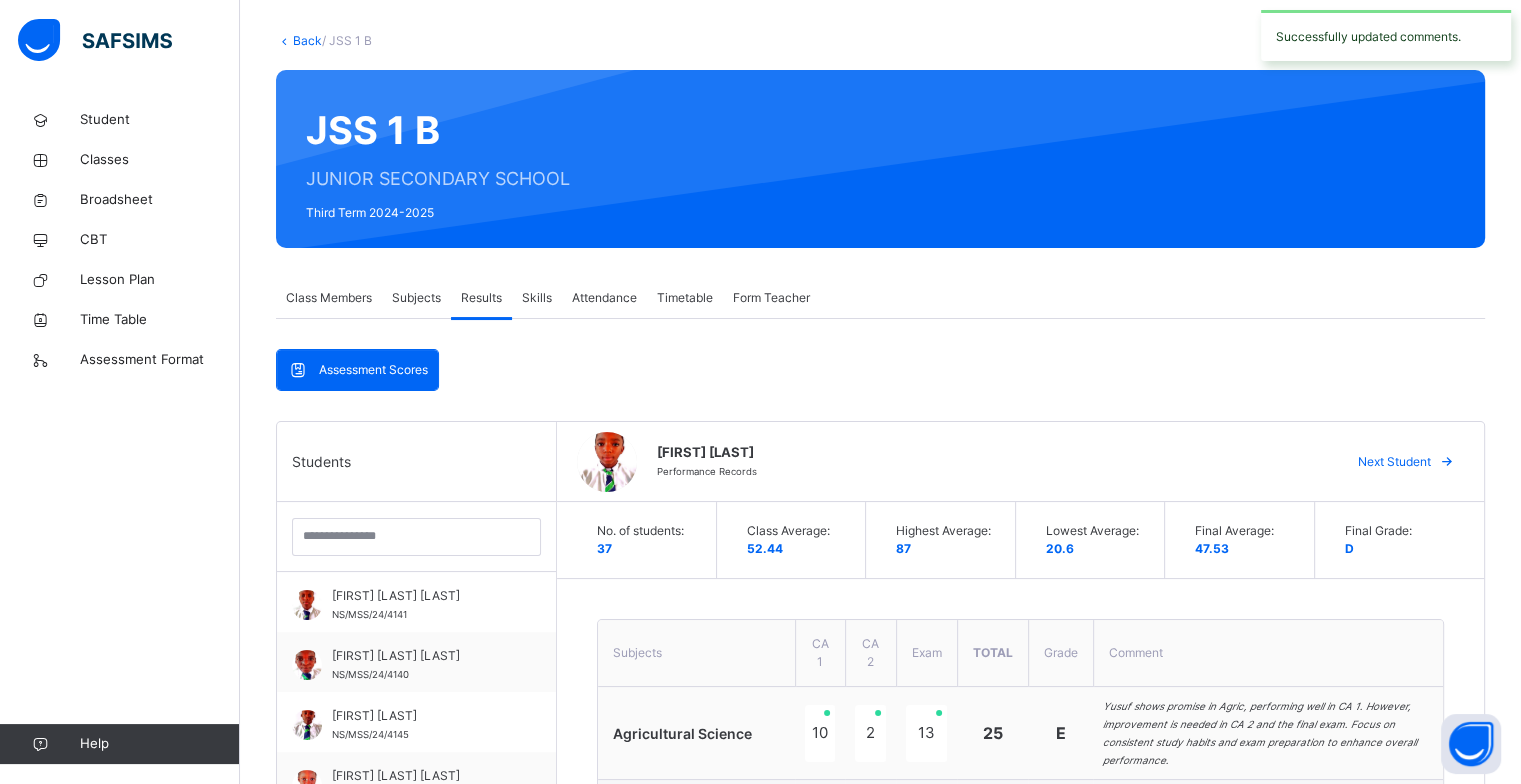 scroll, scrollTop: 92, scrollLeft: 0, axis: vertical 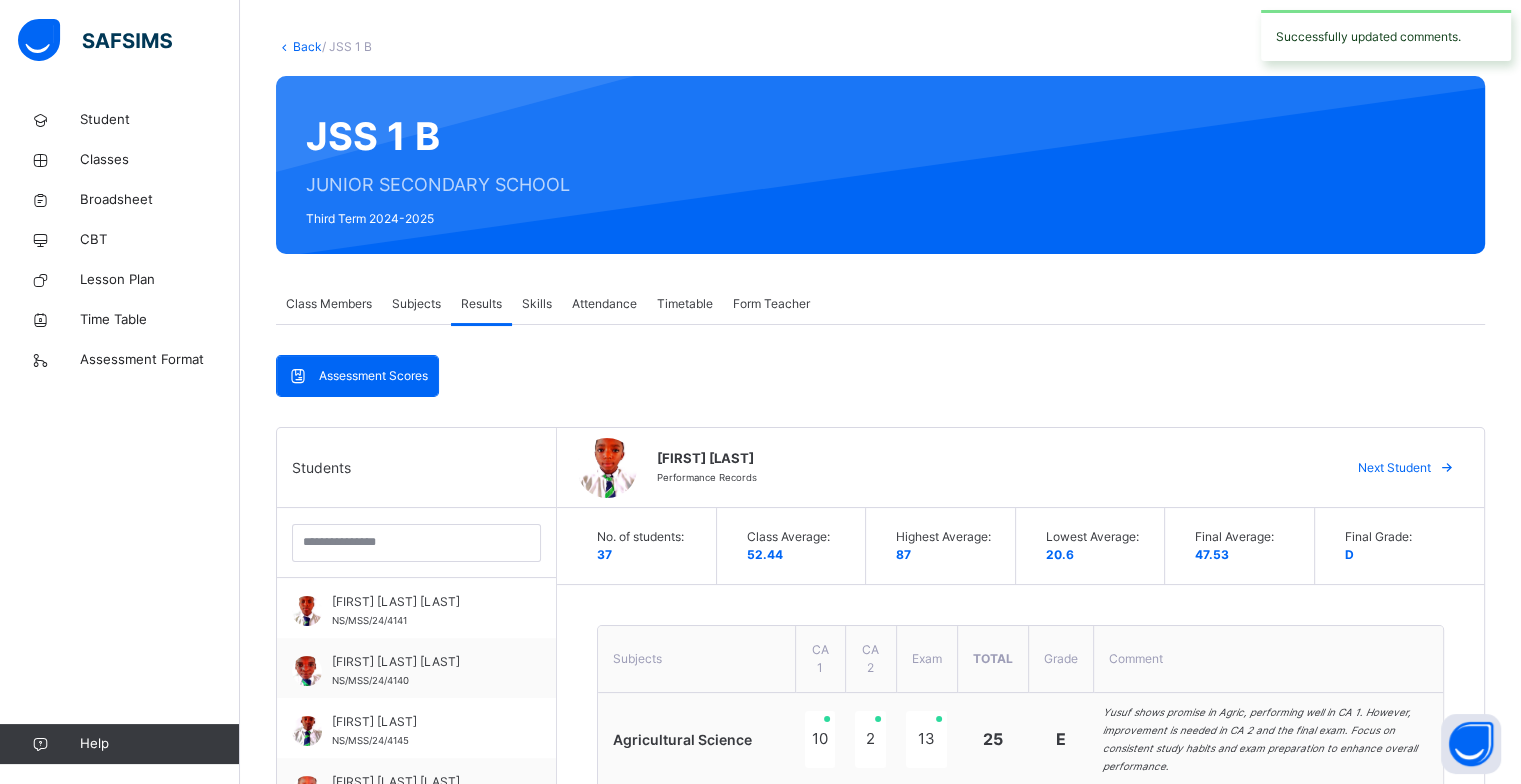 click on "Next Student" at bounding box center (1394, 468) 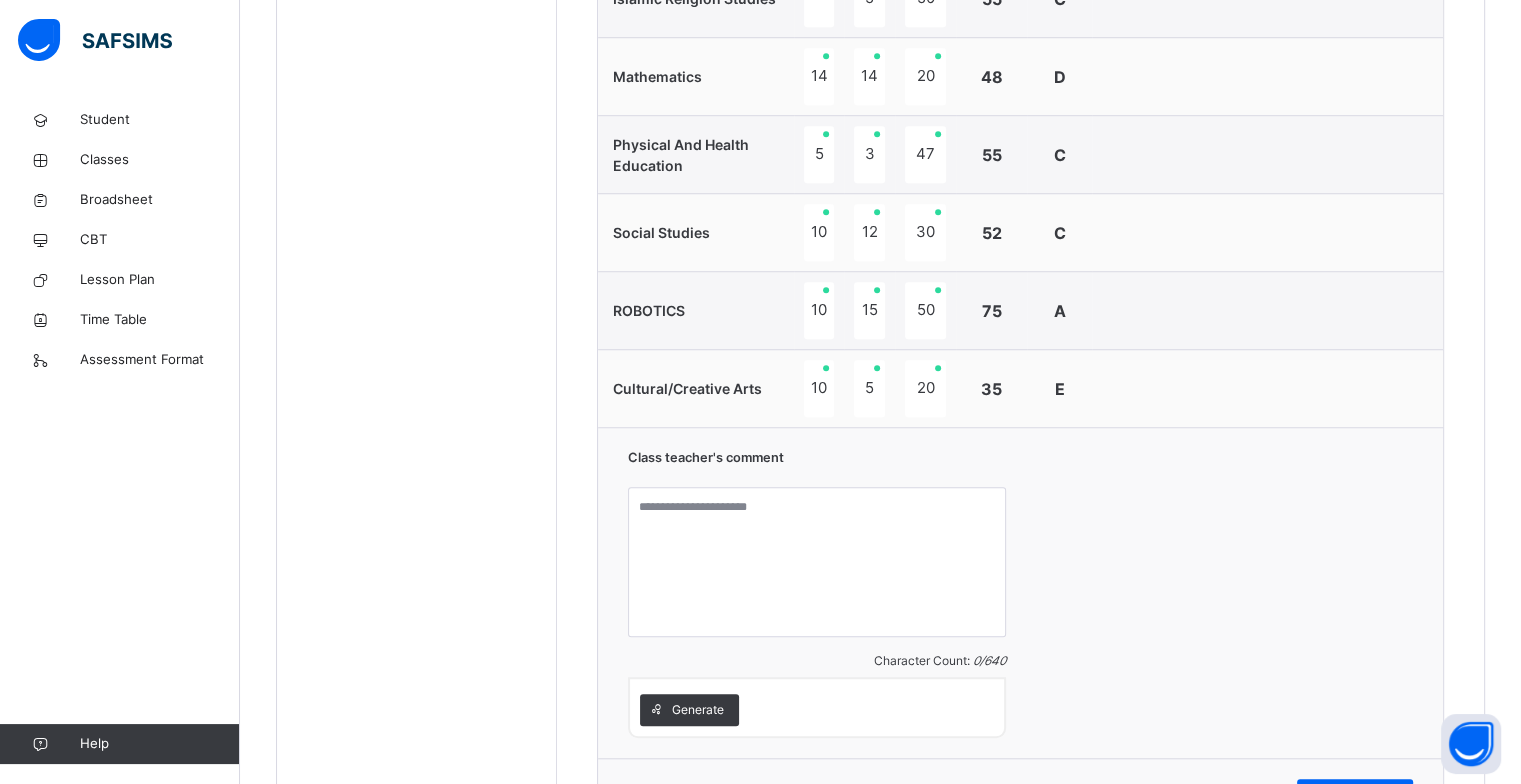 scroll, scrollTop: 1692, scrollLeft: 0, axis: vertical 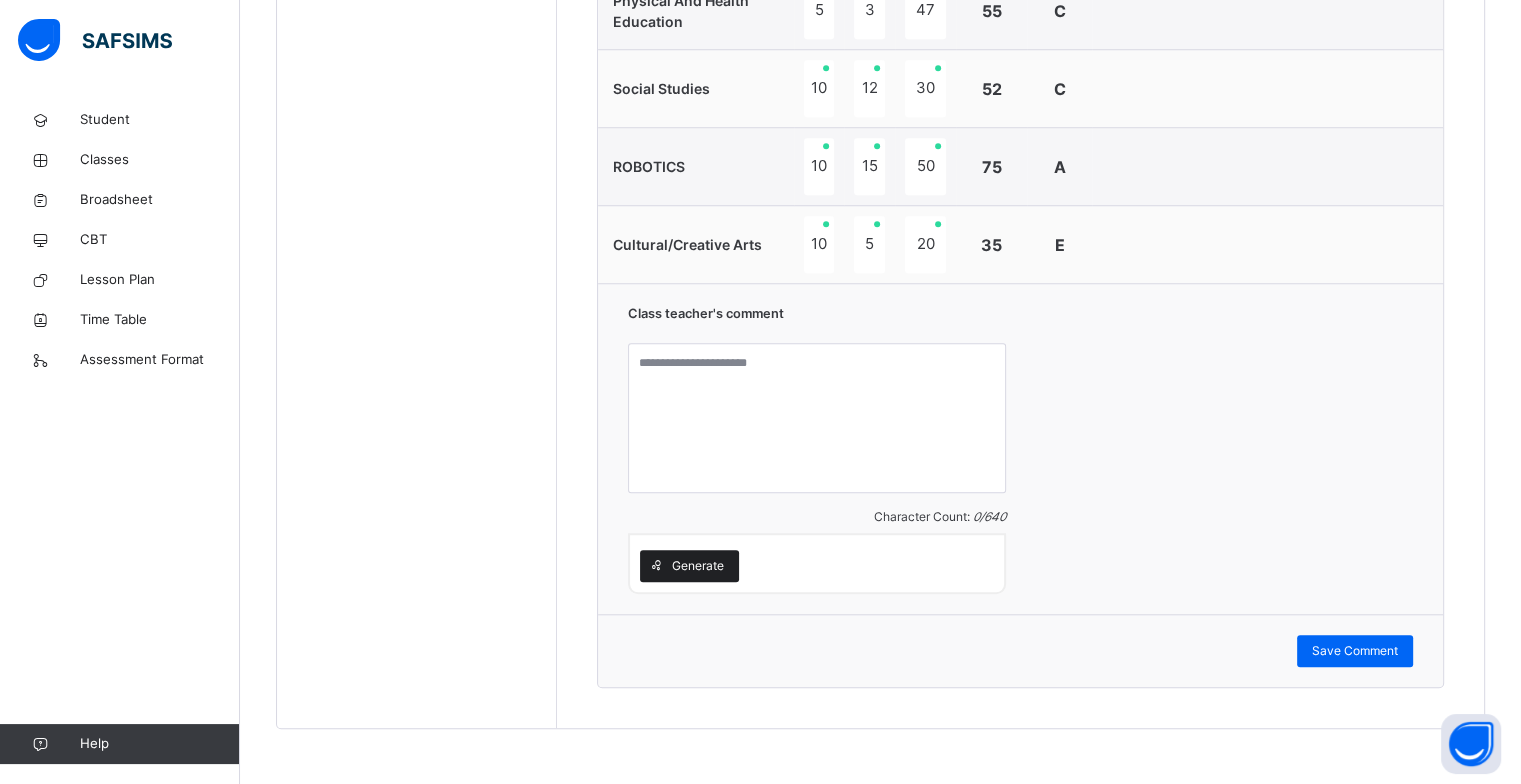 click on "Generate" at bounding box center (698, 566) 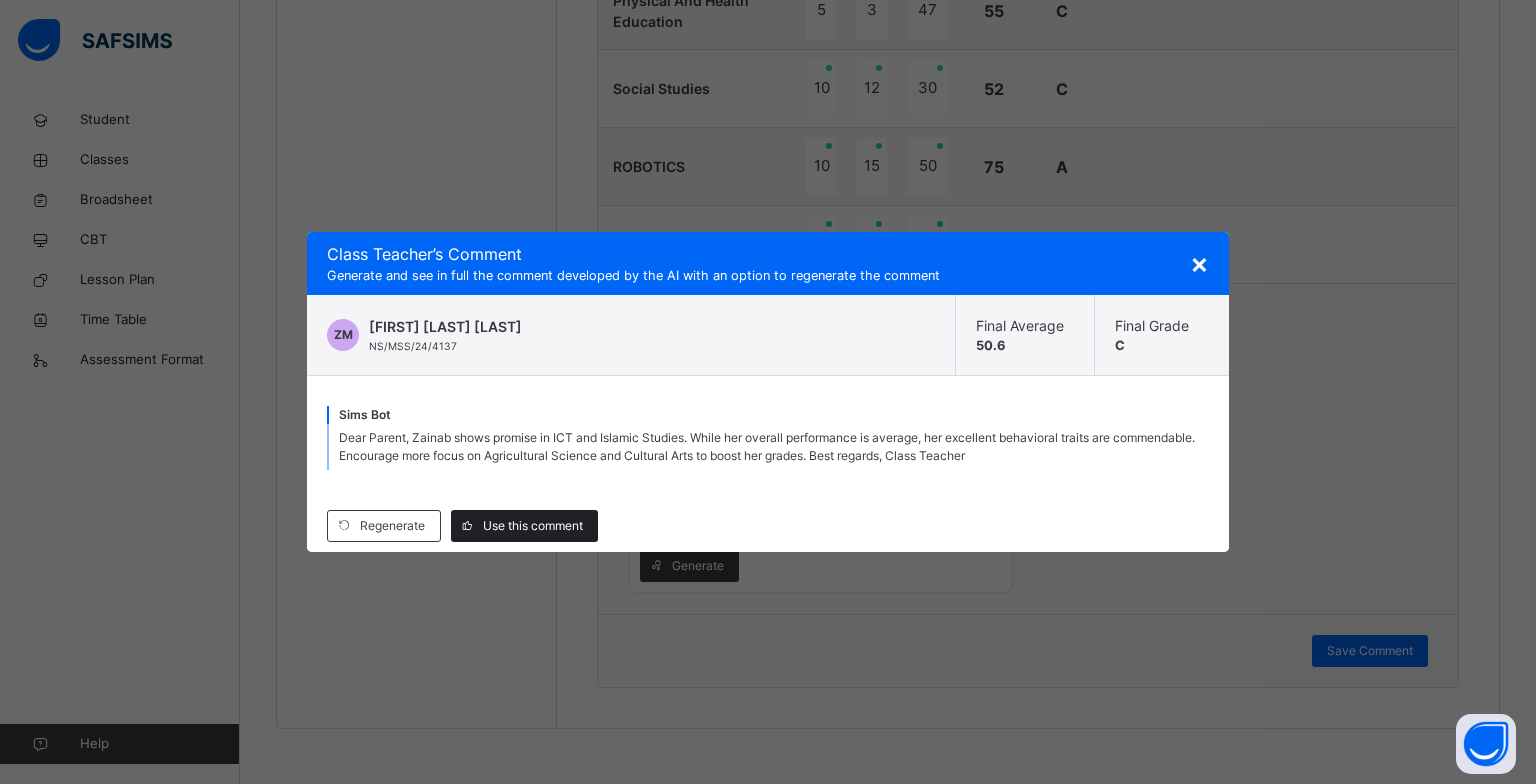 click on "Use this comment" at bounding box center (533, 526) 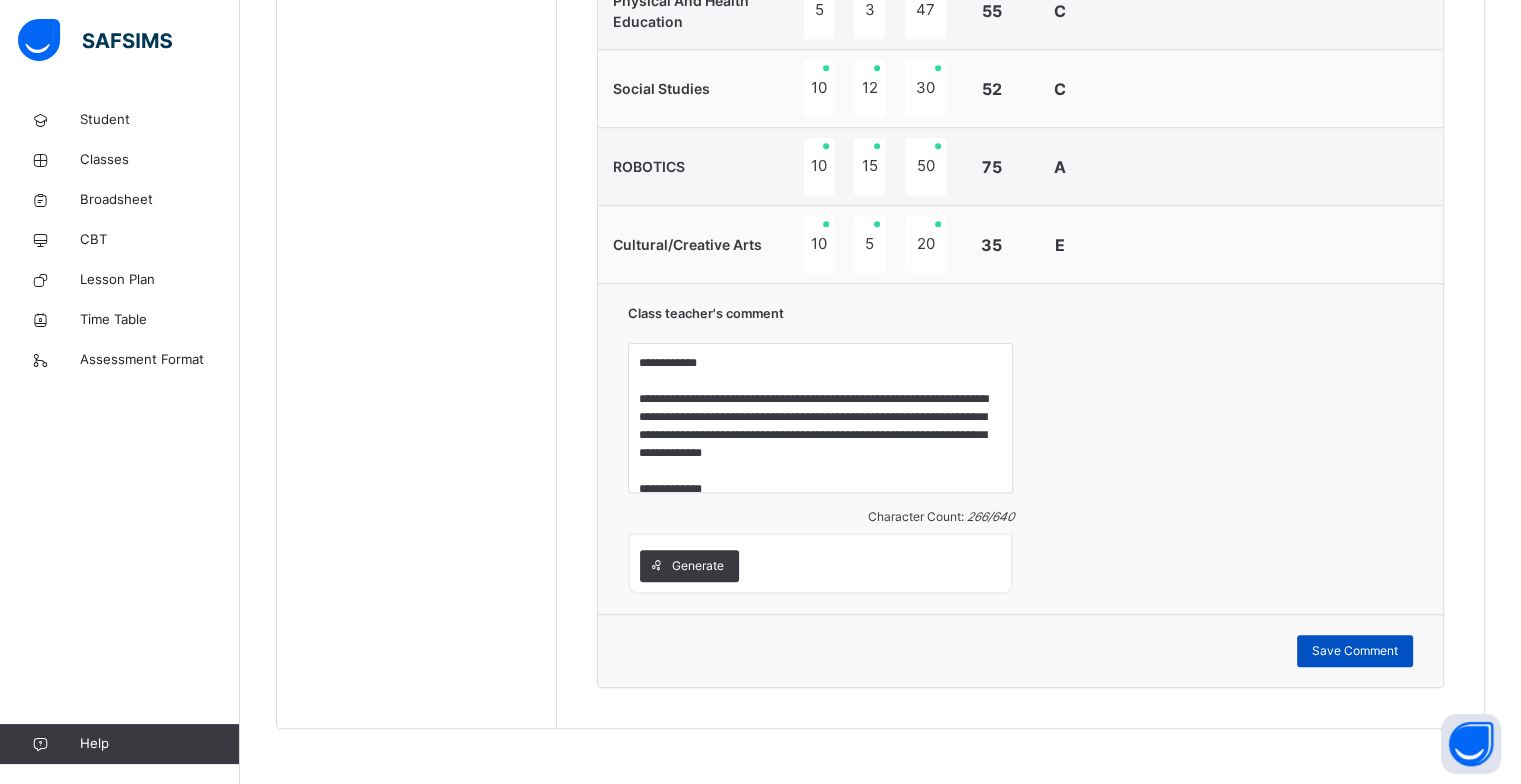 click on "Save Comment" at bounding box center (1355, 651) 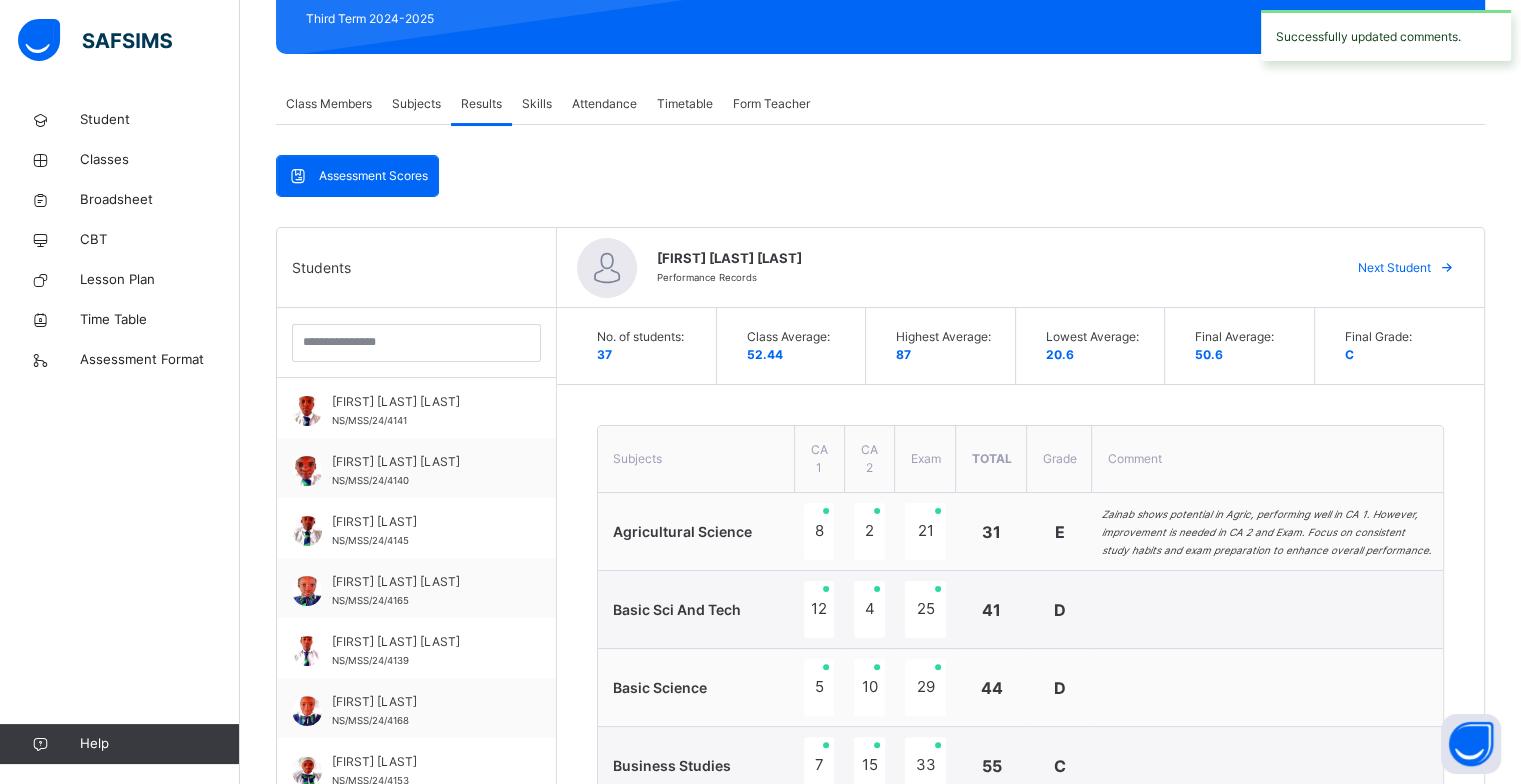 scroll, scrollTop: 0, scrollLeft: 0, axis: both 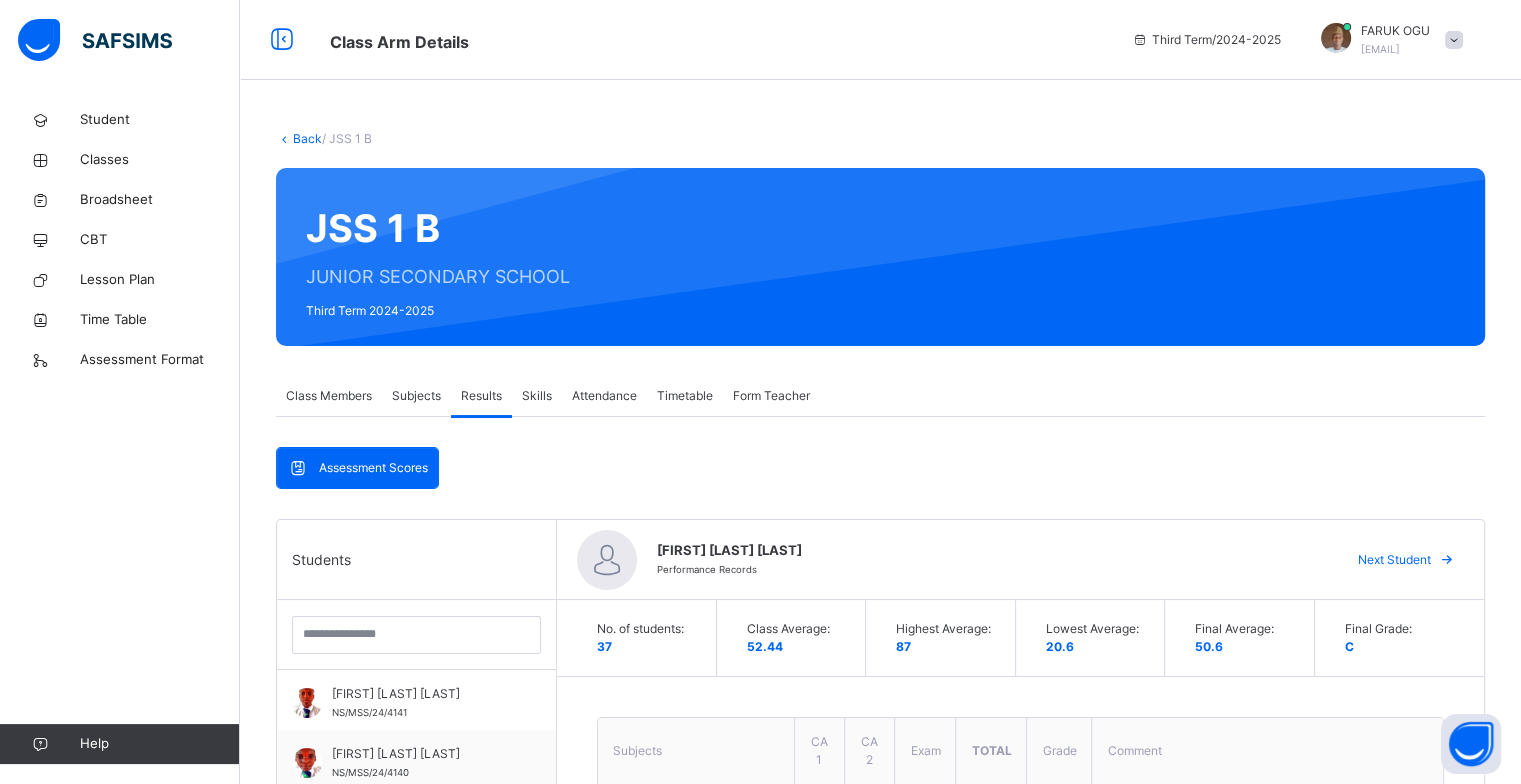 click on "Next Student" at bounding box center [1394, 560] 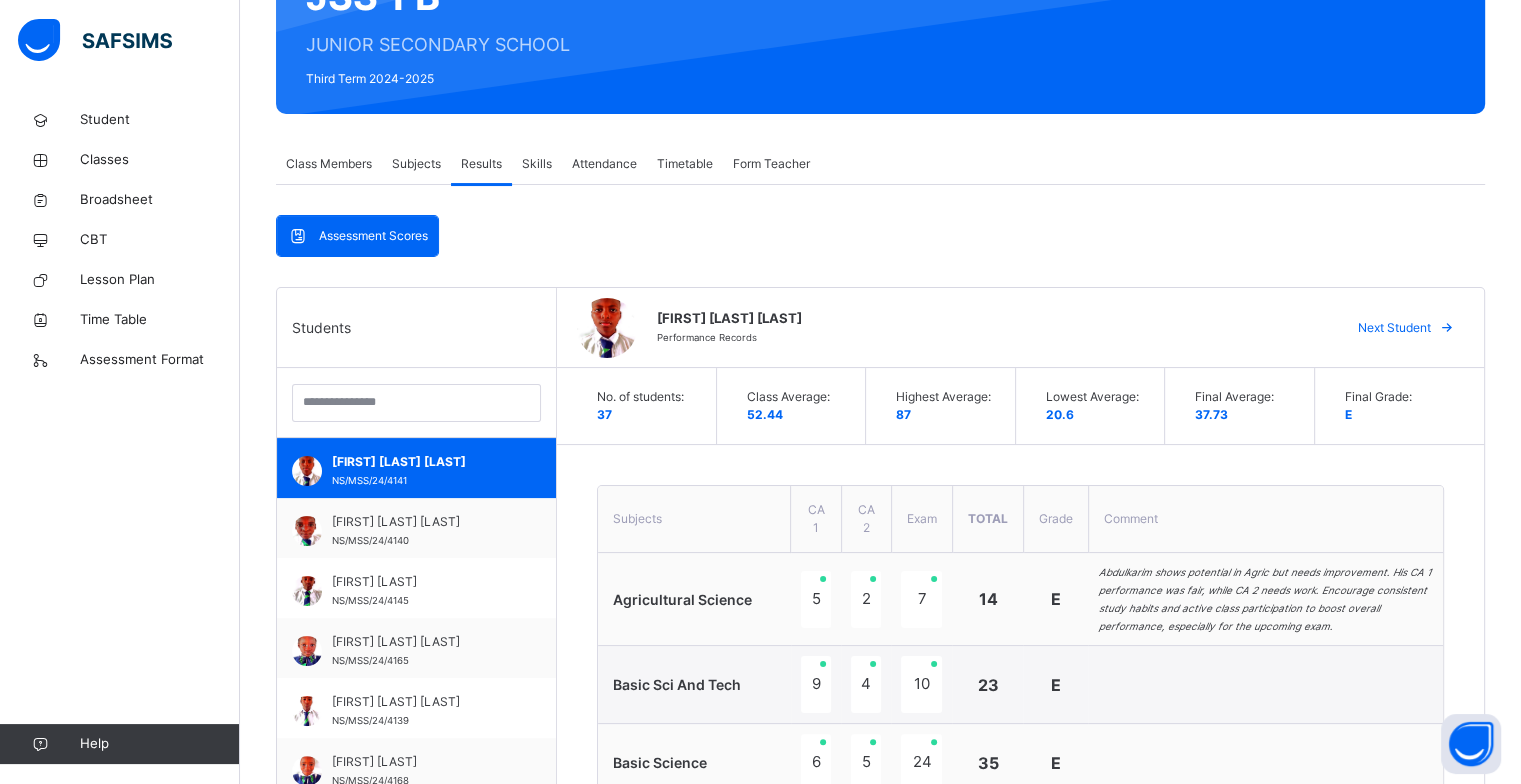 scroll, scrollTop: 0, scrollLeft: 0, axis: both 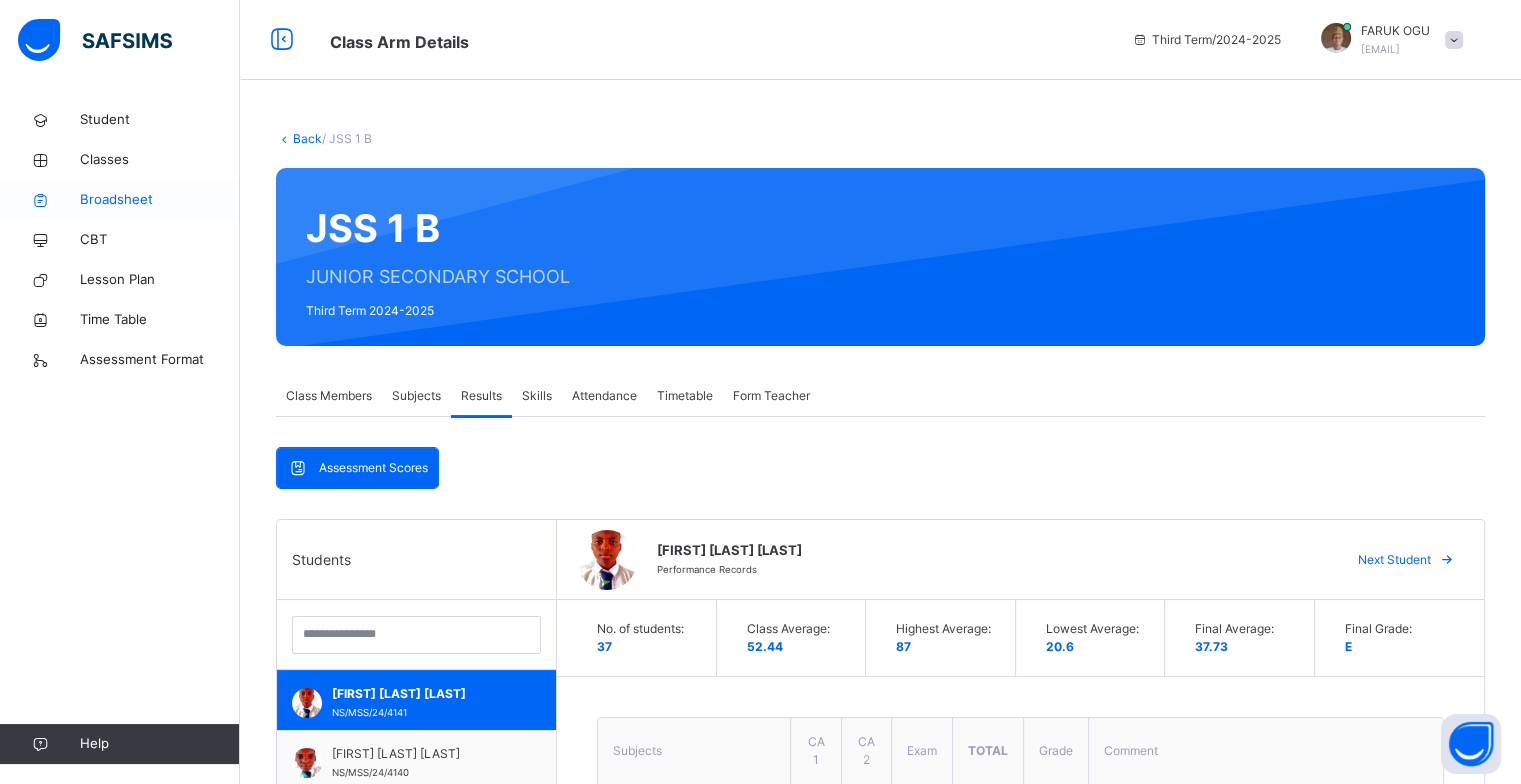 click on "Broadsheet" at bounding box center (160, 200) 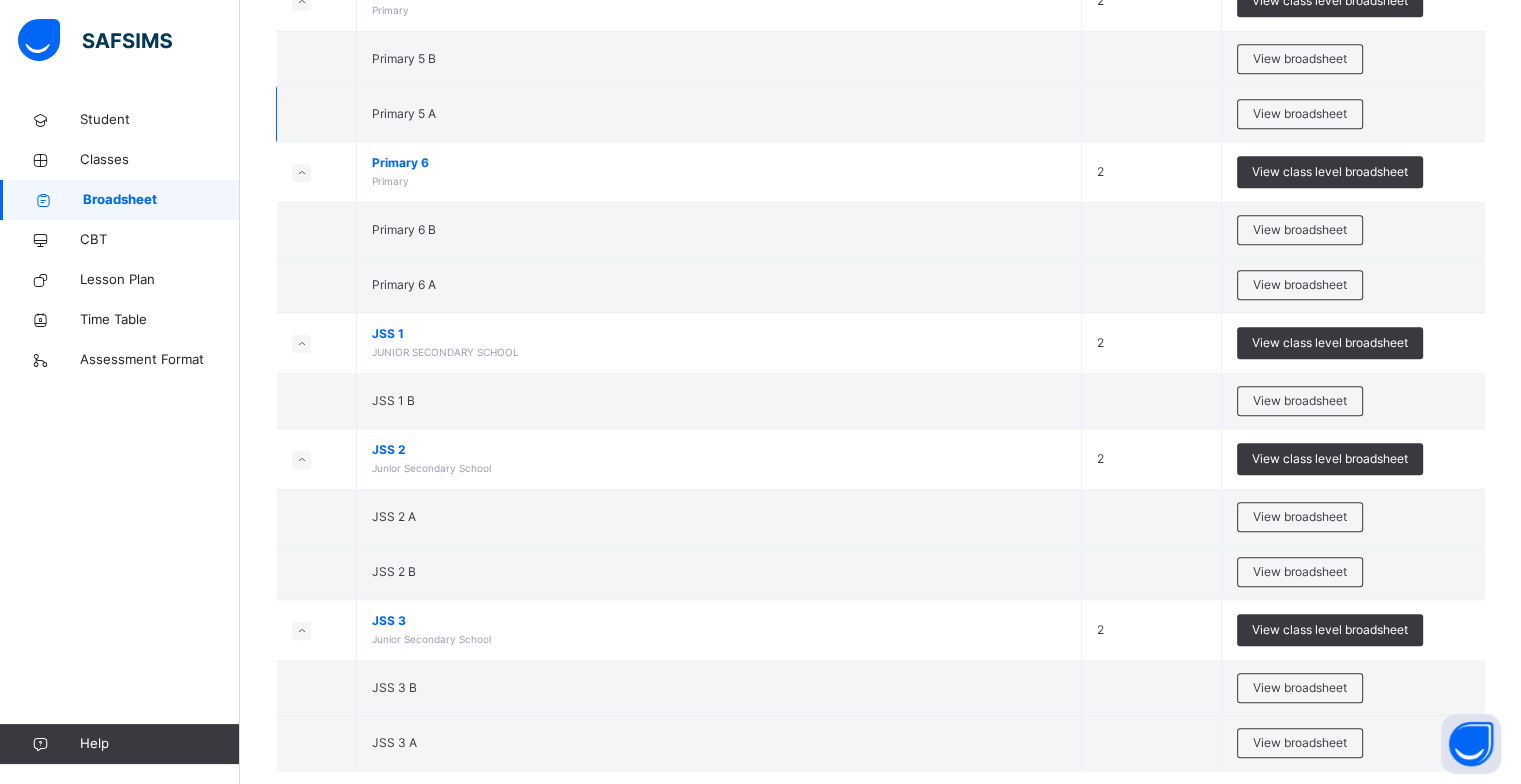 scroll, scrollTop: 1152, scrollLeft: 0, axis: vertical 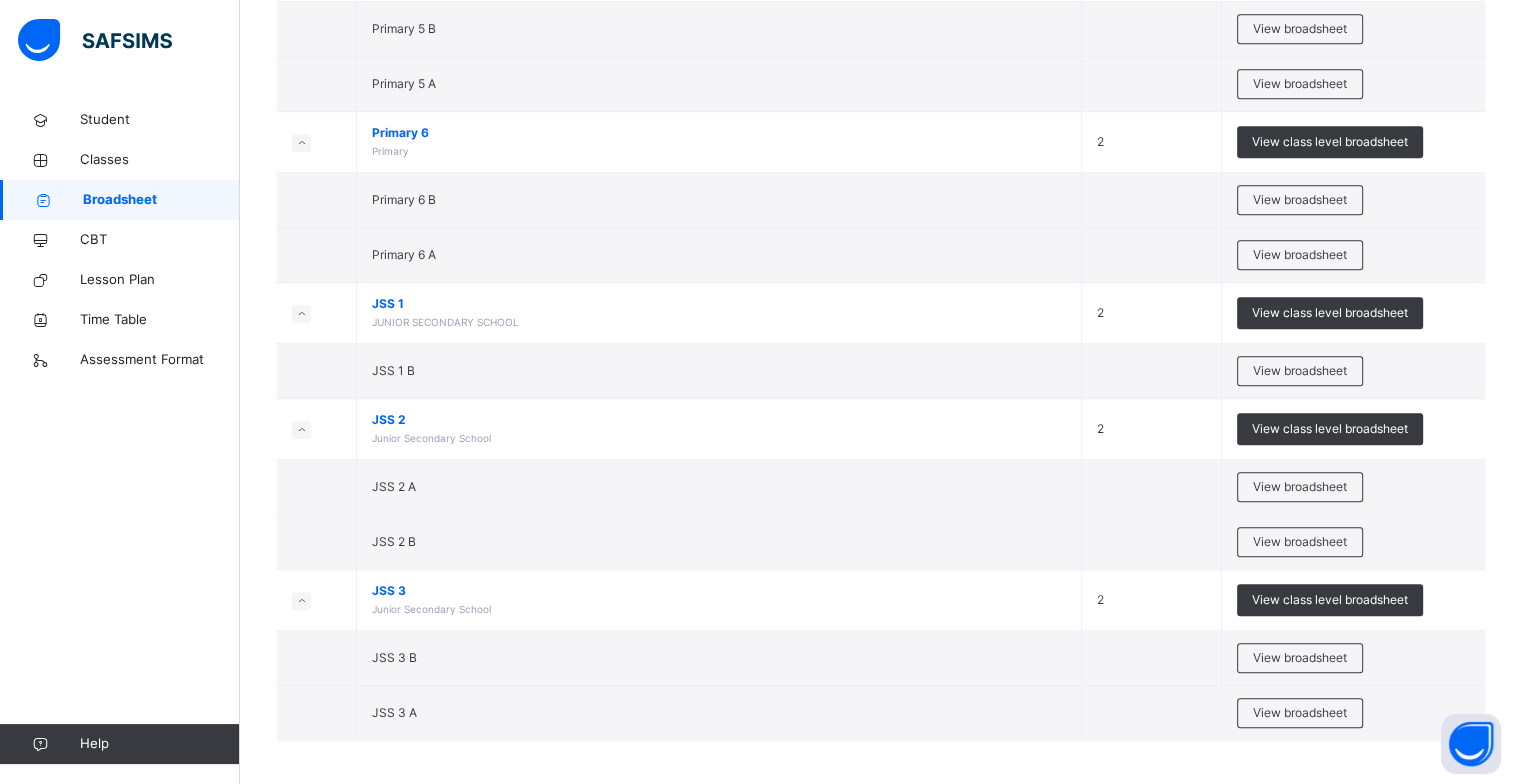 click on "View broadsheet" at bounding box center (1300, 371) 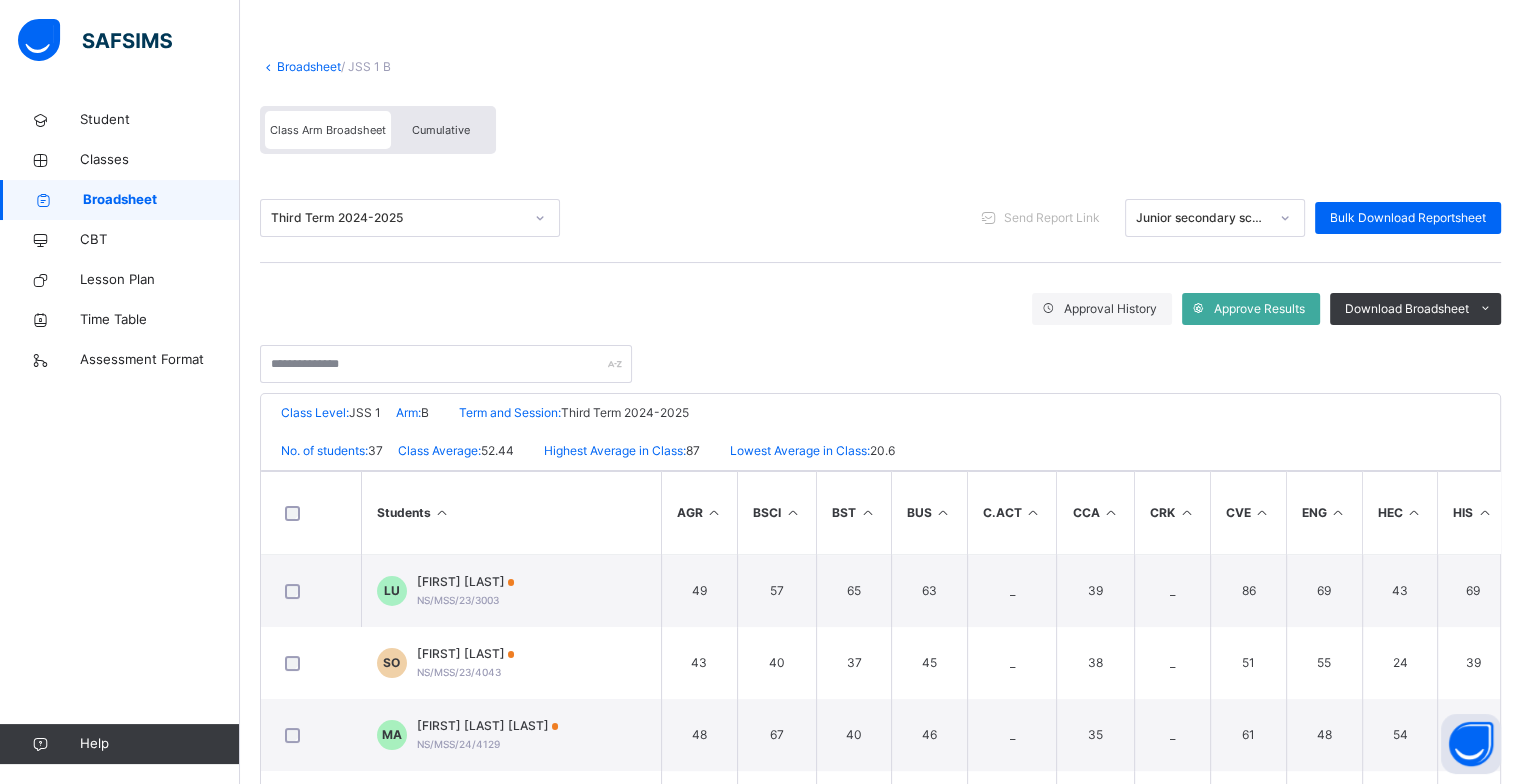 scroll, scrollTop: 308, scrollLeft: 0, axis: vertical 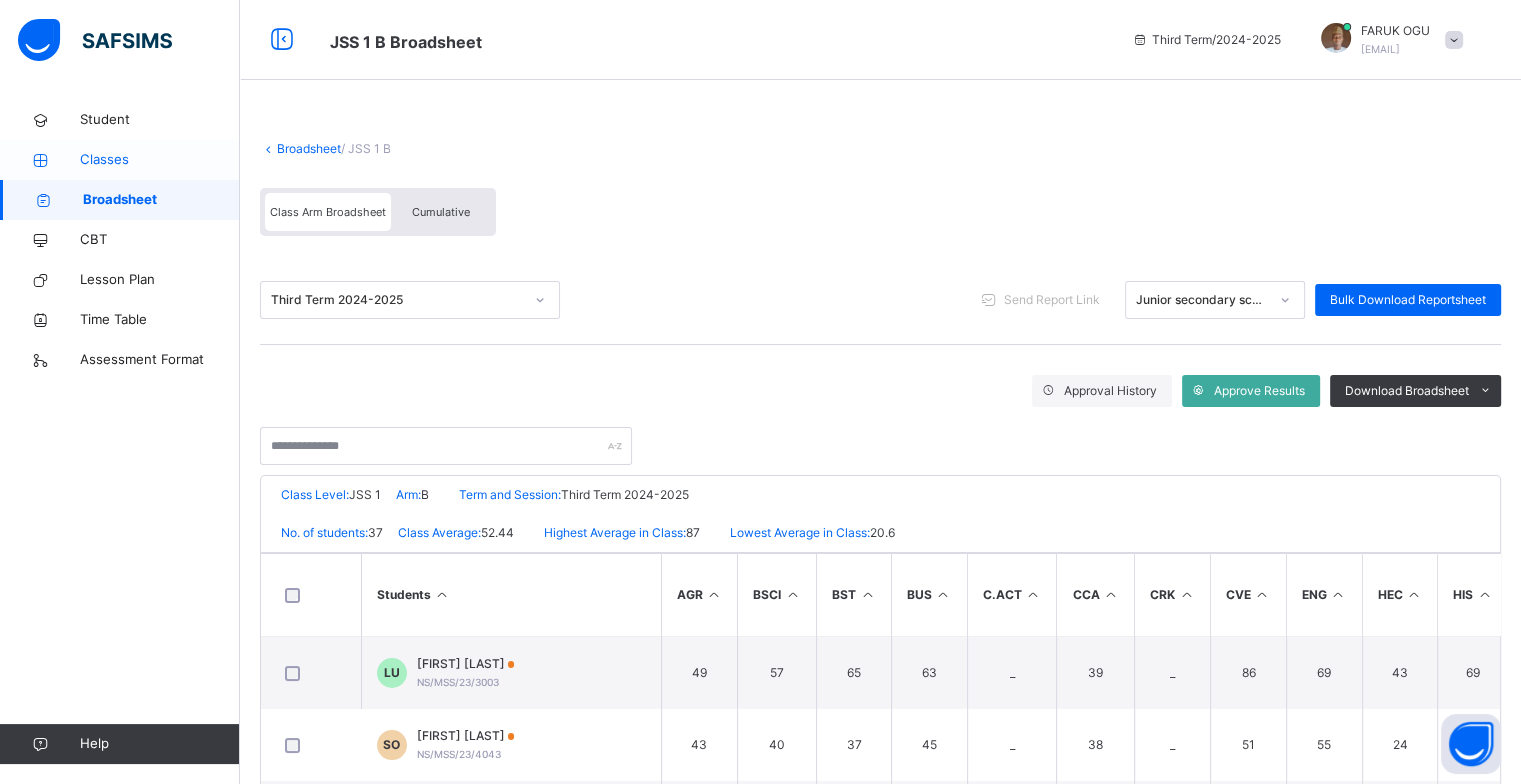 click on "Classes" at bounding box center (160, 160) 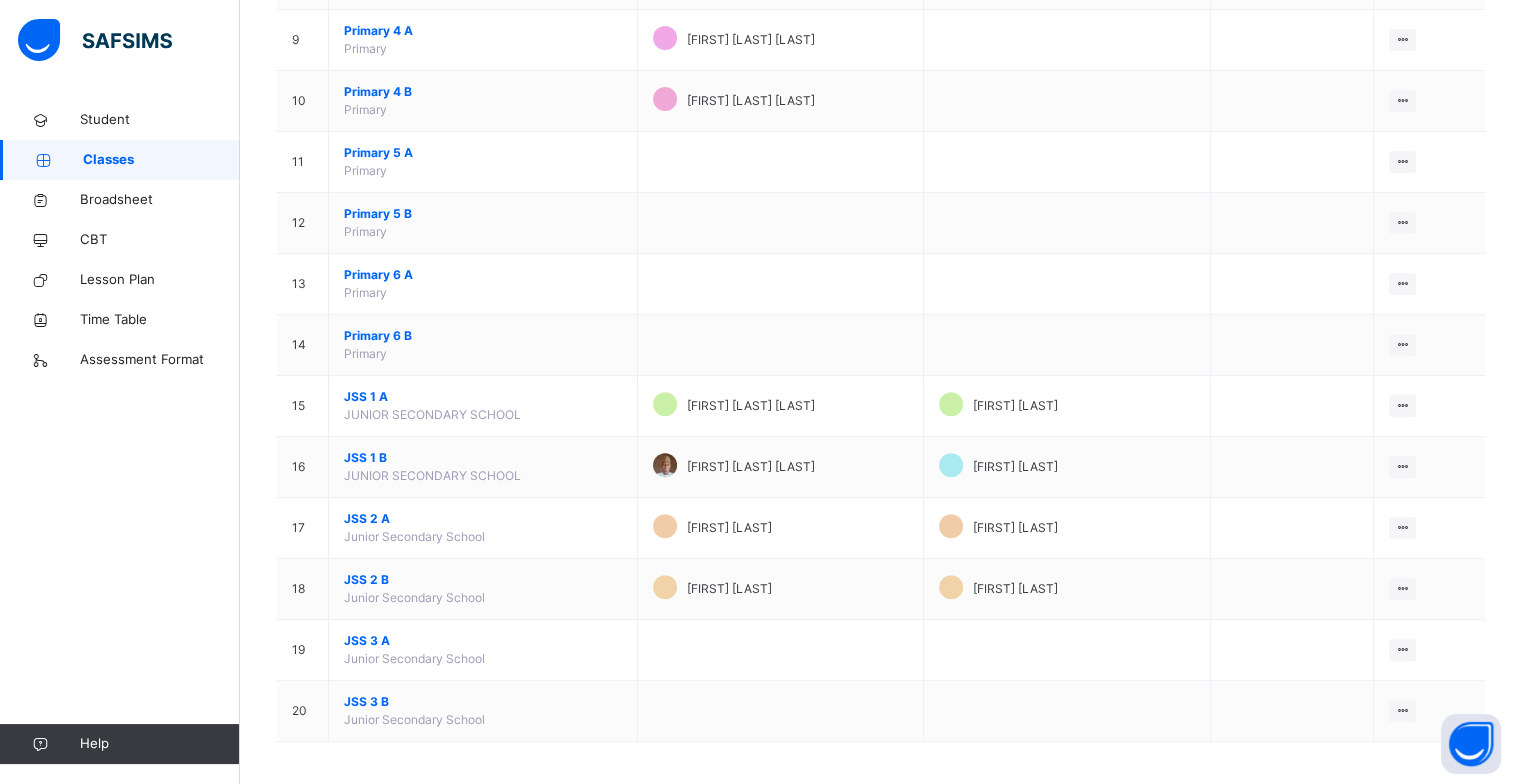 scroll, scrollTop: 720, scrollLeft: 0, axis: vertical 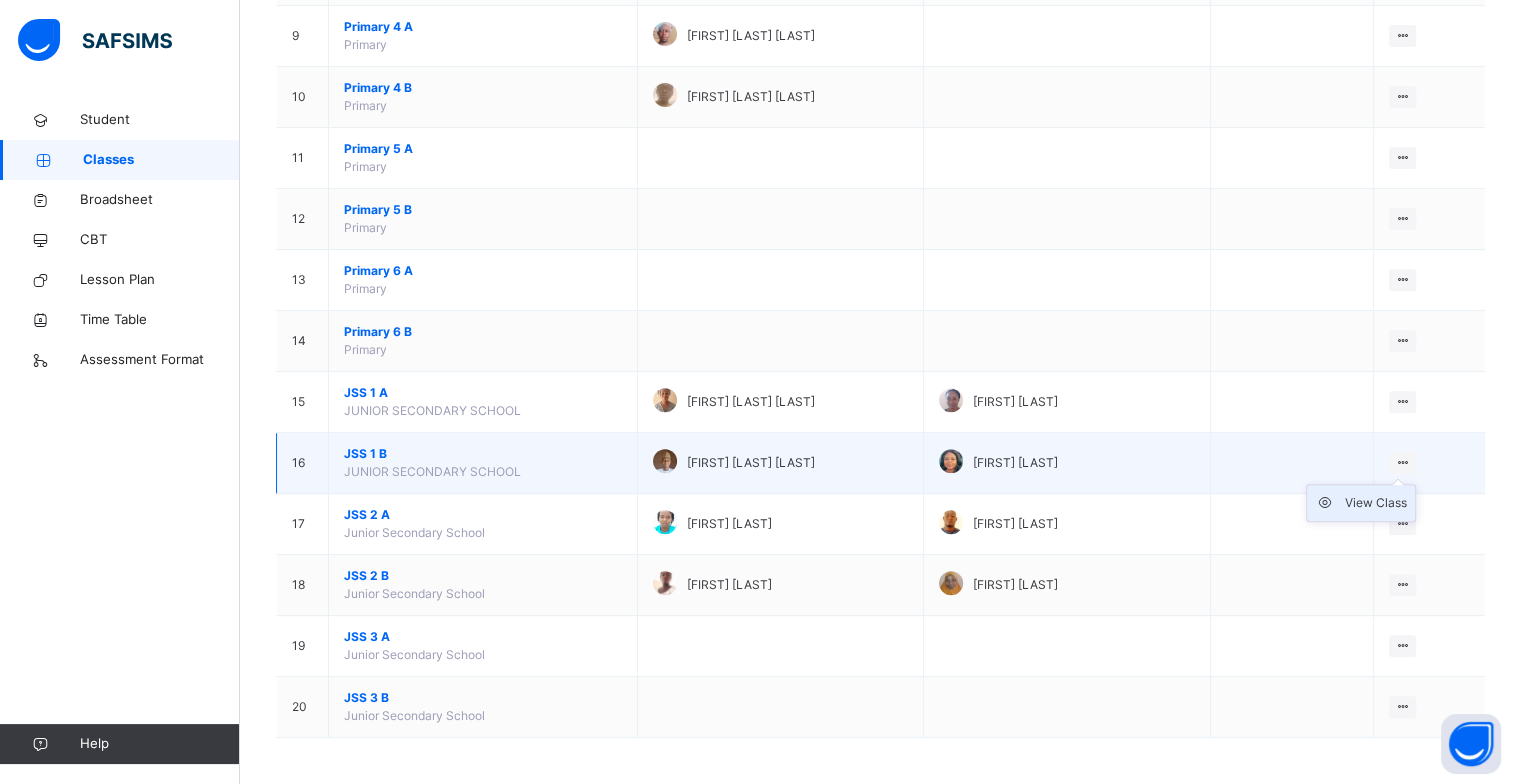 click on "View Class" at bounding box center [1376, 503] 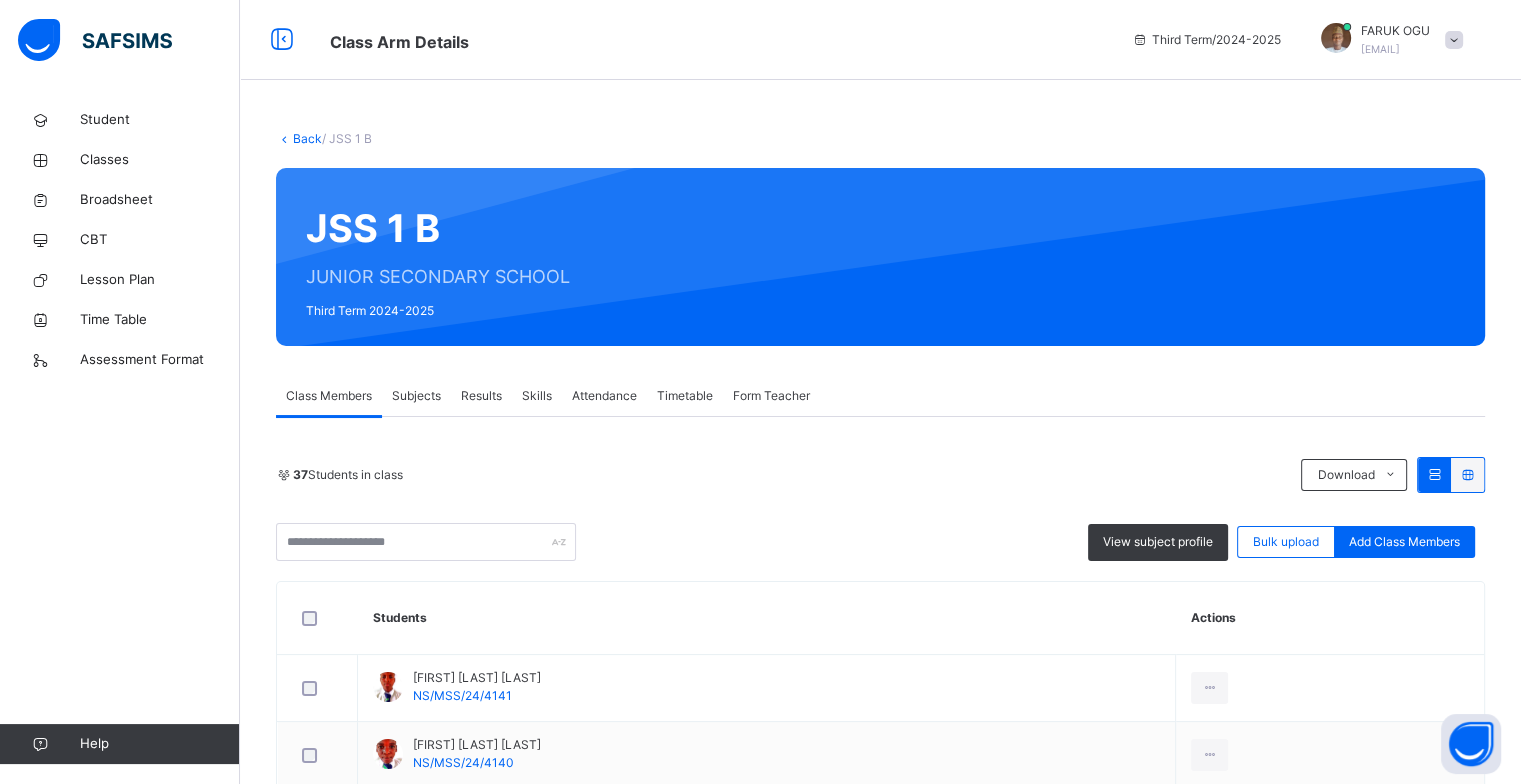click on "Results" at bounding box center (481, 396) 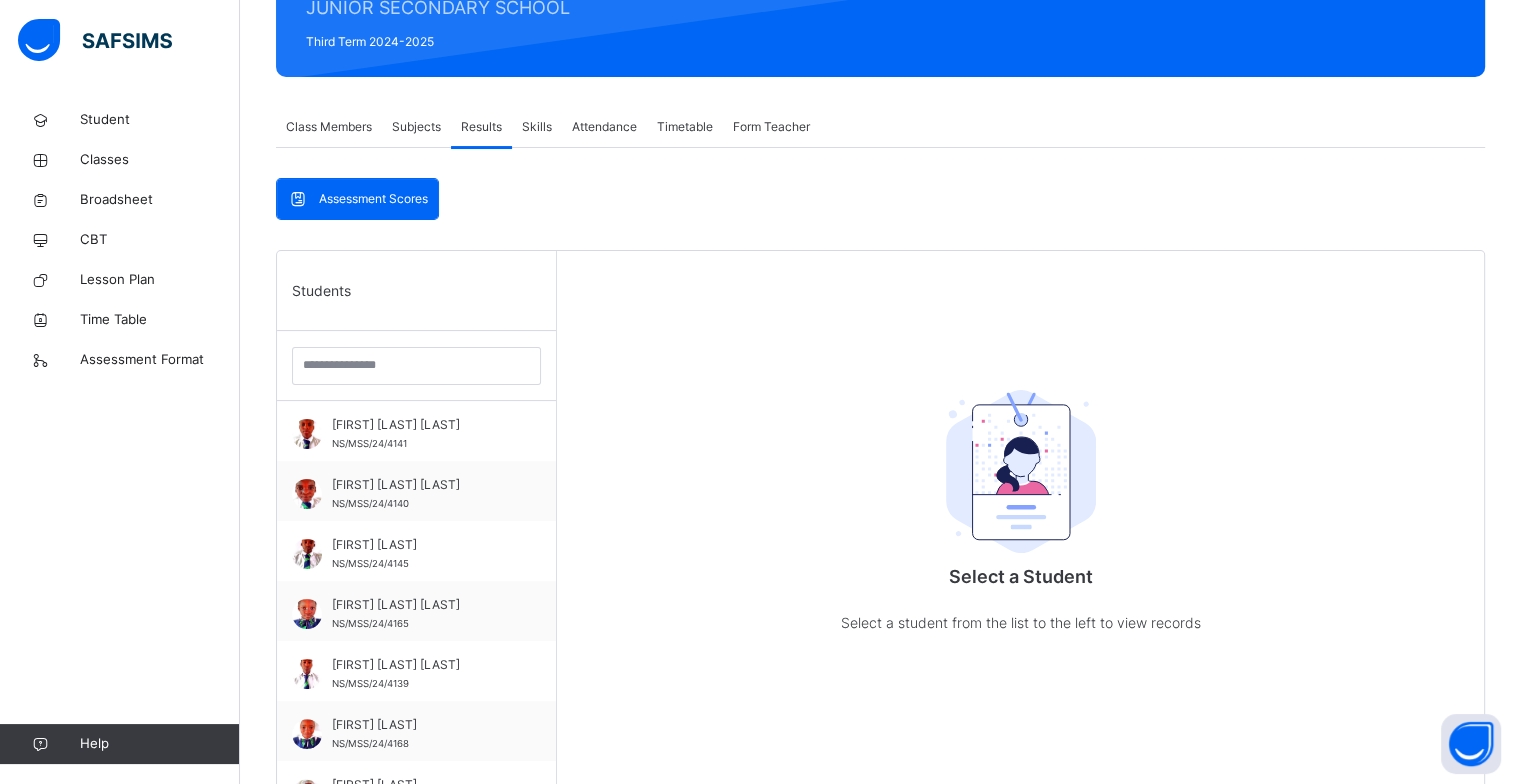 scroll, scrollTop: 300, scrollLeft: 0, axis: vertical 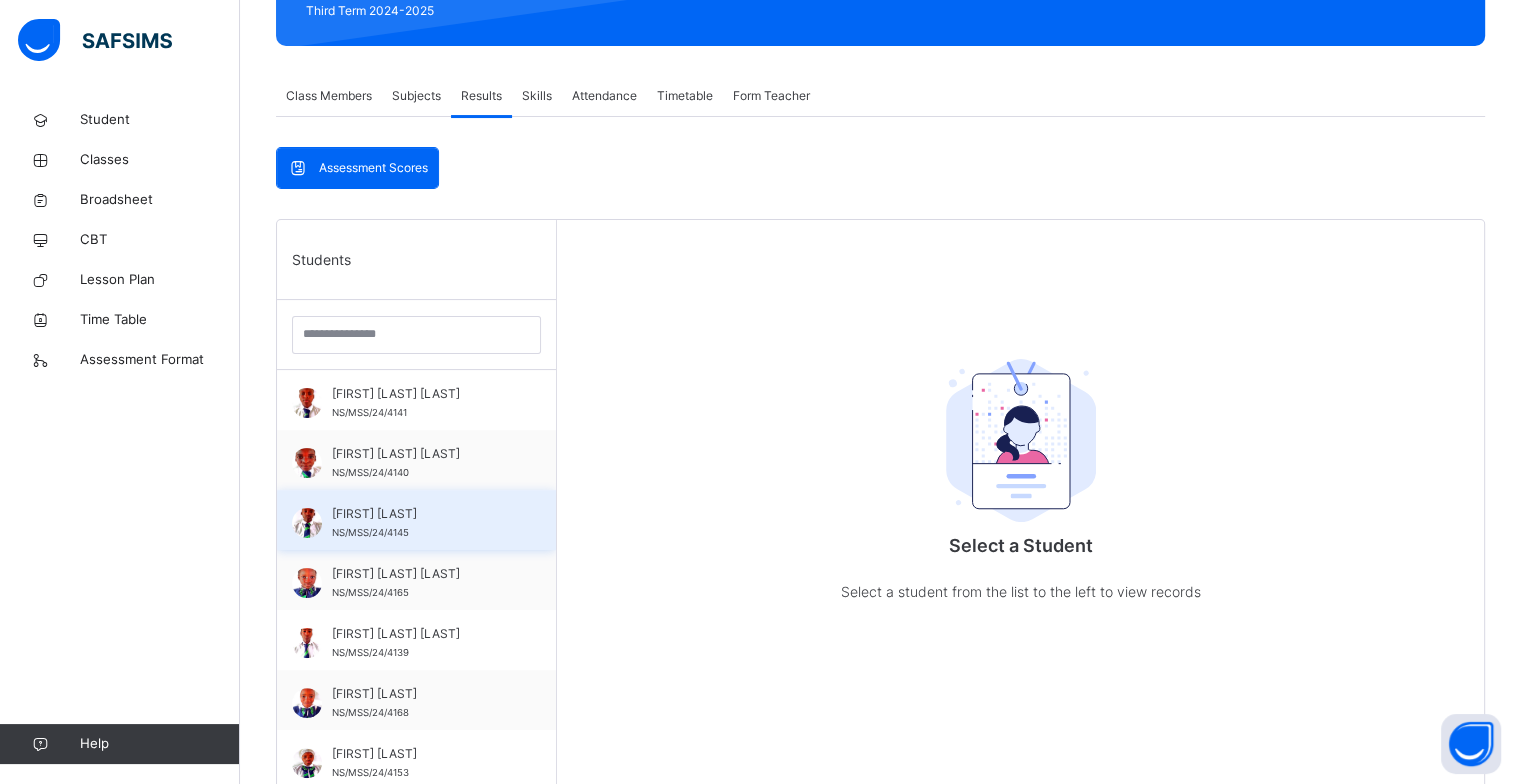 click on "[FIRST] [LAST]" at bounding box center (421, 514) 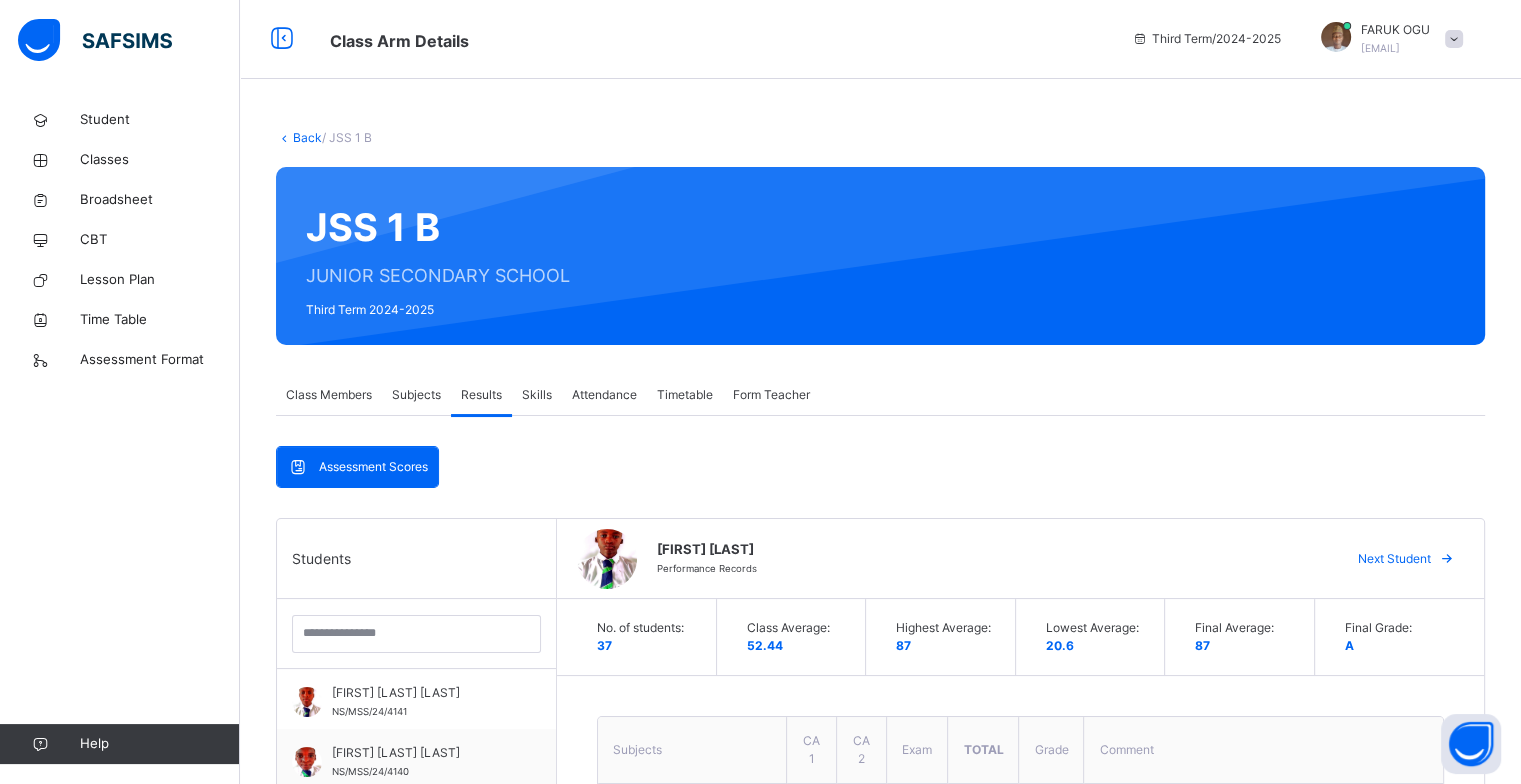 scroll, scrollTop: 0, scrollLeft: 0, axis: both 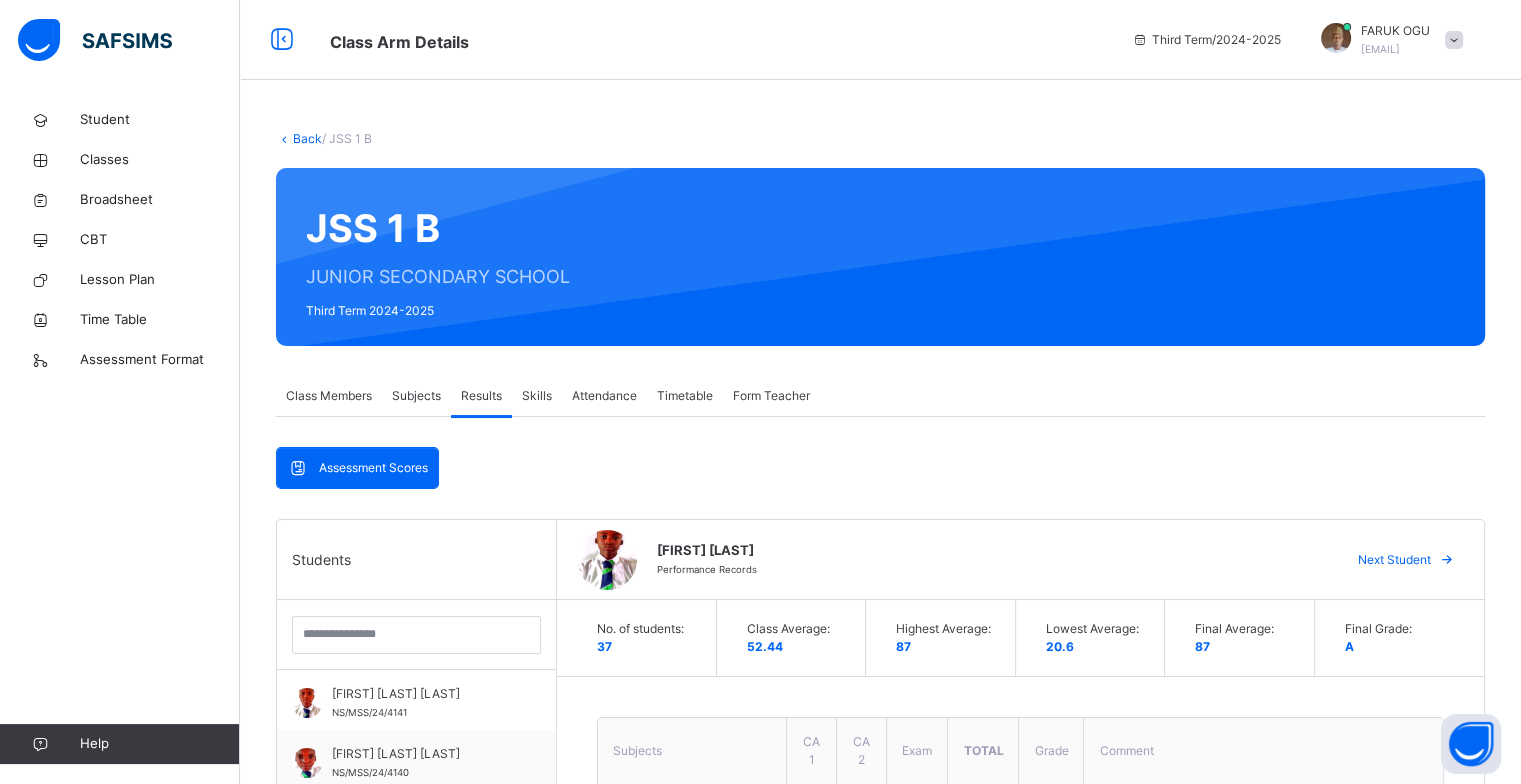 click on "Skills" at bounding box center (537, 396) 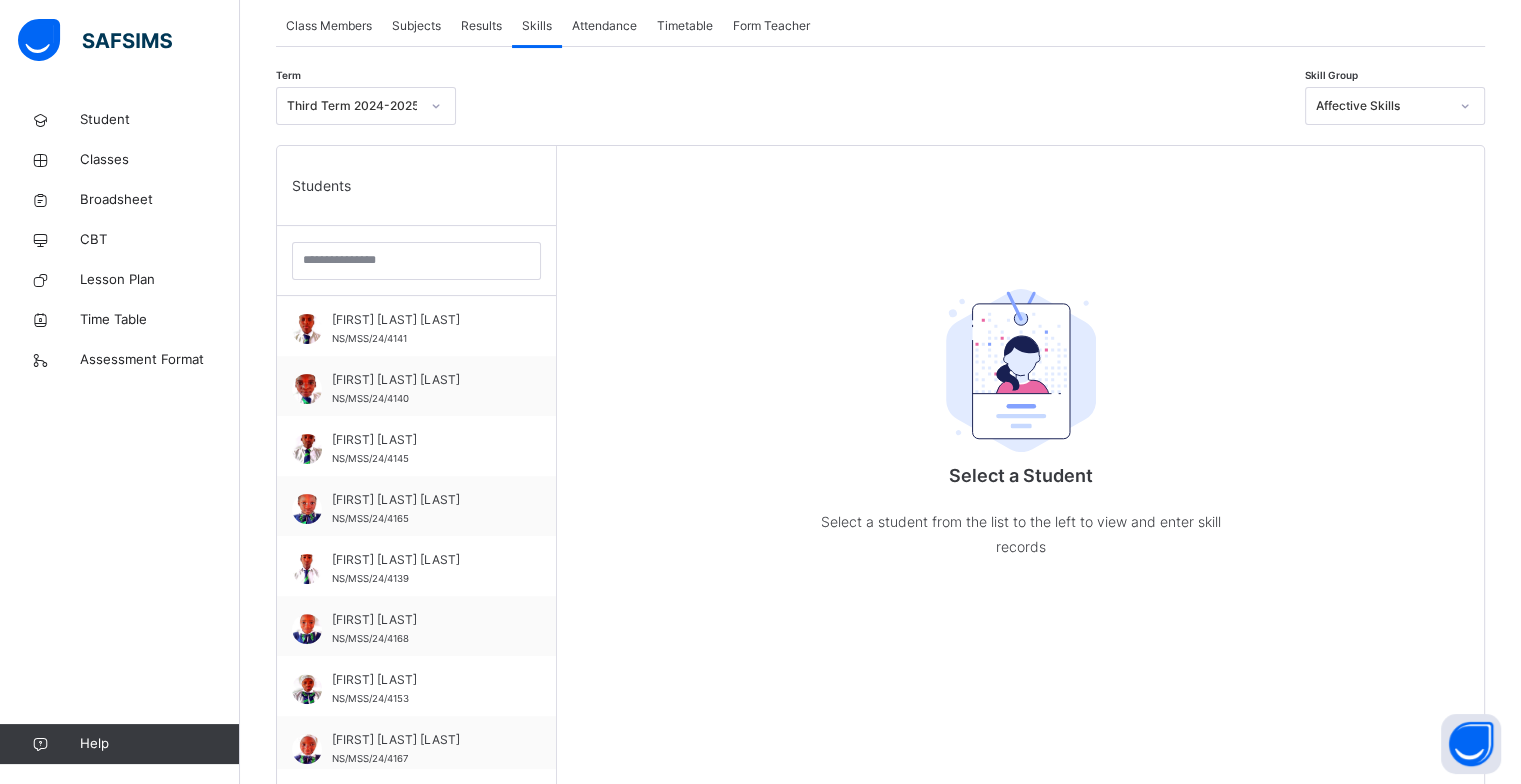 scroll, scrollTop: 400, scrollLeft: 0, axis: vertical 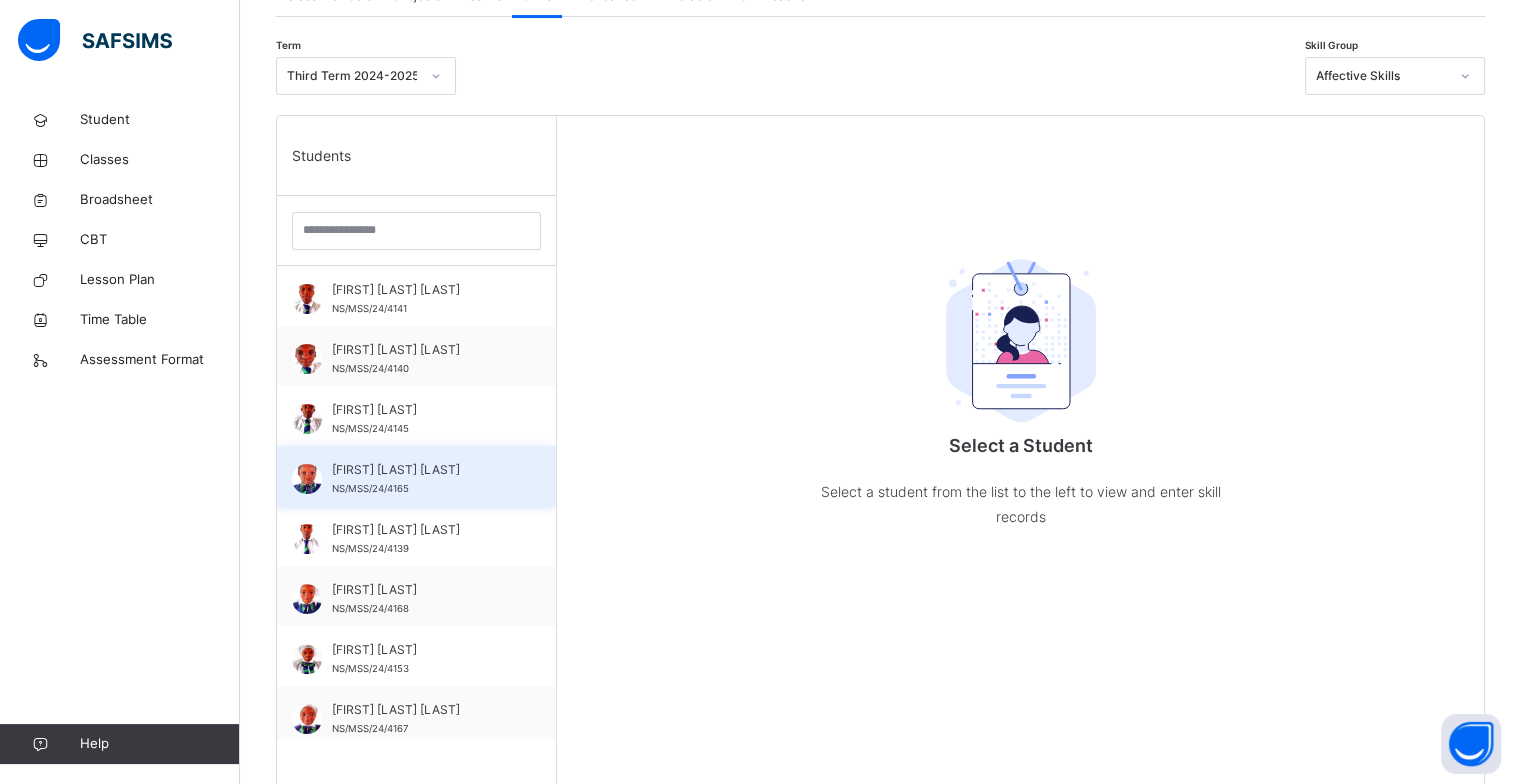 click on "[FIRST] [LAST] [LAST]" at bounding box center (421, 470) 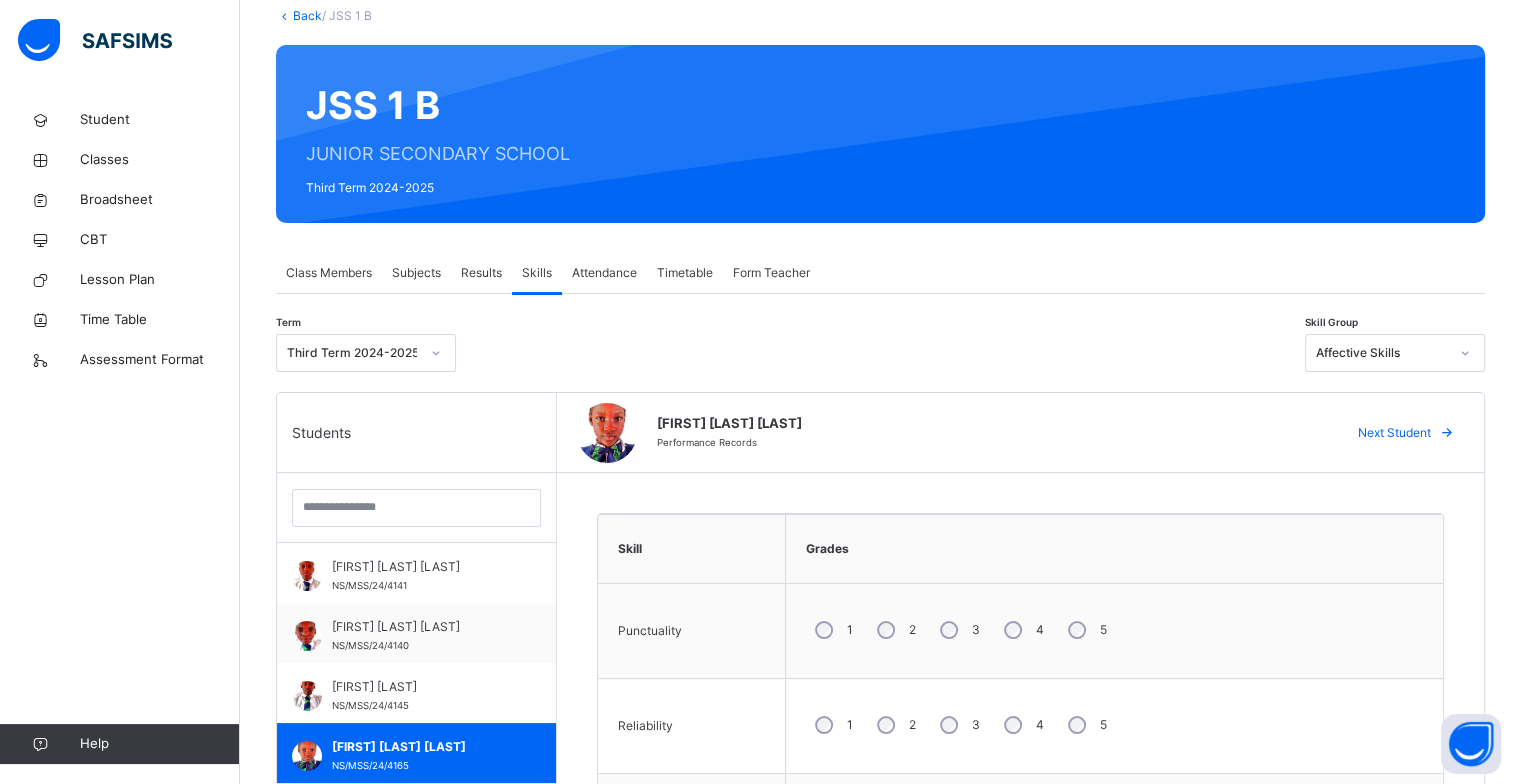 scroll, scrollTop: 0, scrollLeft: 0, axis: both 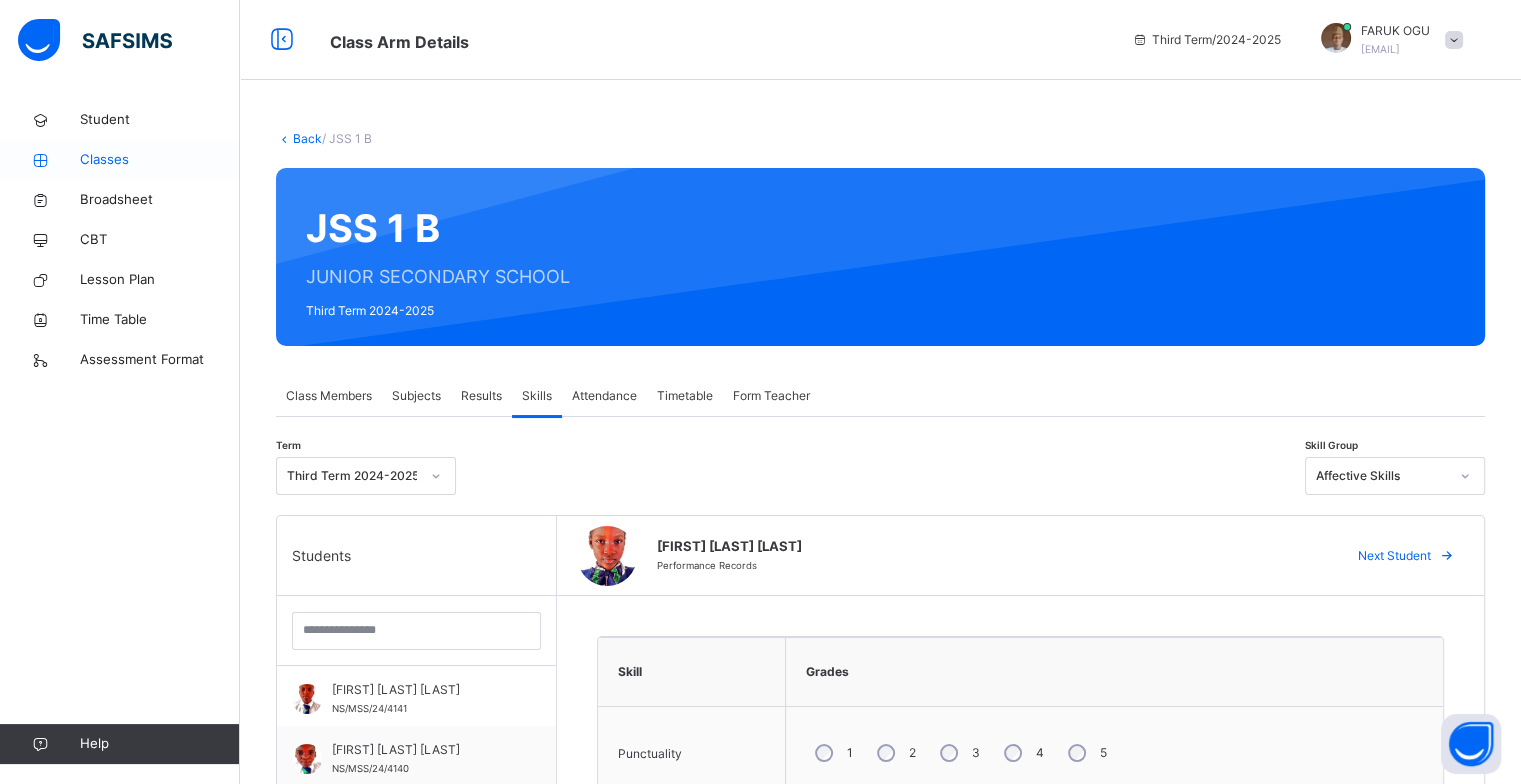 click on "Classes" at bounding box center [160, 160] 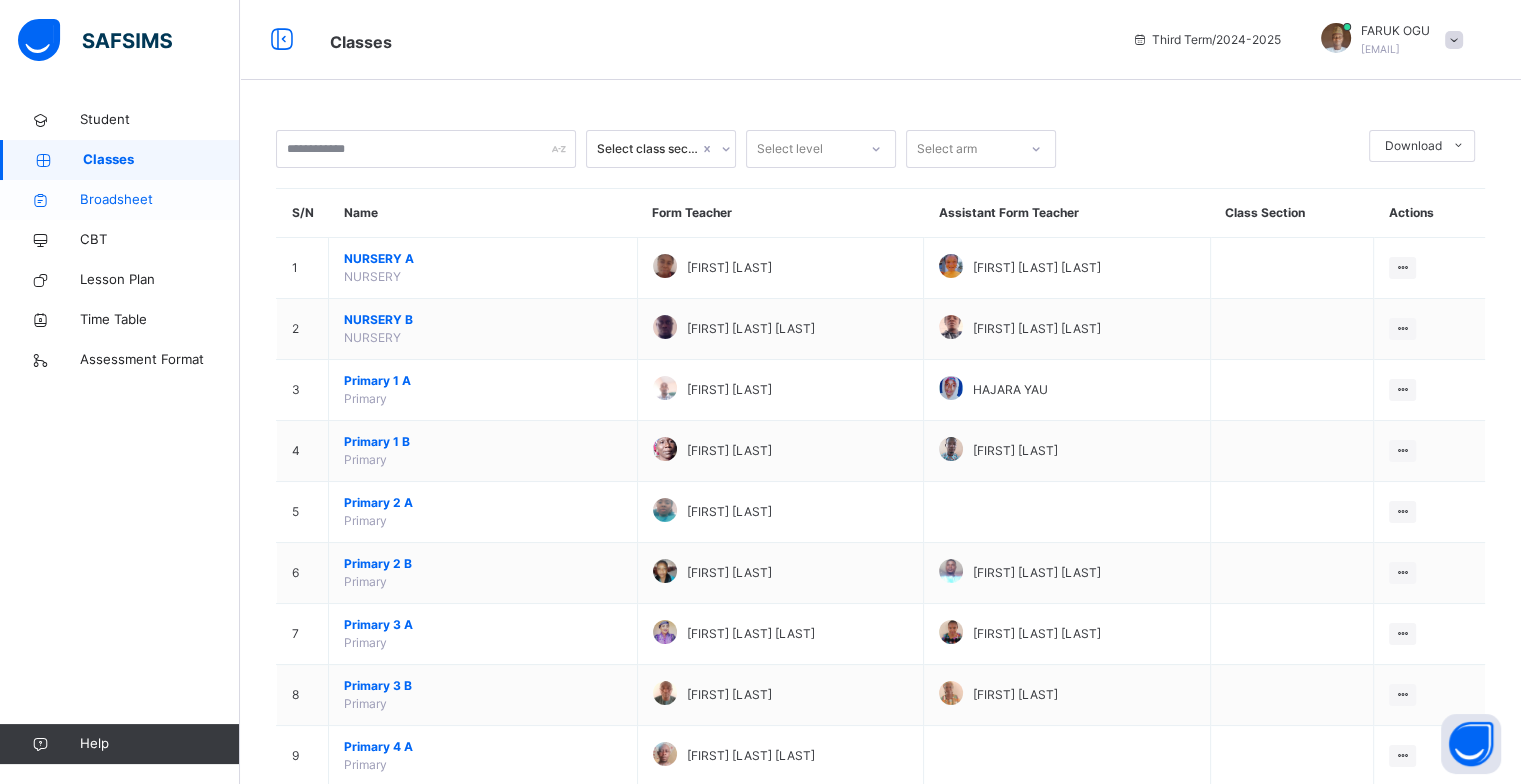 click on "Broadsheet" at bounding box center [160, 200] 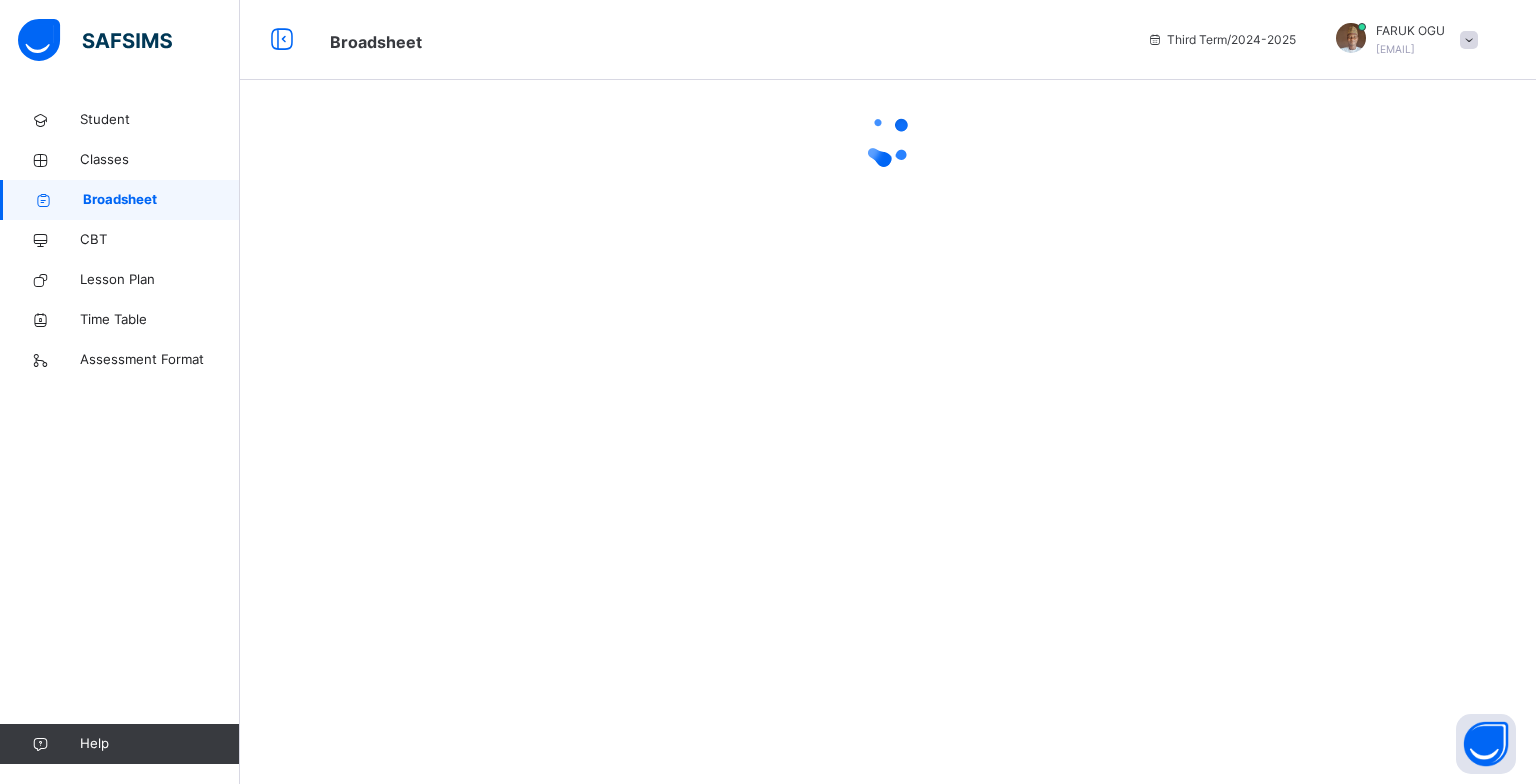 click on "Broadsheet" at bounding box center (161, 200) 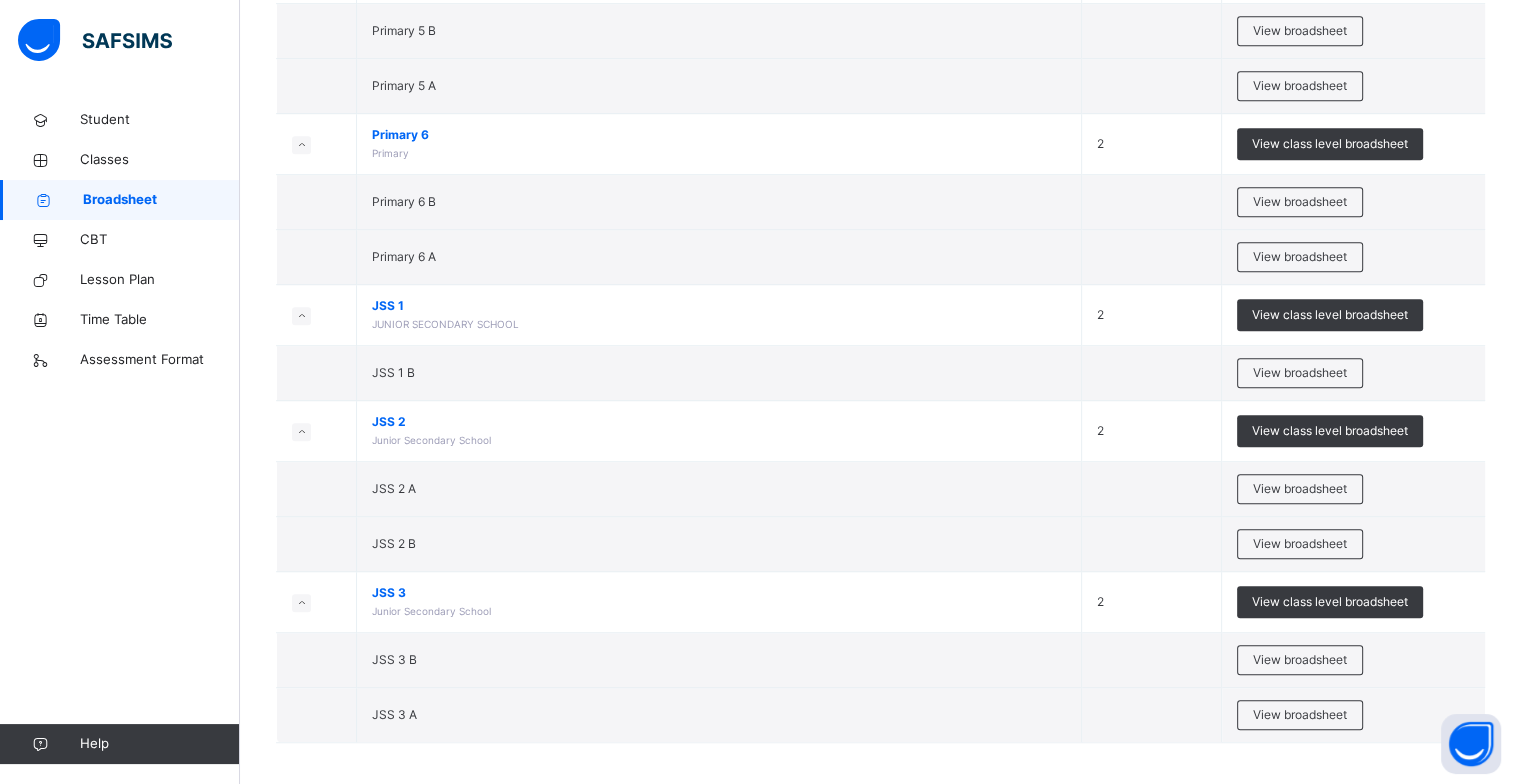 scroll, scrollTop: 1152, scrollLeft: 0, axis: vertical 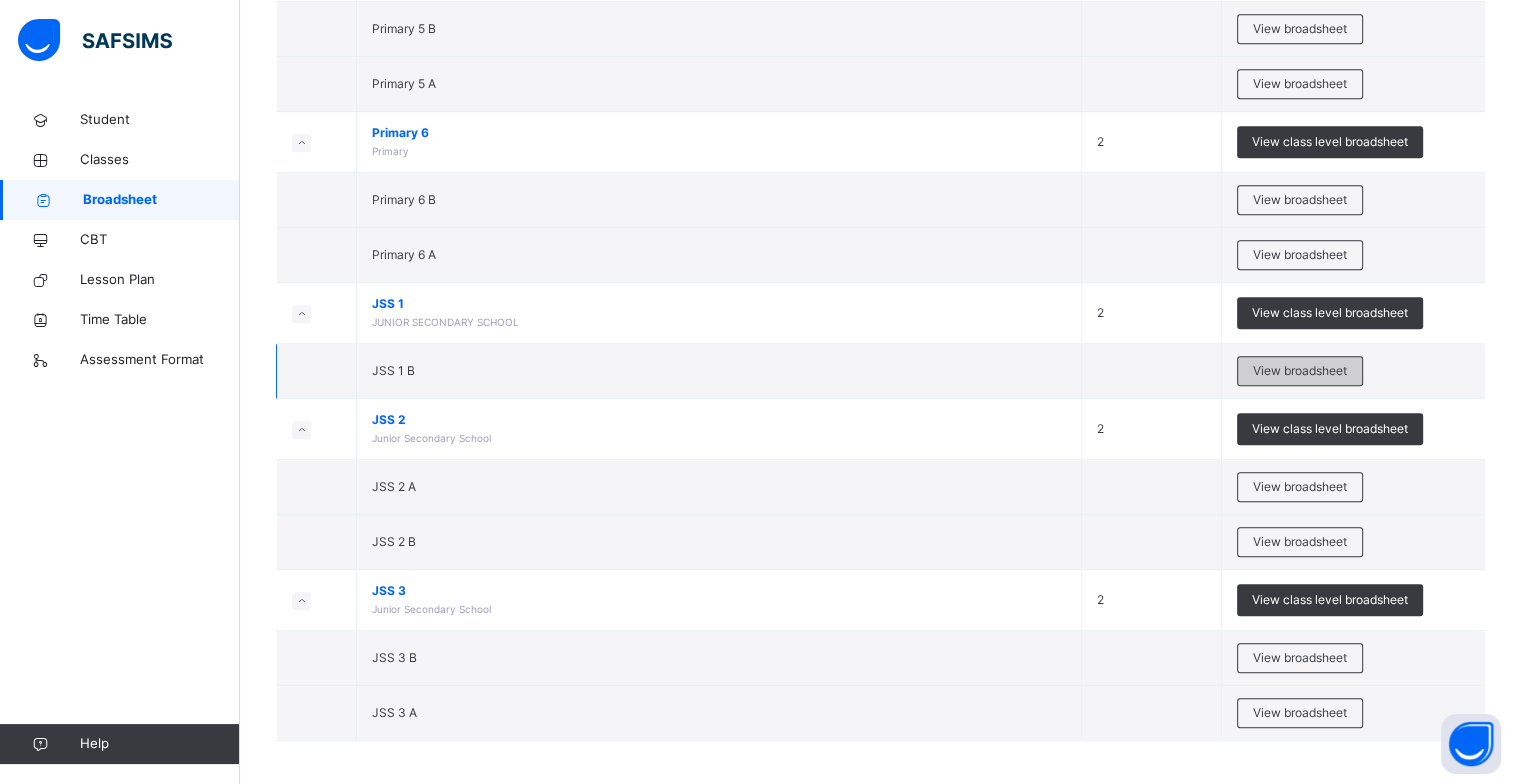 click on "View broadsheet" at bounding box center (1300, 371) 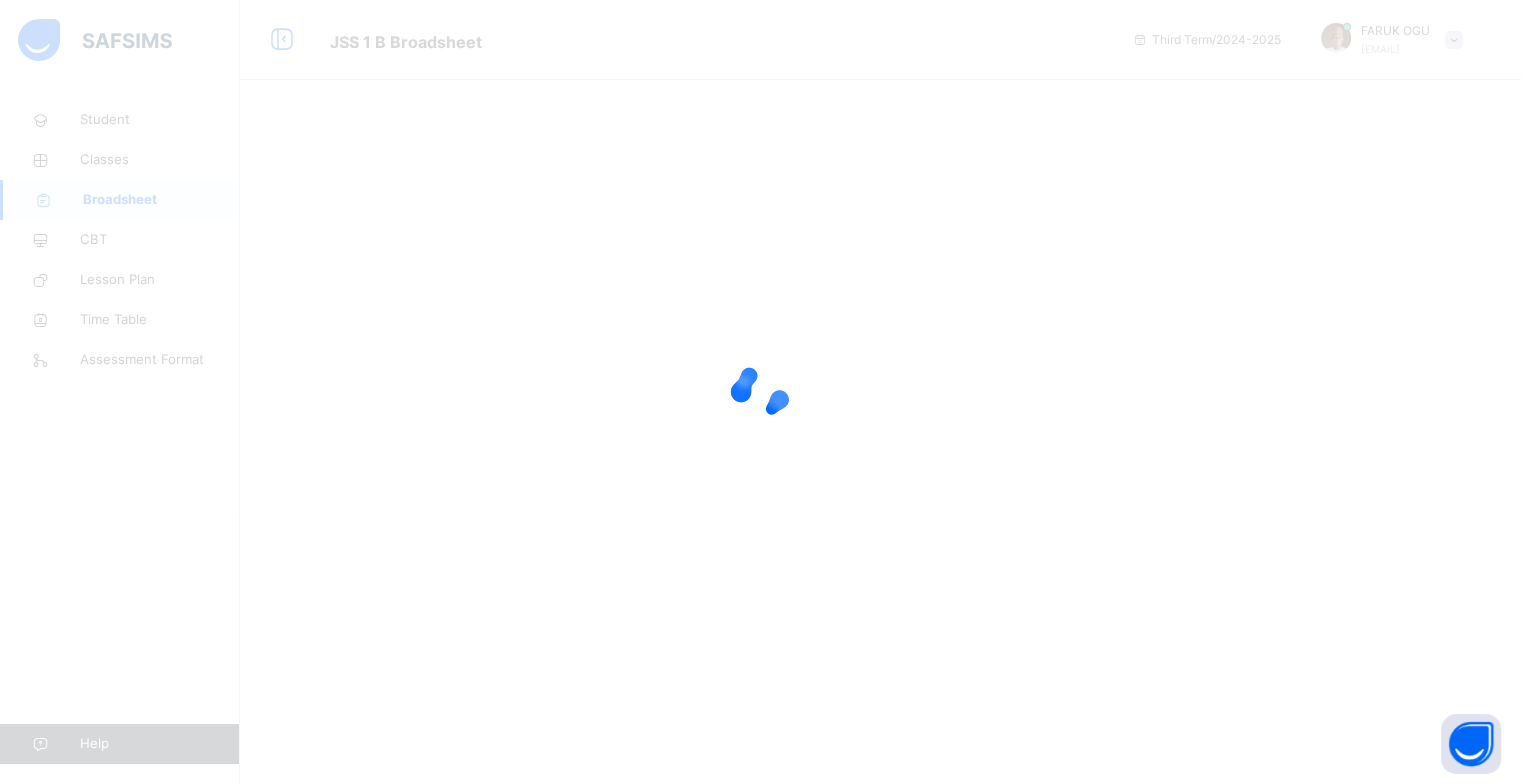 scroll, scrollTop: 0, scrollLeft: 0, axis: both 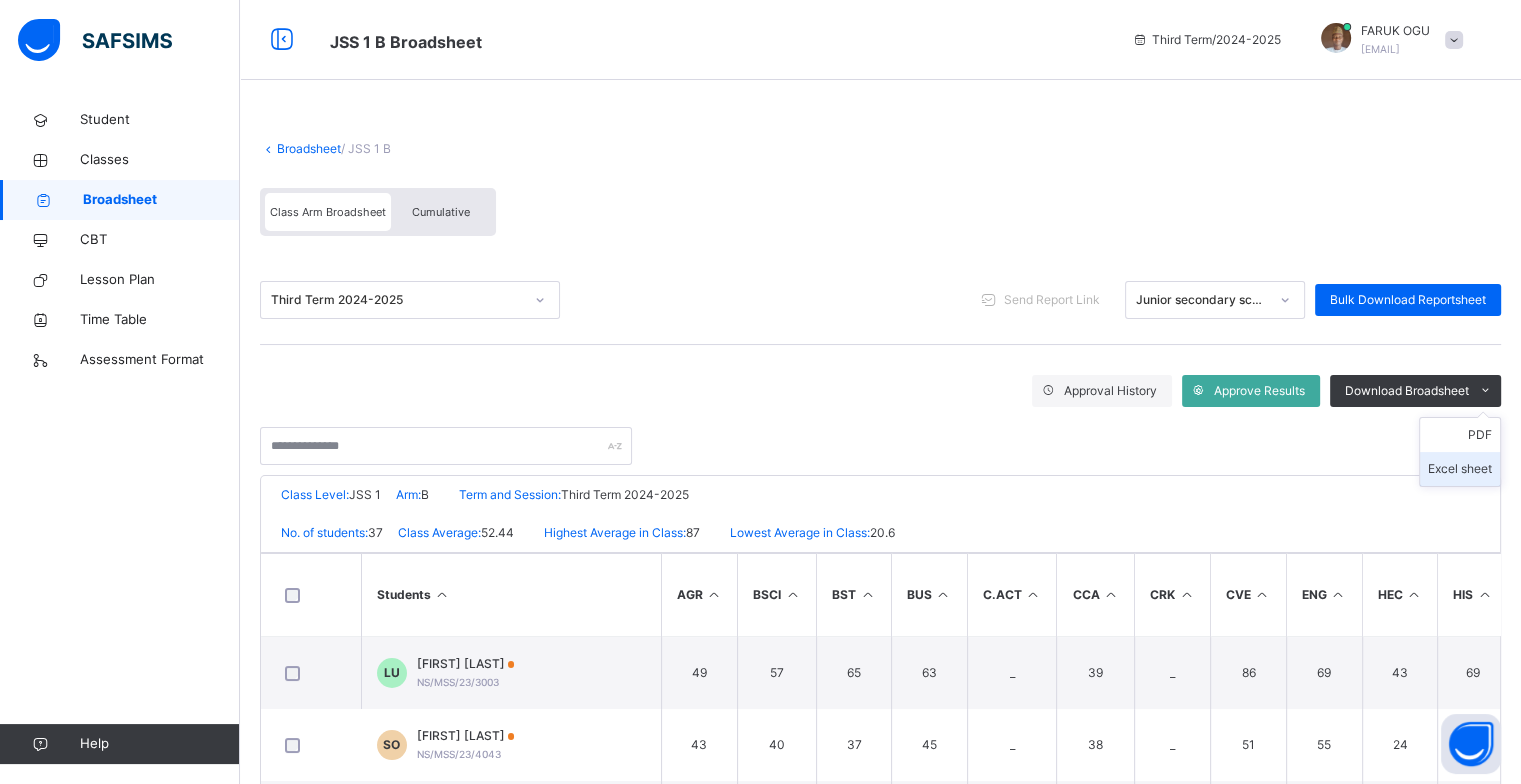 click on "Excel sheet" at bounding box center [1460, 469] 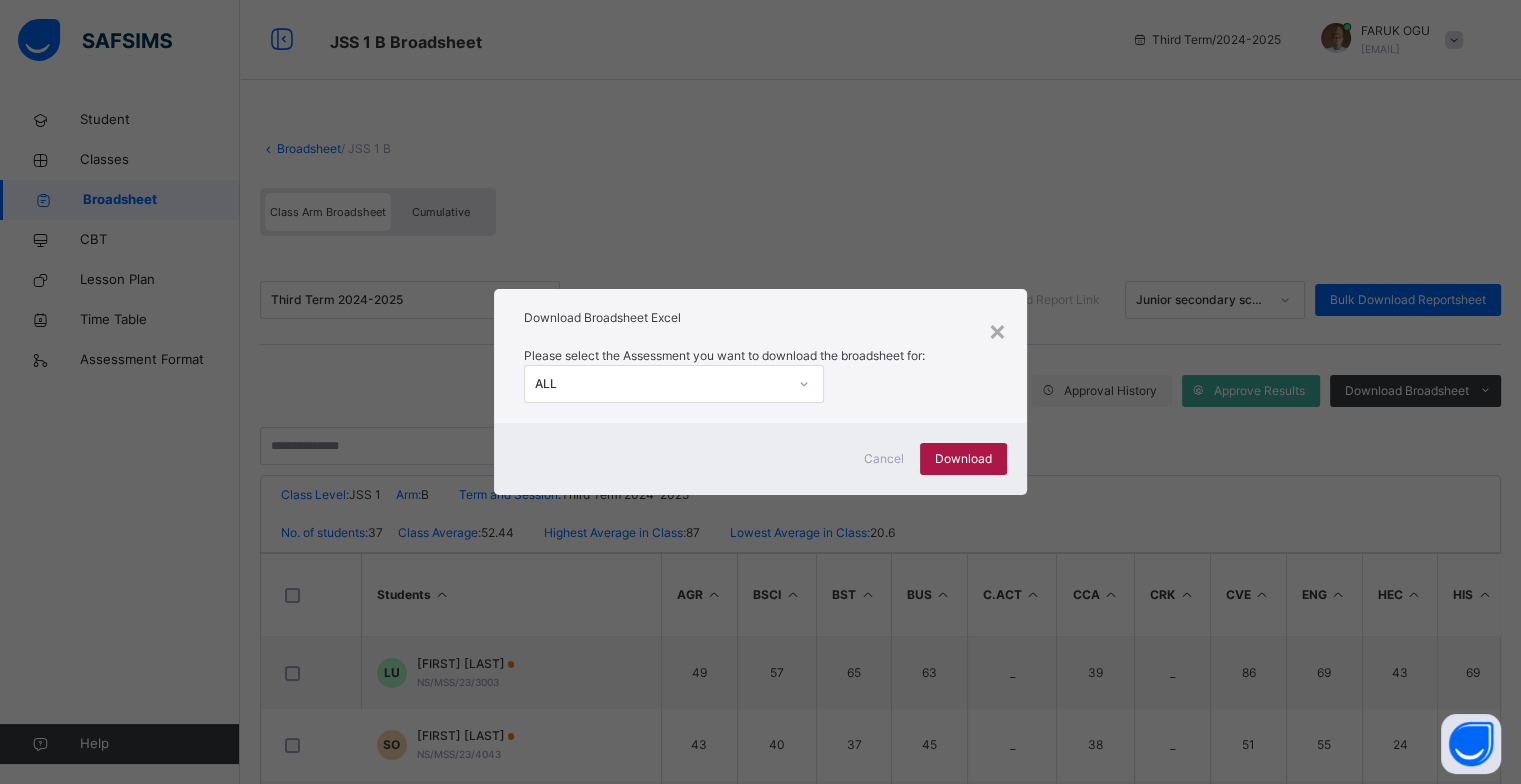 click on "Download" at bounding box center [963, 459] 